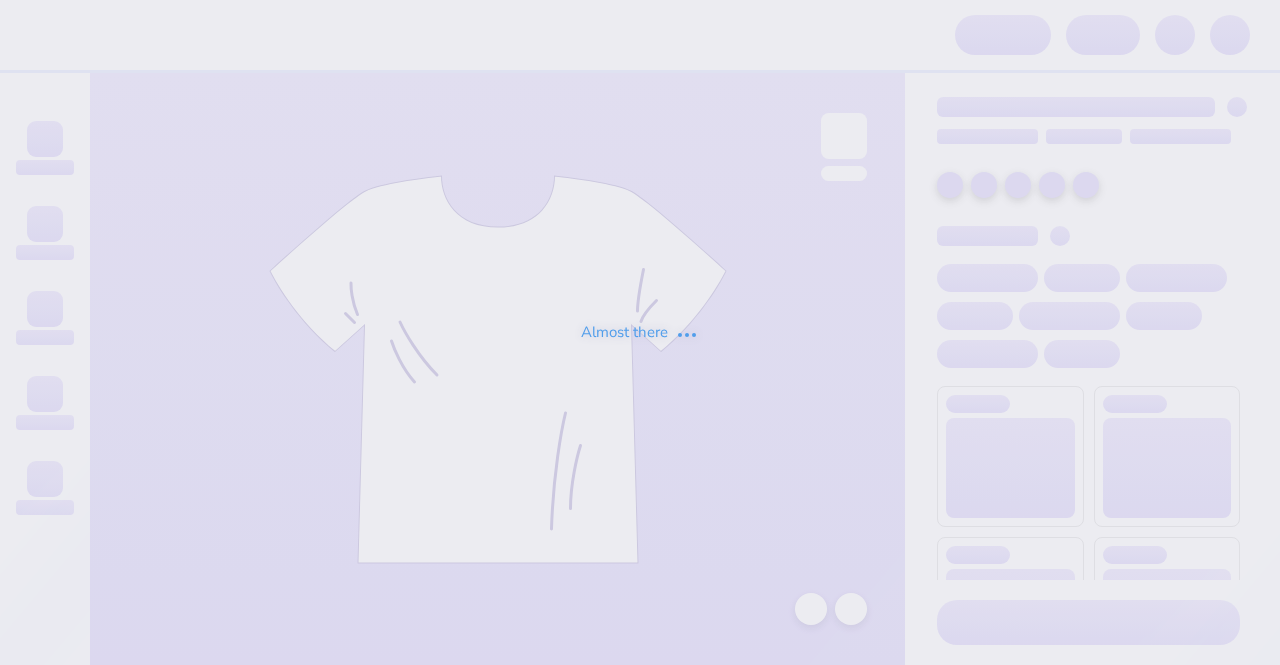 scroll, scrollTop: 0, scrollLeft: 0, axis: both 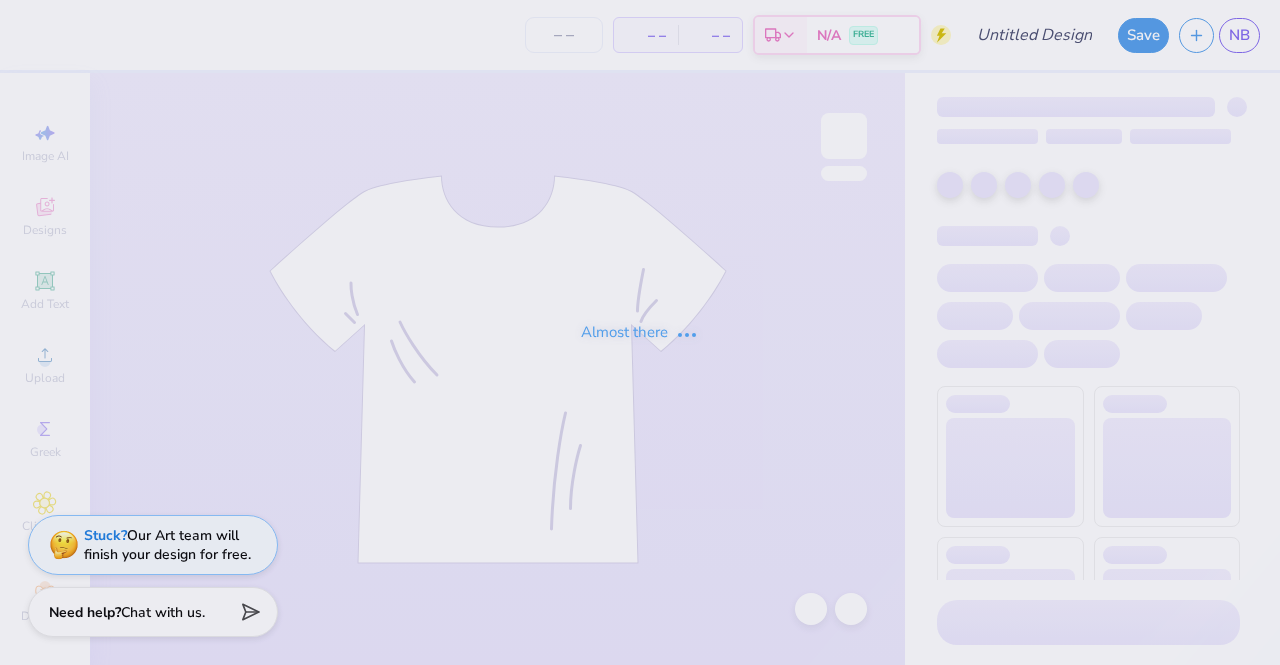 type on "Golf" 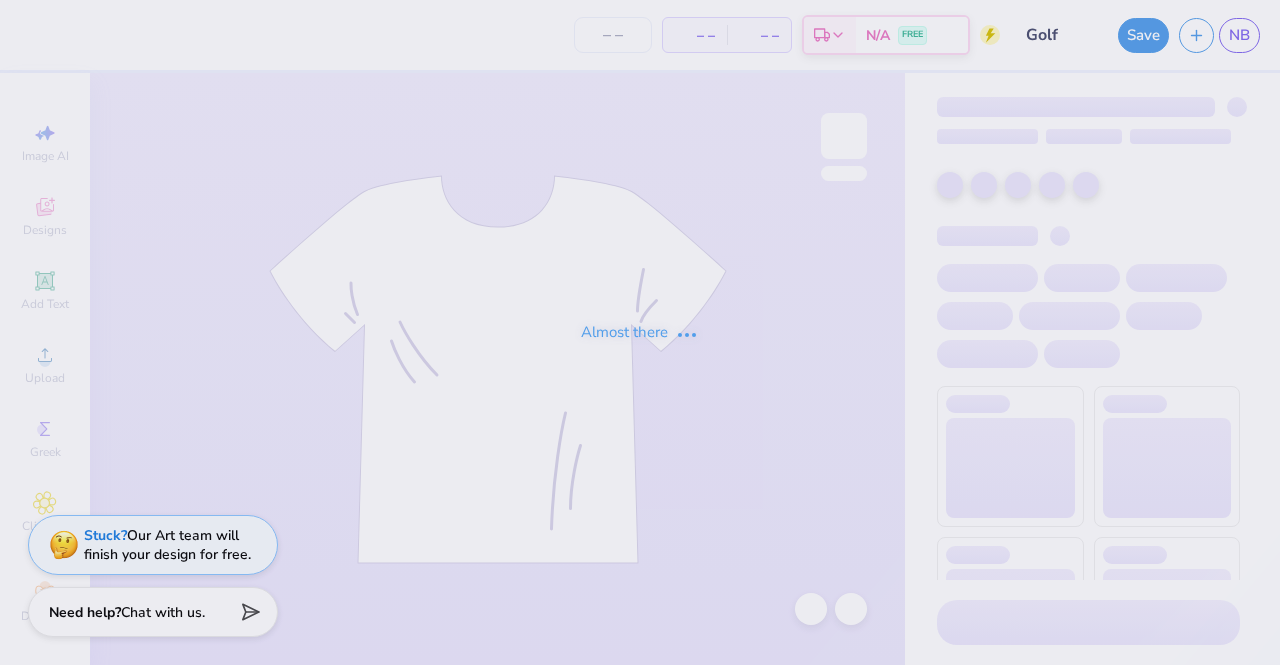 type on "65" 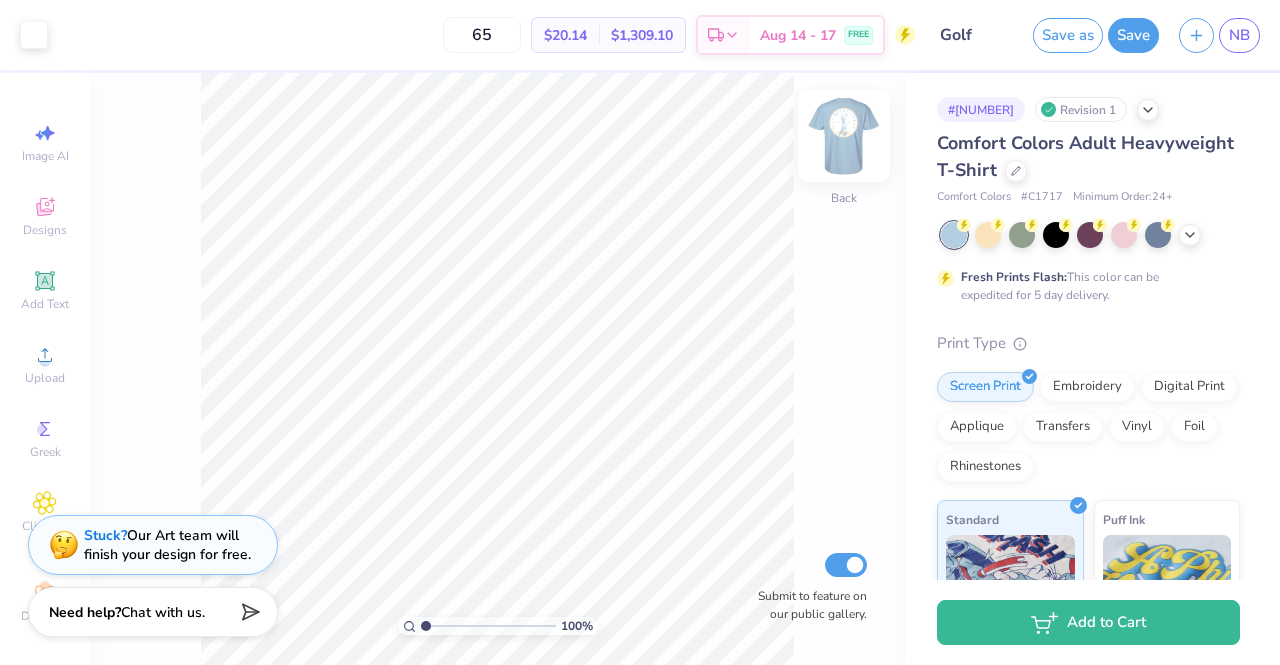 click at bounding box center [844, 136] 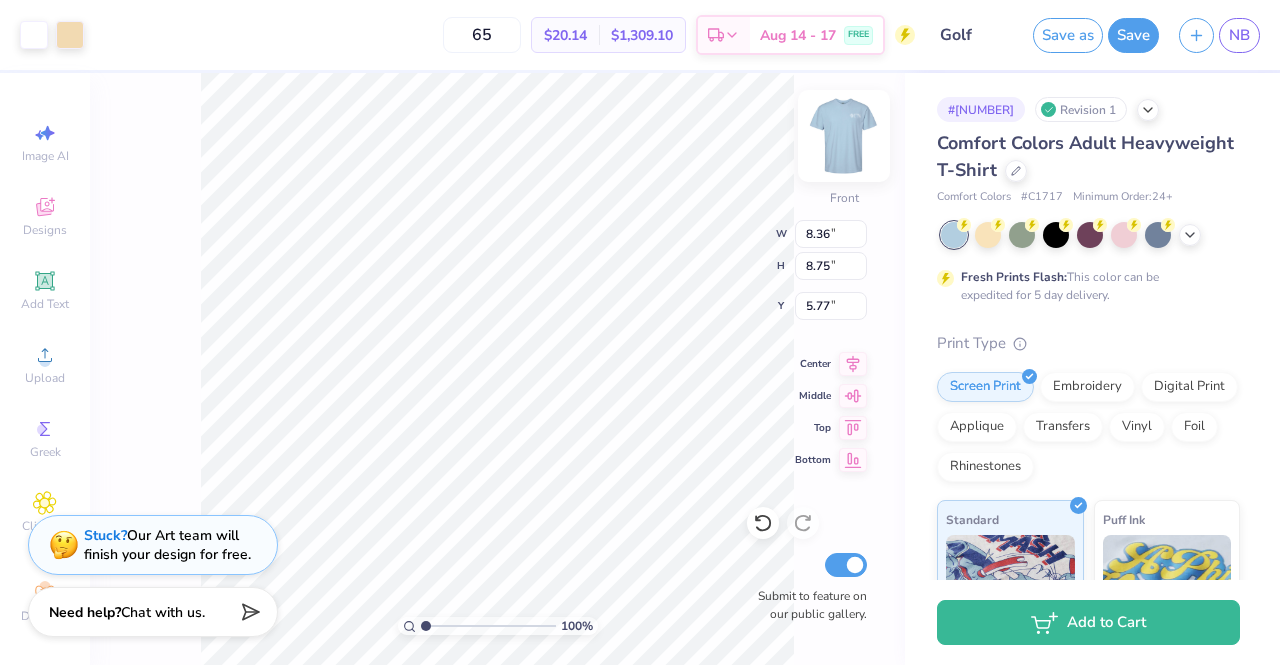 type on "8.36" 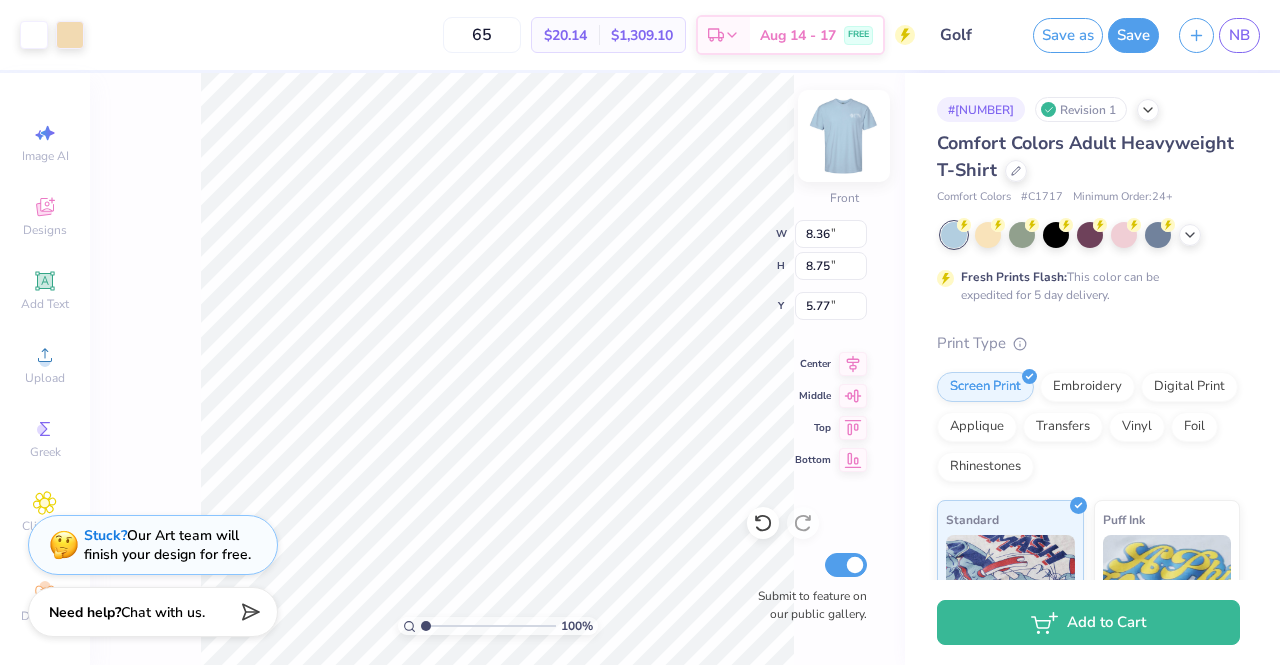 type on "8.75" 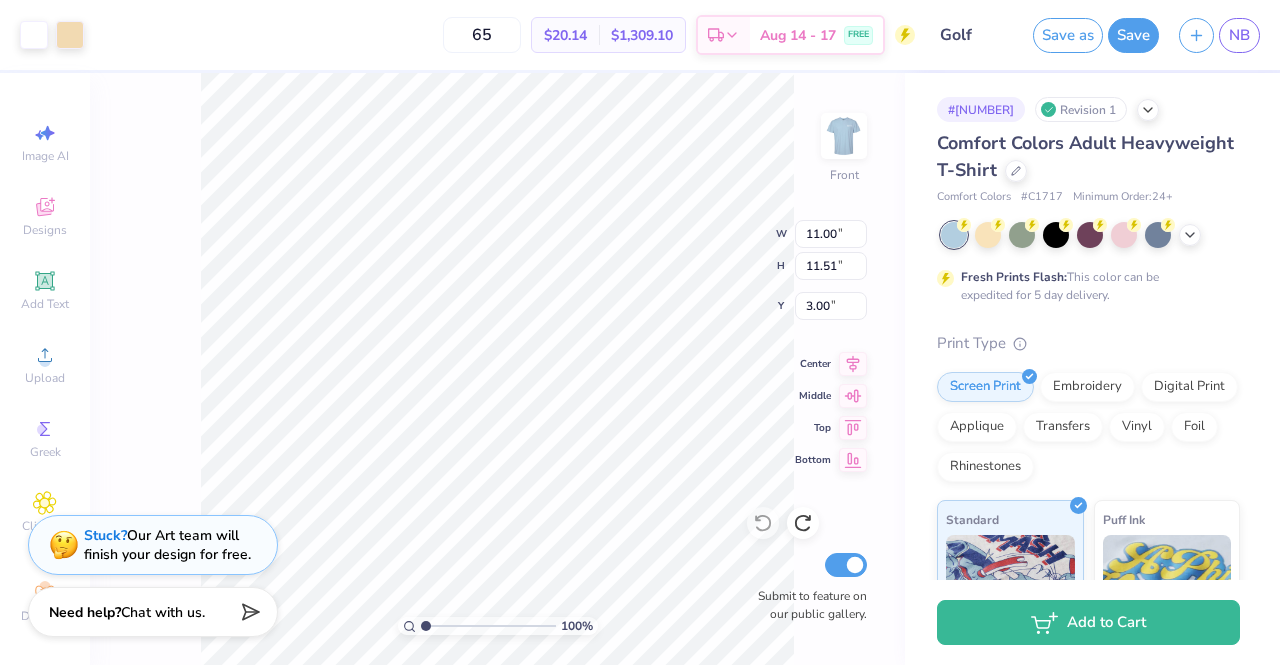 type on "9.70" 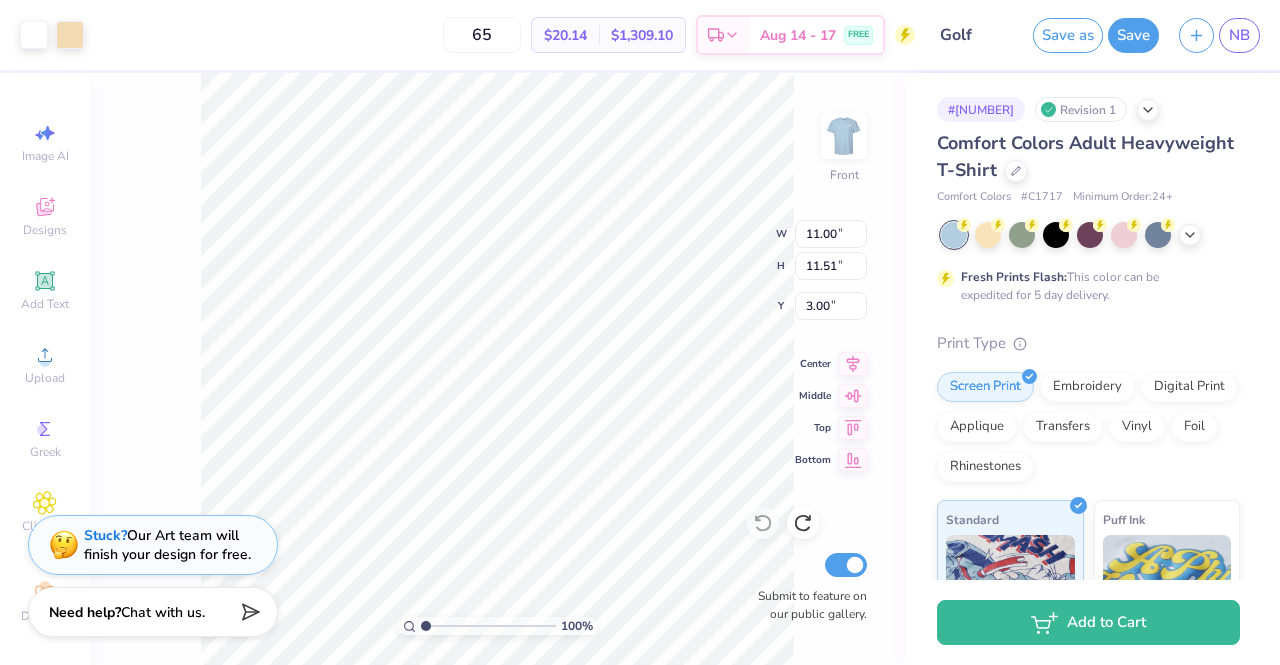 type on "10.15" 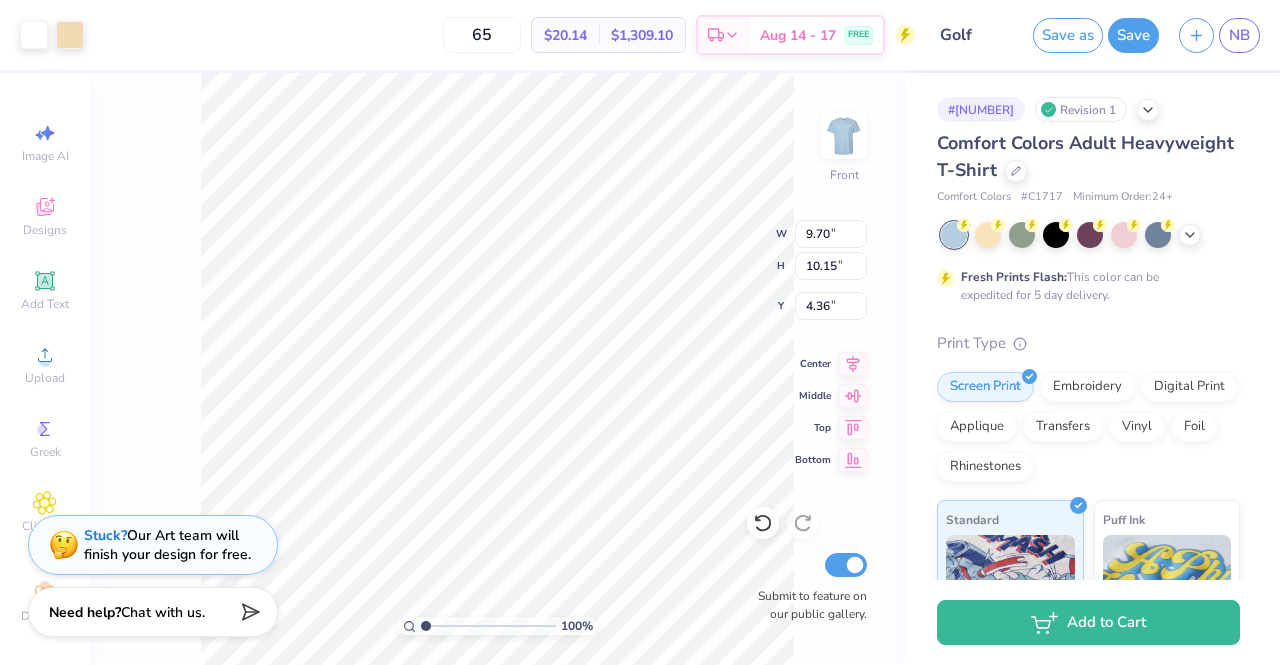 type on "3.60" 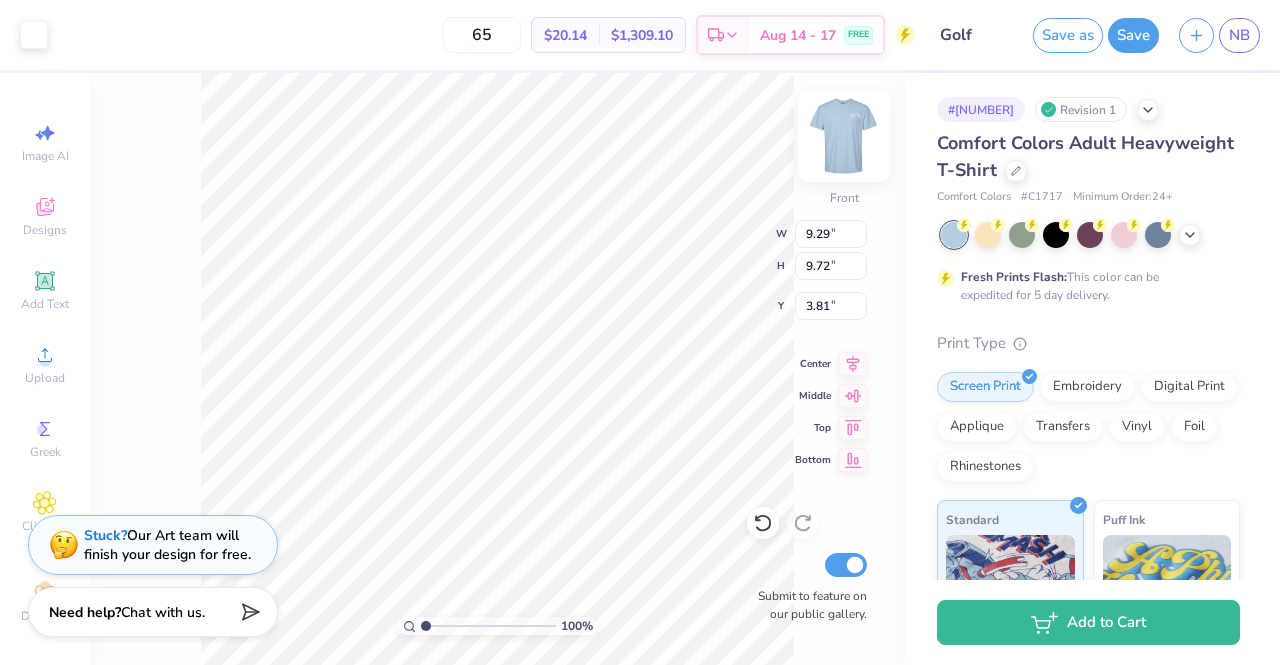 click at bounding box center [844, 136] 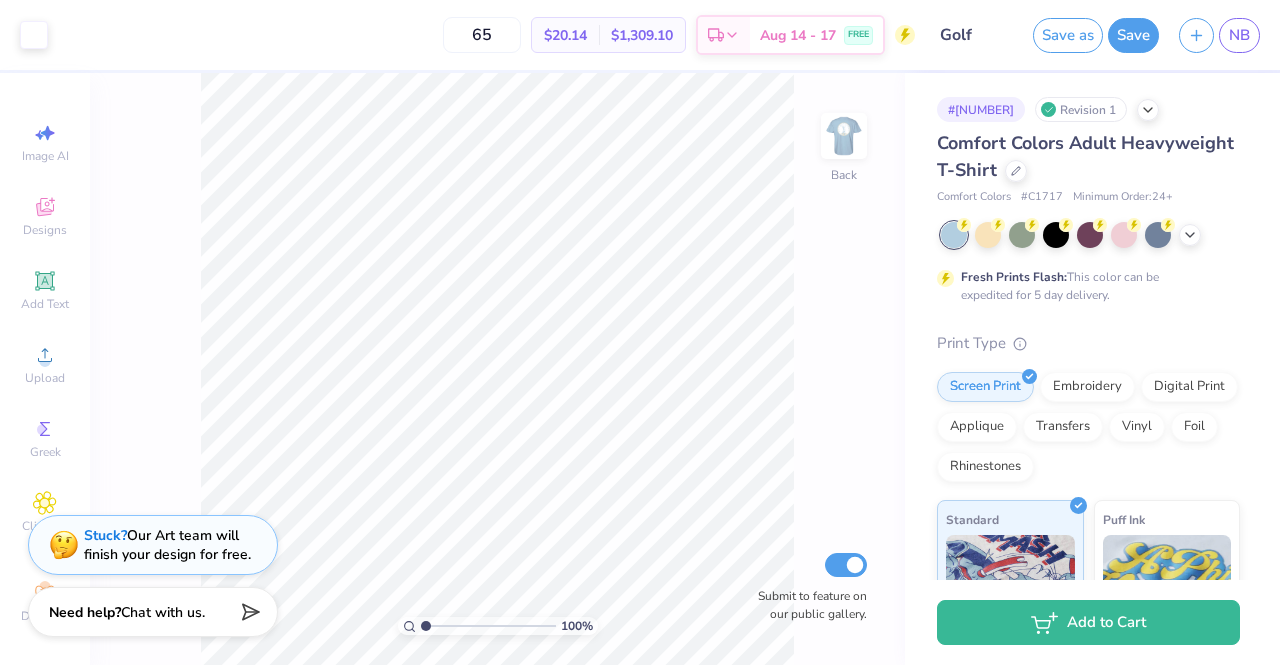 click on "100  % Back Submit to feature on our public gallery." at bounding box center [497, 369] 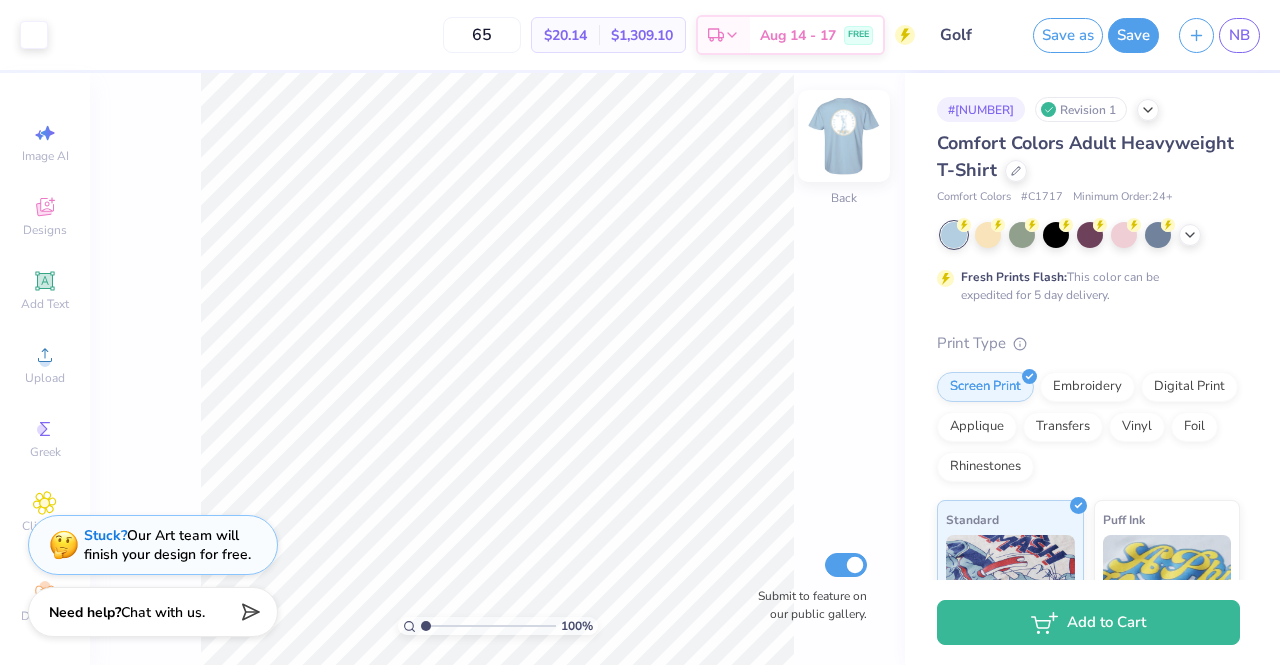 click at bounding box center [844, 136] 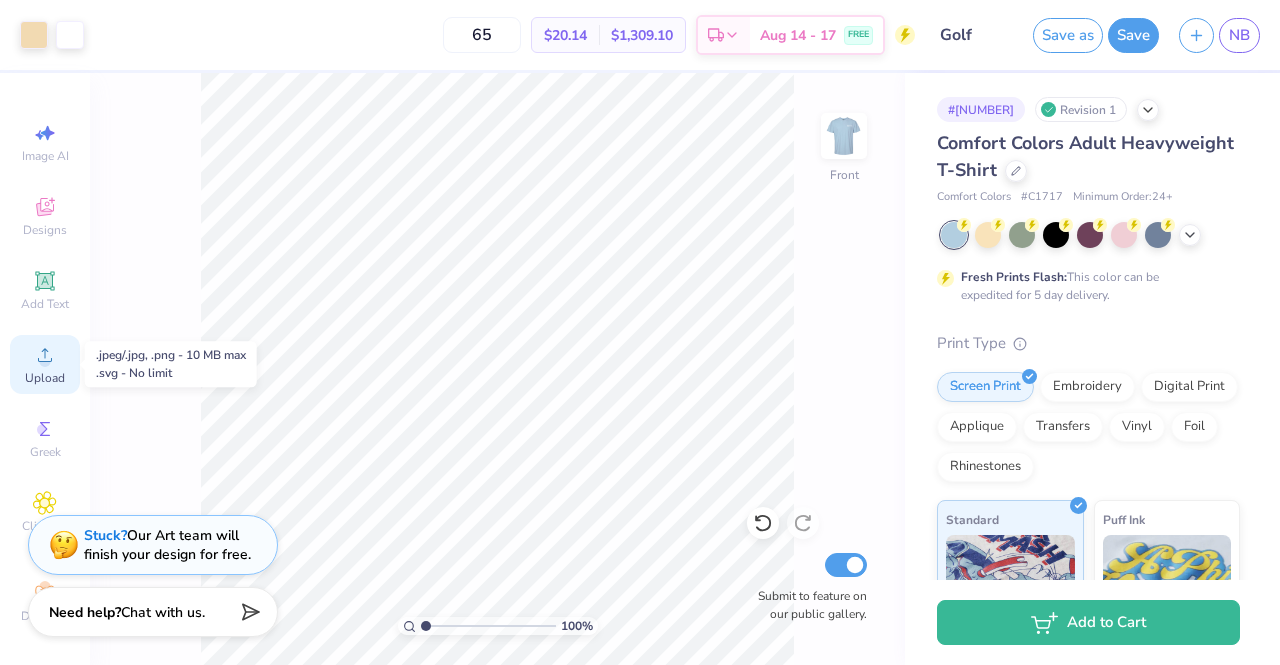 click 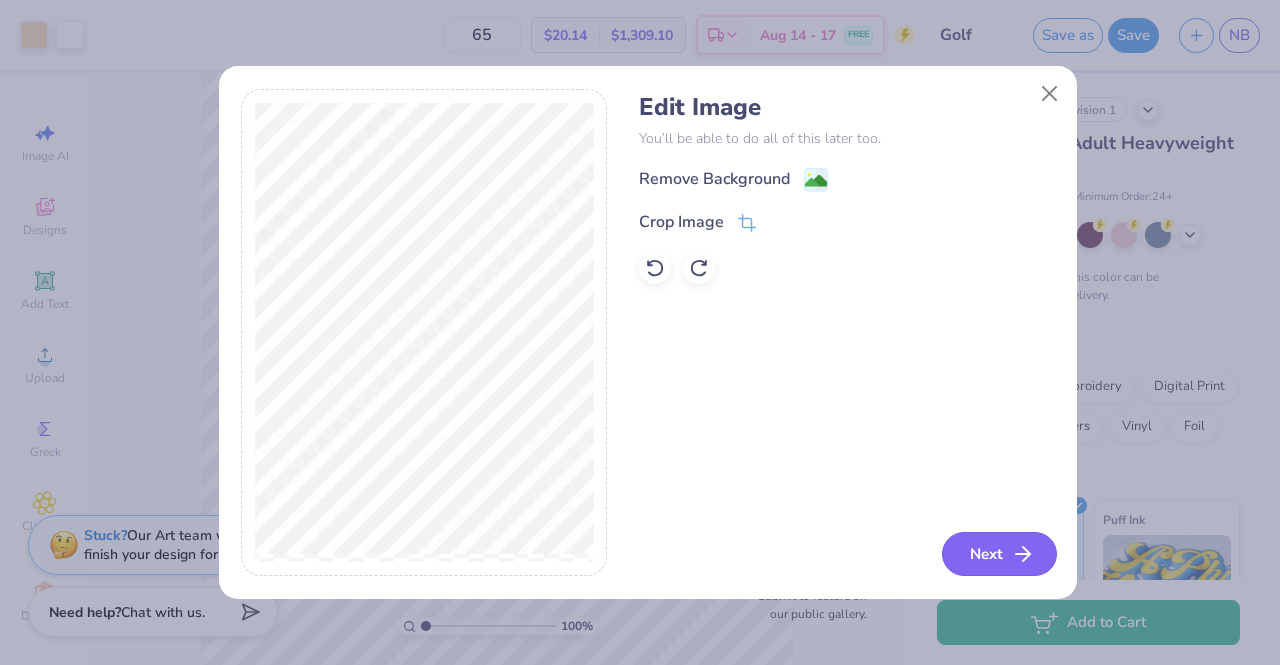 click on "Next" at bounding box center (999, 554) 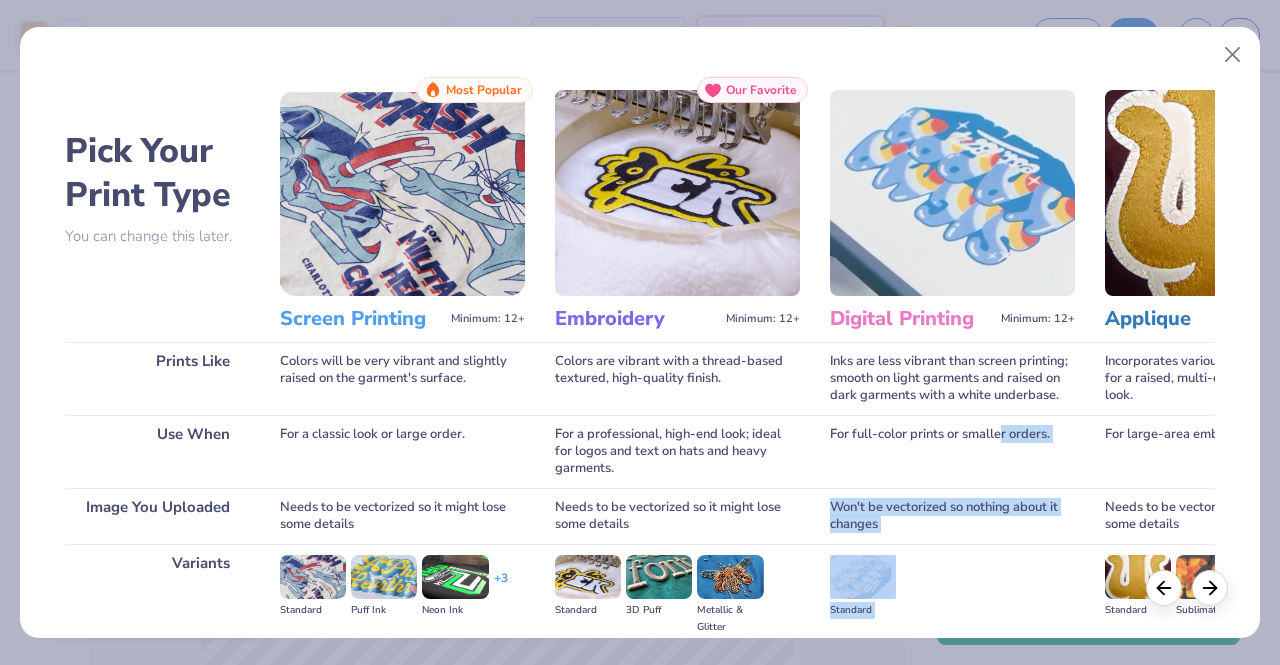 scroll, scrollTop: 232, scrollLeft: 0, axis: vertical 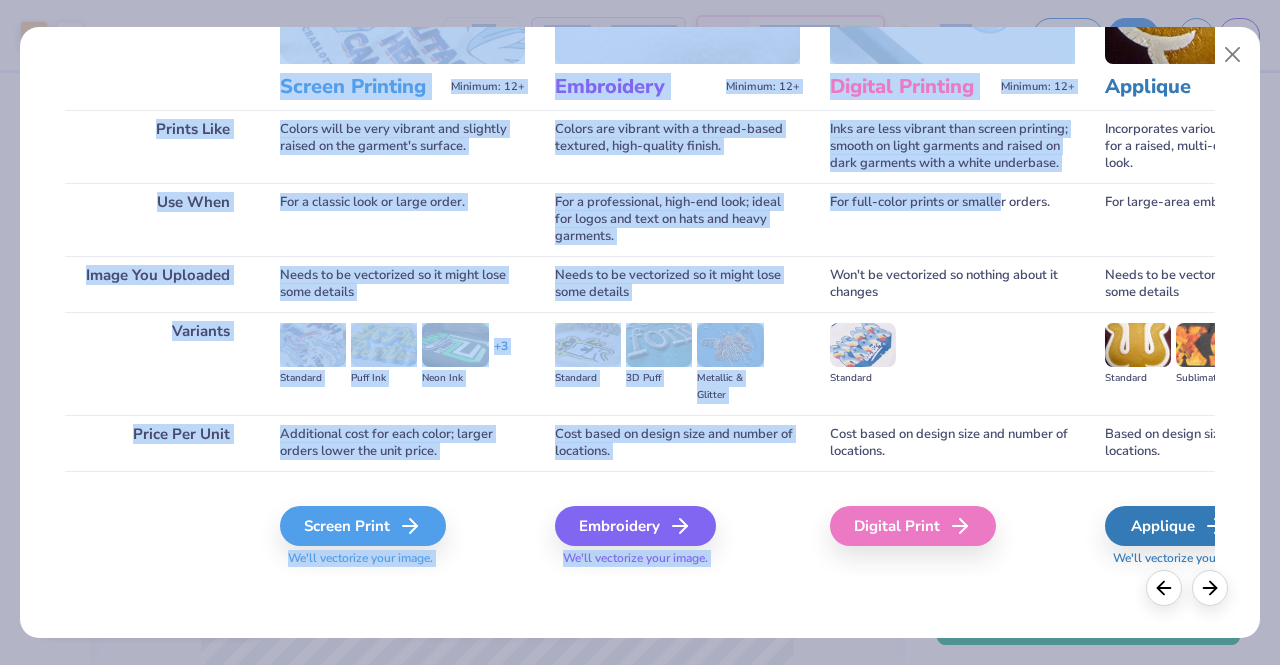 drag, startPoint x: 1002, startPoint y: 445, endPoint x: 1019, endPoint y: 712, distance: 267.54065 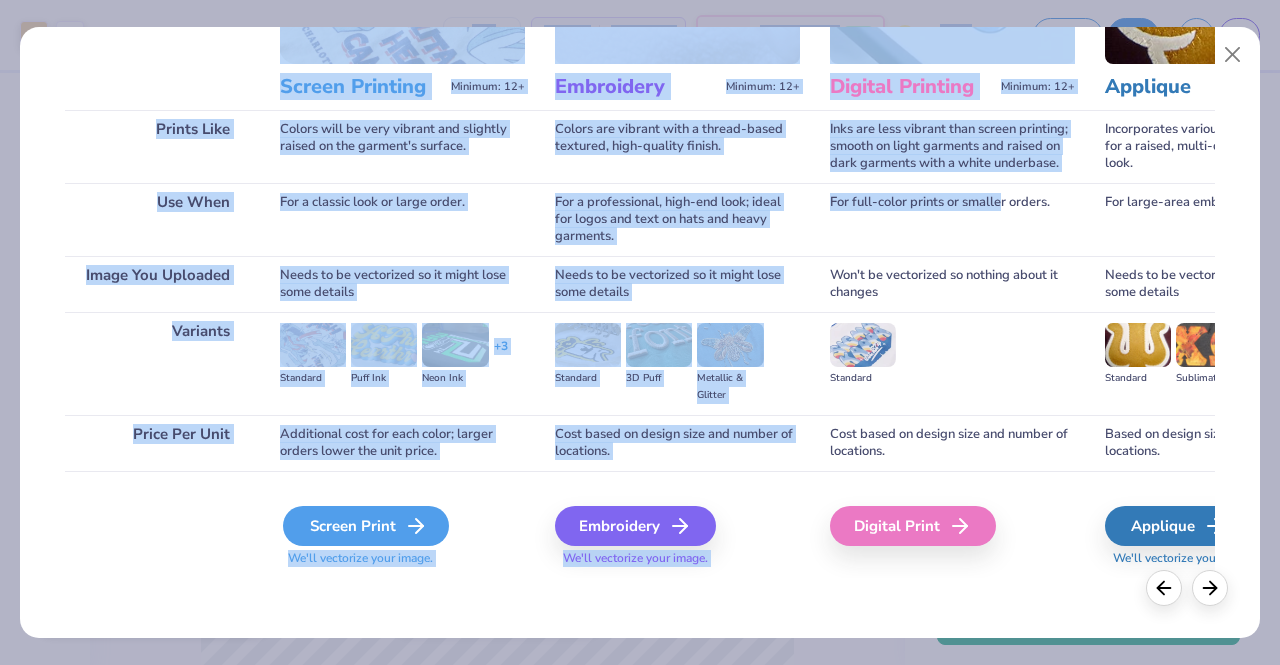 click 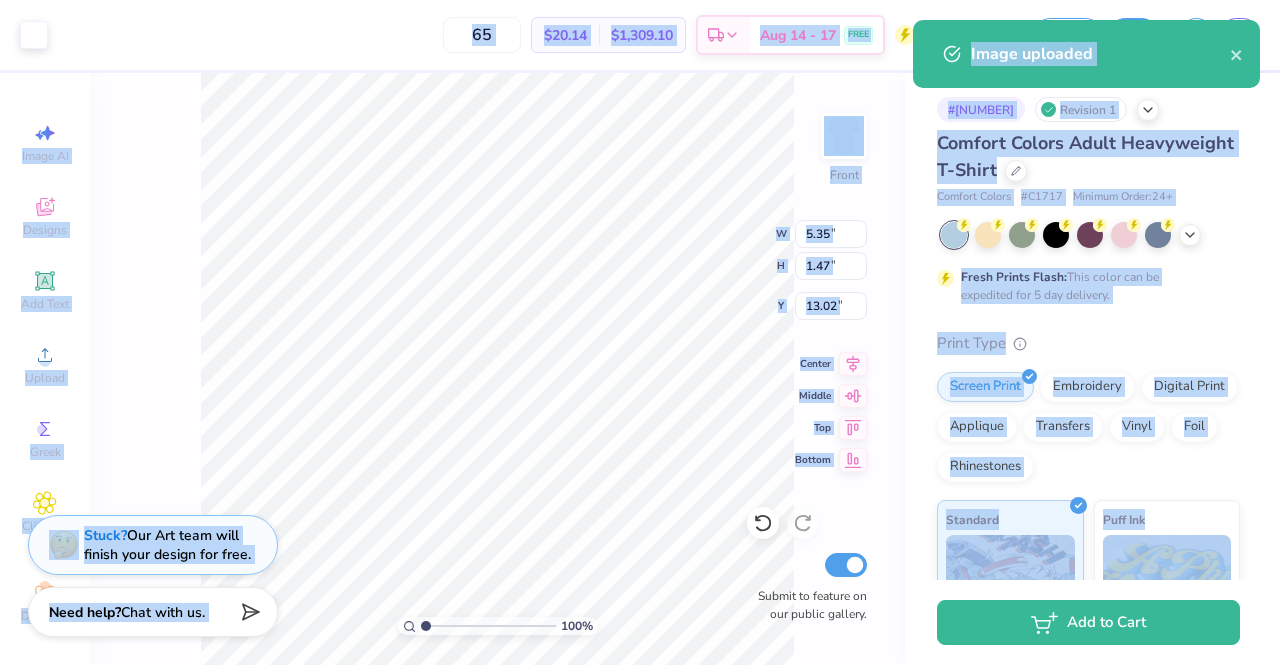 type on "13.75" 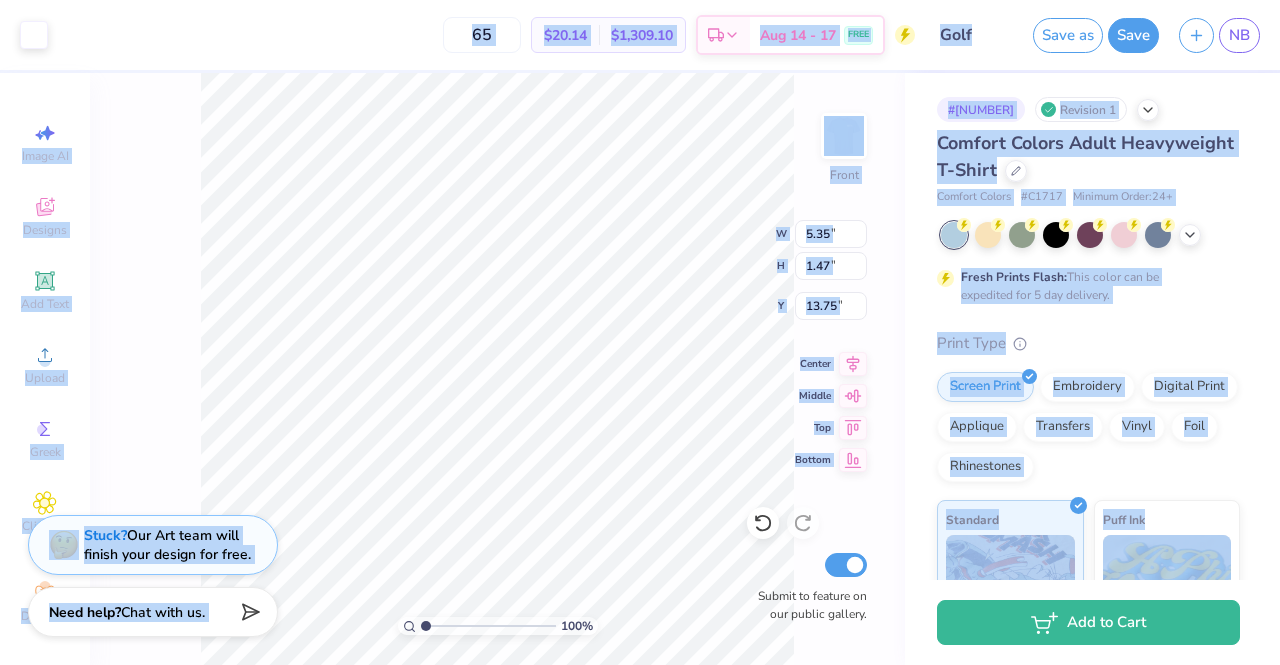 type on "3.51" 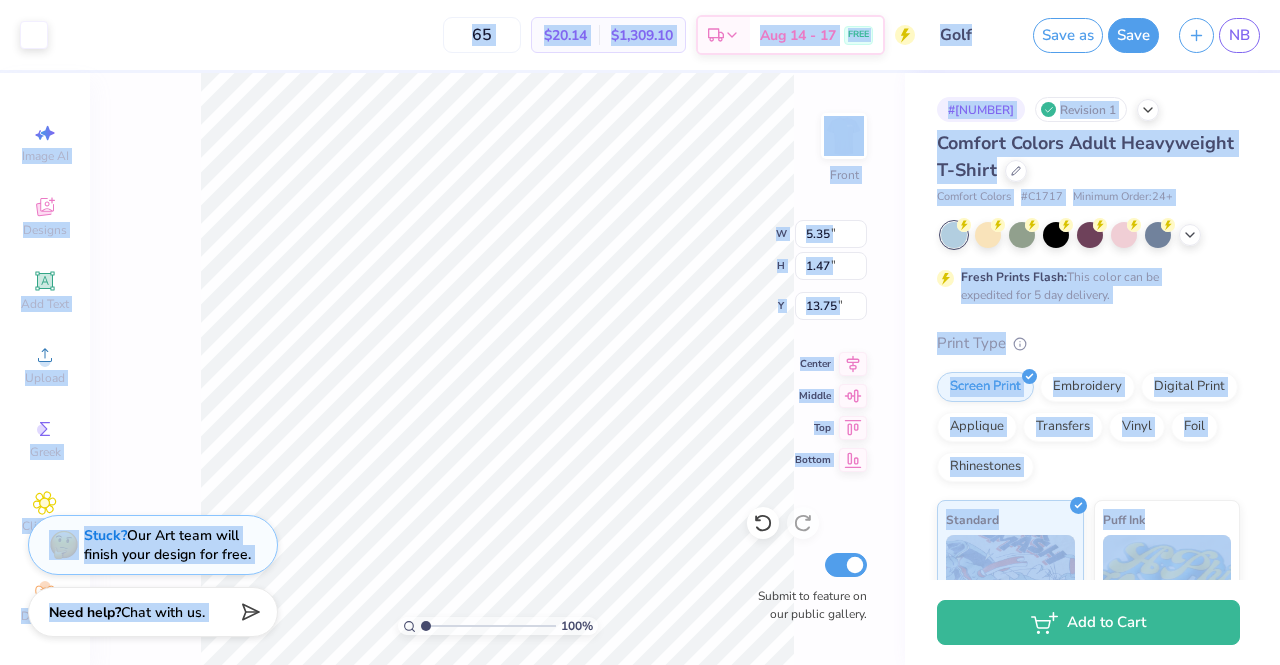 type on "0.96" 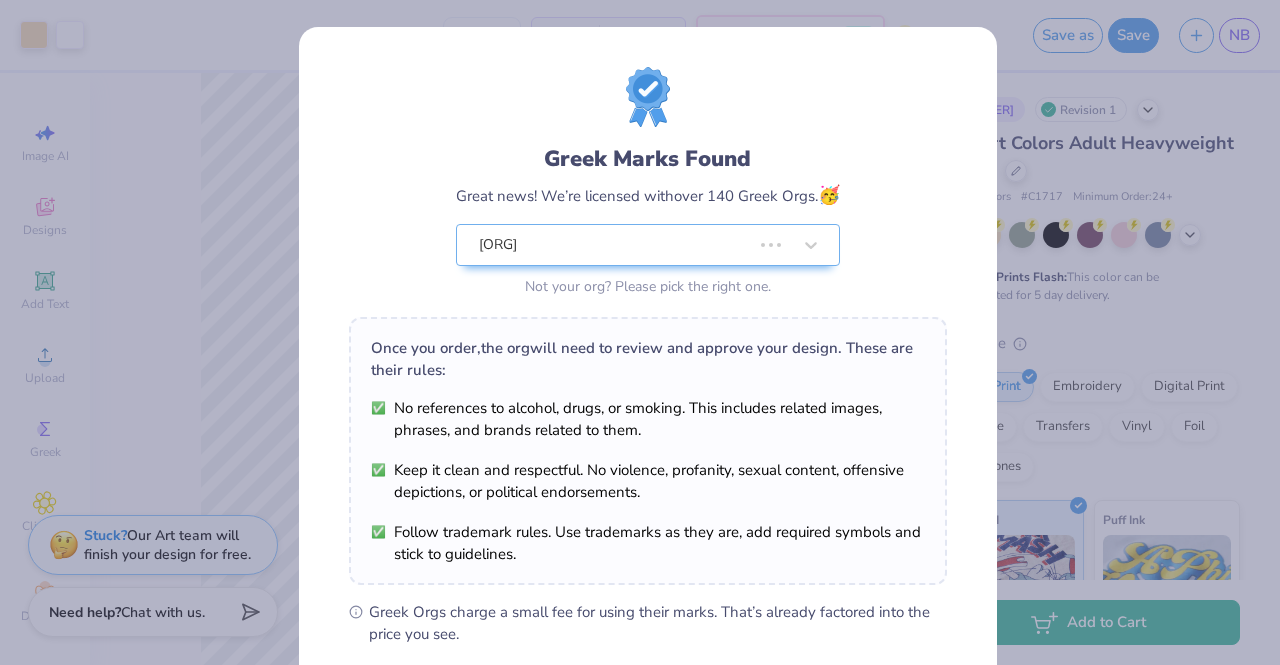 click on "No references to alcohol, drugs, or smoking. This includes related images, phrases, and brands related to them." at bounding box center [648, 419] 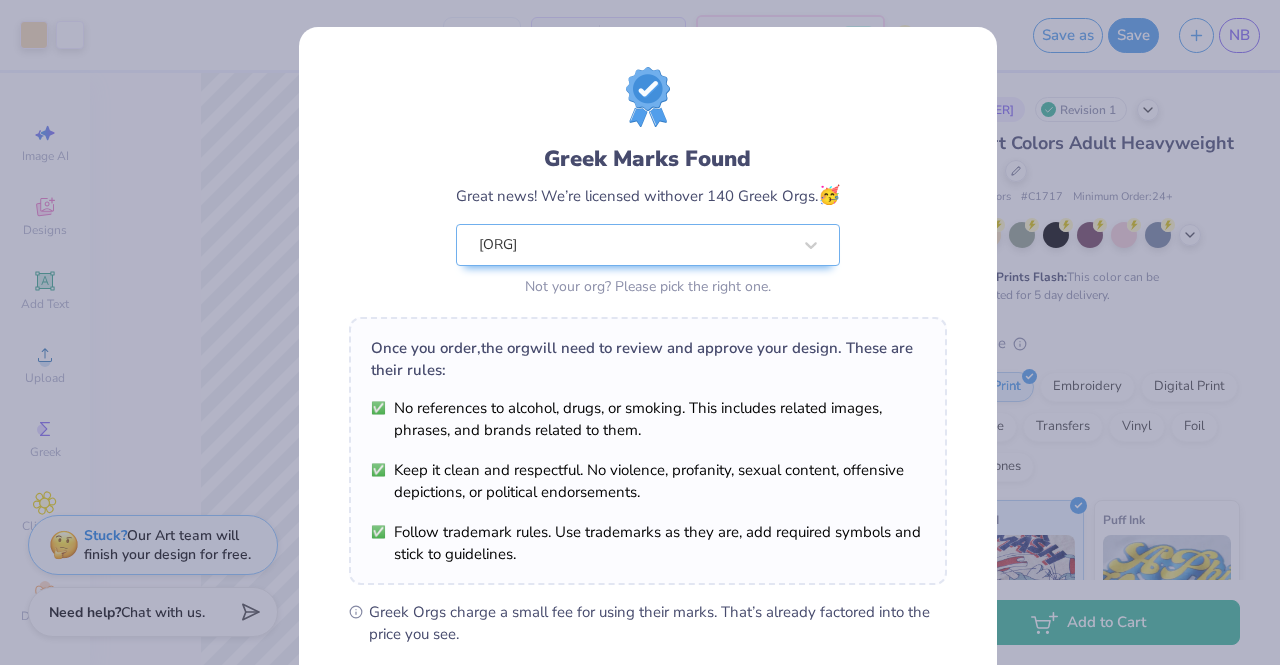 click on "Greek Marks Found Great news! We’re licensed with  over 140 Greek Orgs. 🥳 Phi Gamma Nu Not your org? Please pick the right one. Once you order,  the org  will need to review and approve your design. These are their rules: No references to alcohol, drugs, or smoking. This includes related images, phrases, and brands related to them. Keep it clean and respectful. No violence, profanity, sexual content, offensive depictions, or political endorsements. Follow trademark rules. Use trademarks as they are, add required symbols and stick to guidelines. Greek Orgs charge a small fee for using their marks. That’s already factored into the price you see. By proceeding, you understand that we can only print your design if the org approves it. If they don’t, our specialists will connect with you to rework the design until they do. We’ll only submit the design if you order. I Understand! No  Greek  marks in your design?" at bounding box center [640, 332] 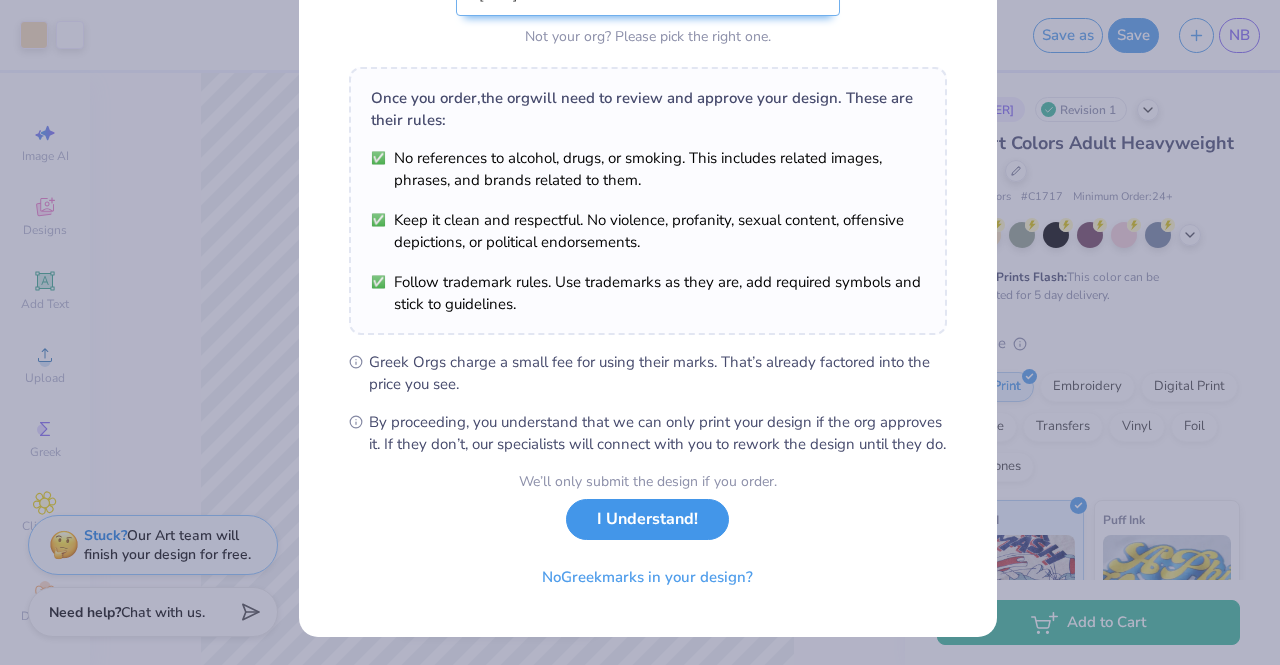click on "I Understand!" at bounding box center [647, 519] 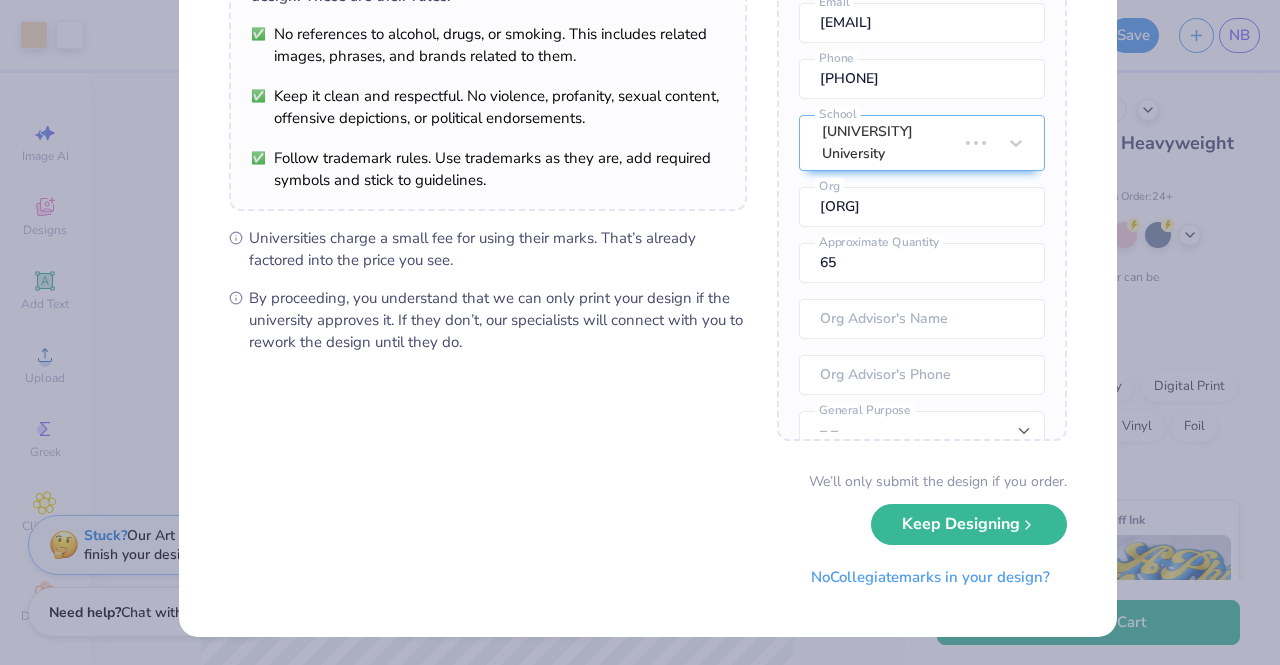 scroll, scrollTop: 0, scrollLeft: 0, axis: both 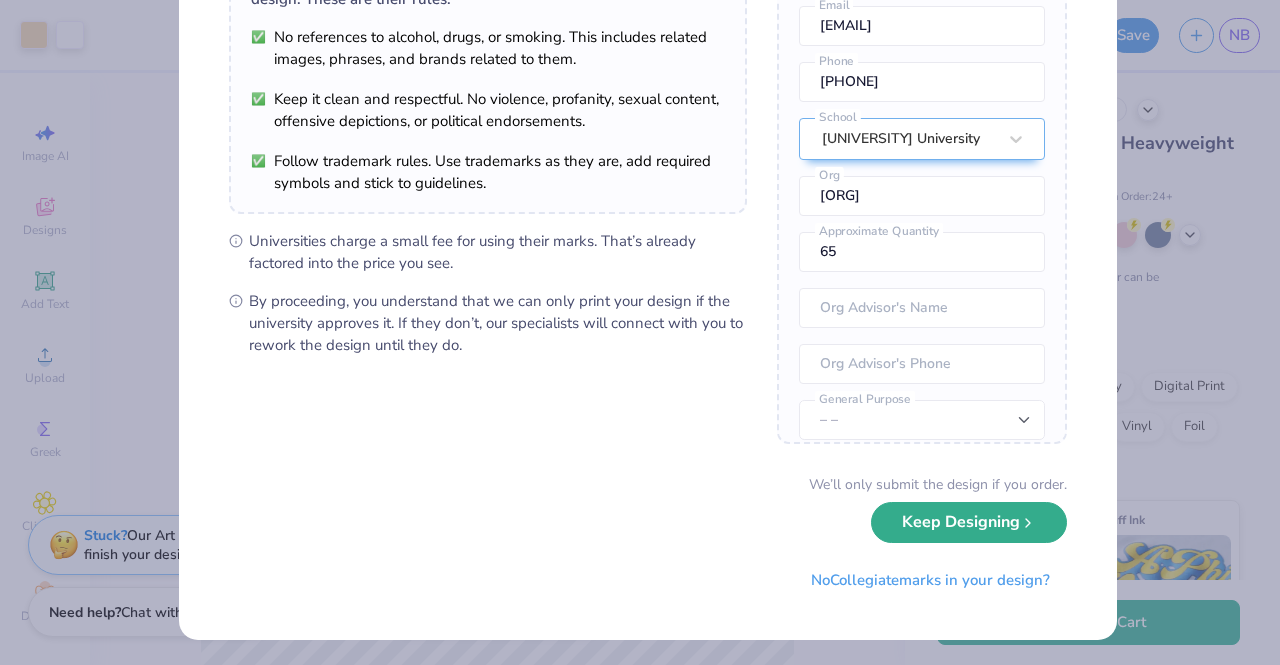 click on "Keep Designing" at bounding box center (969, 522) 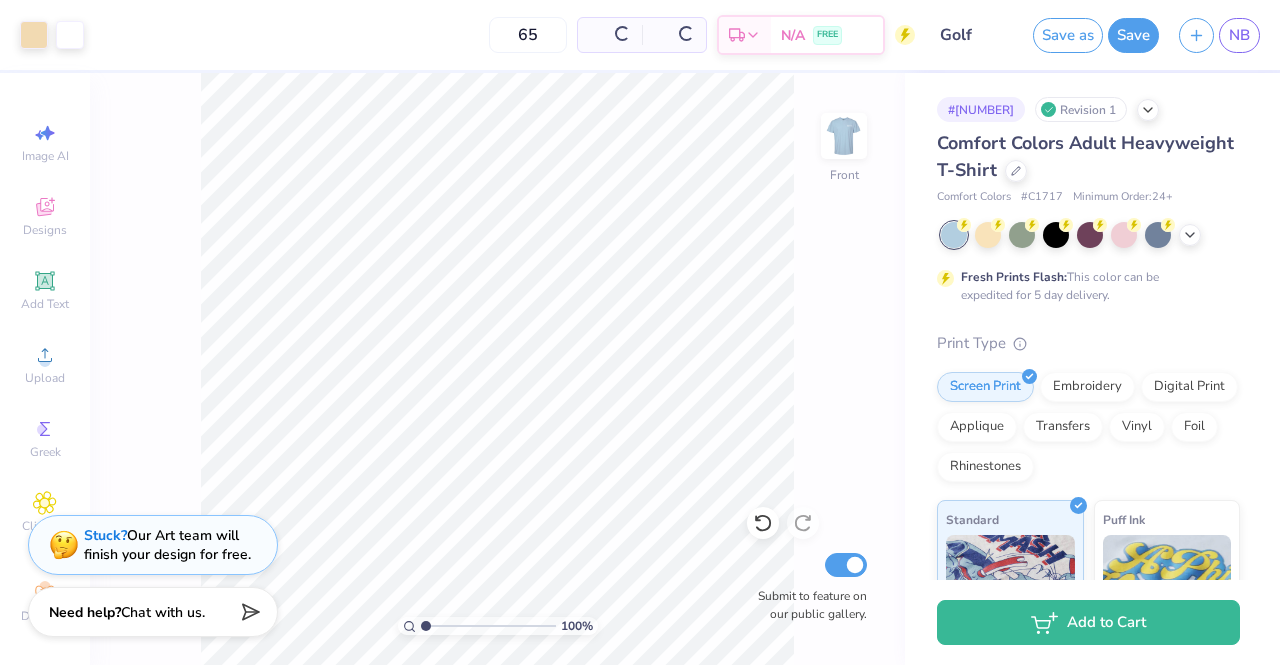 scroll, scrollTop: 0, scrollLeft: 0, axis: both 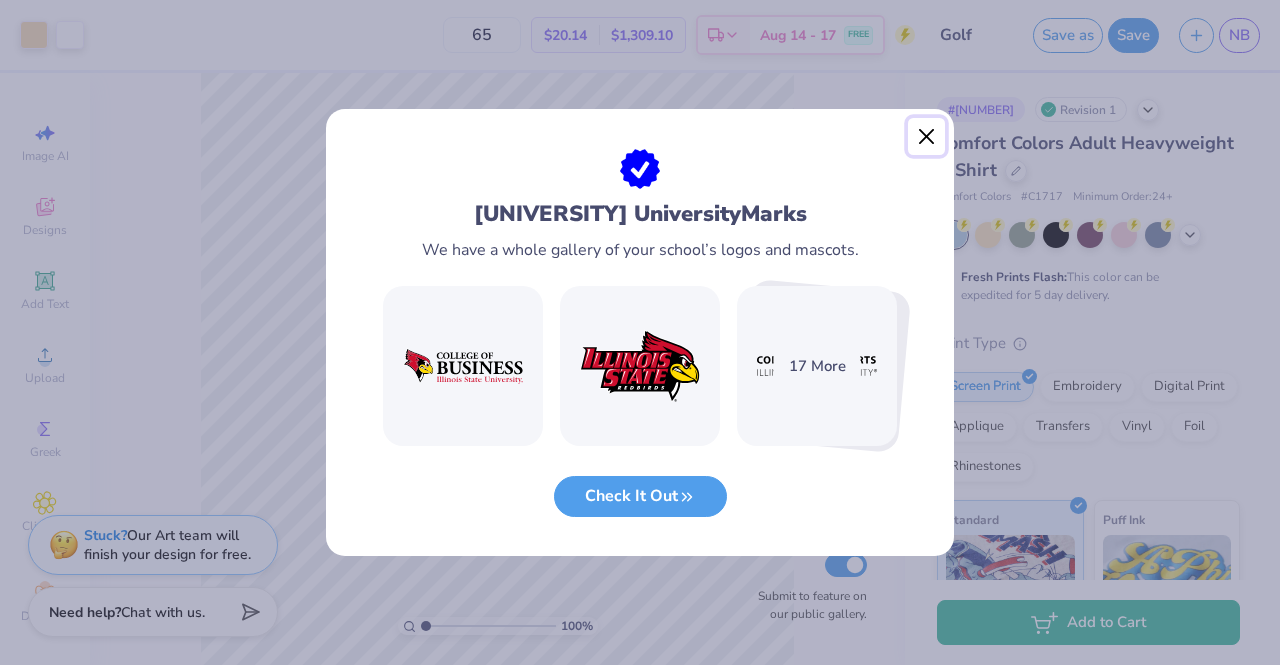click at bounding box center [927, 137] 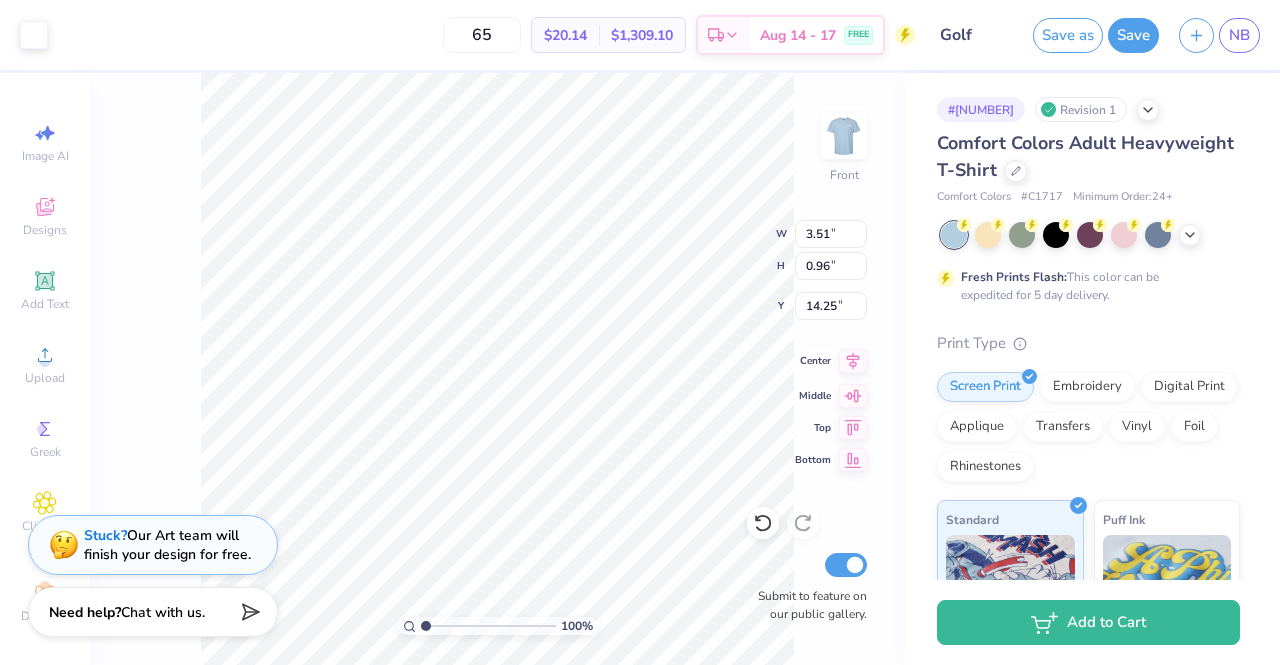 click 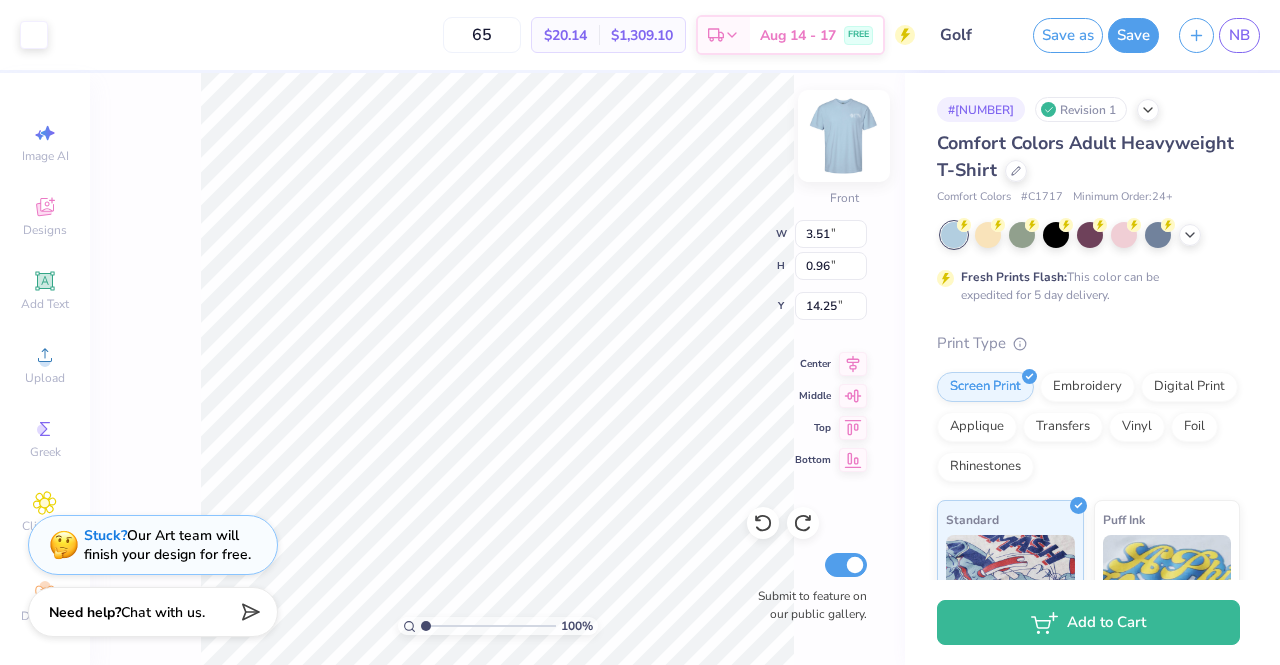 click at bounding box center (844, 136) 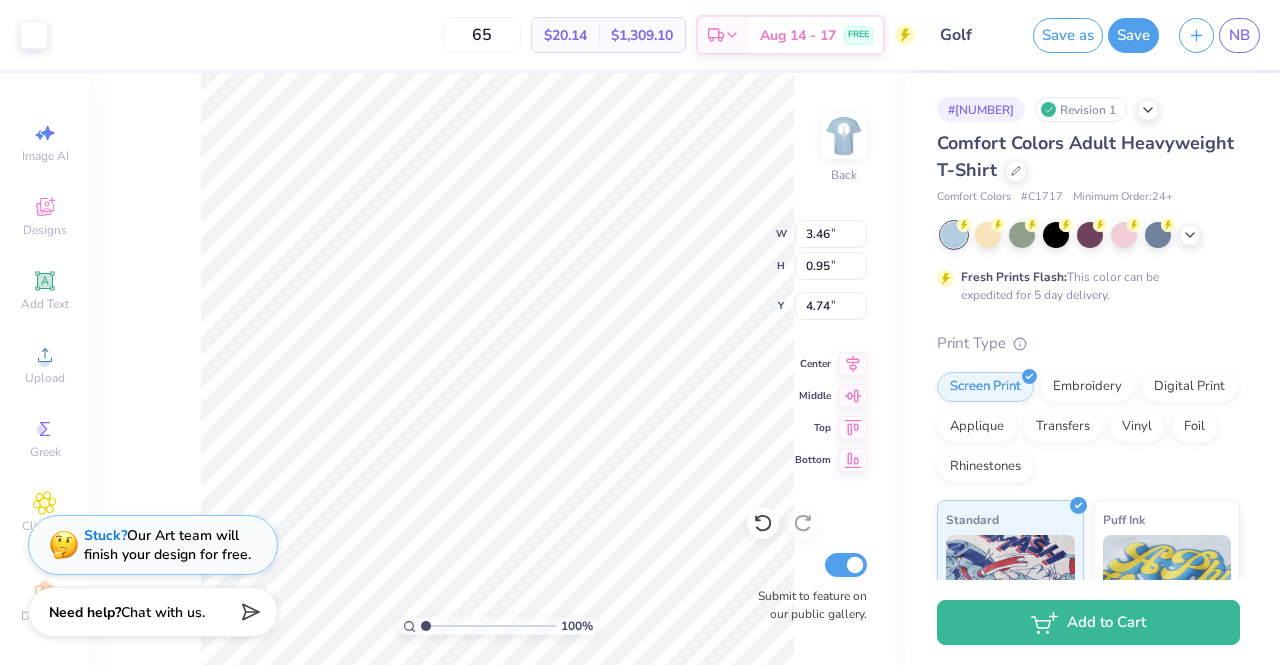 type on "4.74" 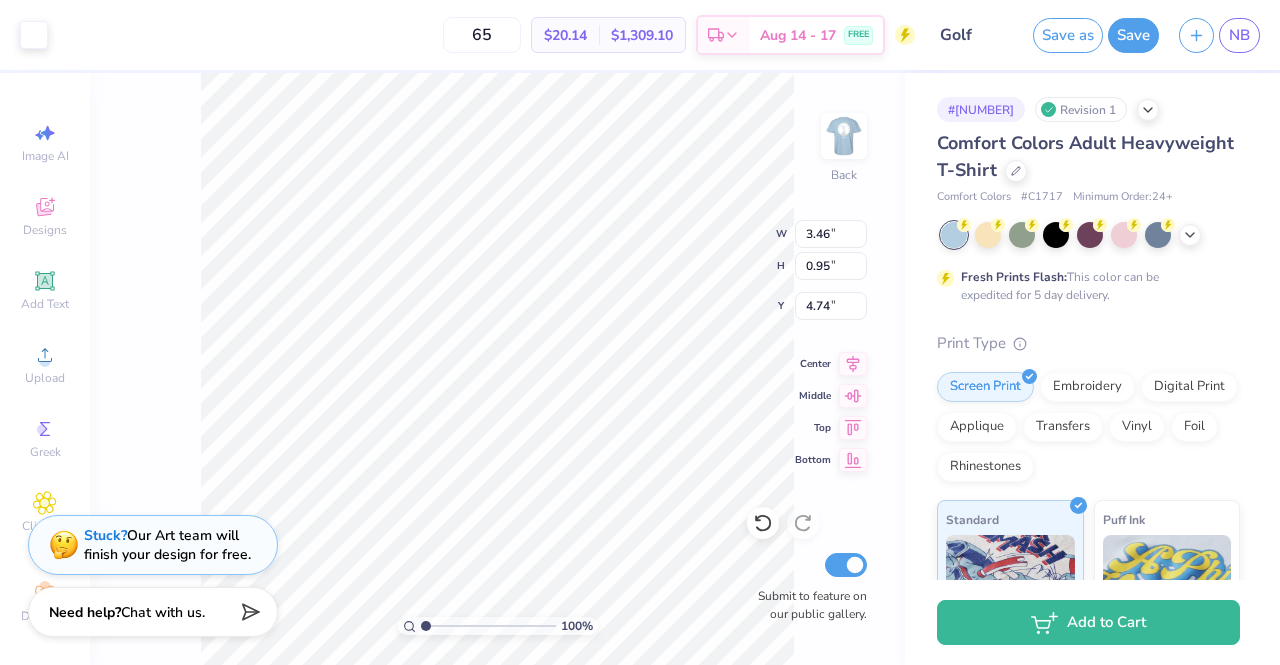 type on "0.49" 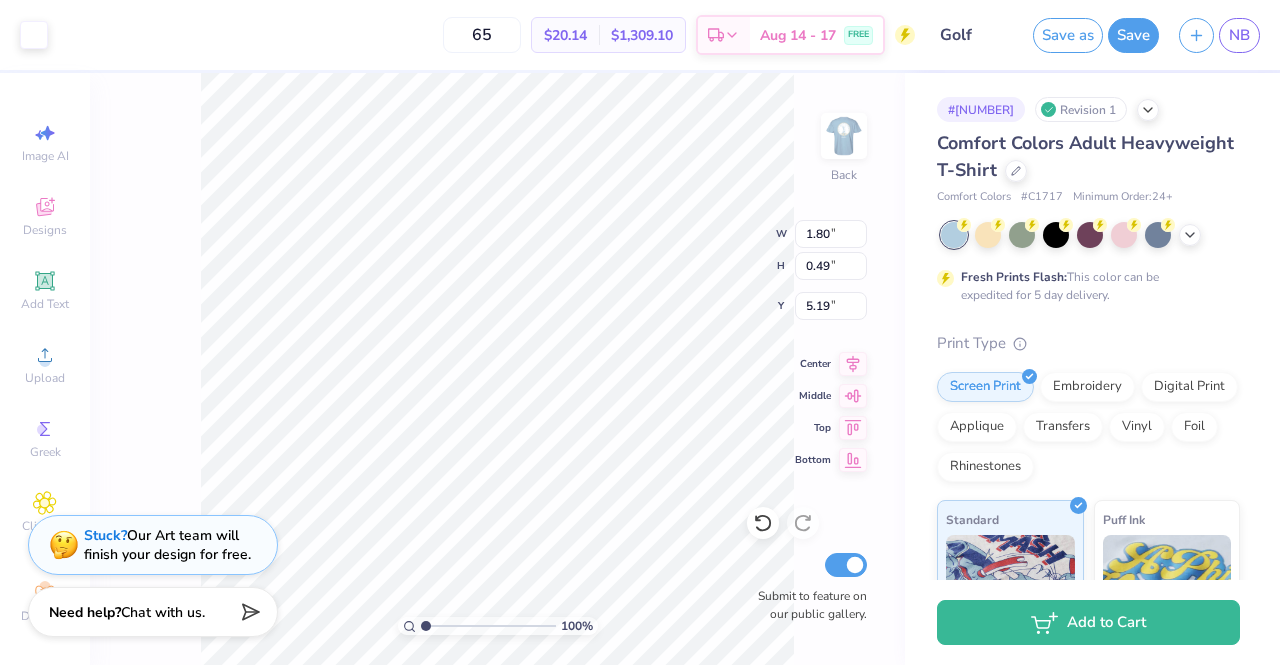 type on "4.61" 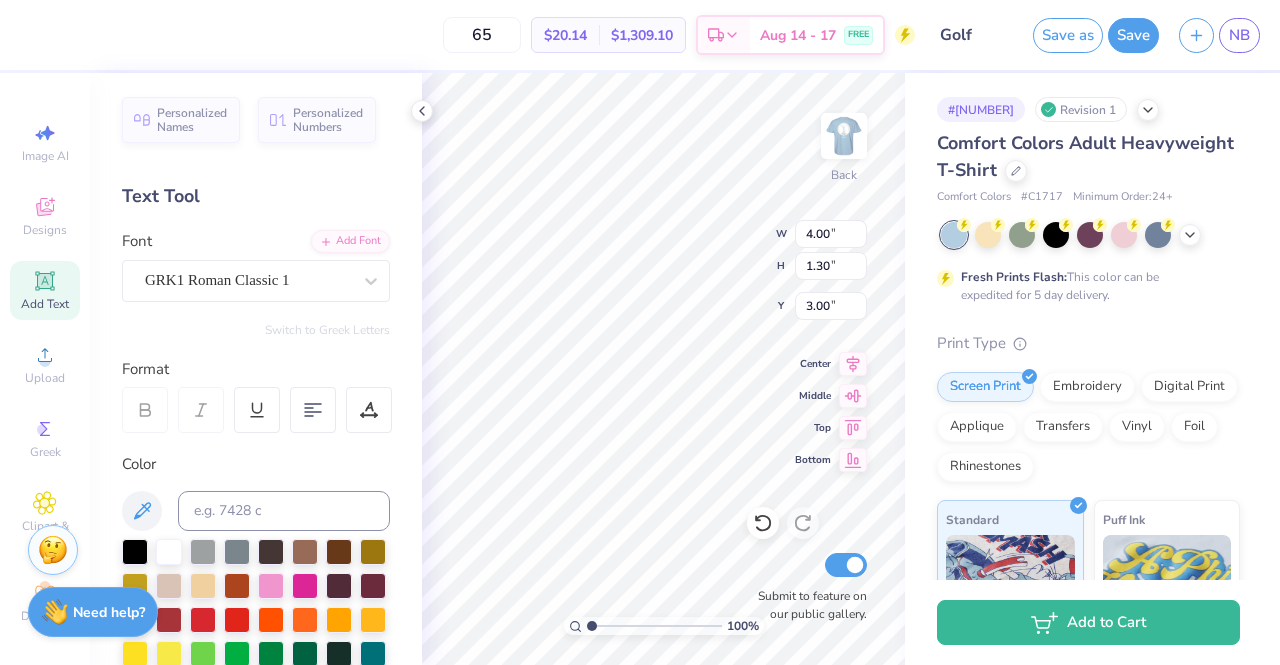 type on "2.10" 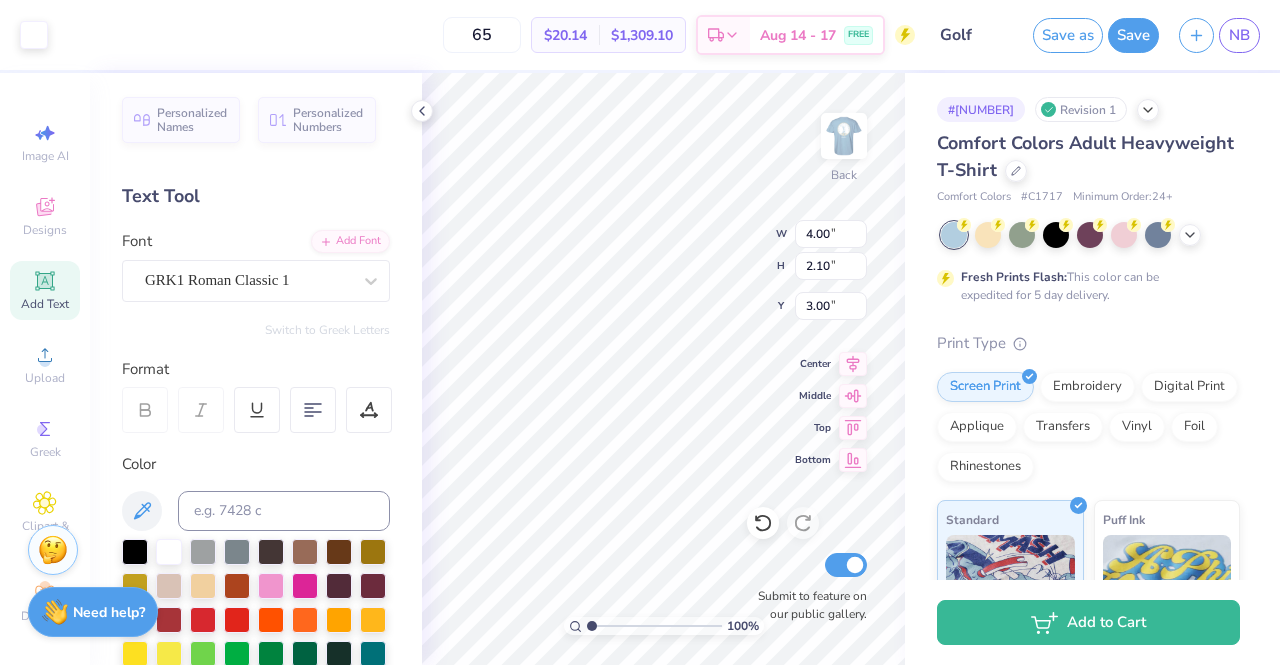 type on "2.73" 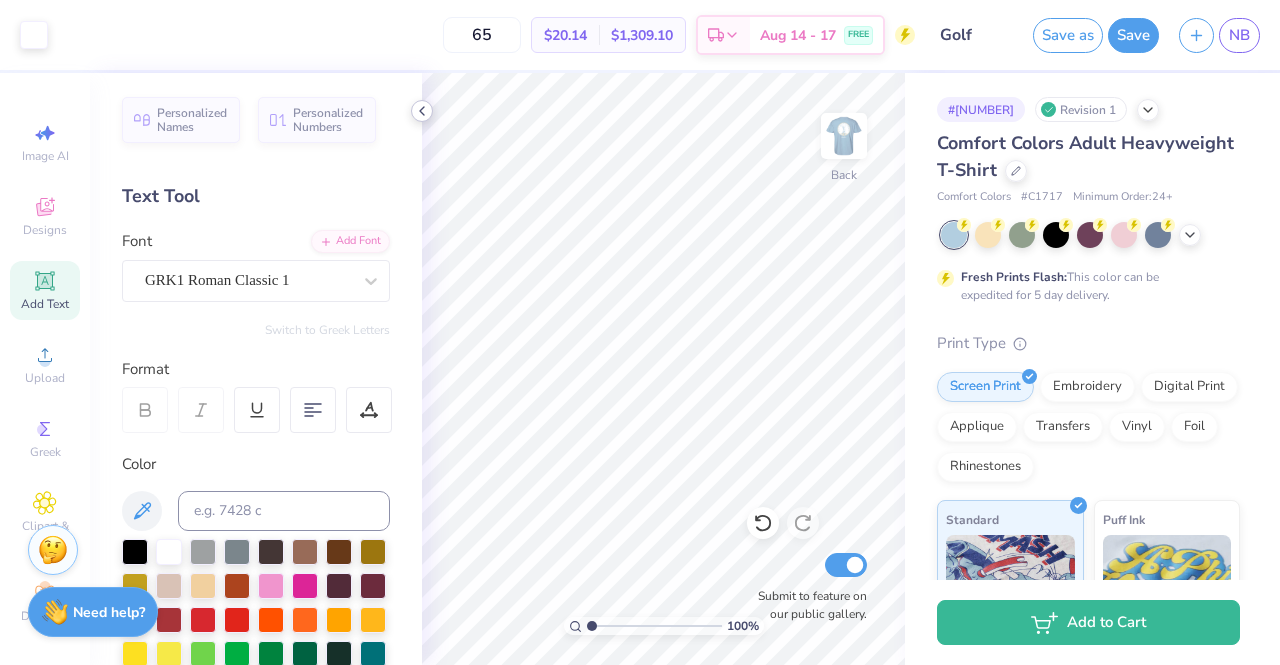 click 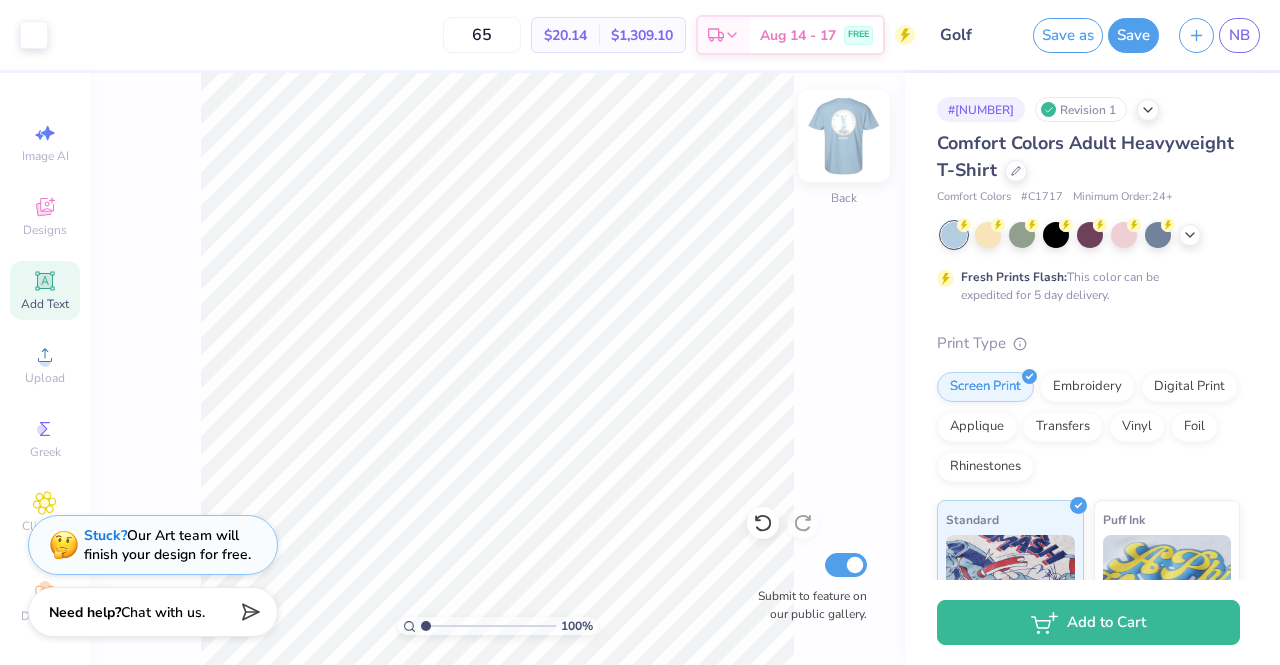 click at bounding box center [844, 136] 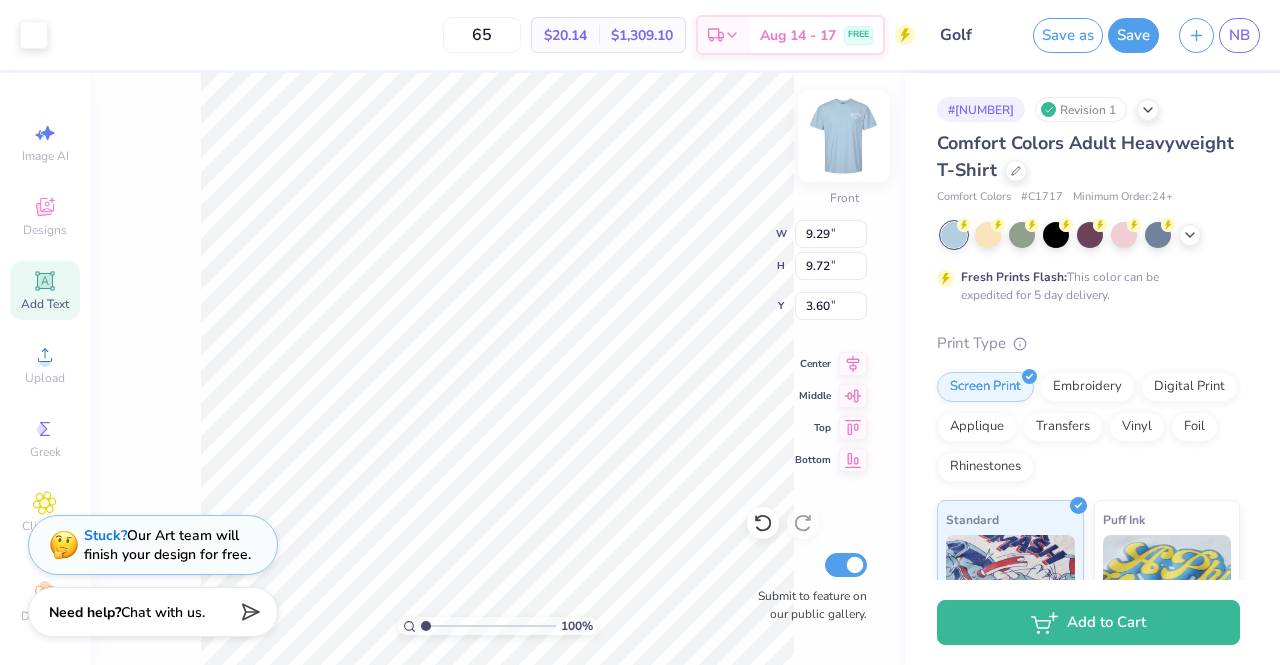 type on "3.60" 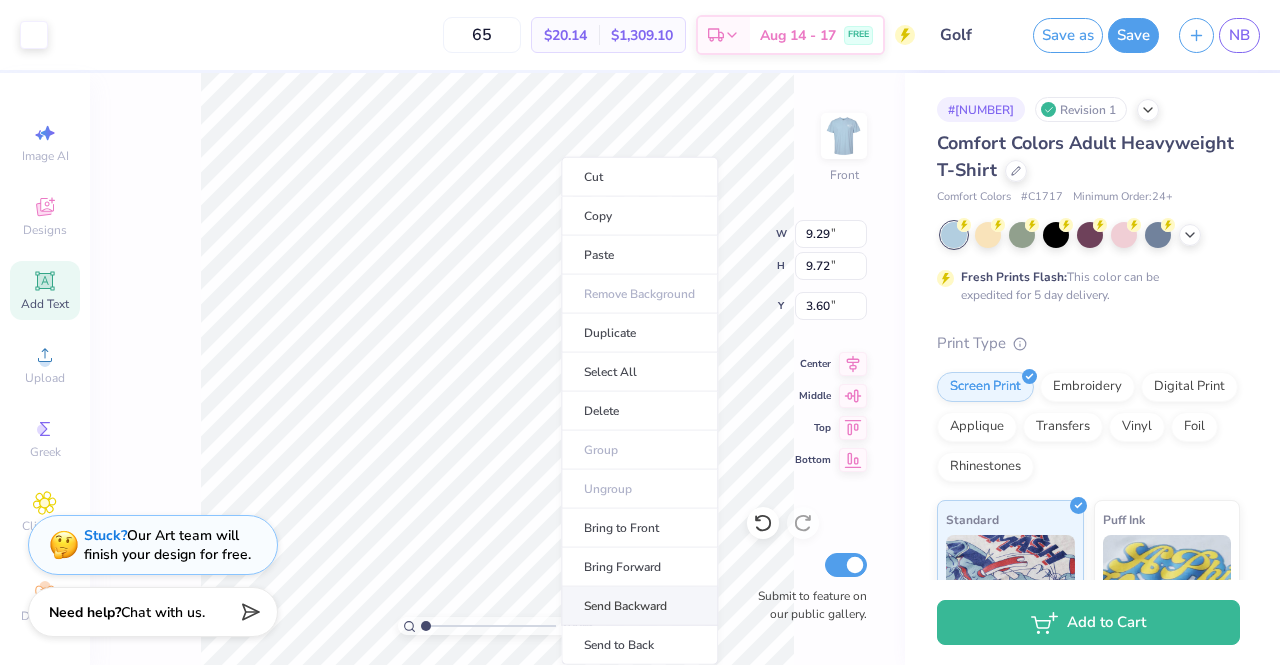 click on "Send Backward" at bounding box center [639, 606] 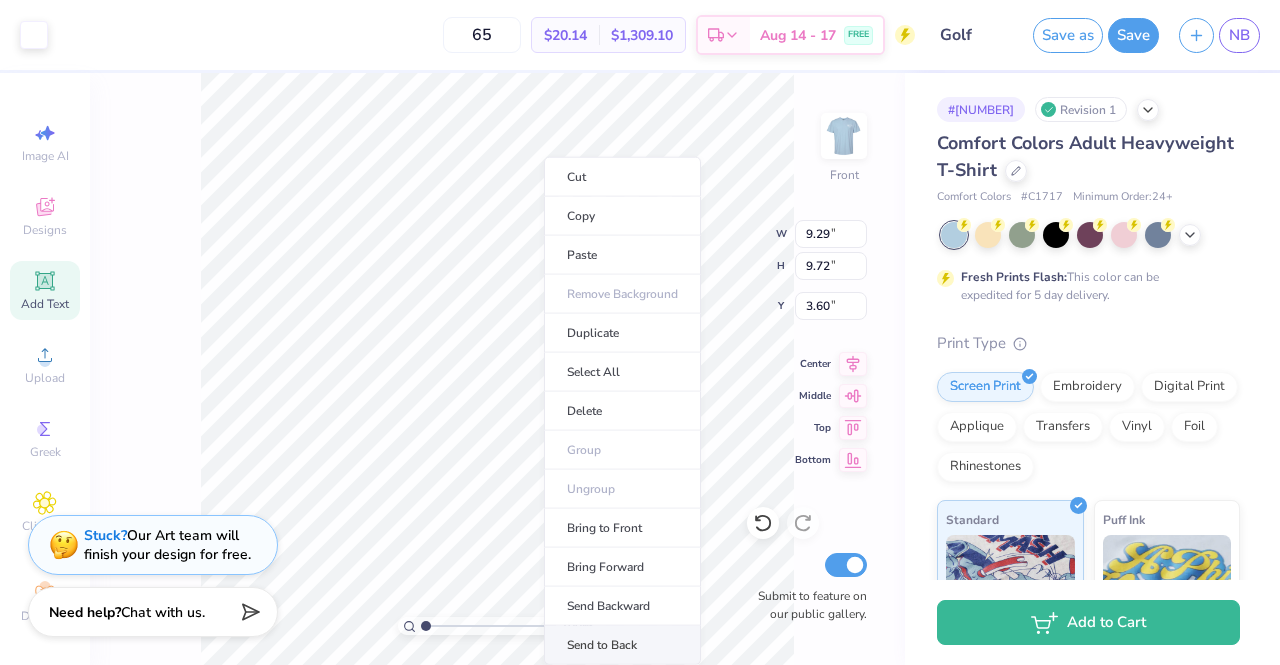 click on "Send to Back" at bounding box center [622, 645] 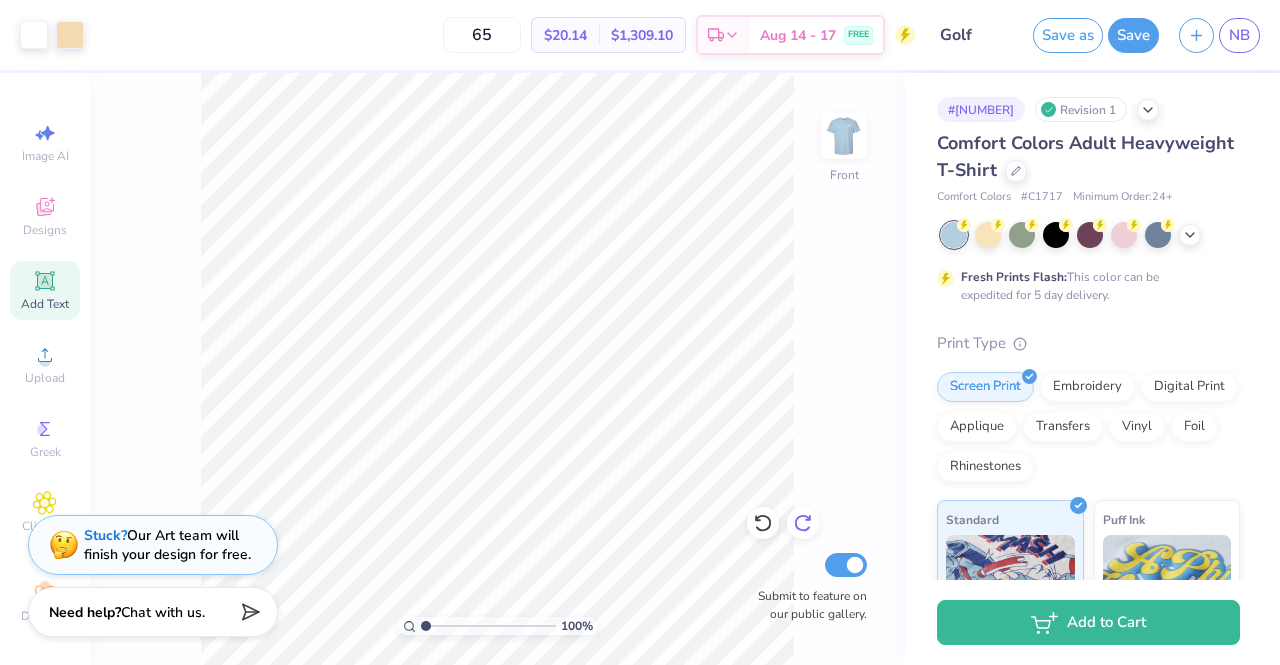 click at bounding box center (803, 523) 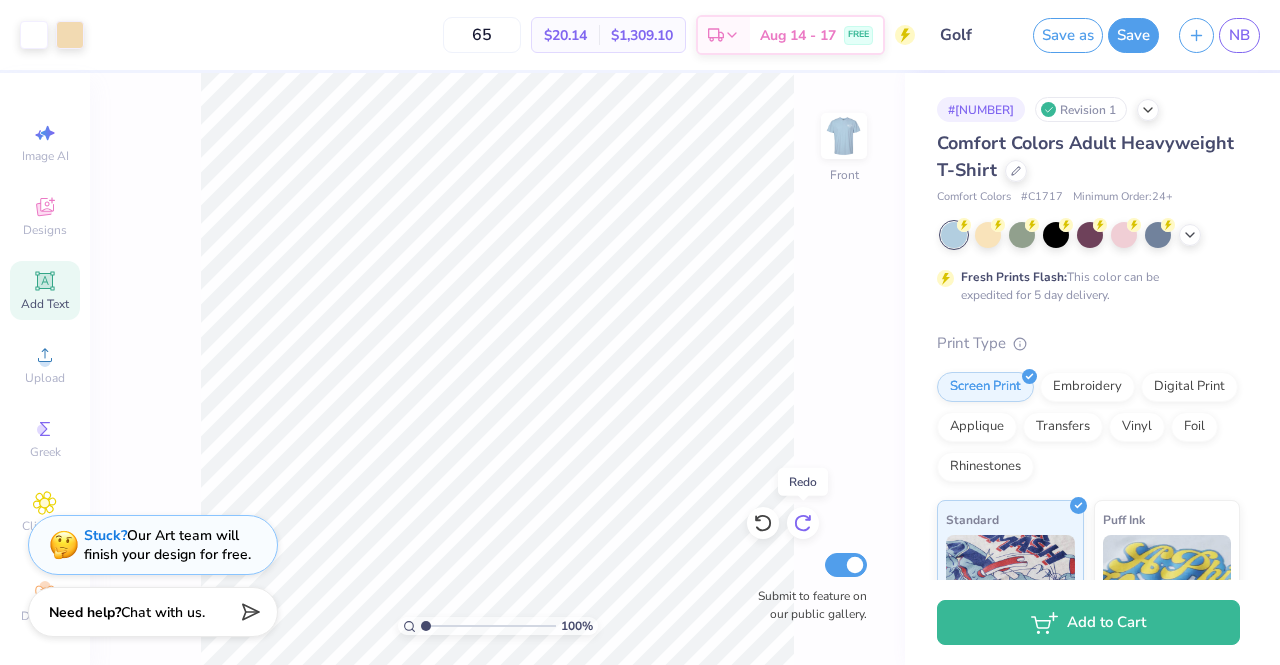 click at bounding box center [803, 523] 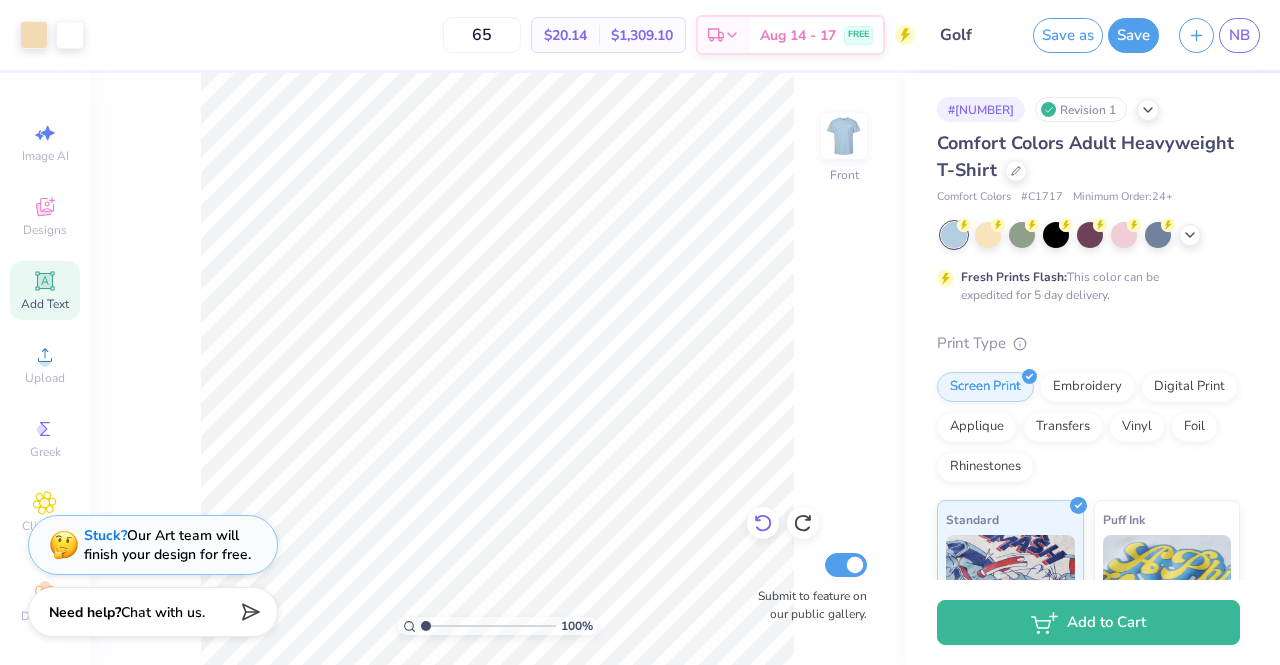 click 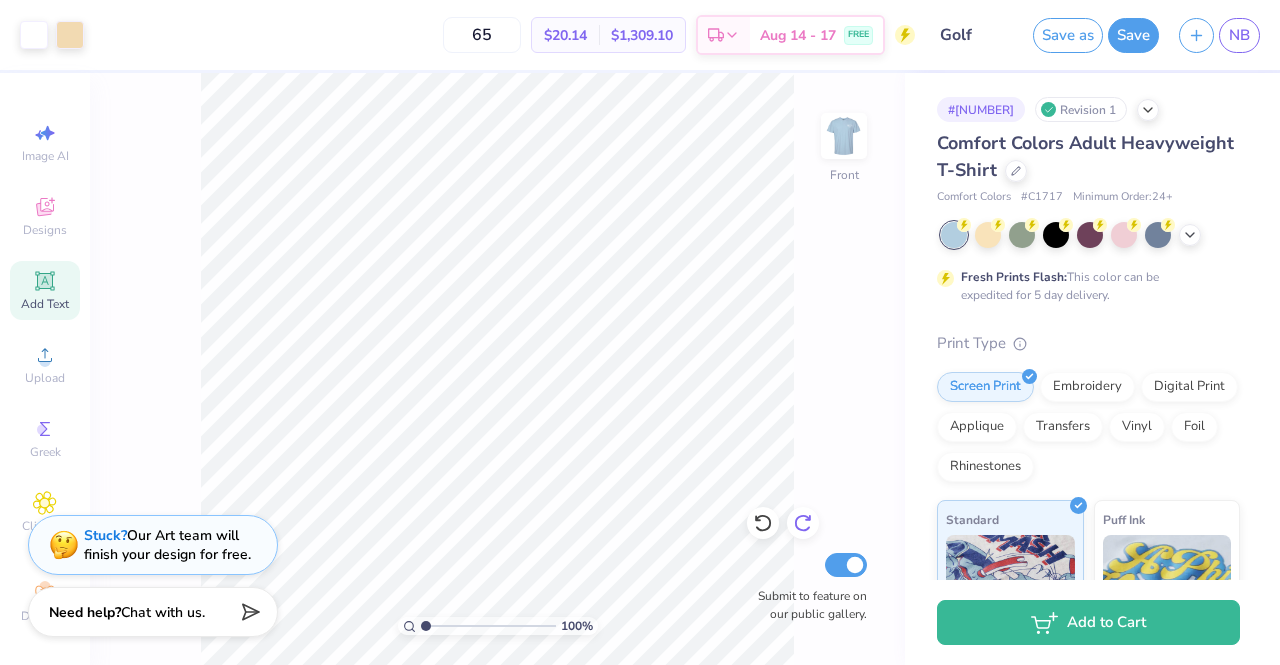 click 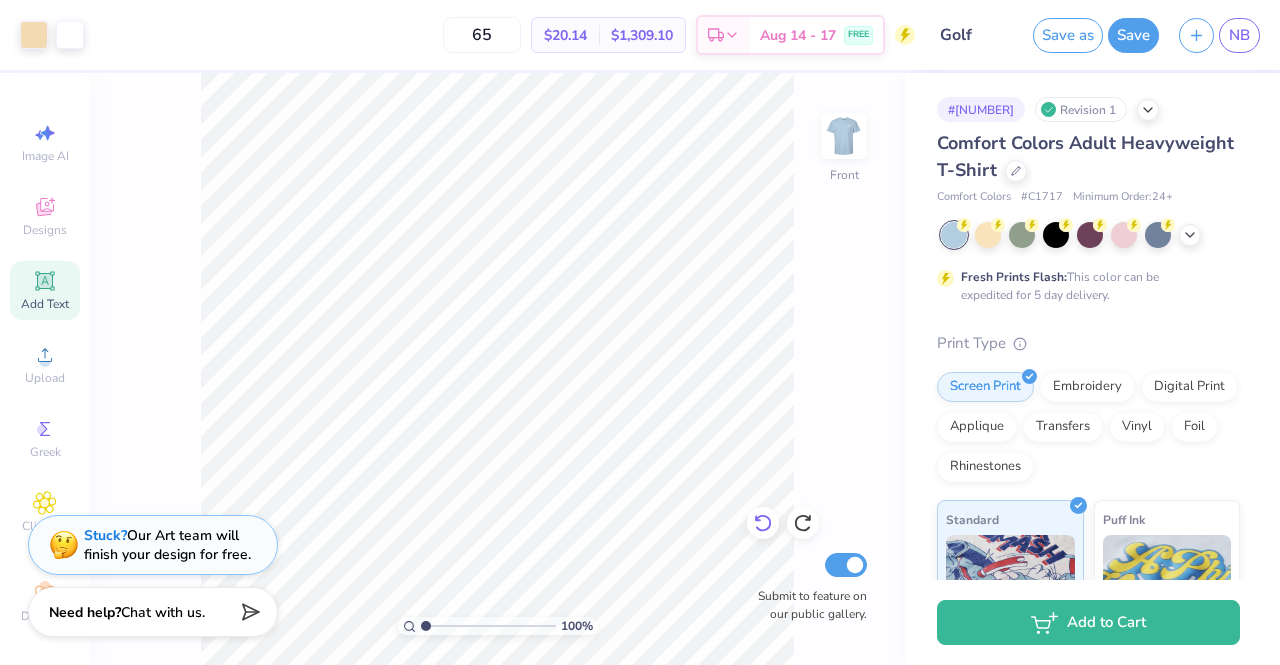 click 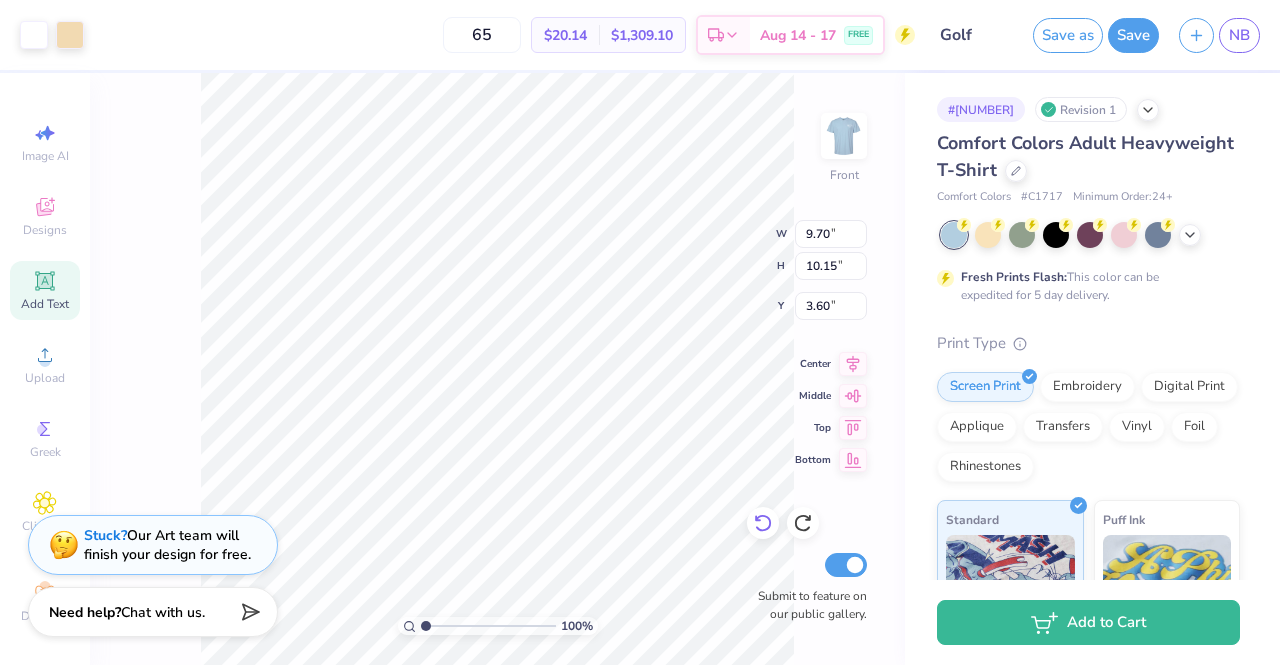click on "100  % Front W 9.70 9.70 " H 10.15 10.15 " Y 3.60 3.60 " Center Middle Top Bottom Submit to feature on our public gallery." at bounding box center [497, 369] 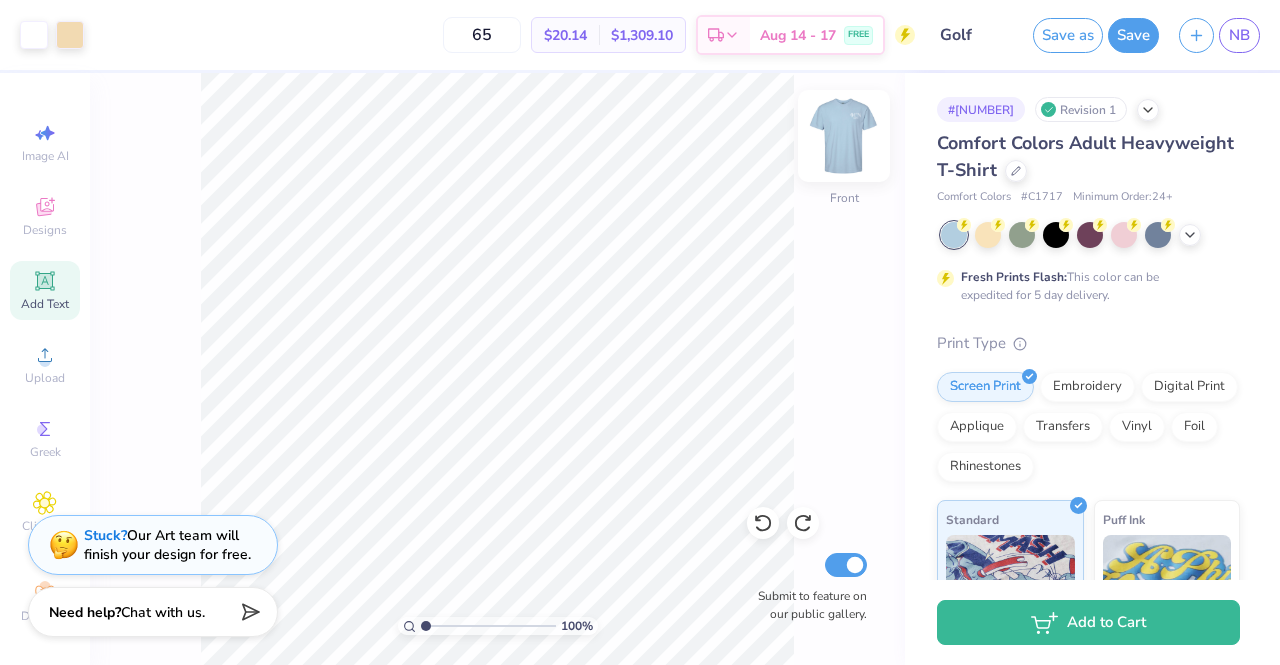 click at bounding box center [844, 136] 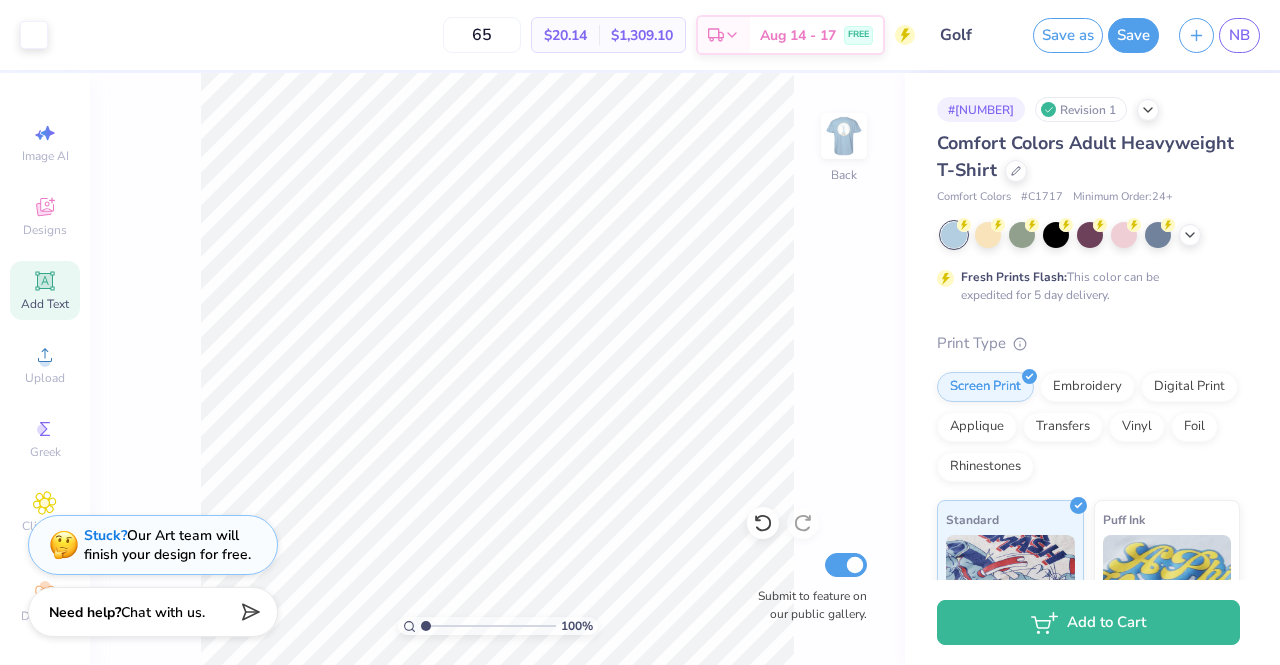 click on "100  % Back Submit to feature on our public gallery." at bounding box center (497, 369) 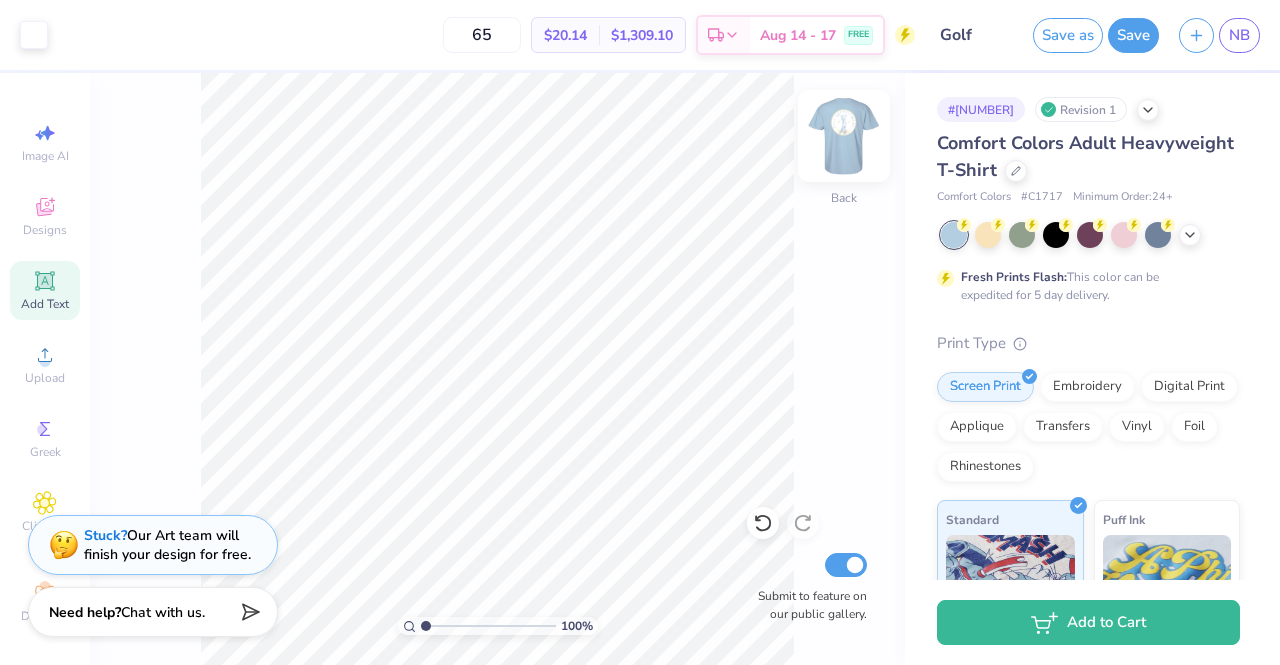 click at bounding box center (844, 136) 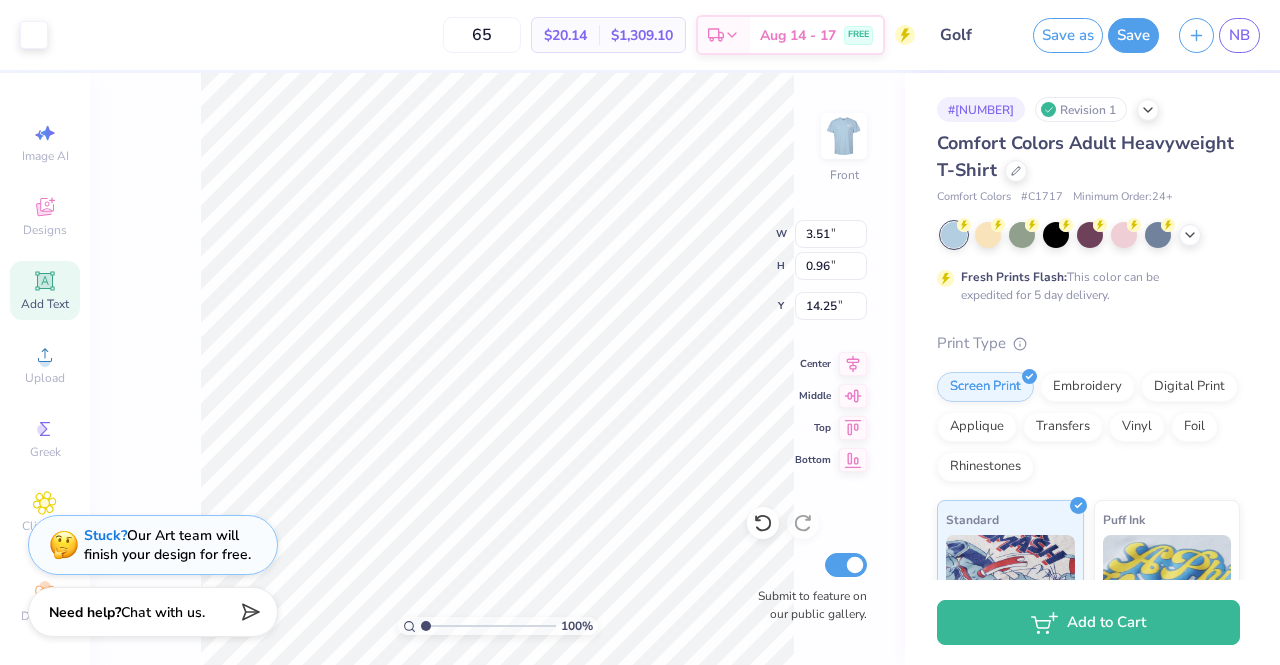 type on "9.70" 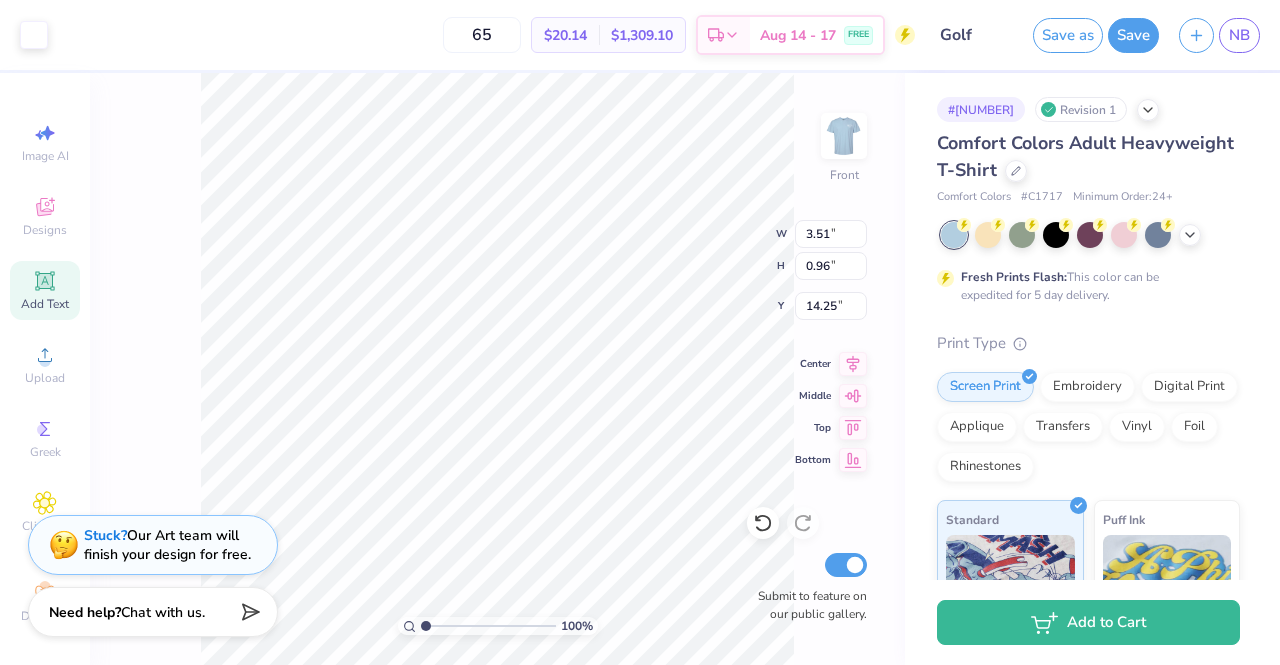 type on "11.62" 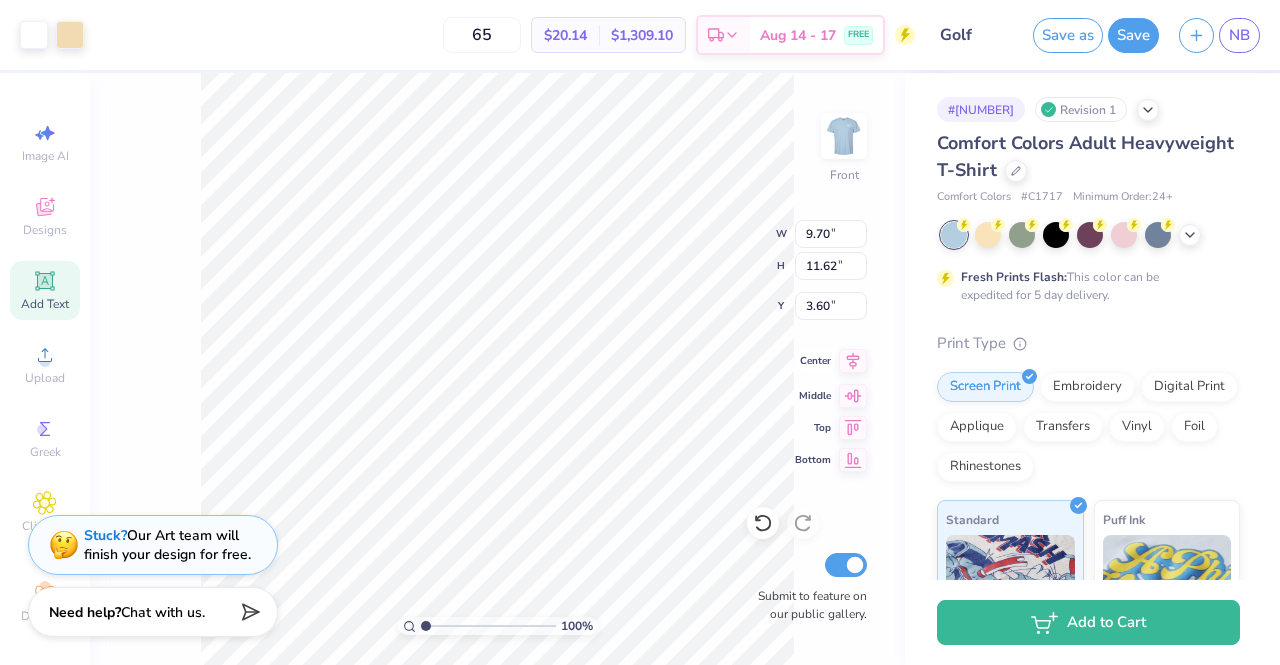 click 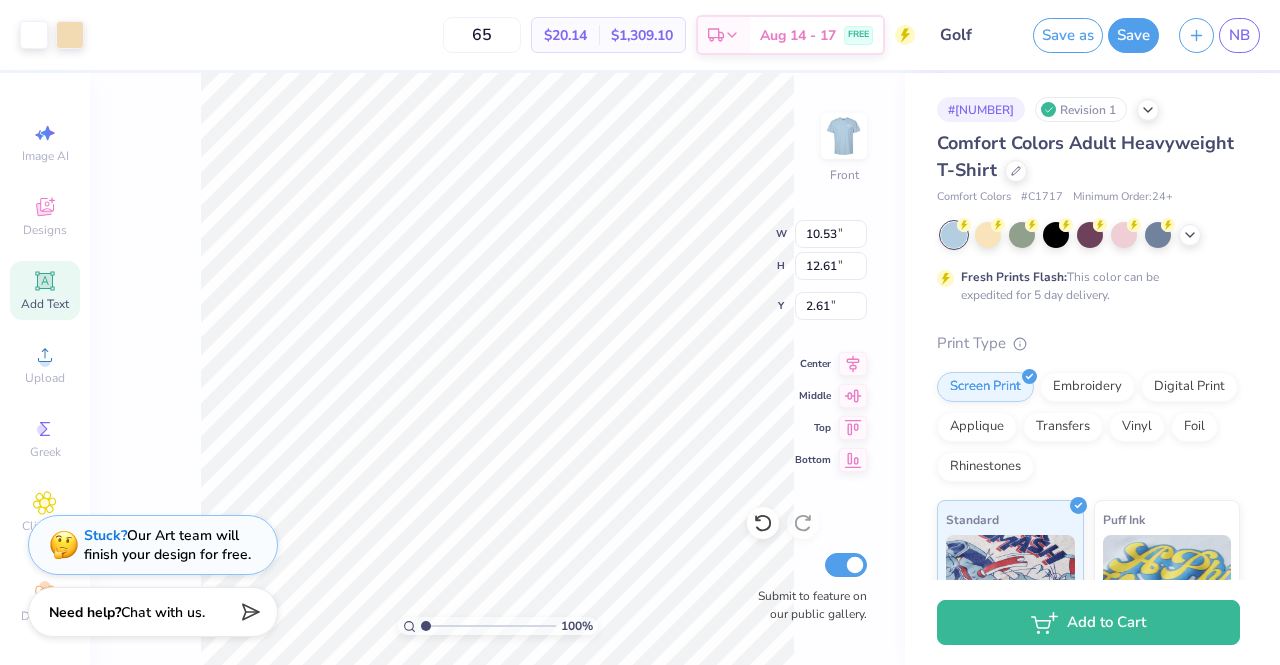 type on "10.53" 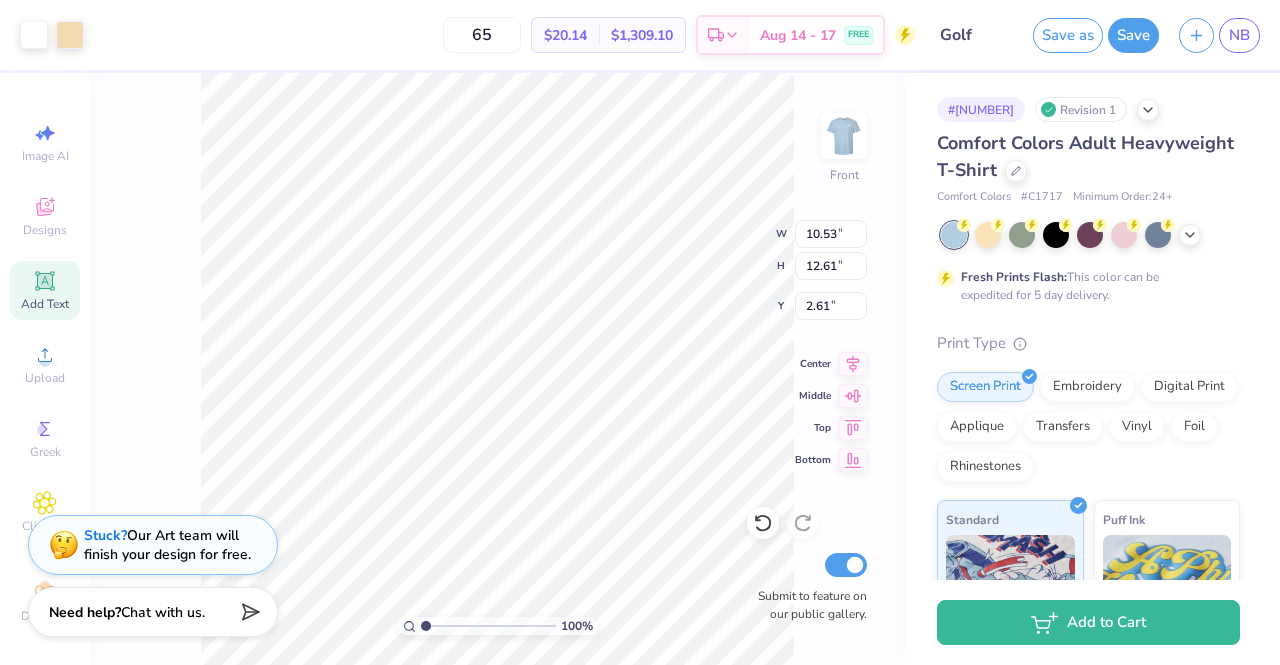 type on "12.61" 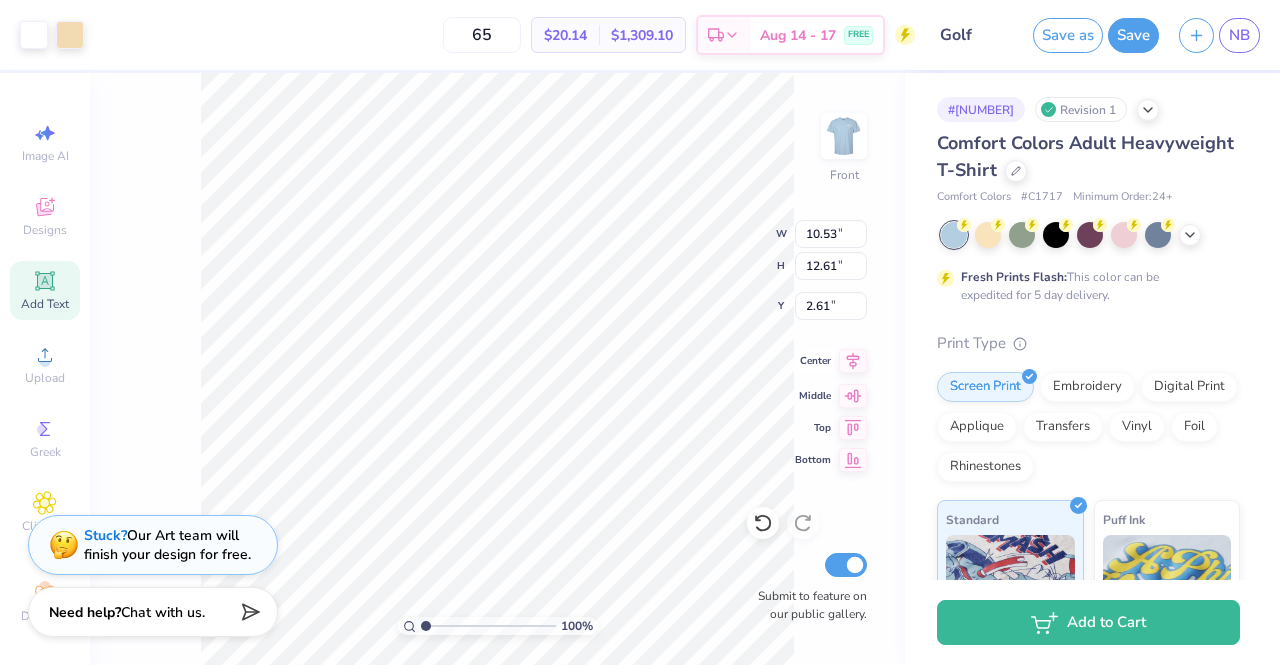 click 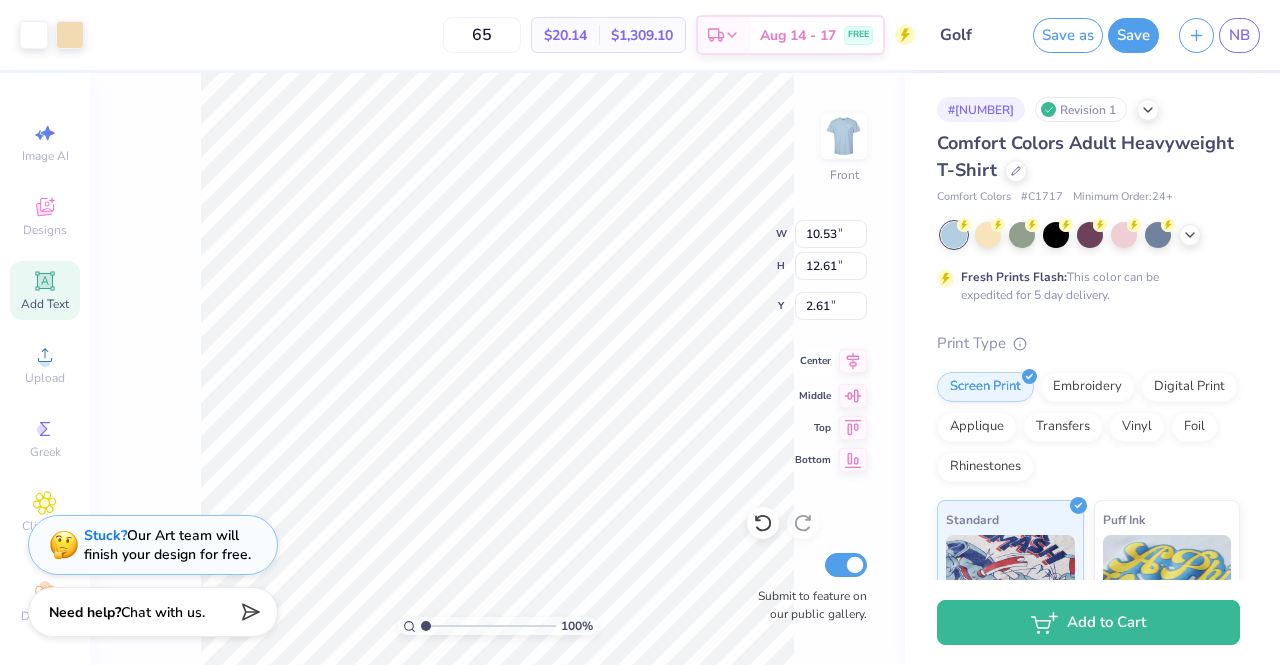 type on "3.79" 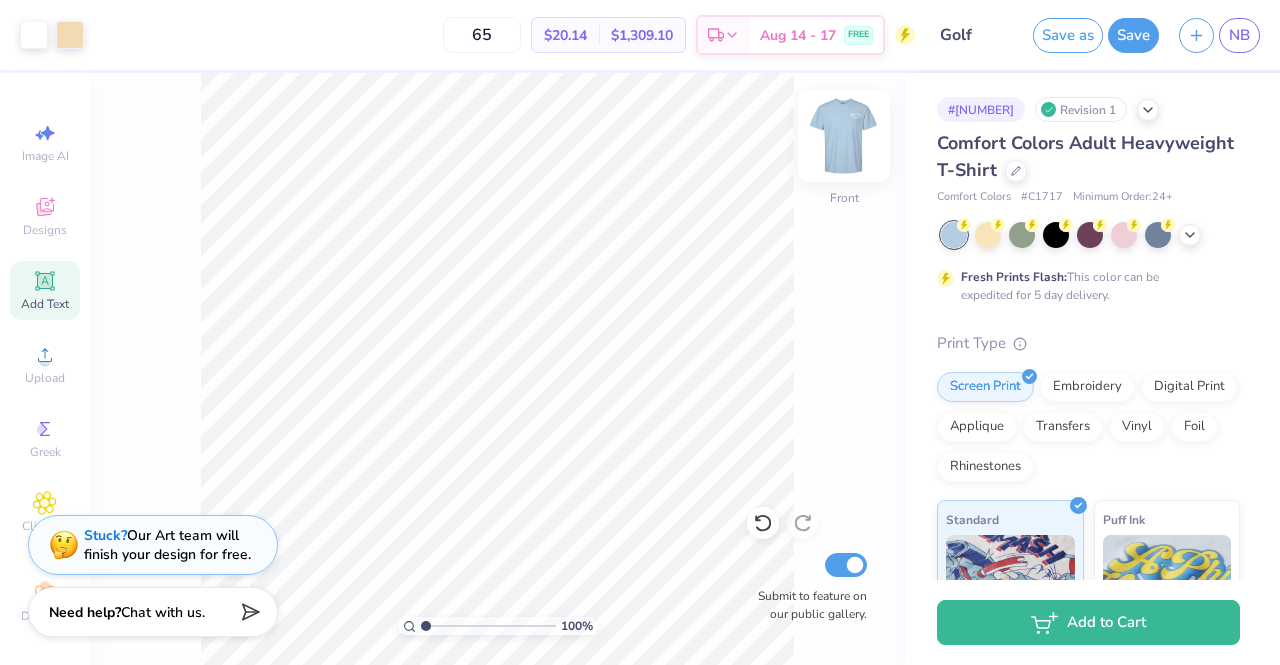 click at bounding box center [844, 136] 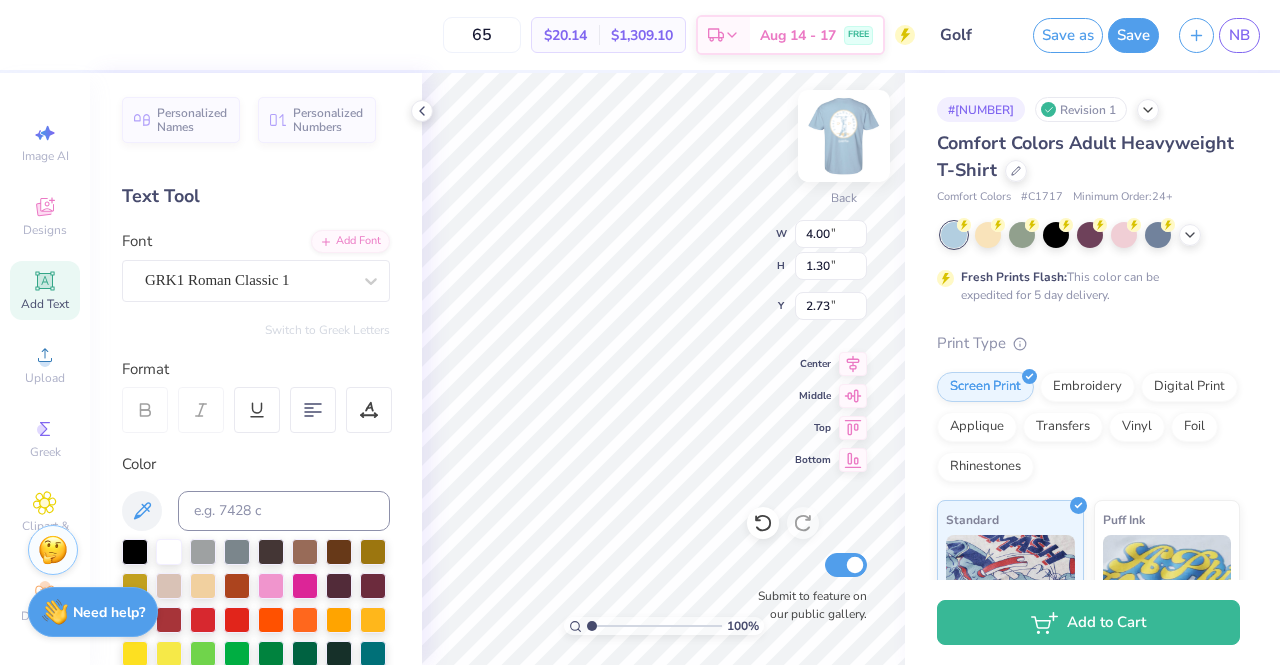 click at bounding box center (844, 136) 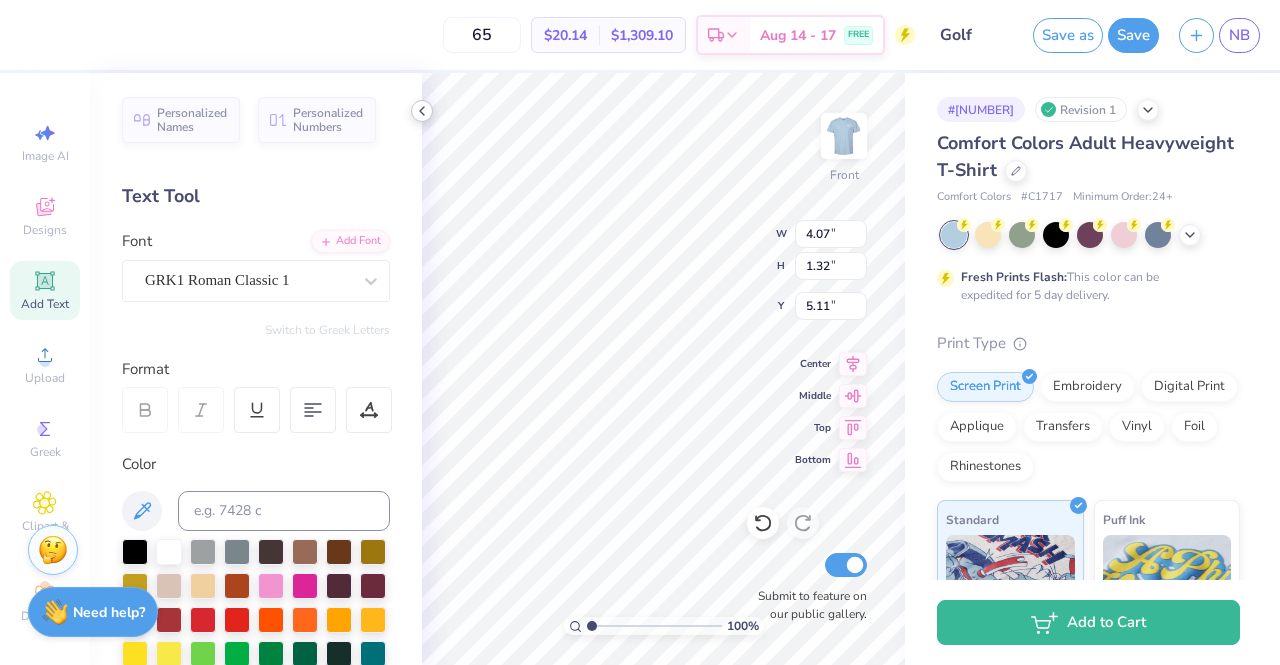 click 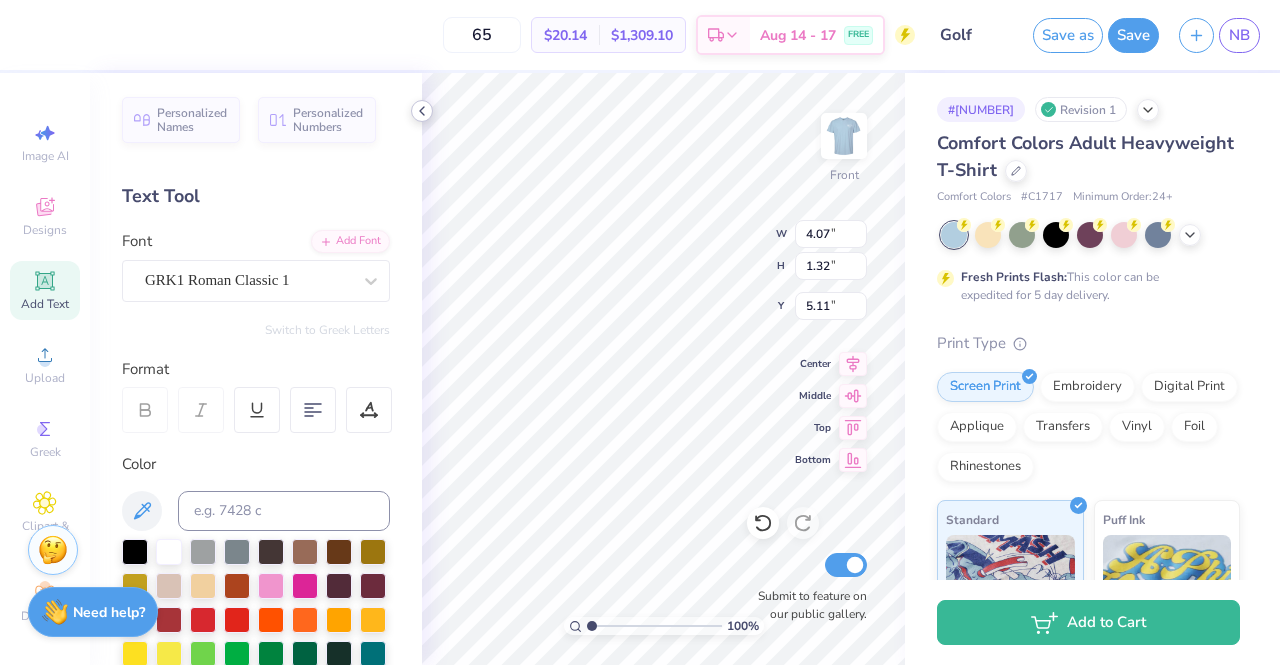 type on "1.11" 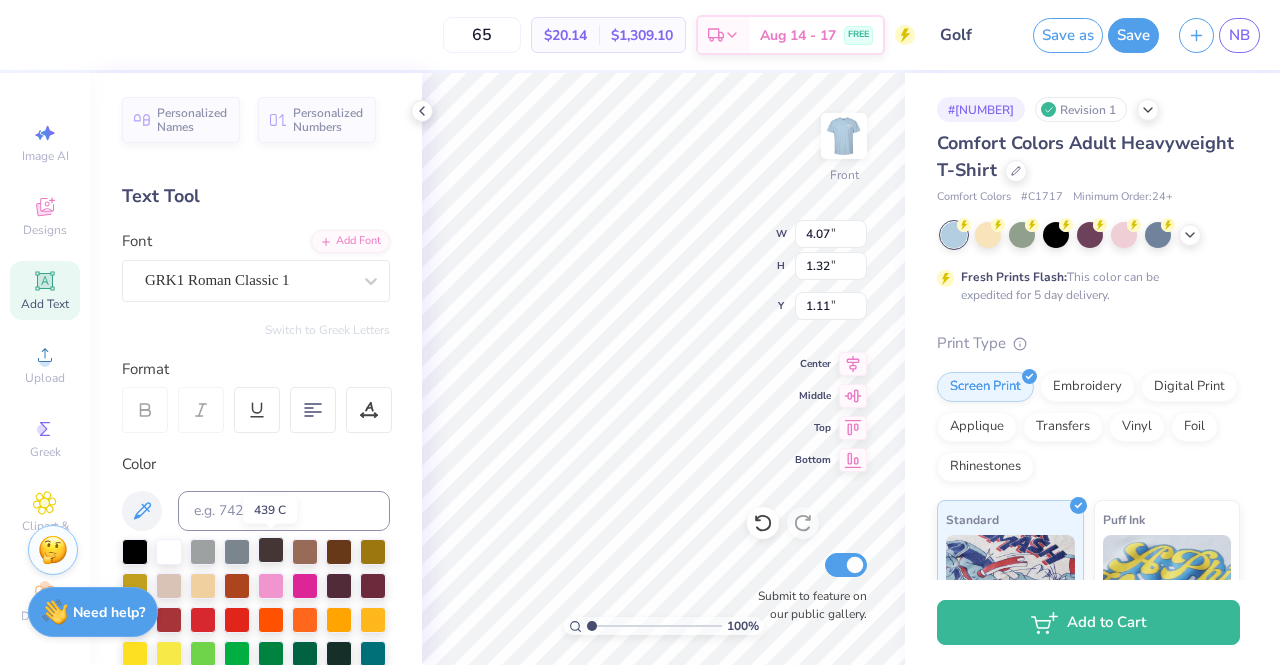 click at bounding box center (271, 550) 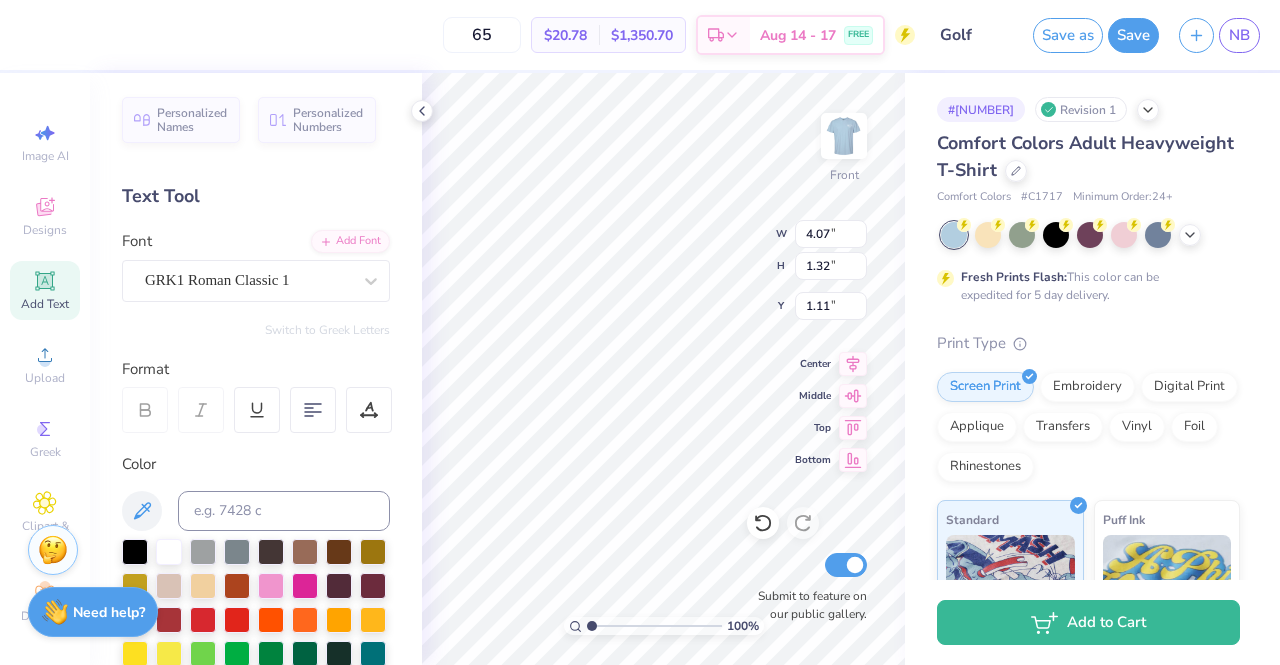 type on "1.07" 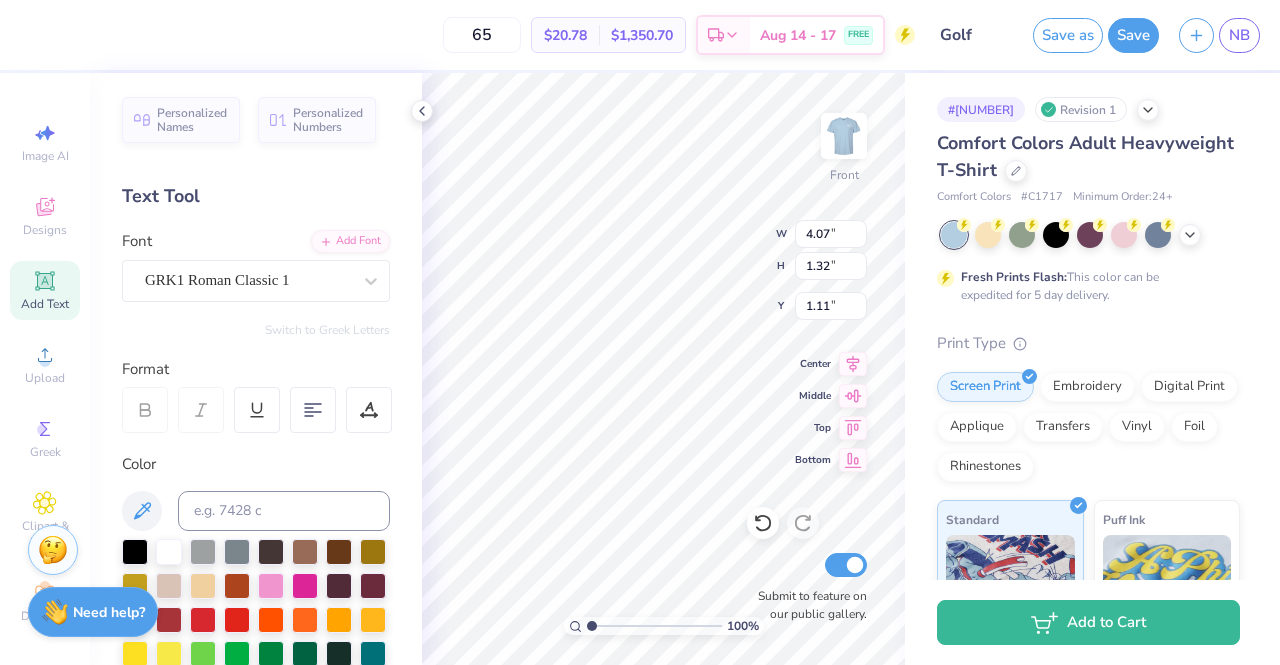 type on "0.79" 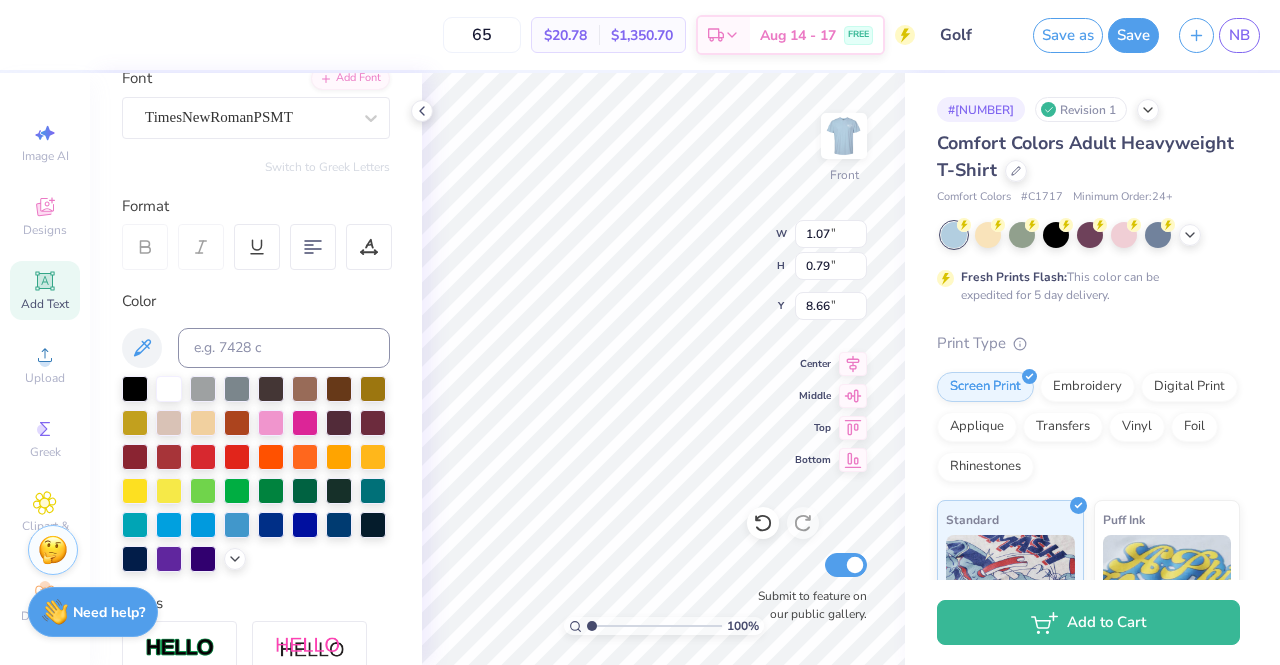 scroll, scrollTop: 162, scrollLeft: 0, axis: vertical 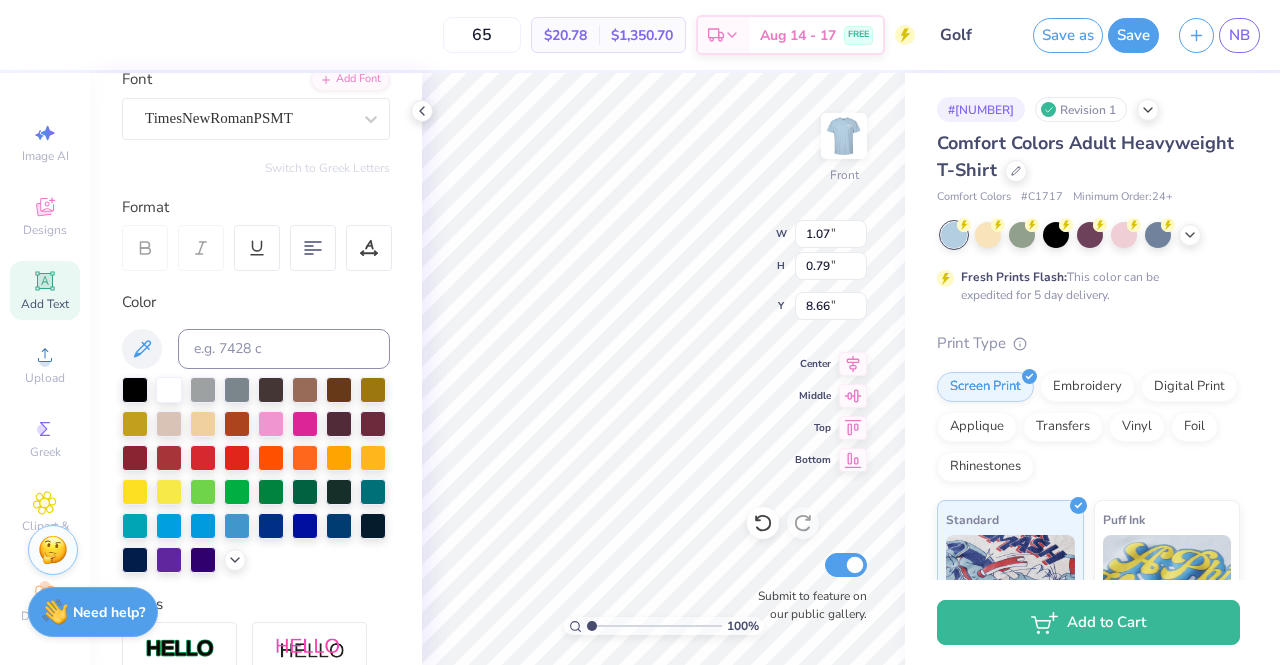 type on "4.07" 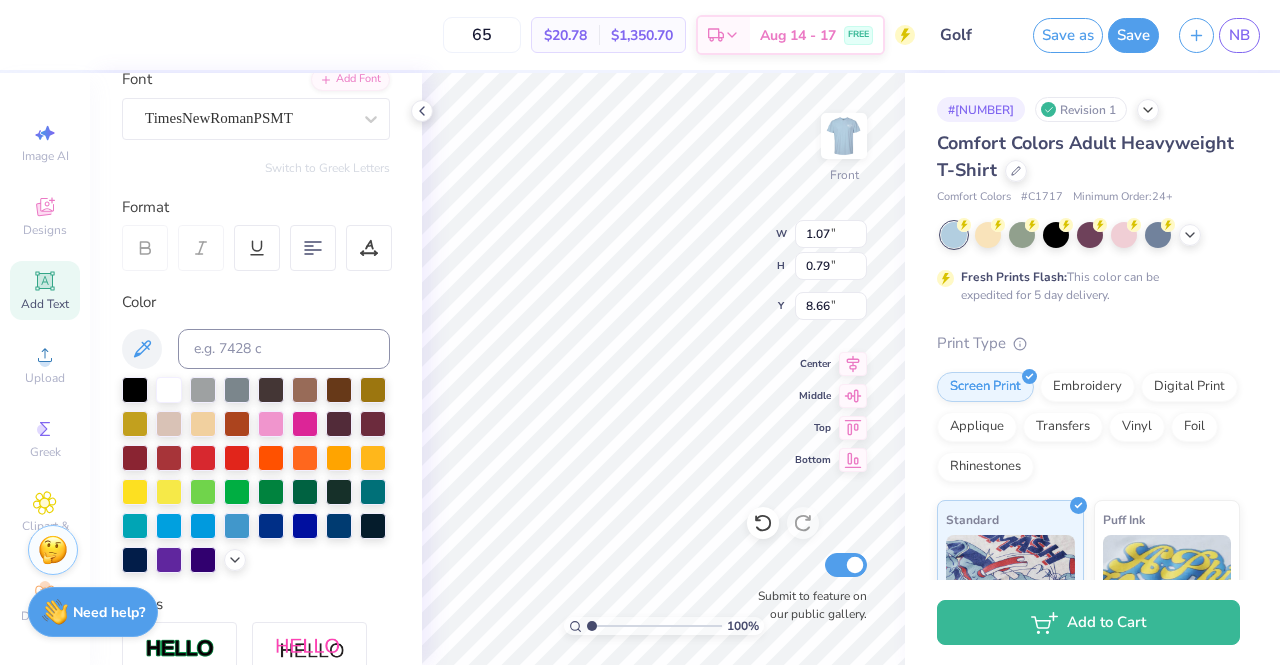 type on "1.32" 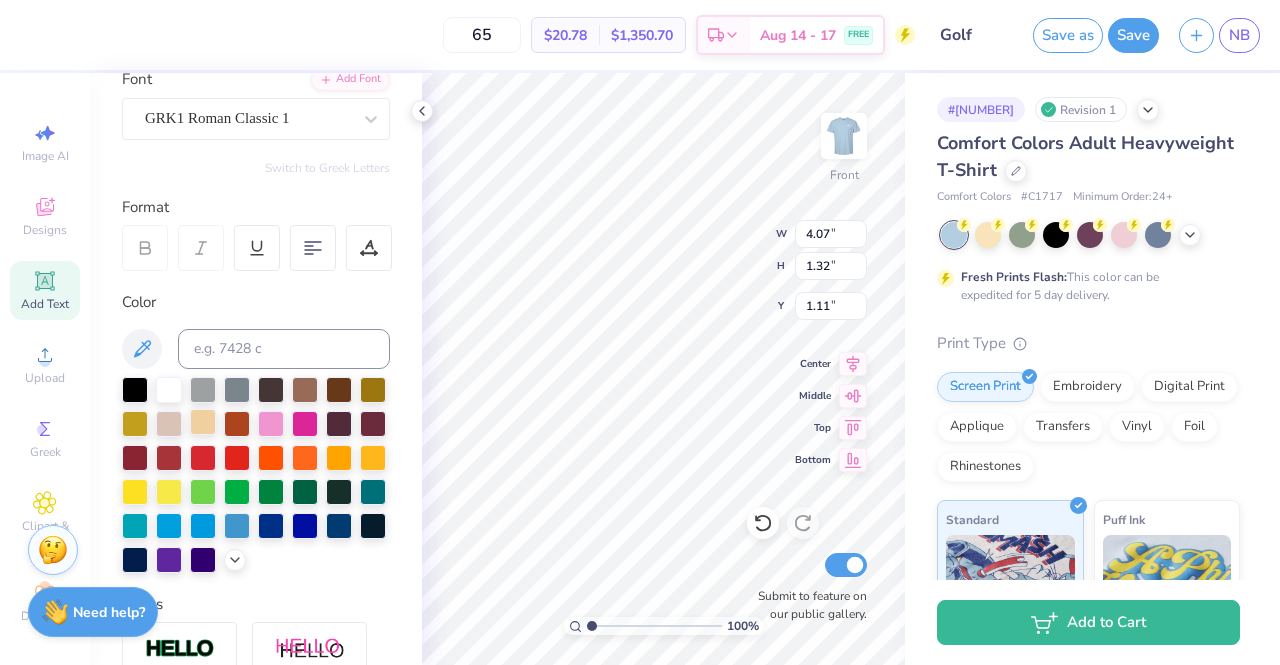 click at bounding box center [203, 422] 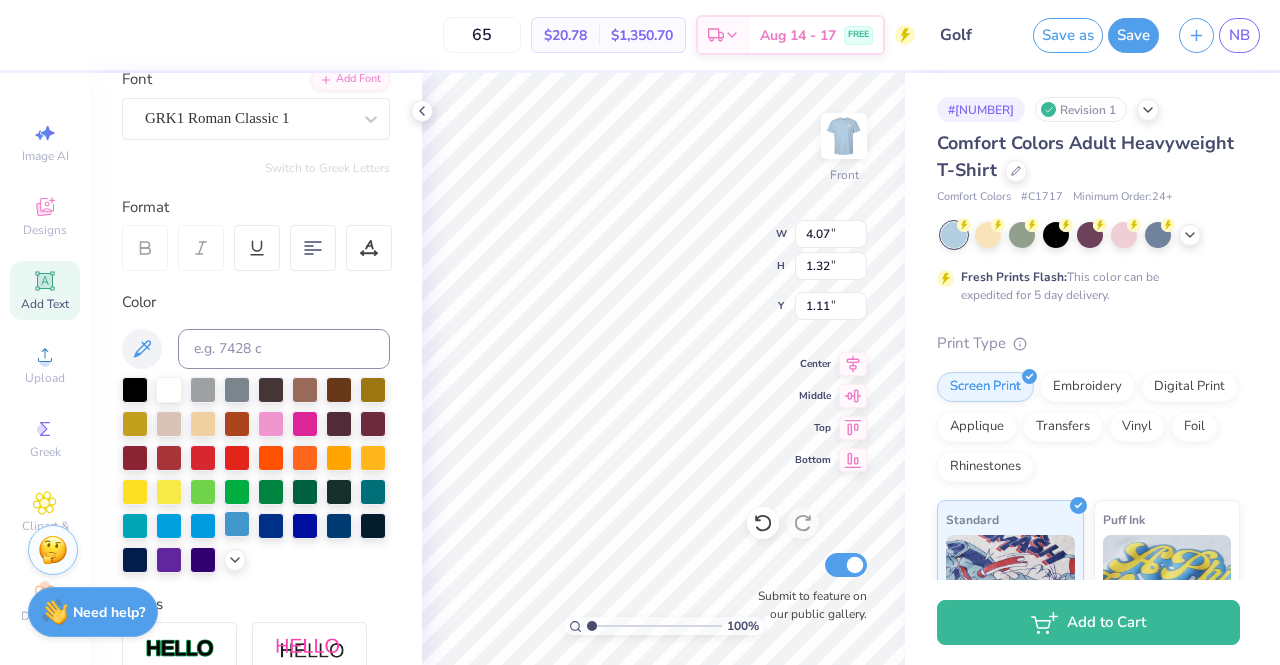 click at bounding box center (237, 524) 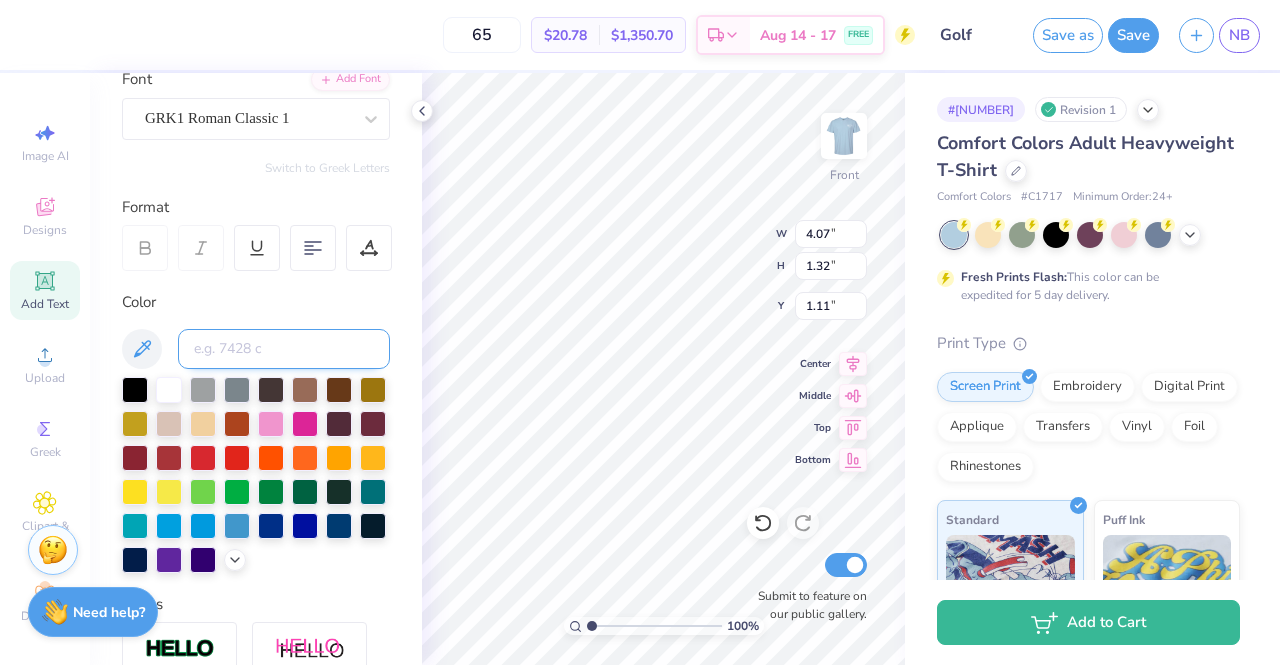 click at bounding box center (284, 349) 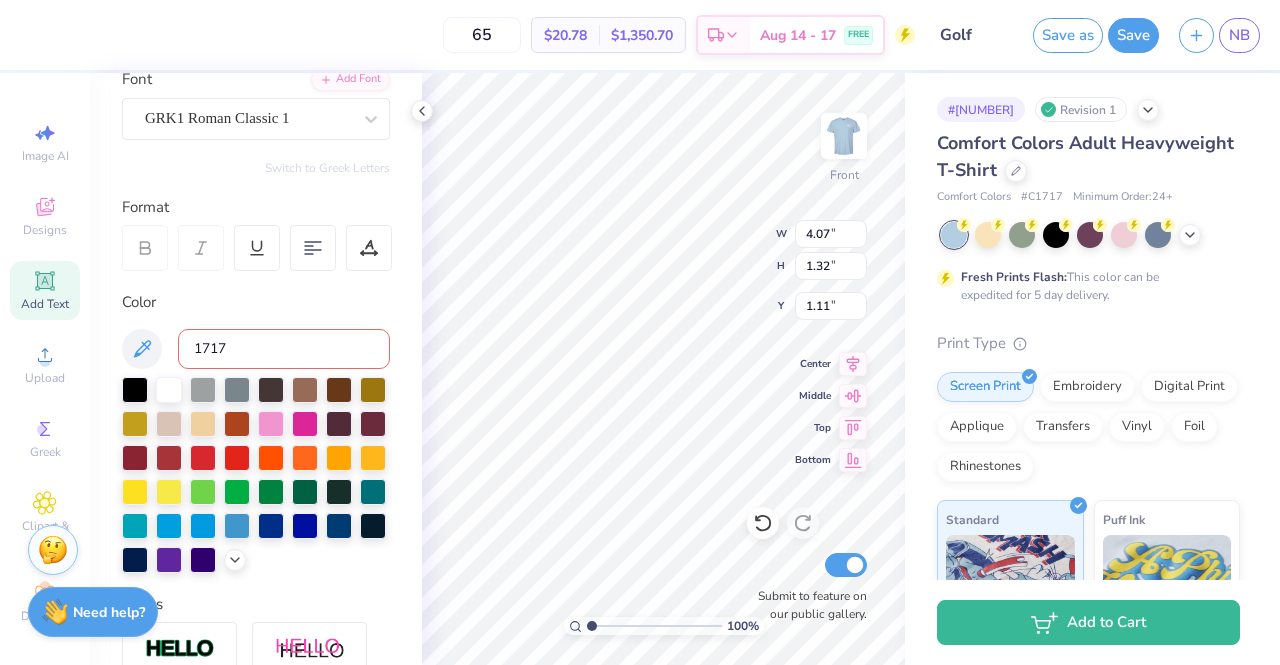 click on "1717" at bounding box center [284, 349] 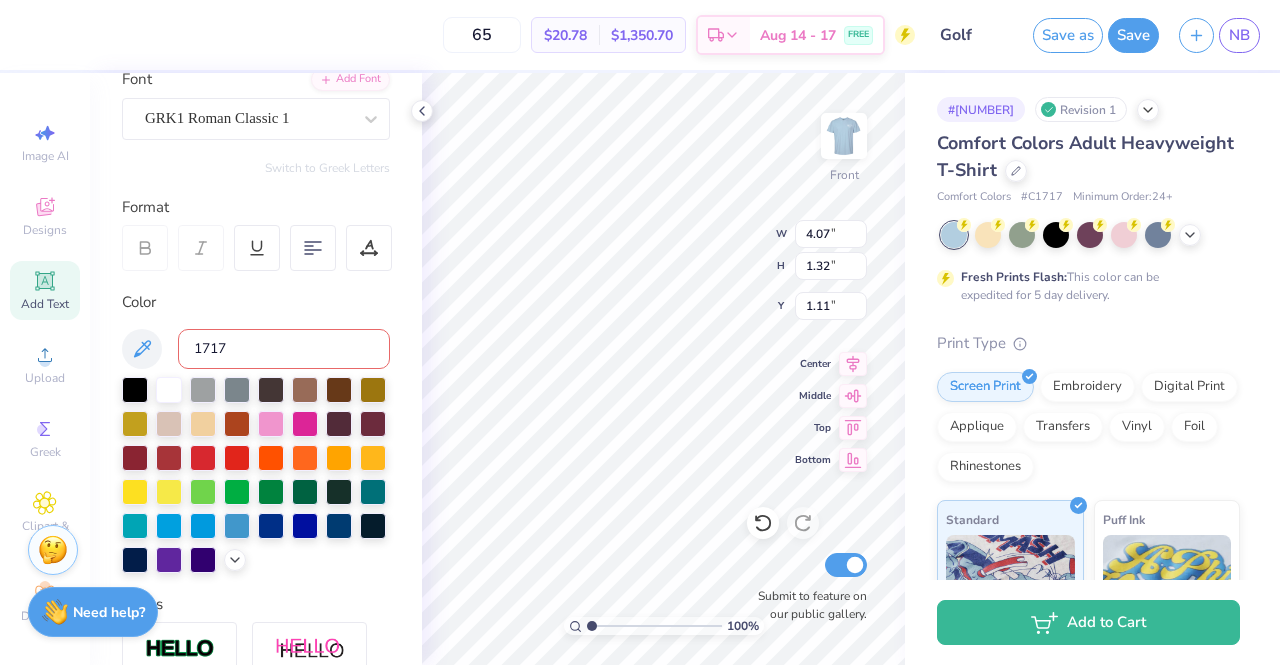 click on "1717" at bounding box center [284, 349] 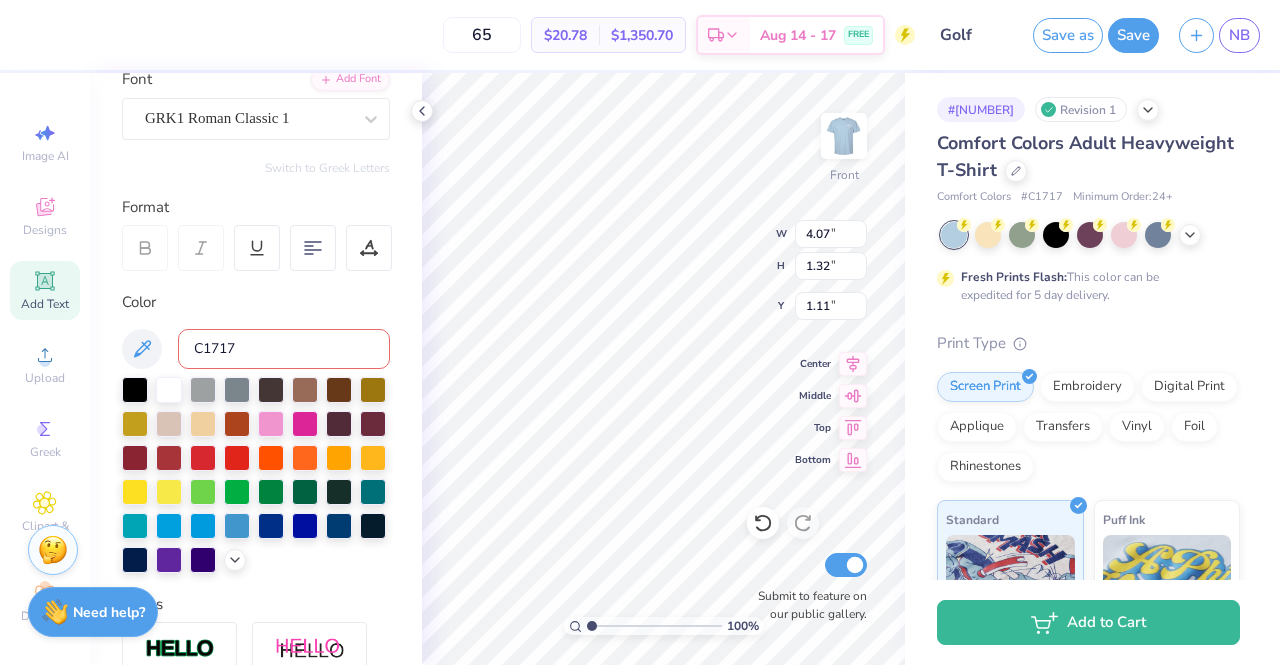 type on "C1717" 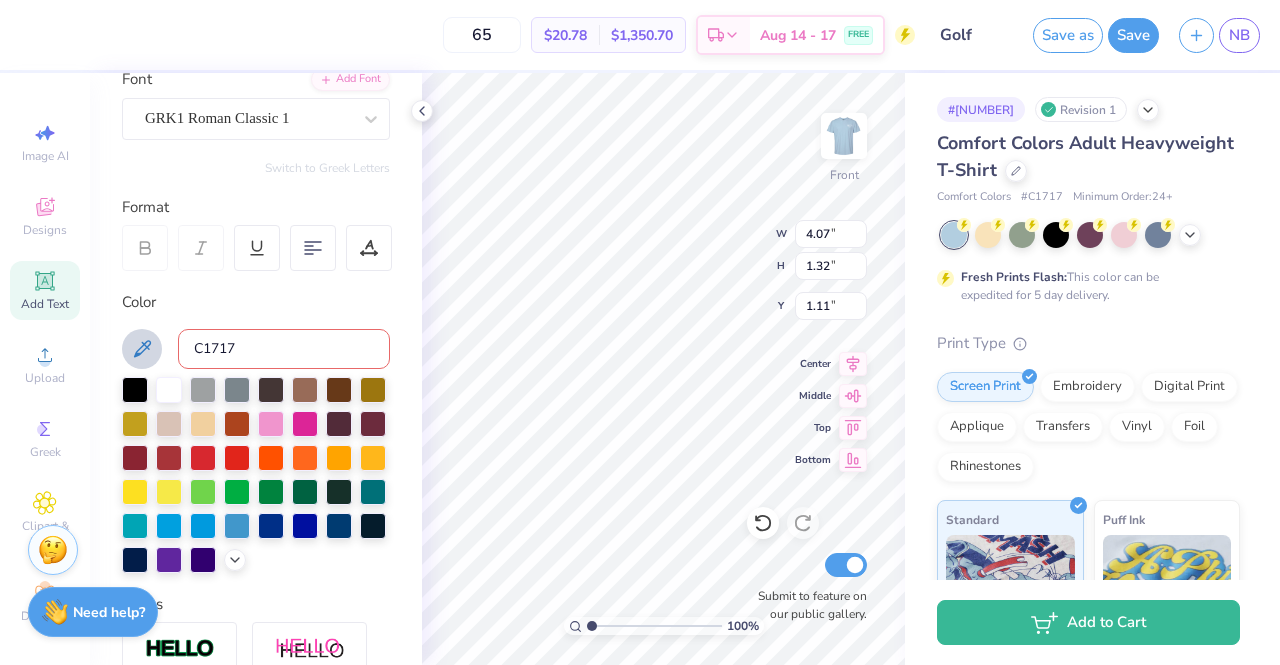 click 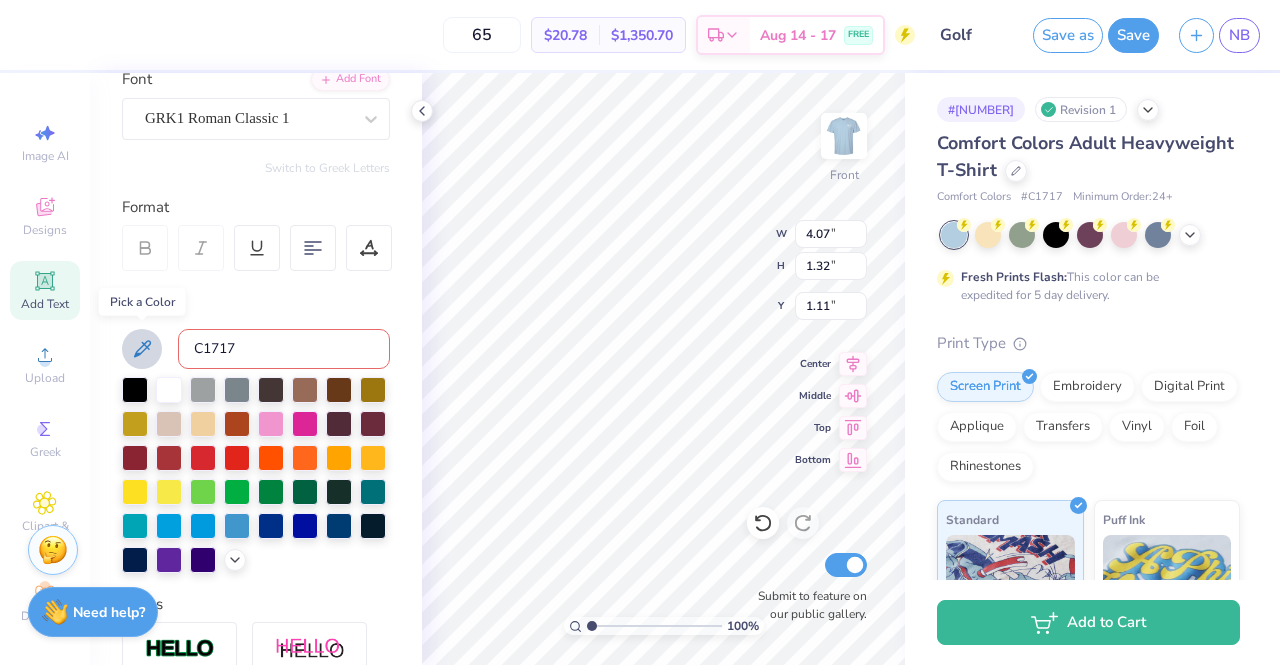 click 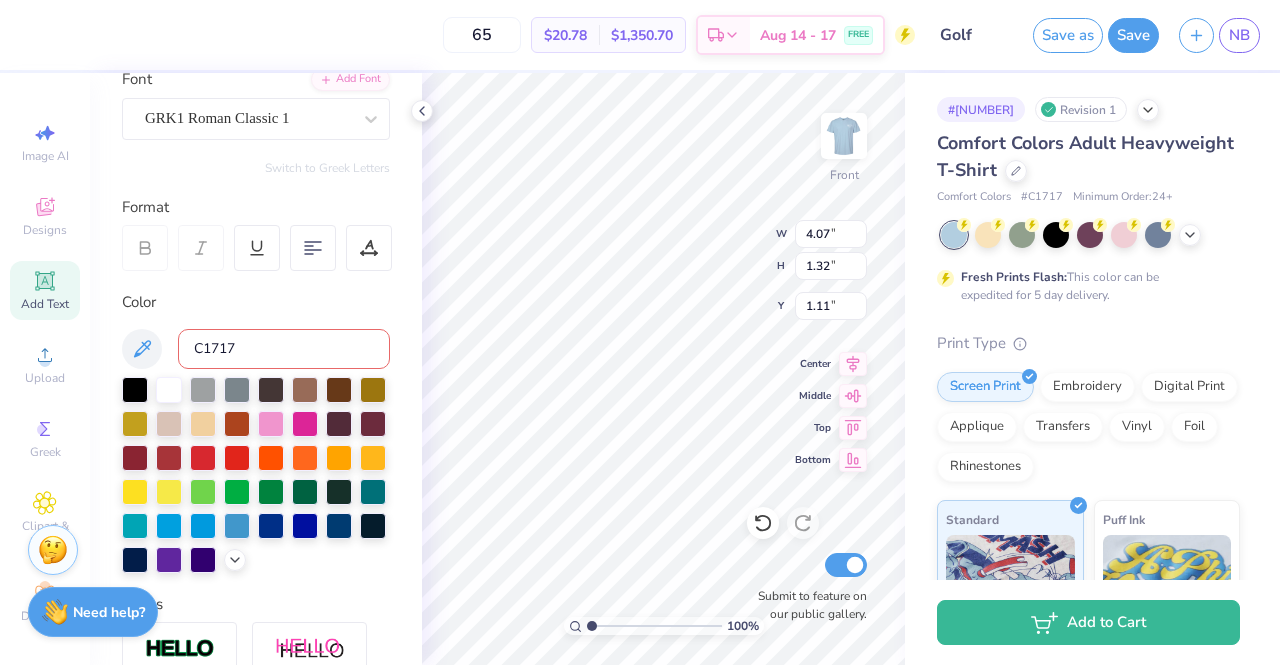 click on "C1717" at bounding box center [284, 349] 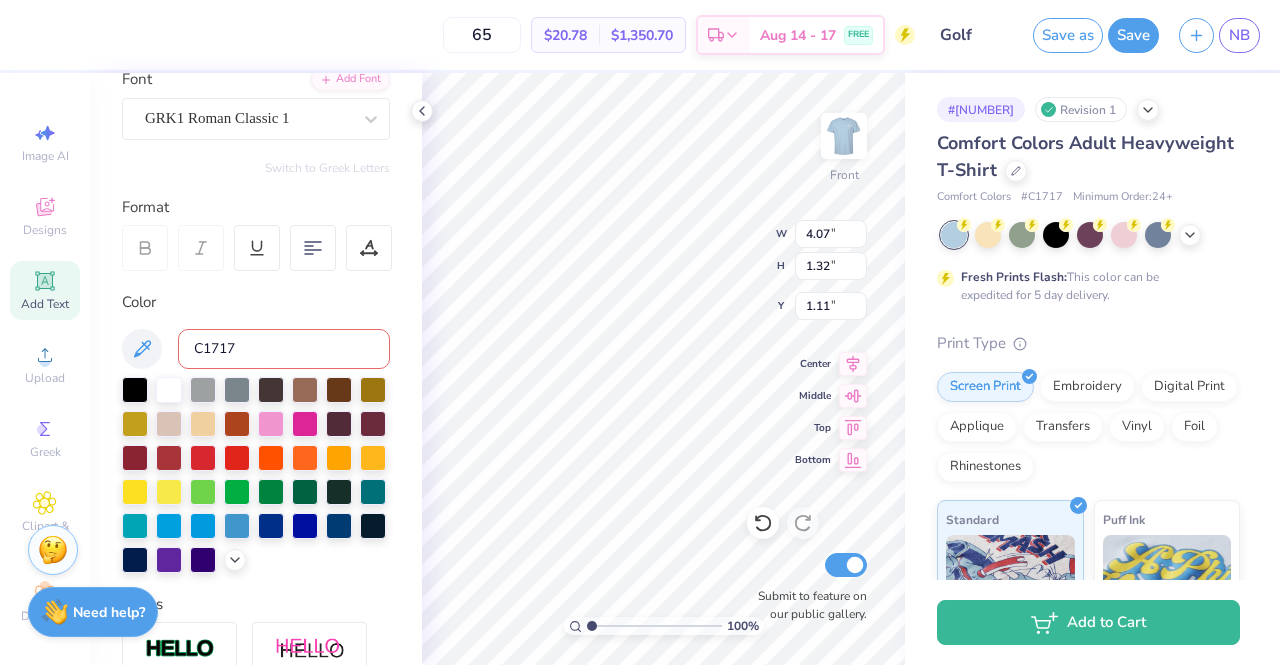 type on "7.34" 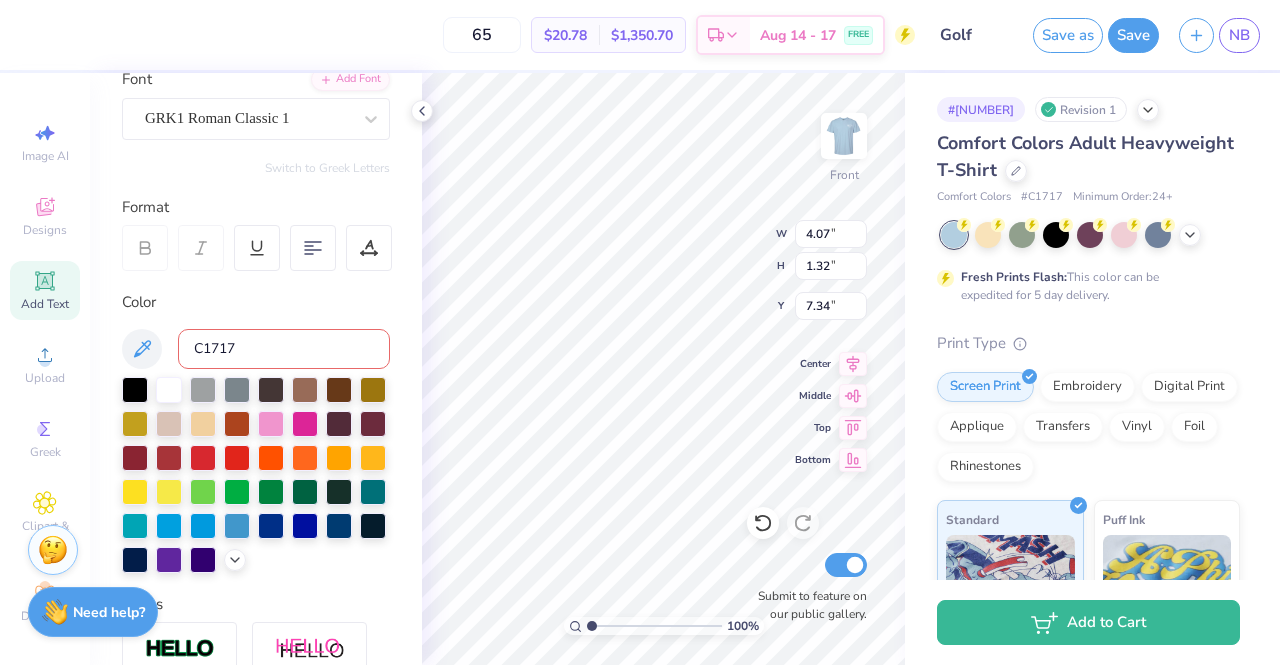 type on "8.77" 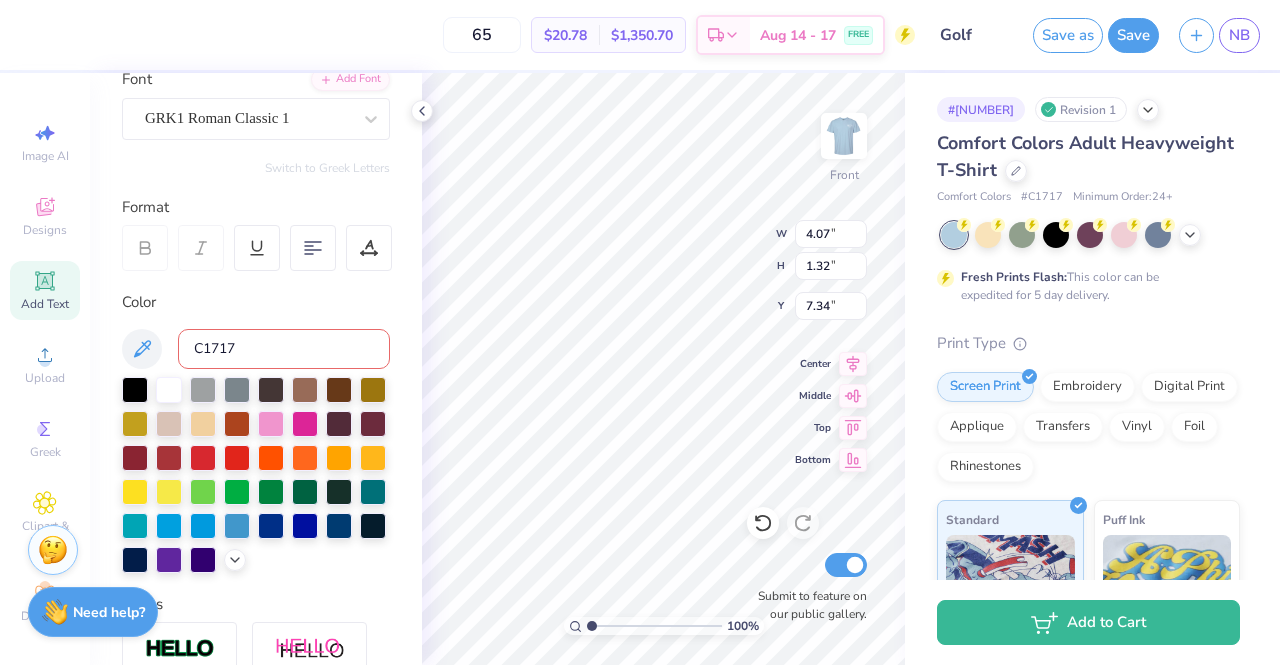 type on "2.85" 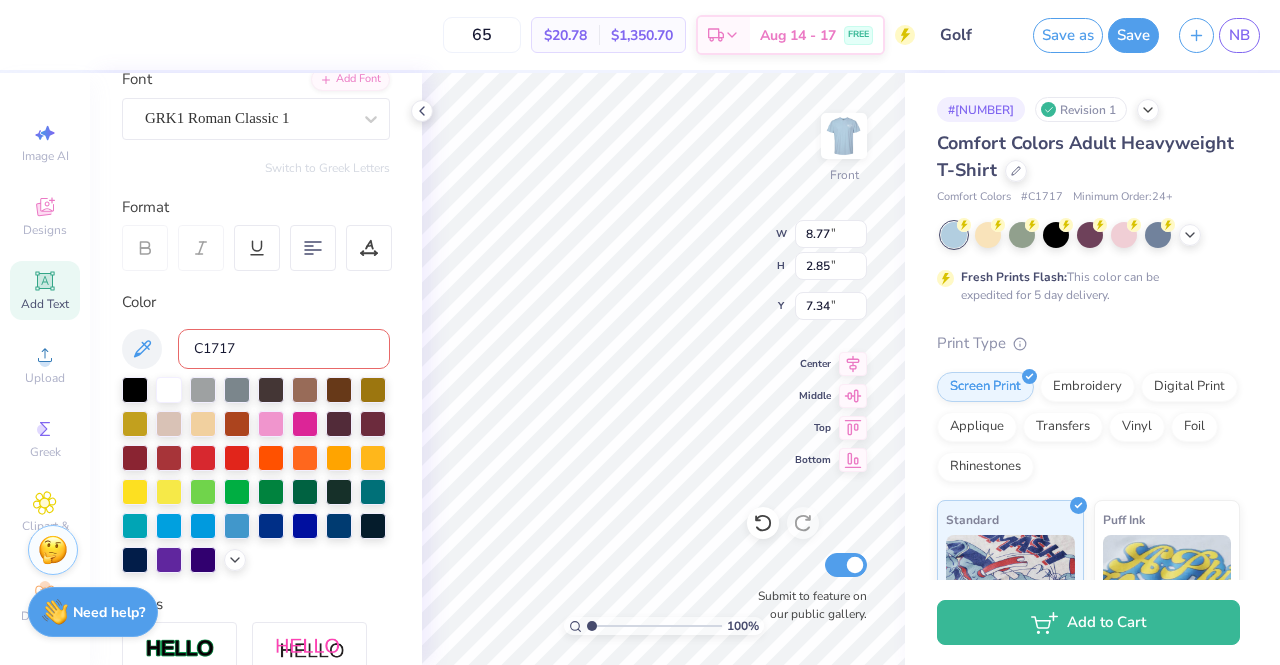 type on "7.63" 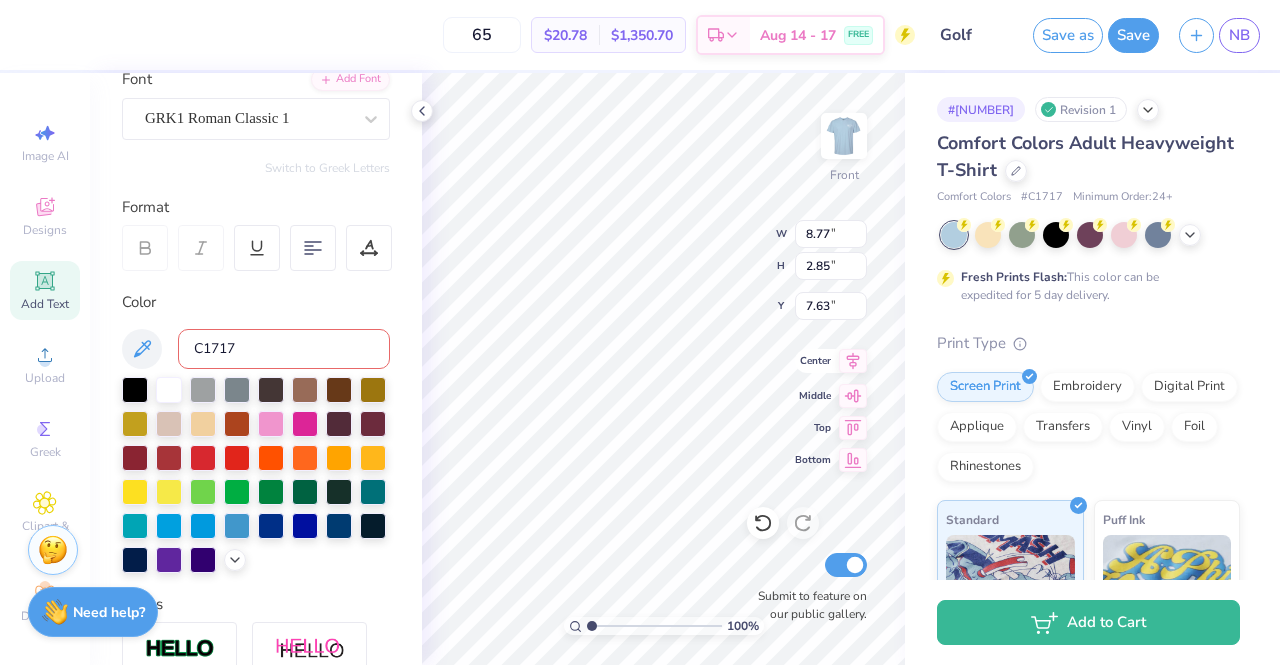 click 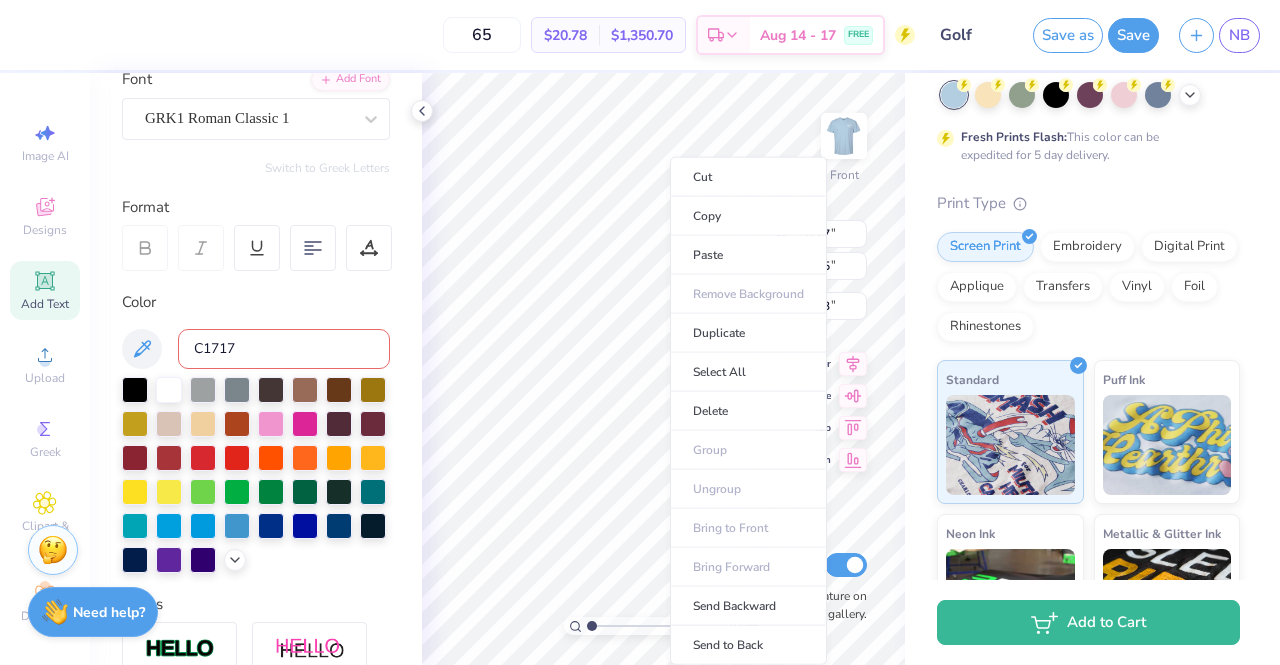 scroll, scrollTop: 143, scrollLeft: 0, axis: vertical 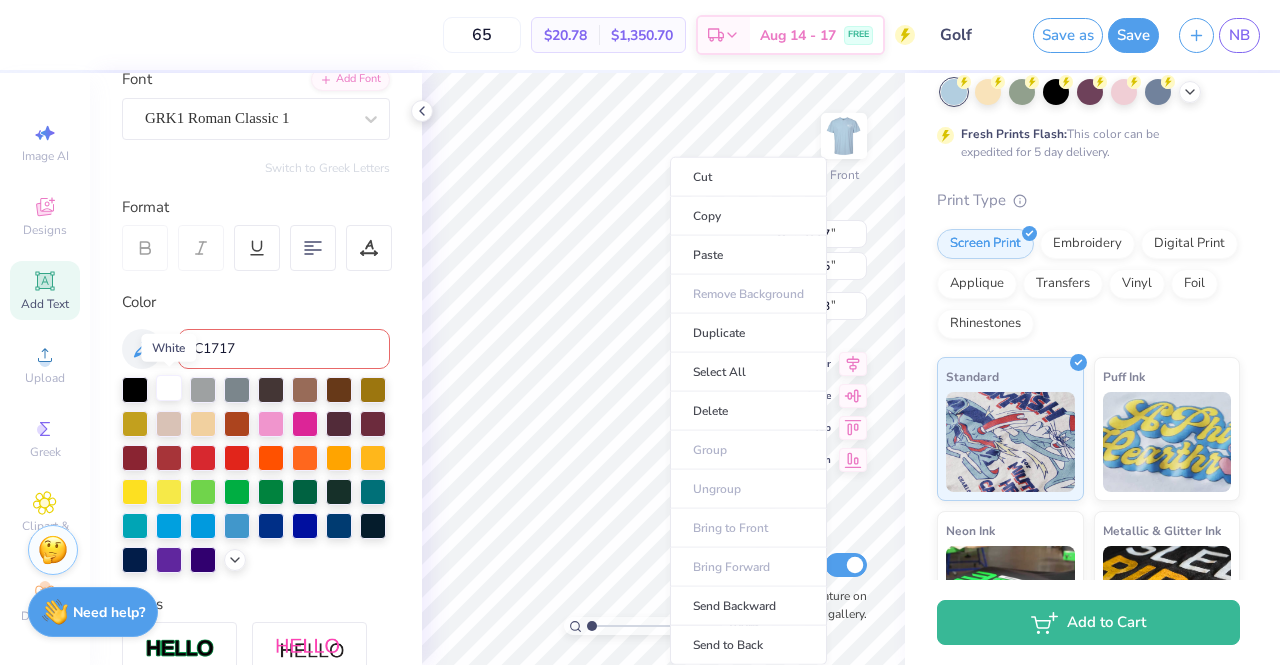 click at bounding box center [169, 388] 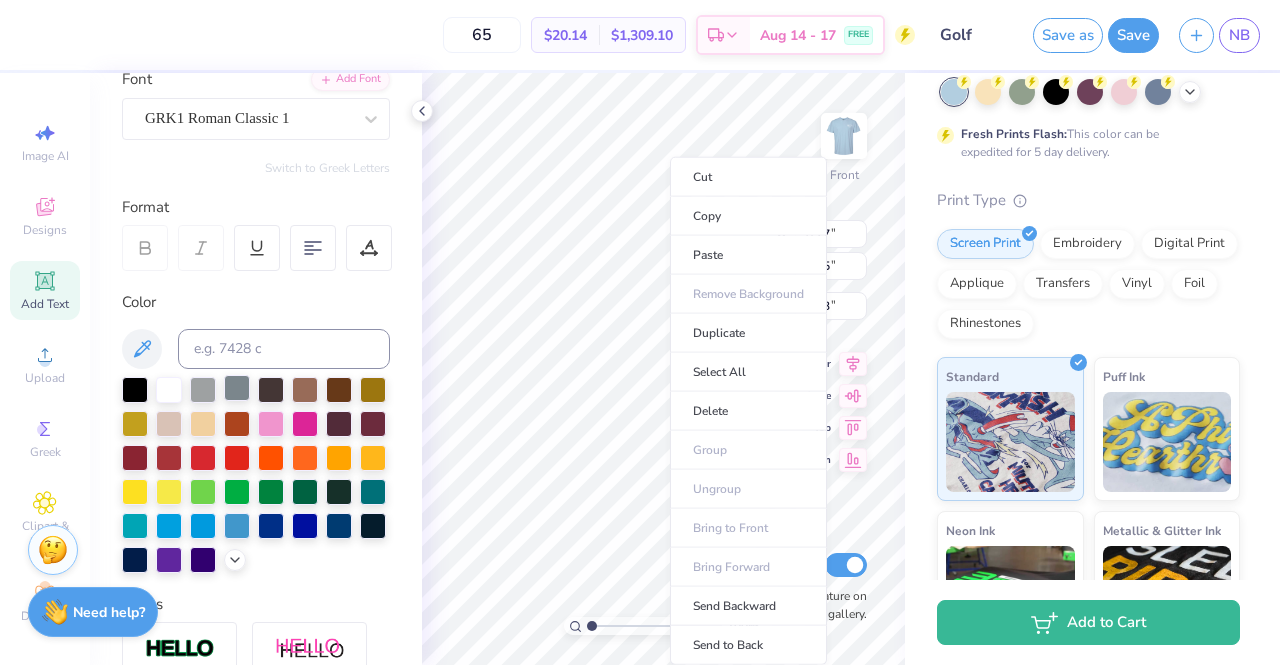 click at bounding box center (237, 388) 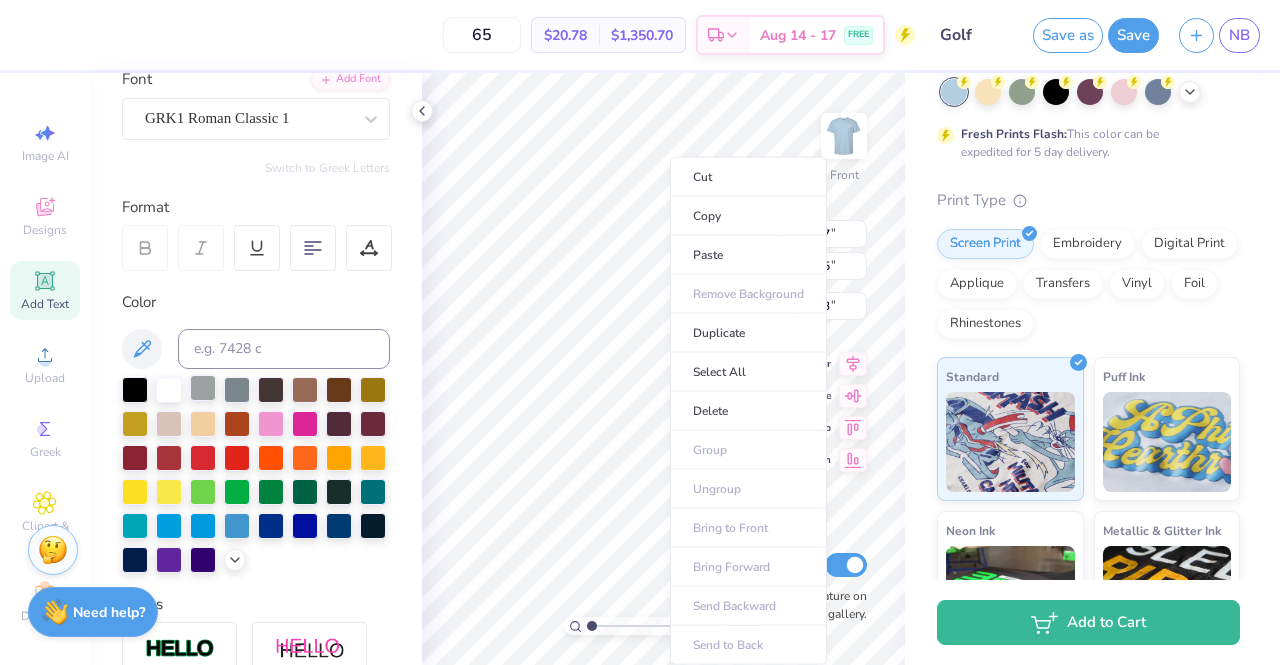 click at bounding box center (203, 388) 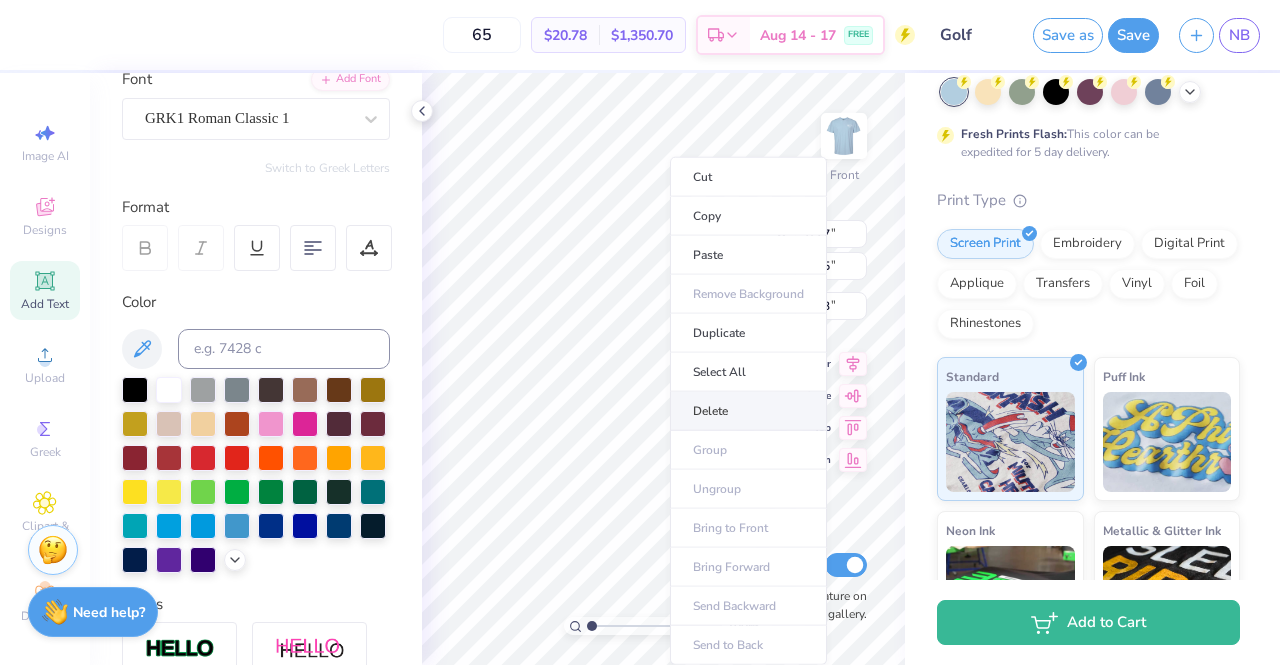 click on "Delete" at bounding box center (748, 411) 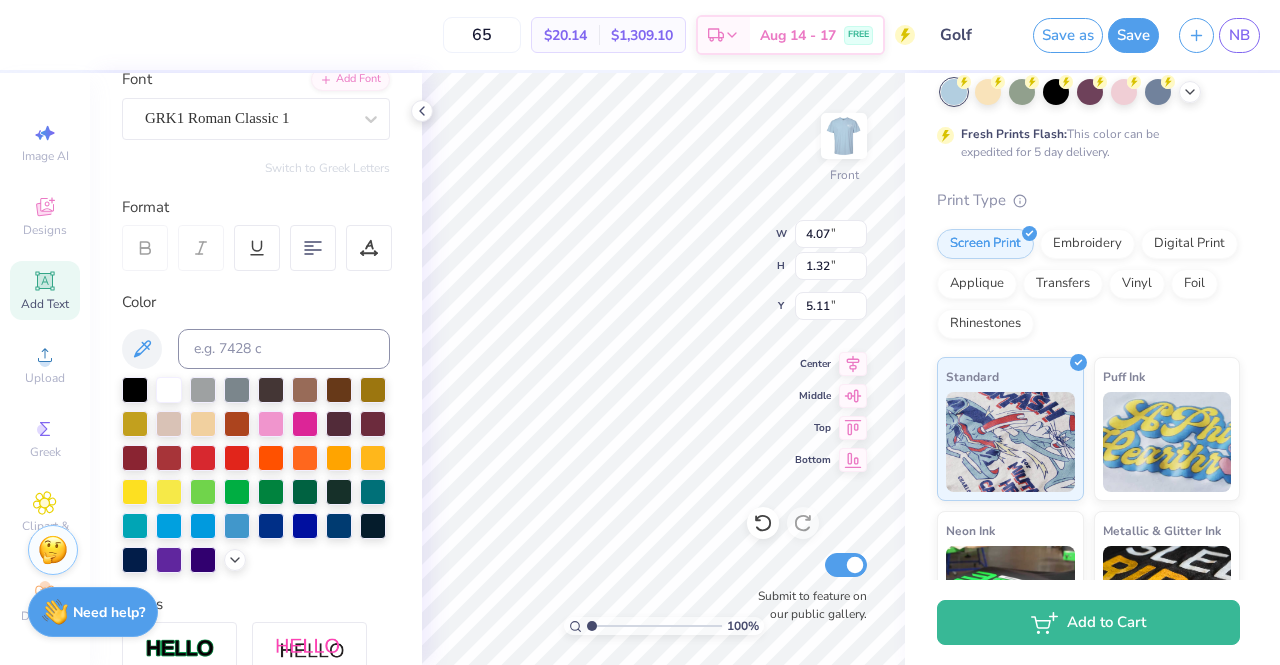 type on "2.34" 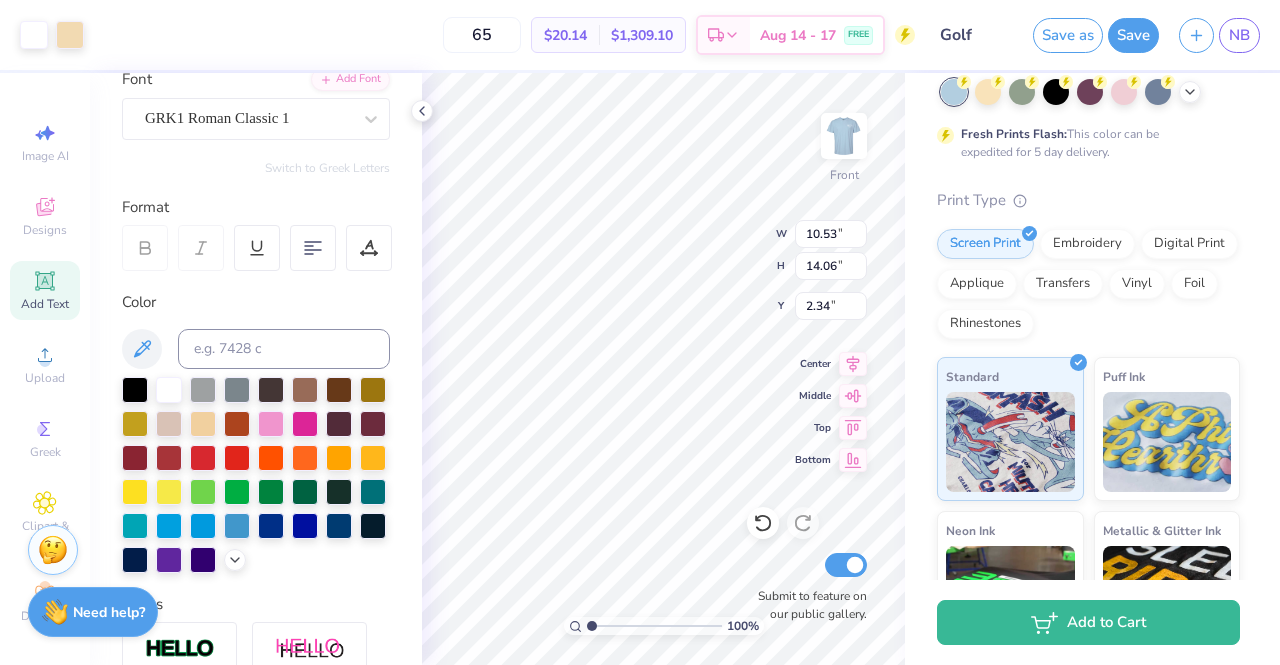type on "10.53" 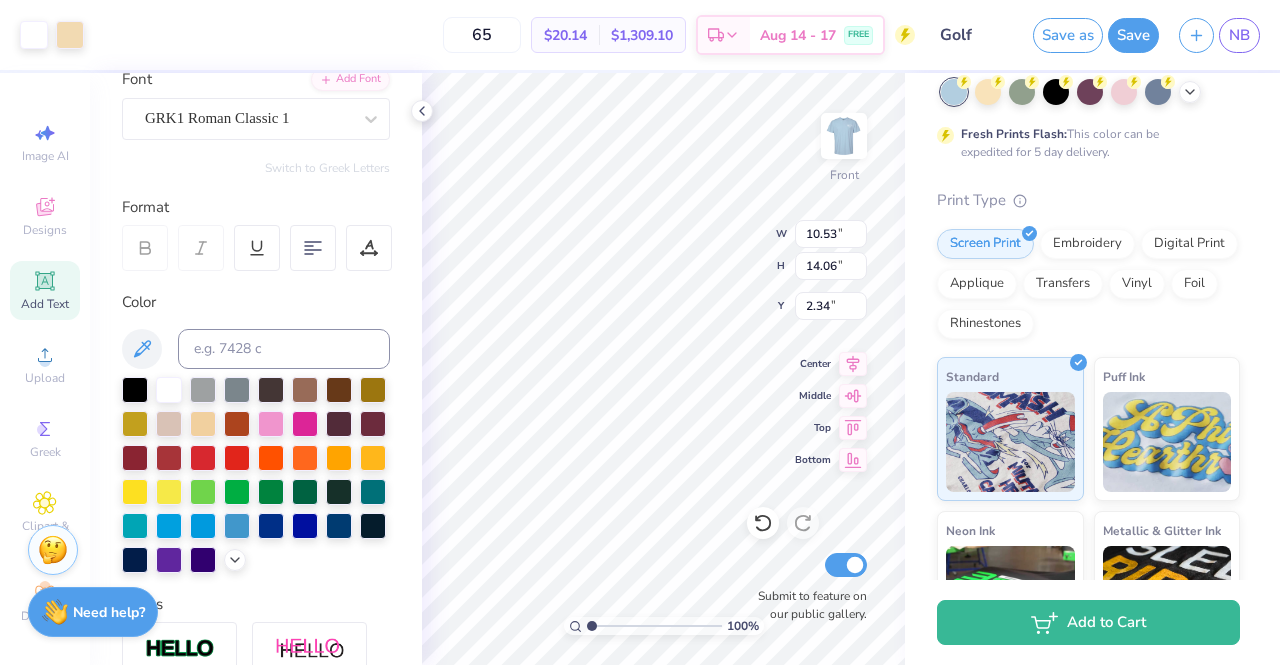 type on "14.06" 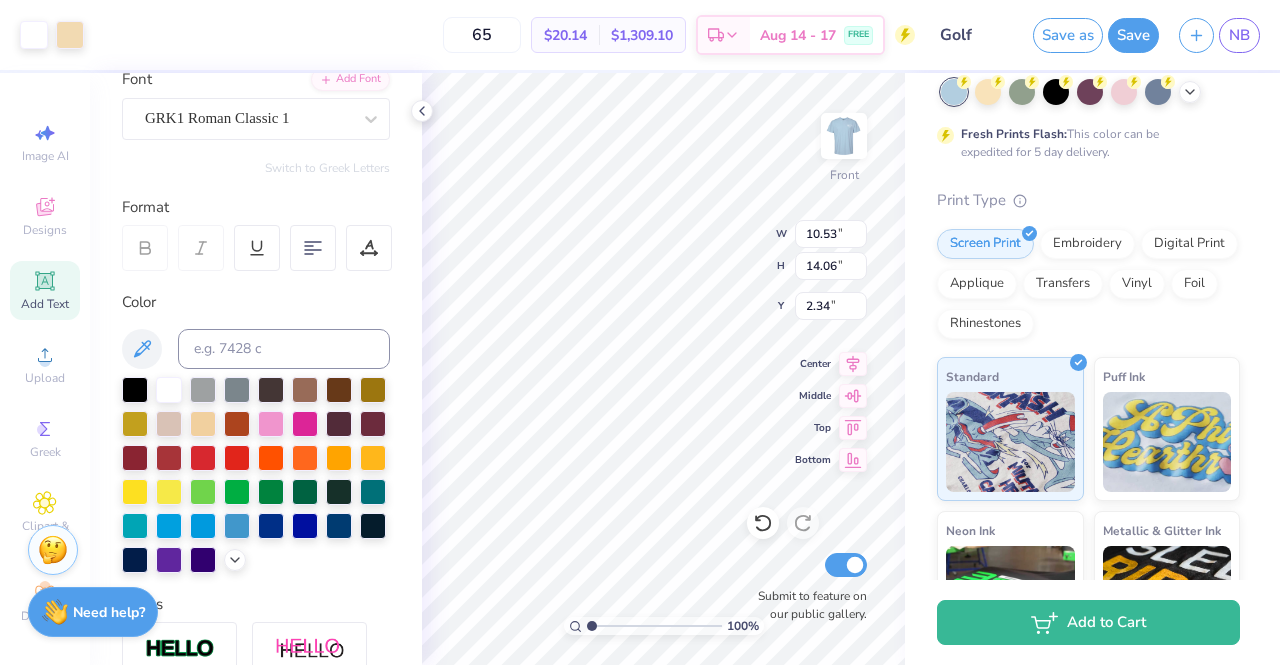 type on "3.00" 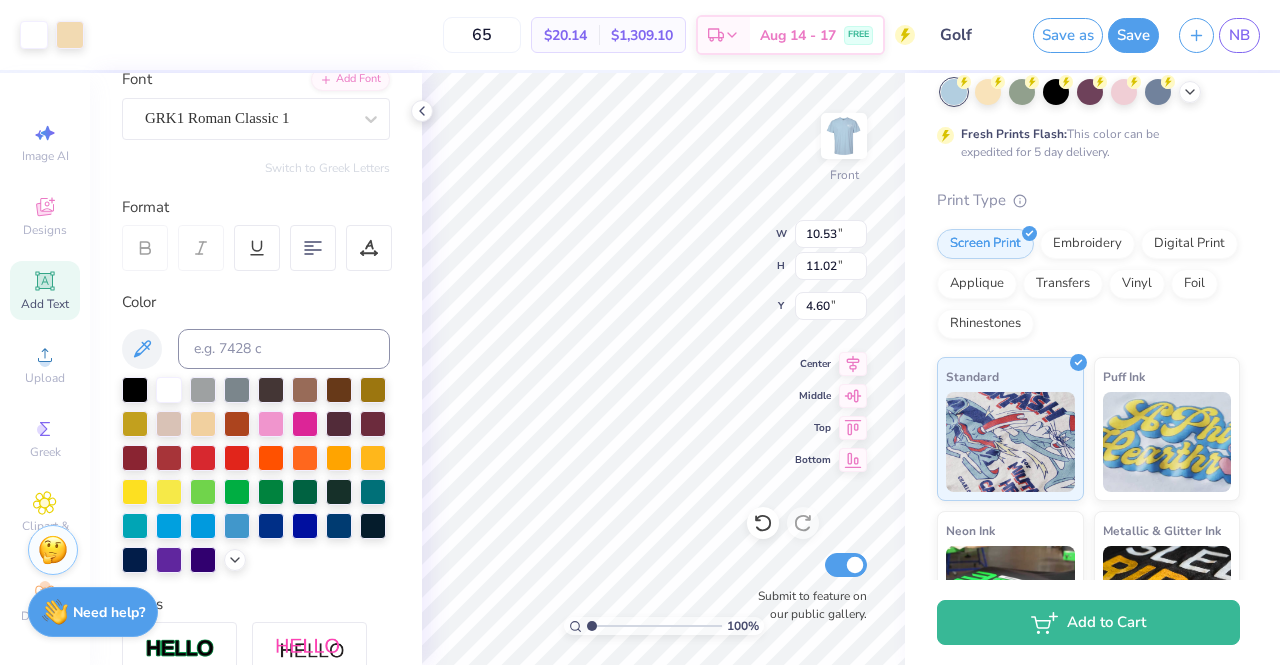 type on "4.45" 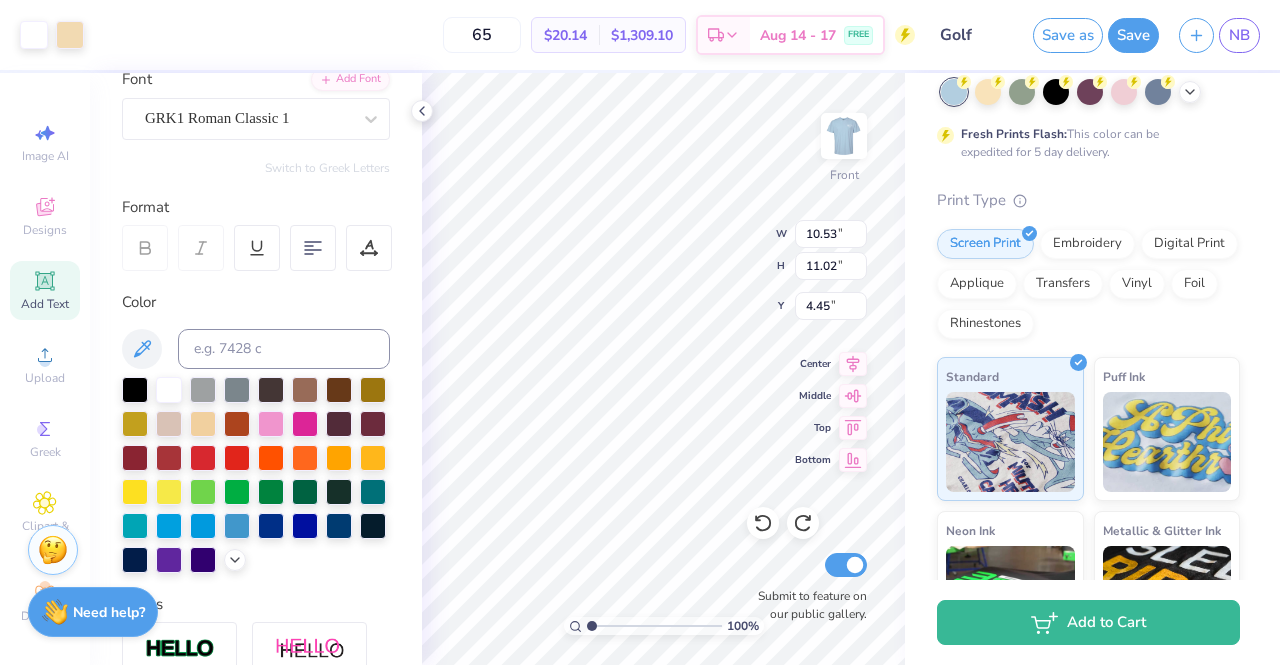 type on "14.06" 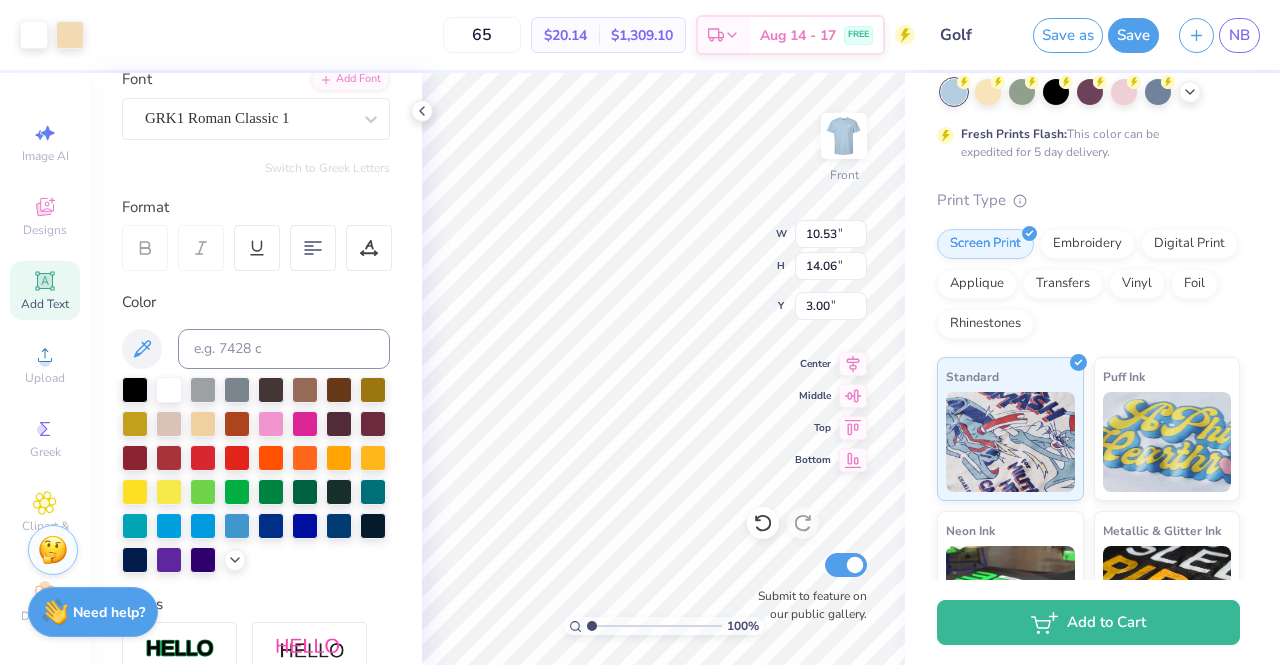 type on "3.42" 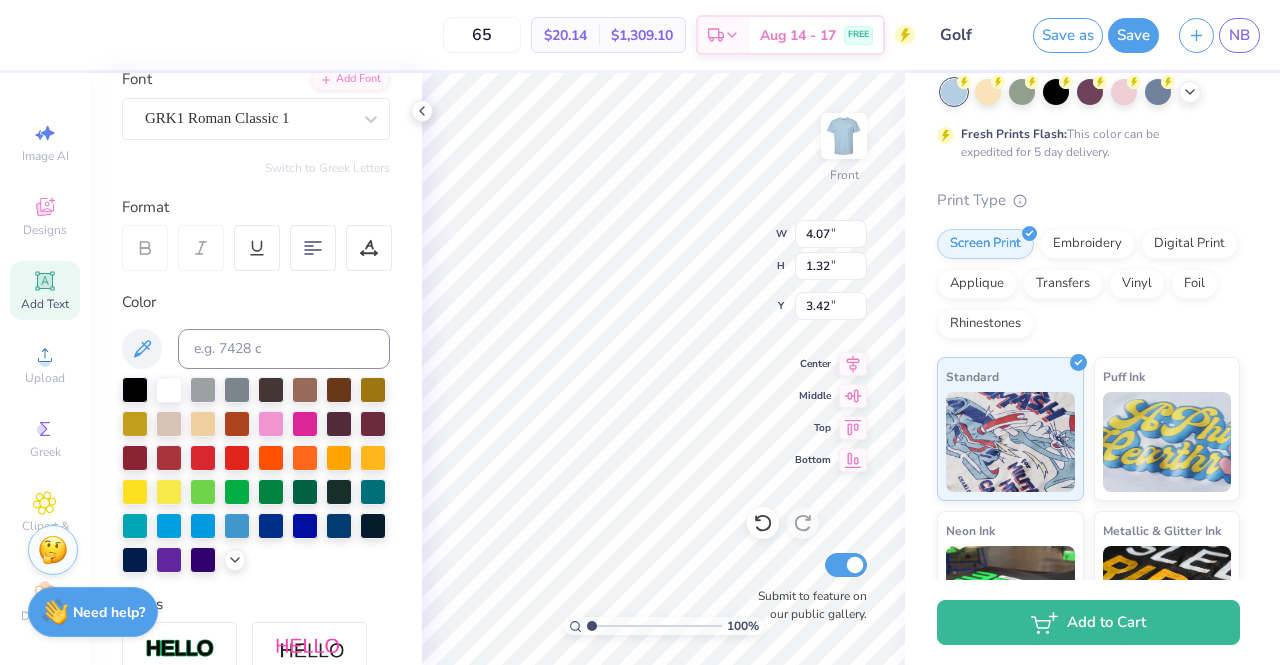 type on "3.00" 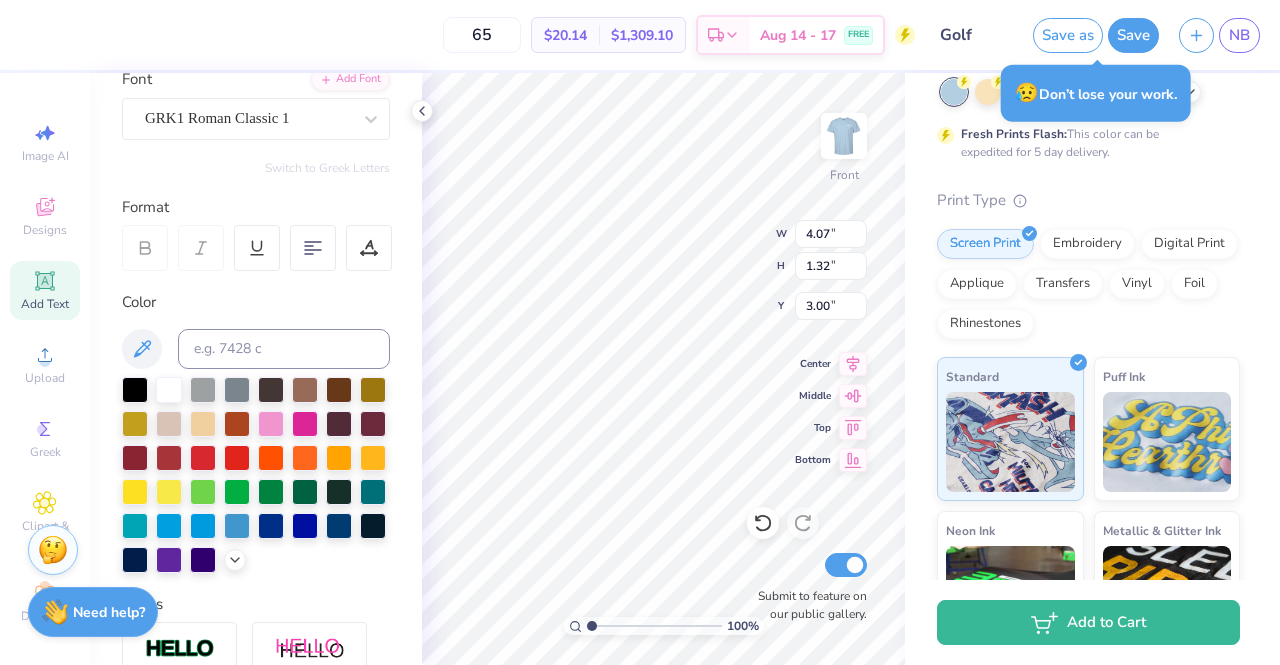 type on "3.81" 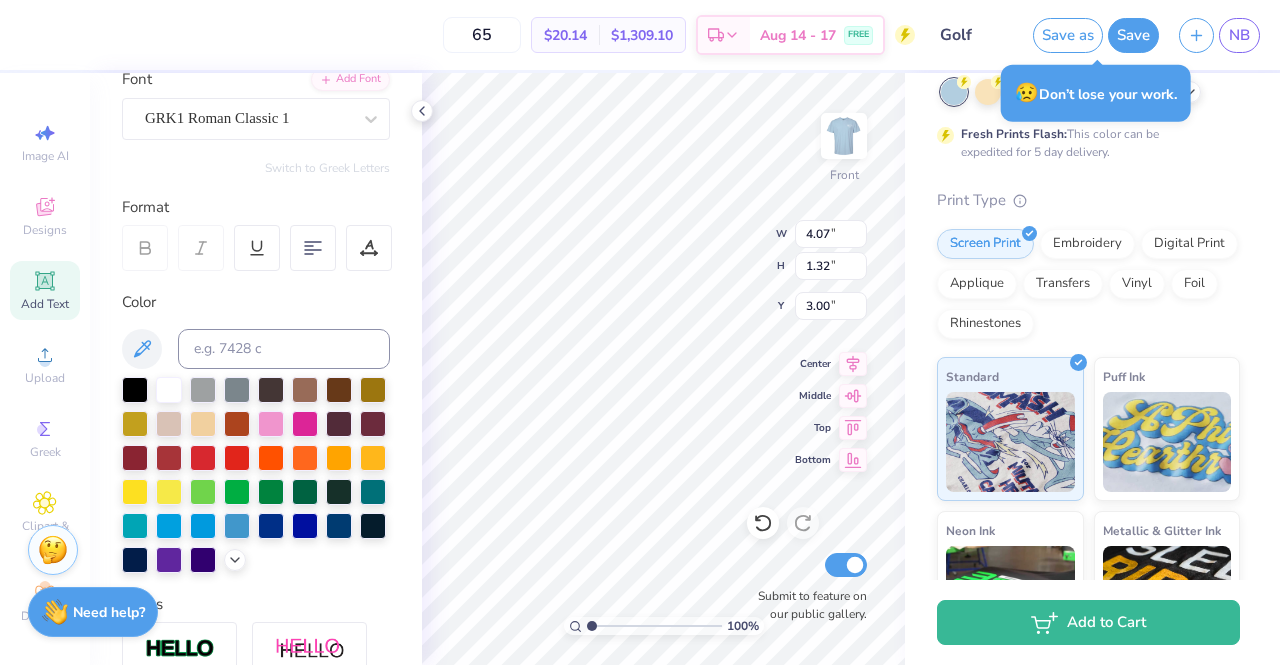 type on "1.04" 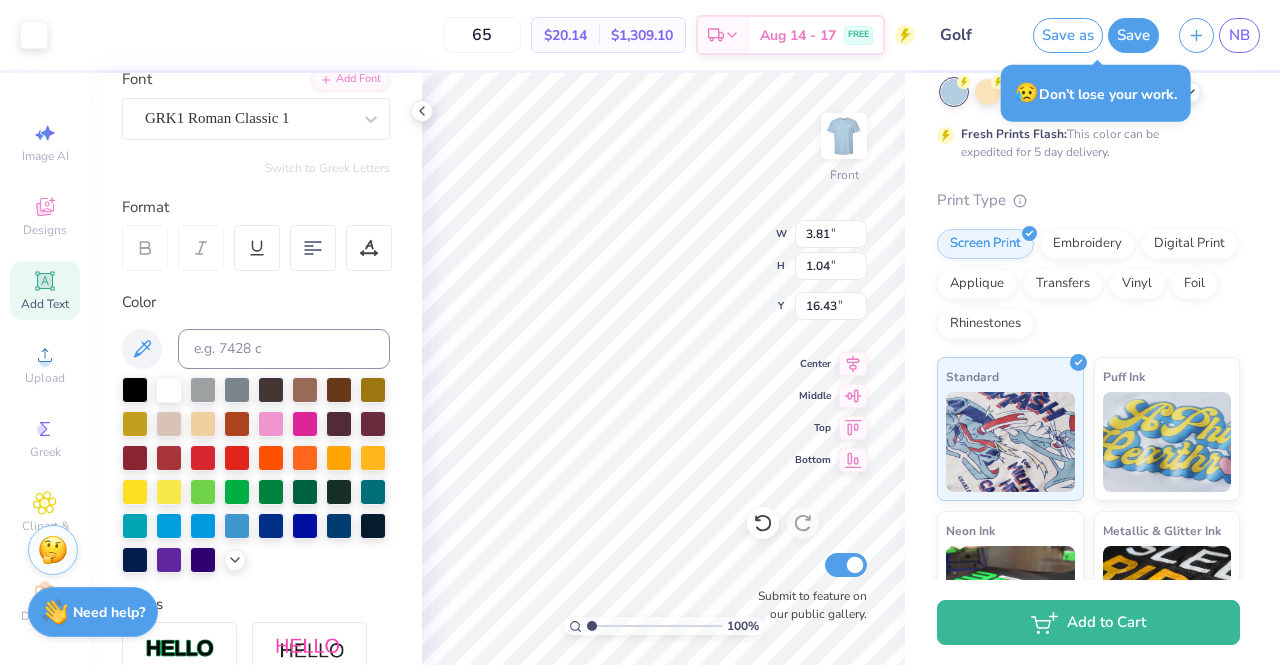 type on "4.07" 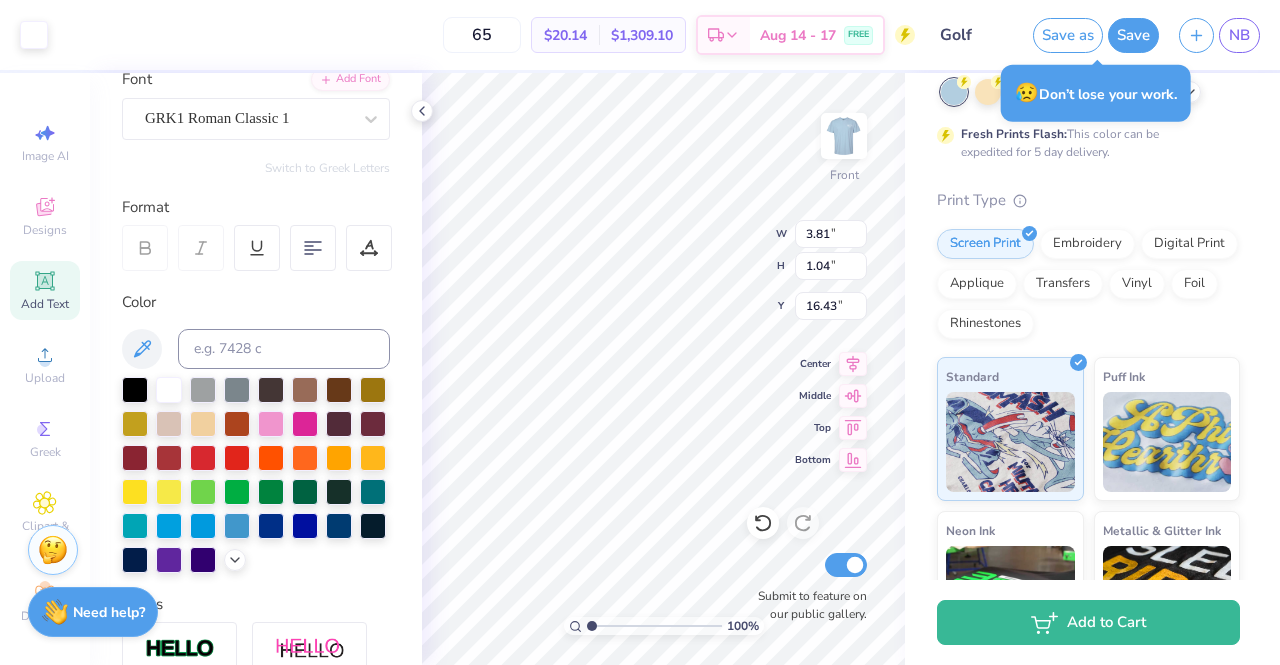type on "1.32" 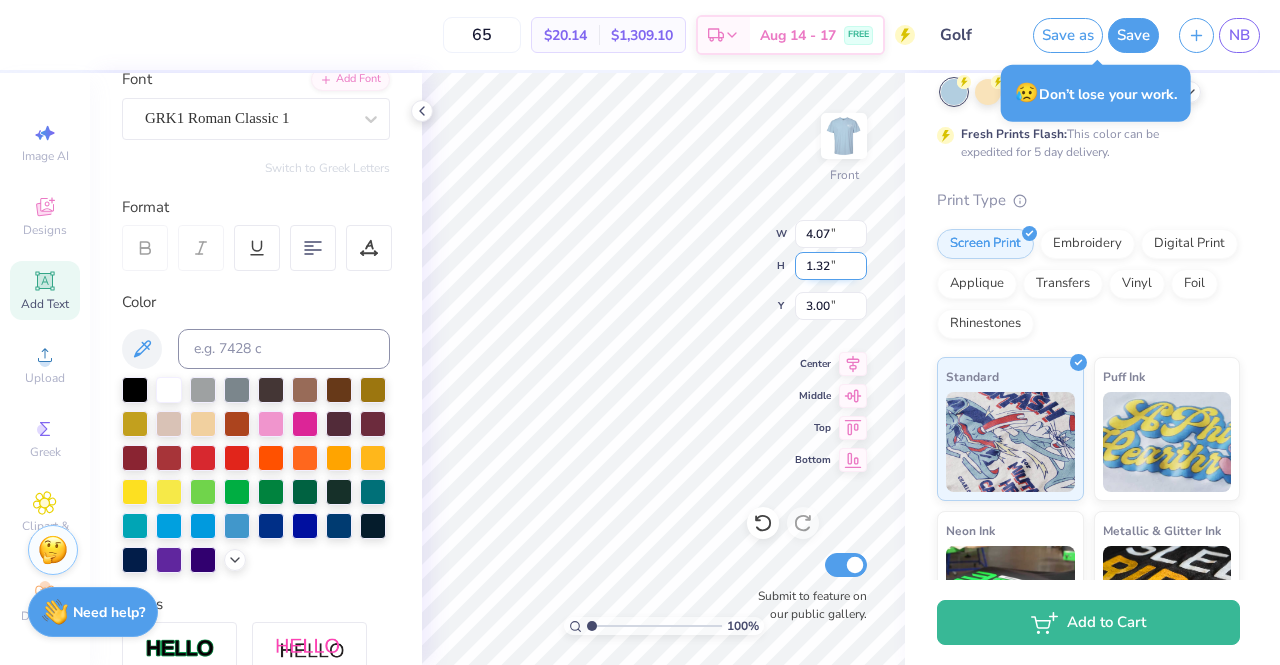 click on "1.32" at bounding box center [831, 266] 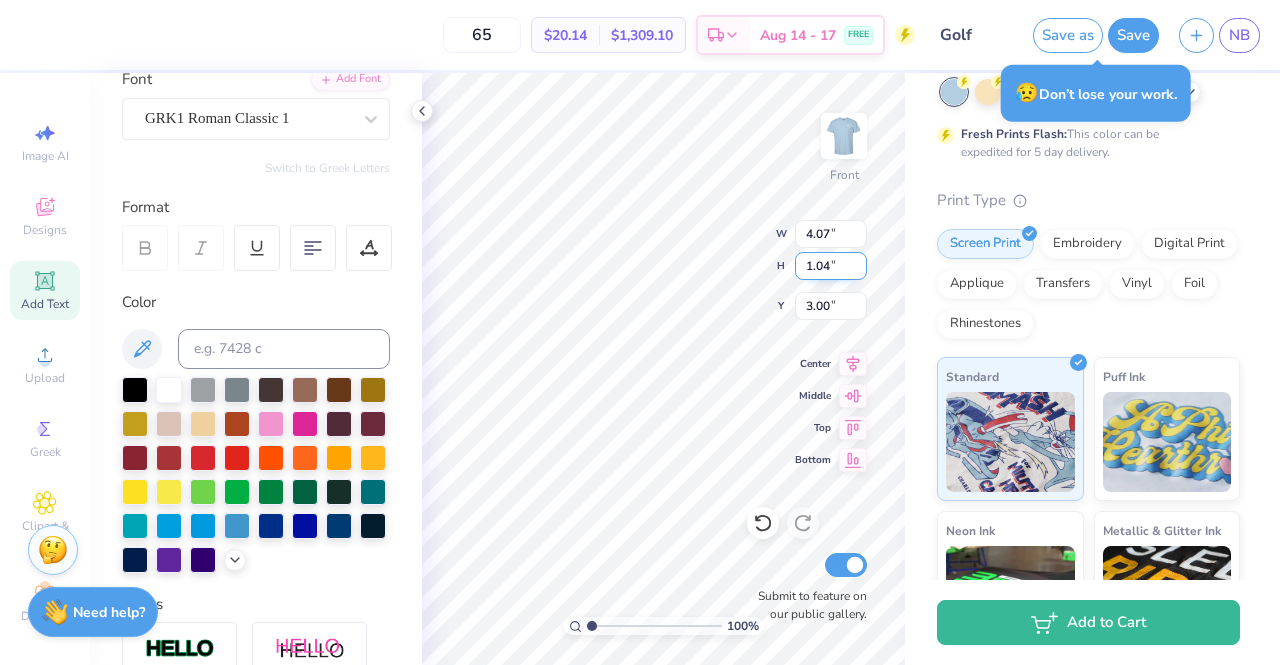 type on "1.04" 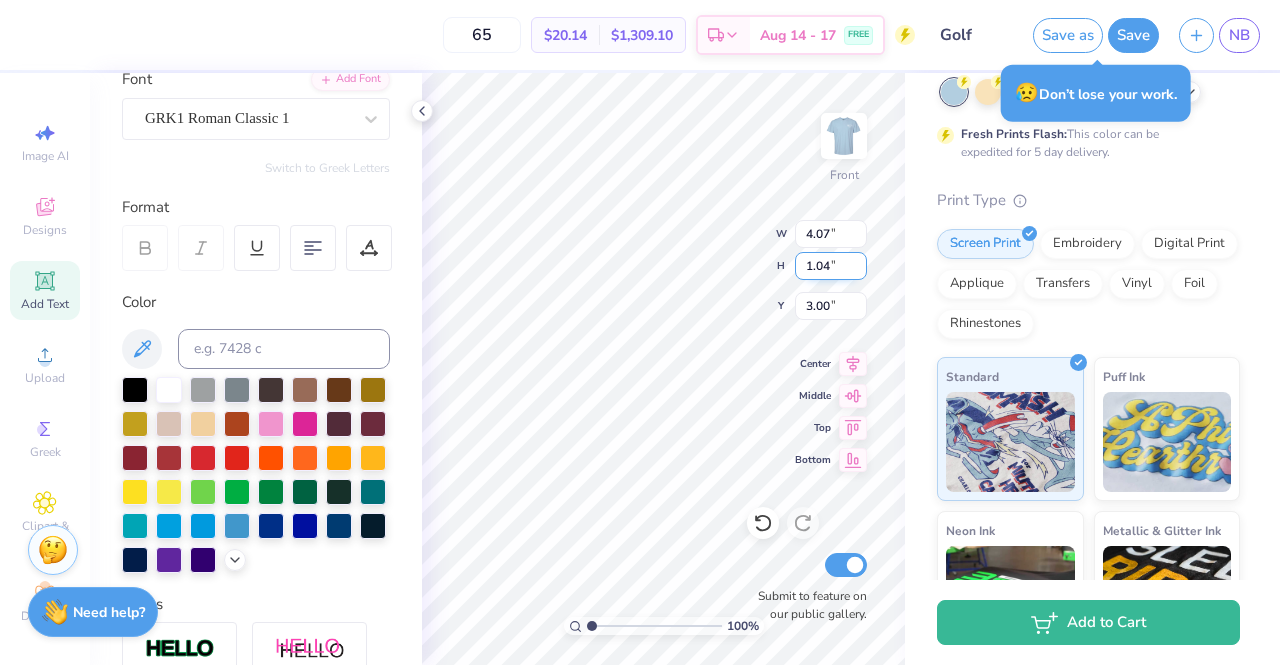 type on "3.20" 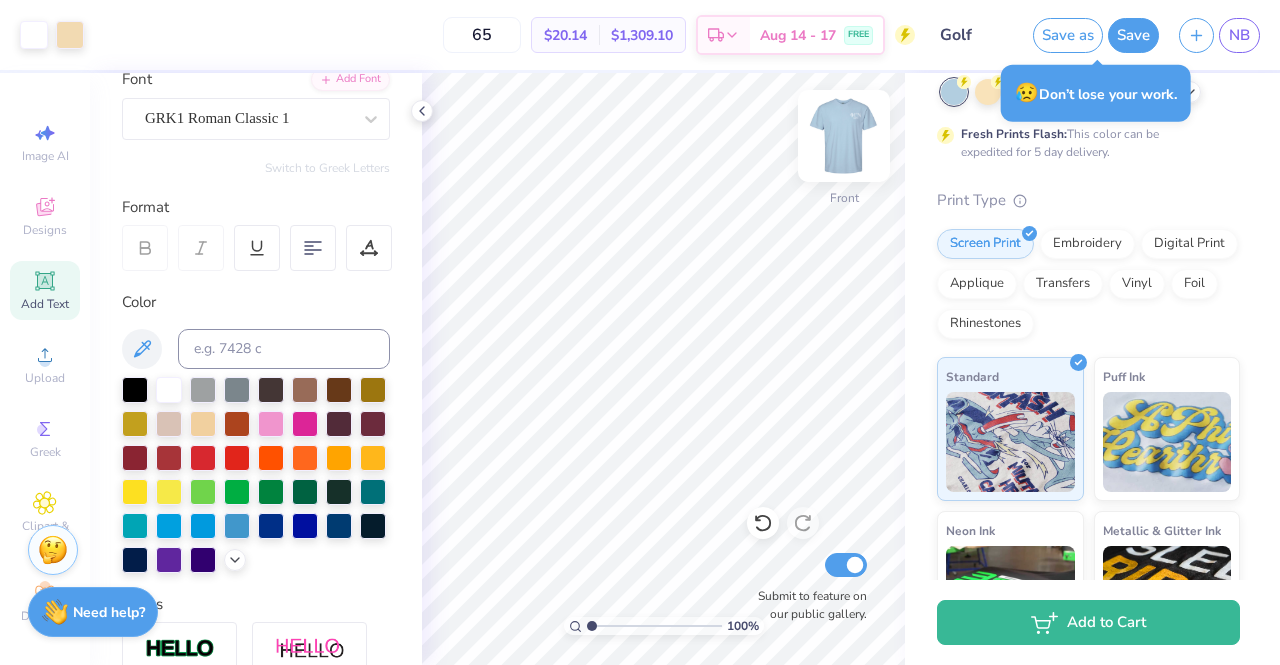 click at bounding box center [844, 136] 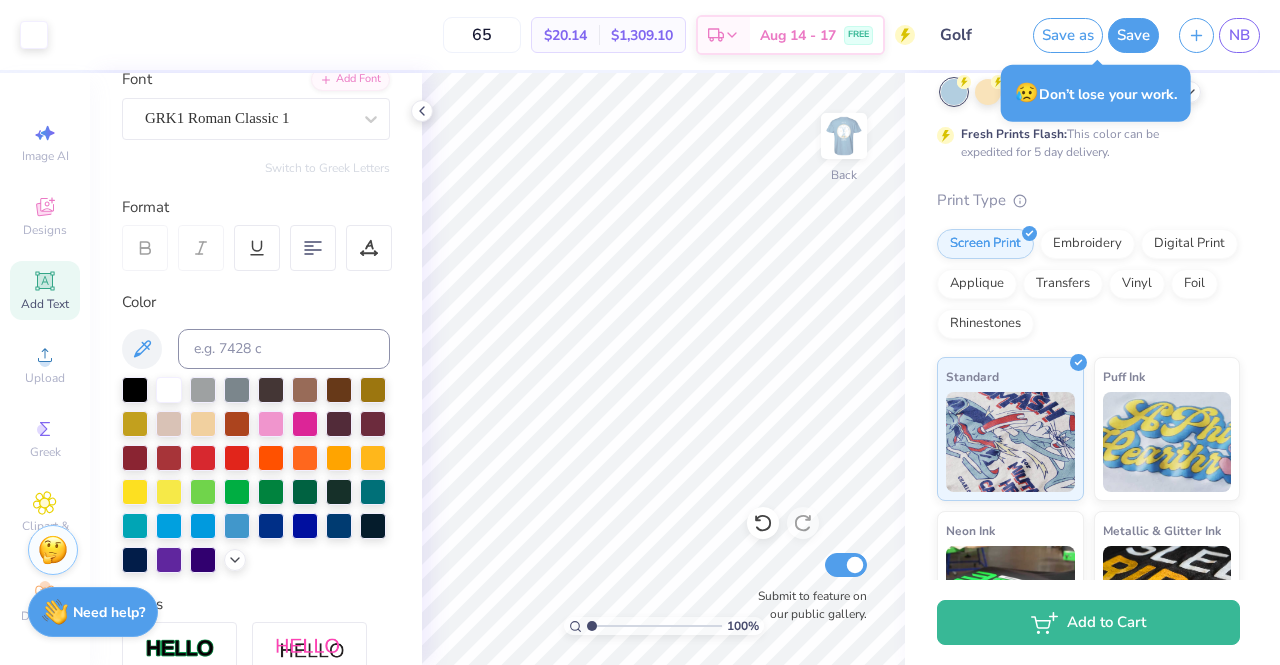 click at bounding box center (844, 136) 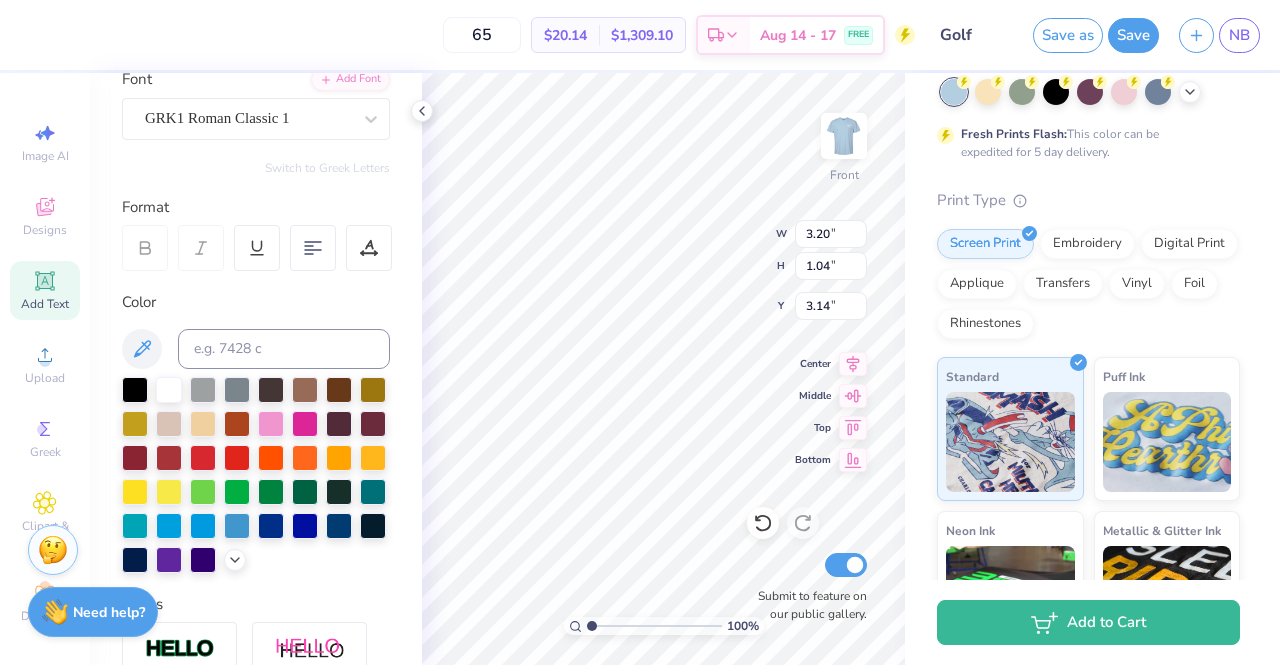 type on "10.53" 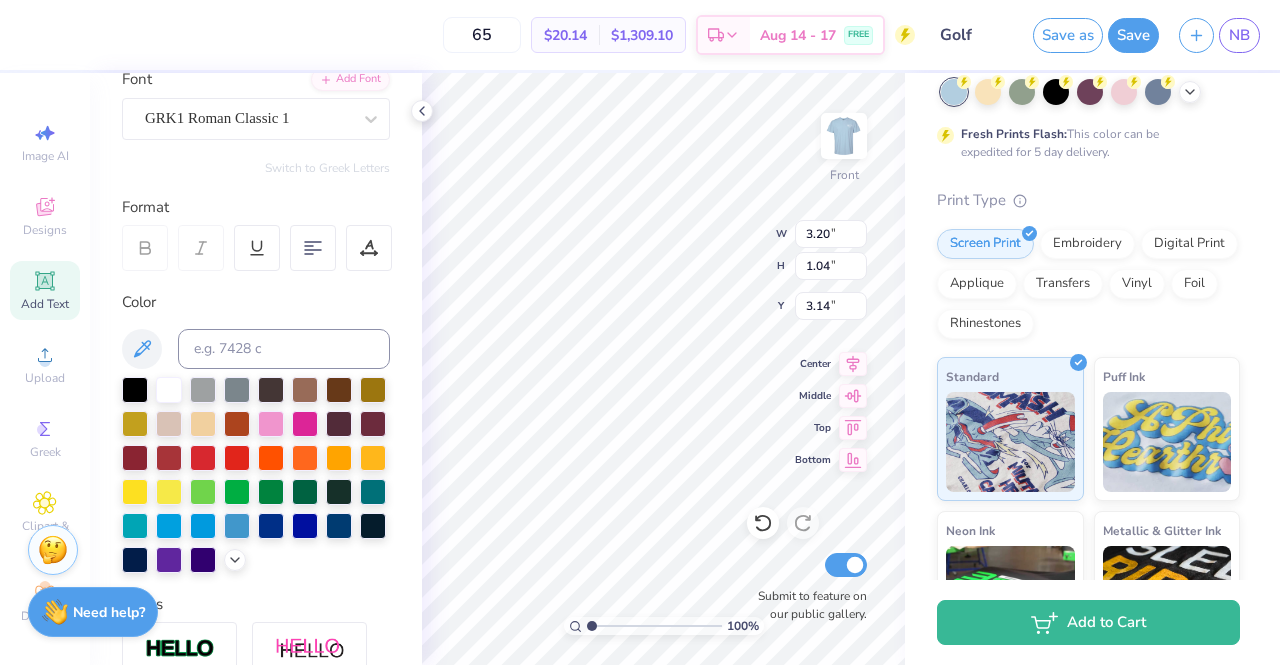 type on "11.02" 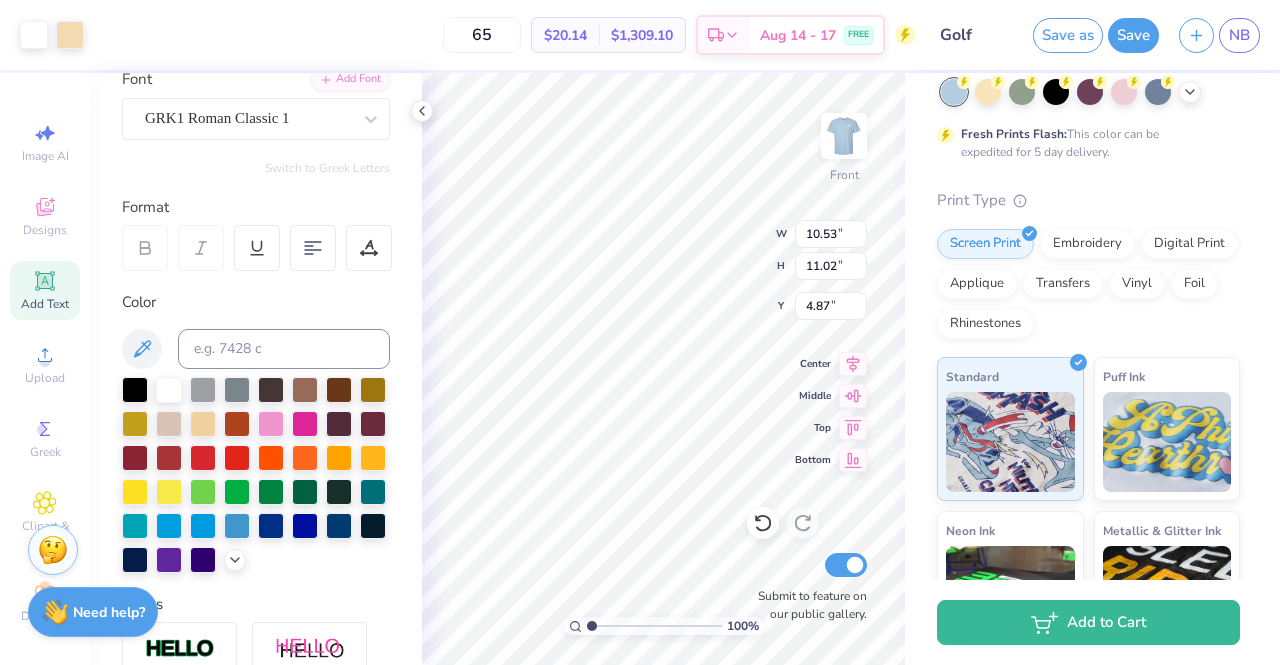 type on "14.34" 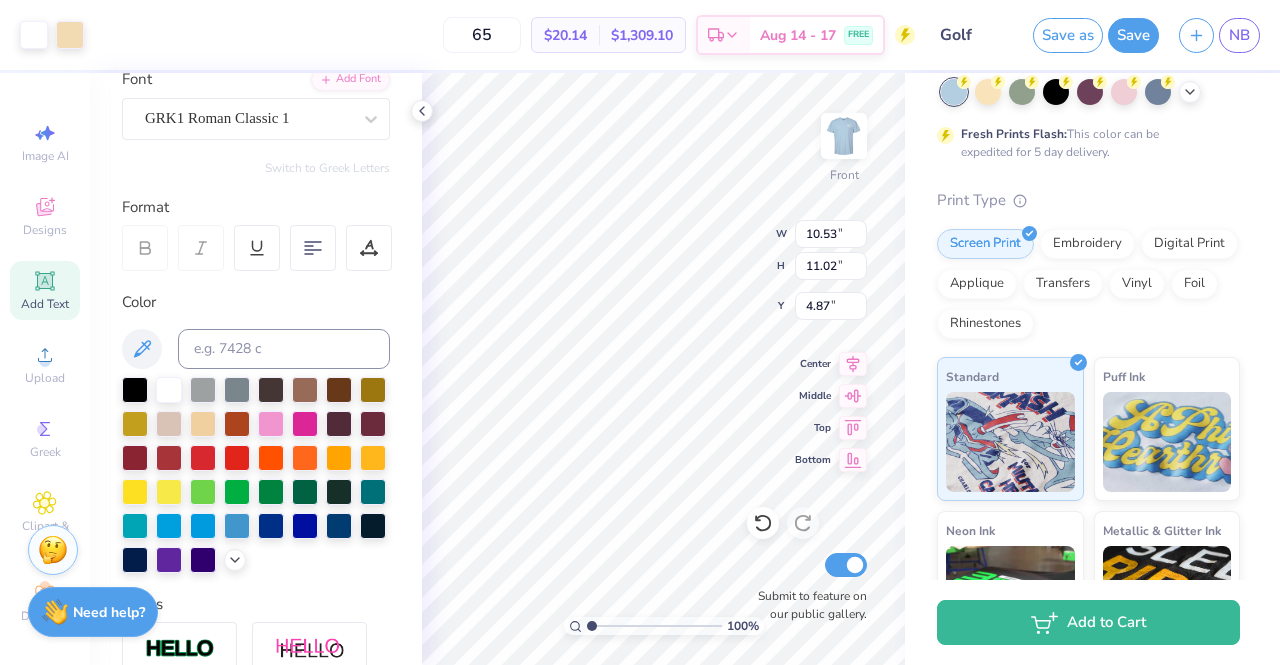 type on "3.14" 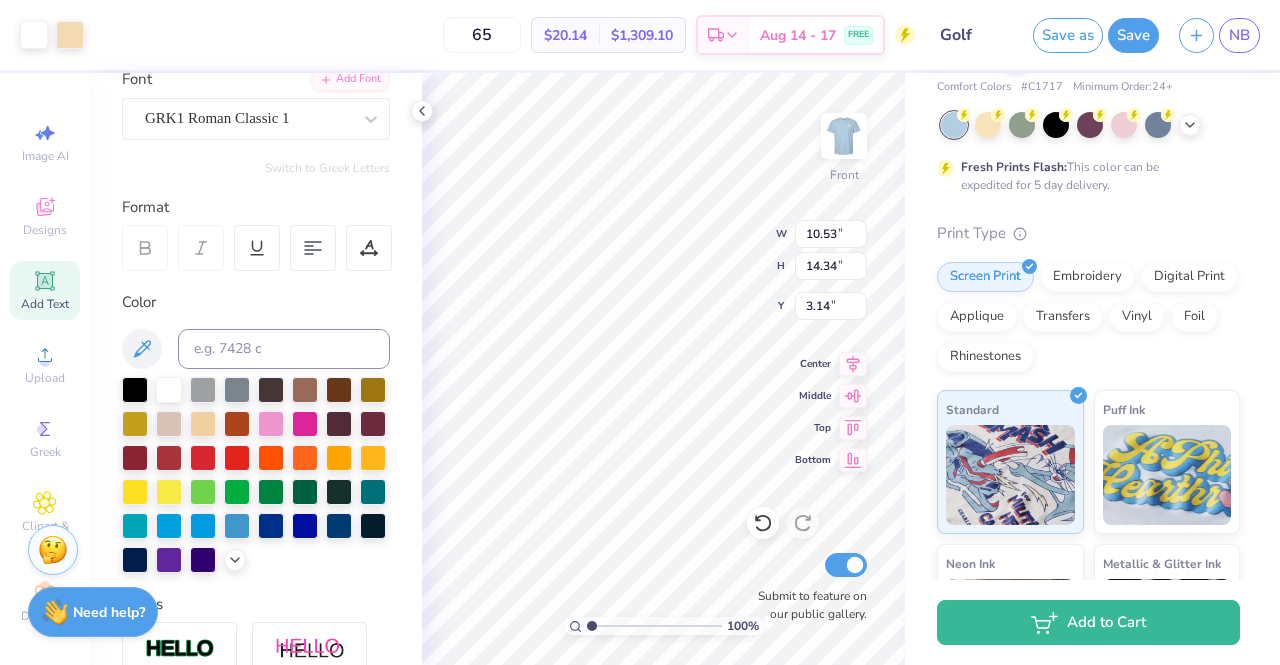scroll, scrollTop: 0, scrollLeft: 0, axis: both 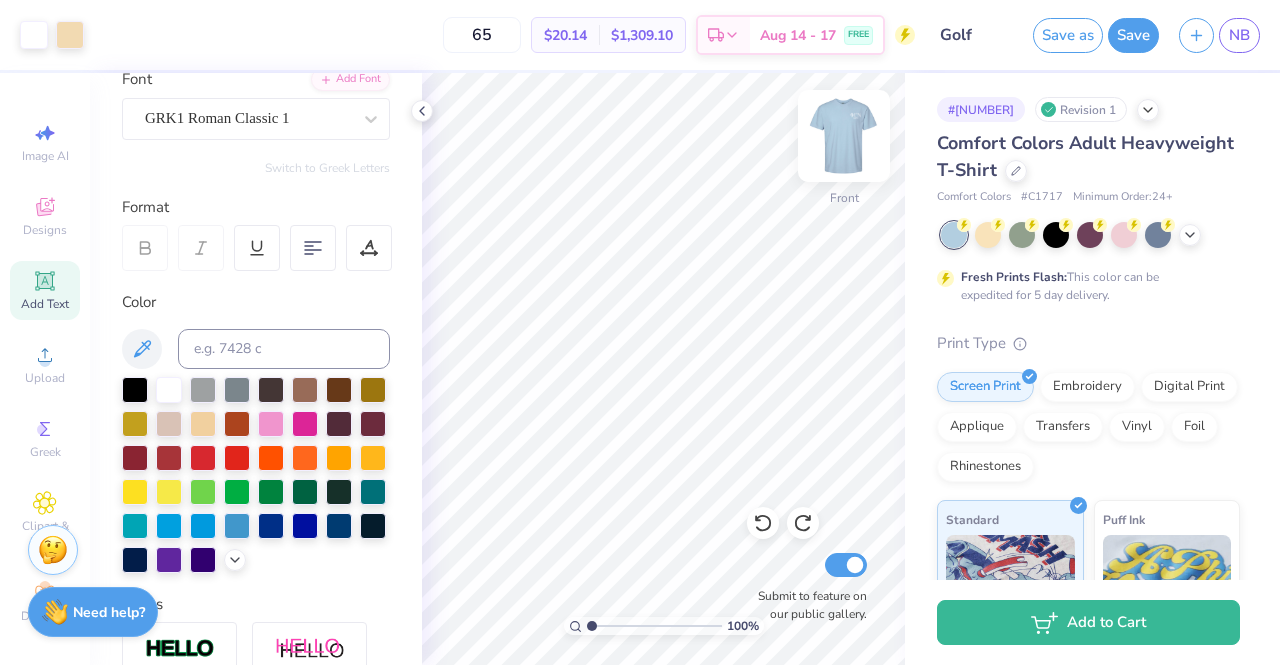 click at bounding box center [844, 136] 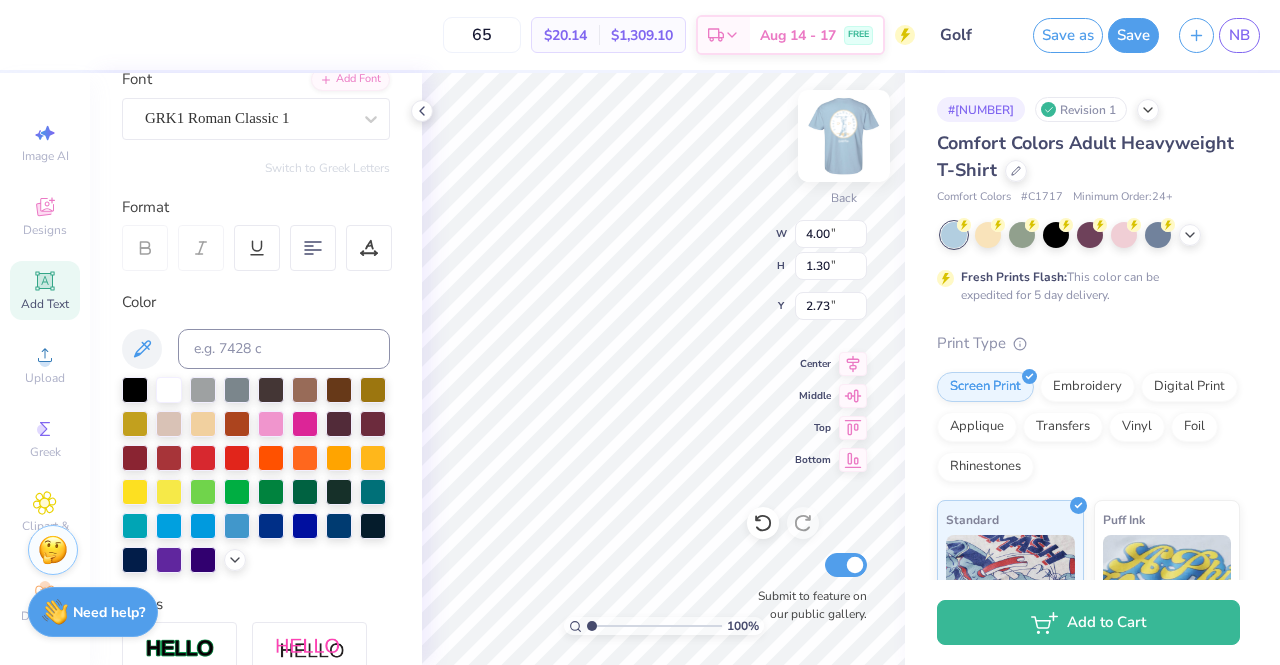 click at bounding box center [844, 136] 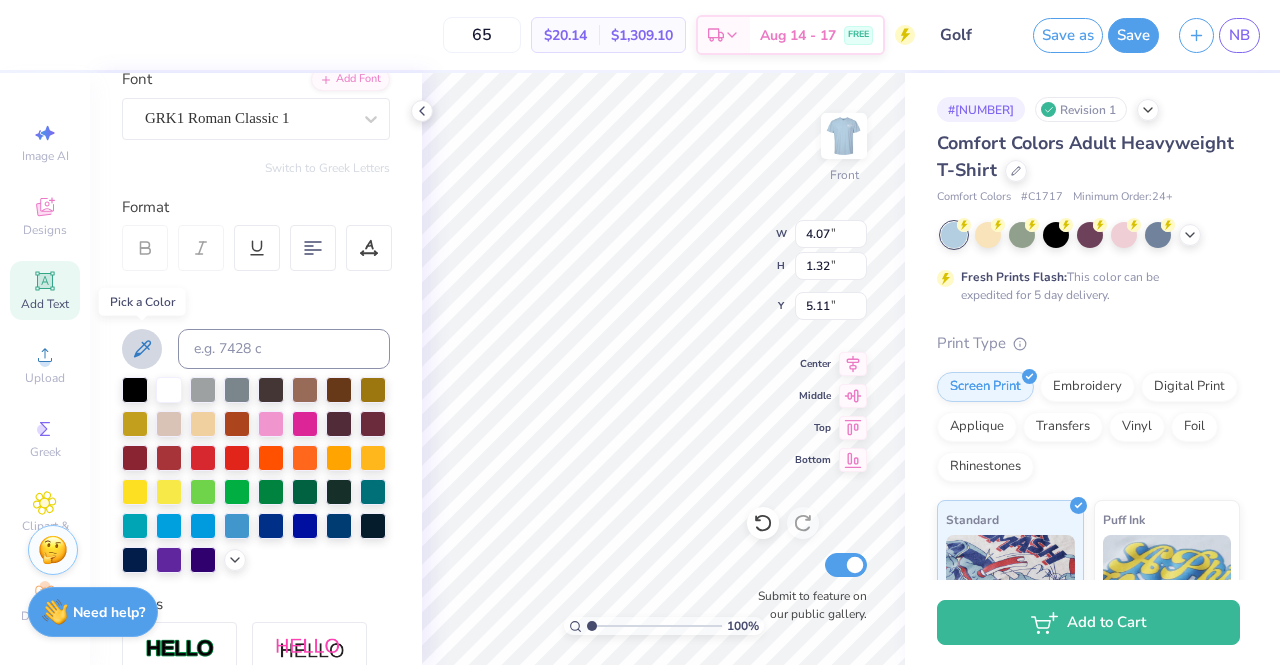 click 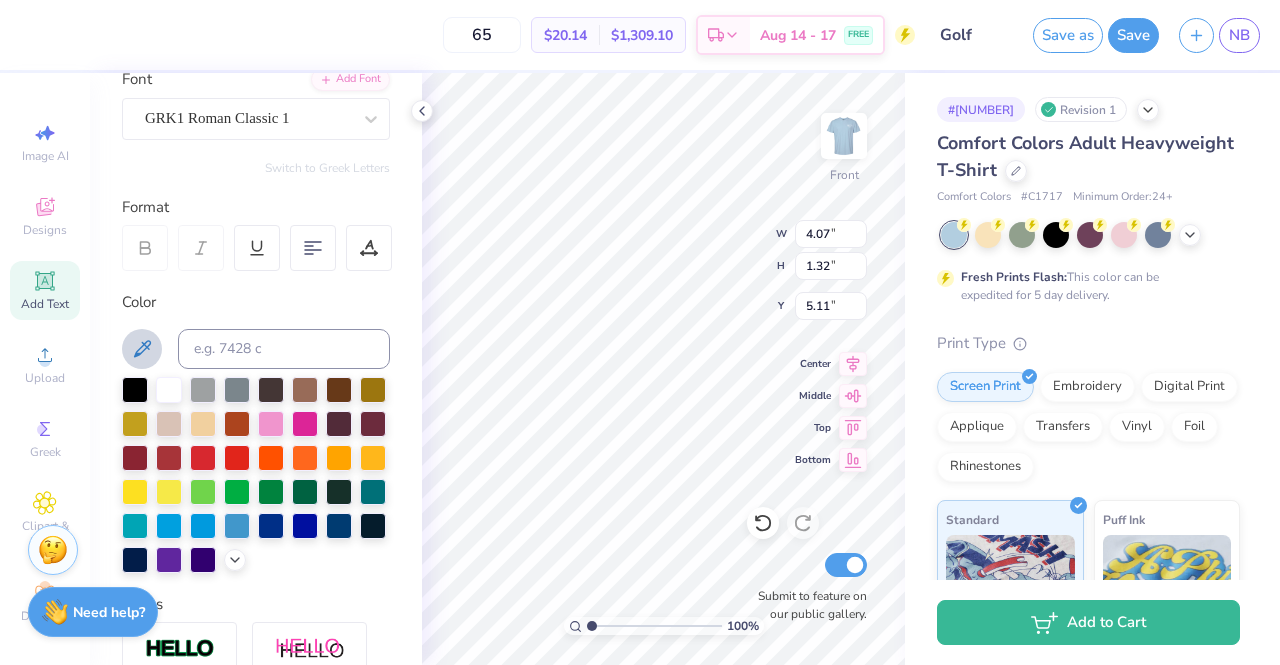 click 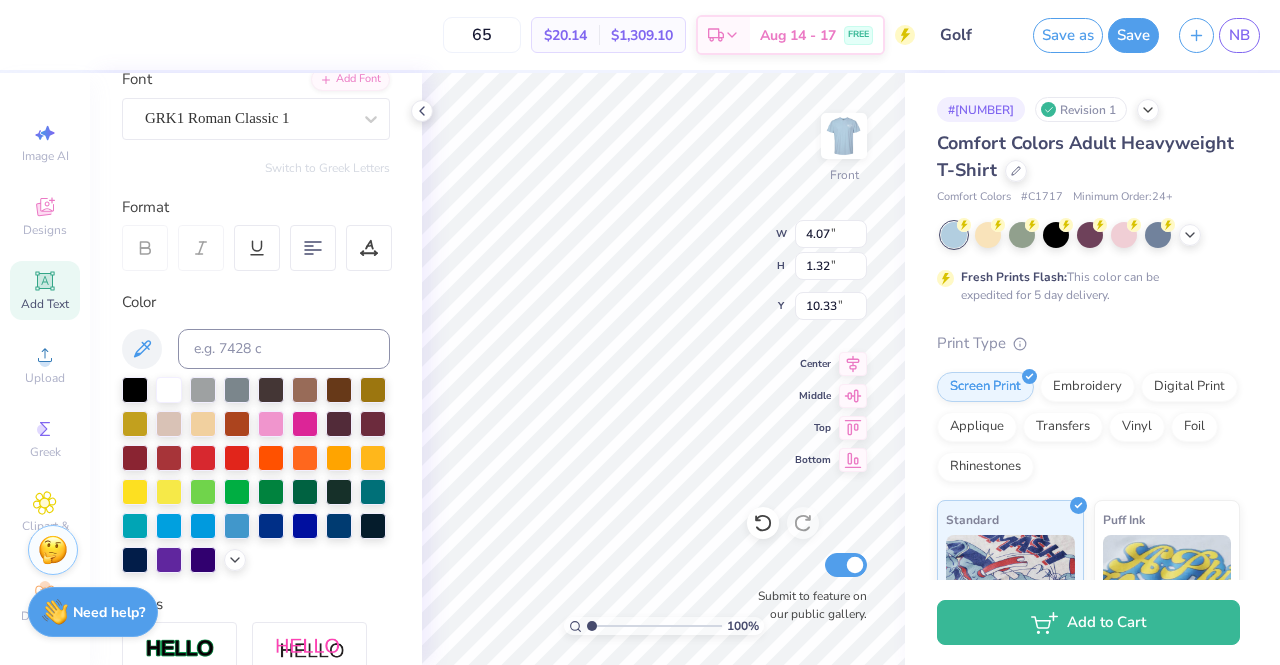type on "10.33" 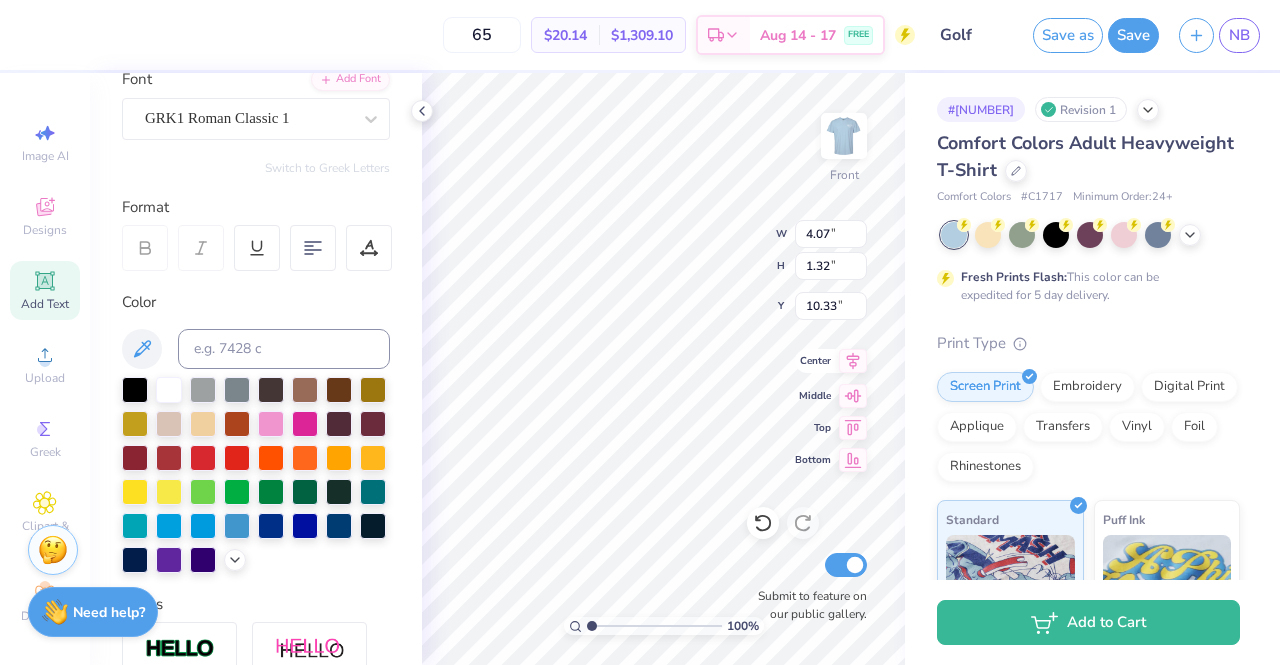 click 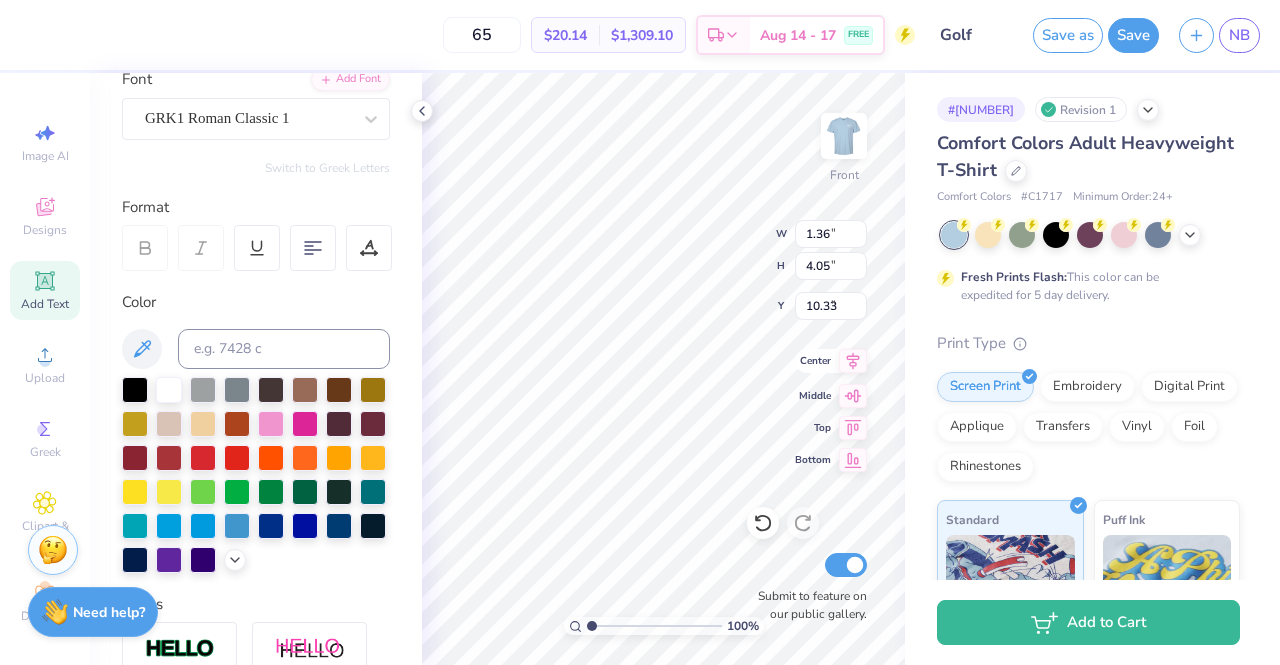 type on "1.36" 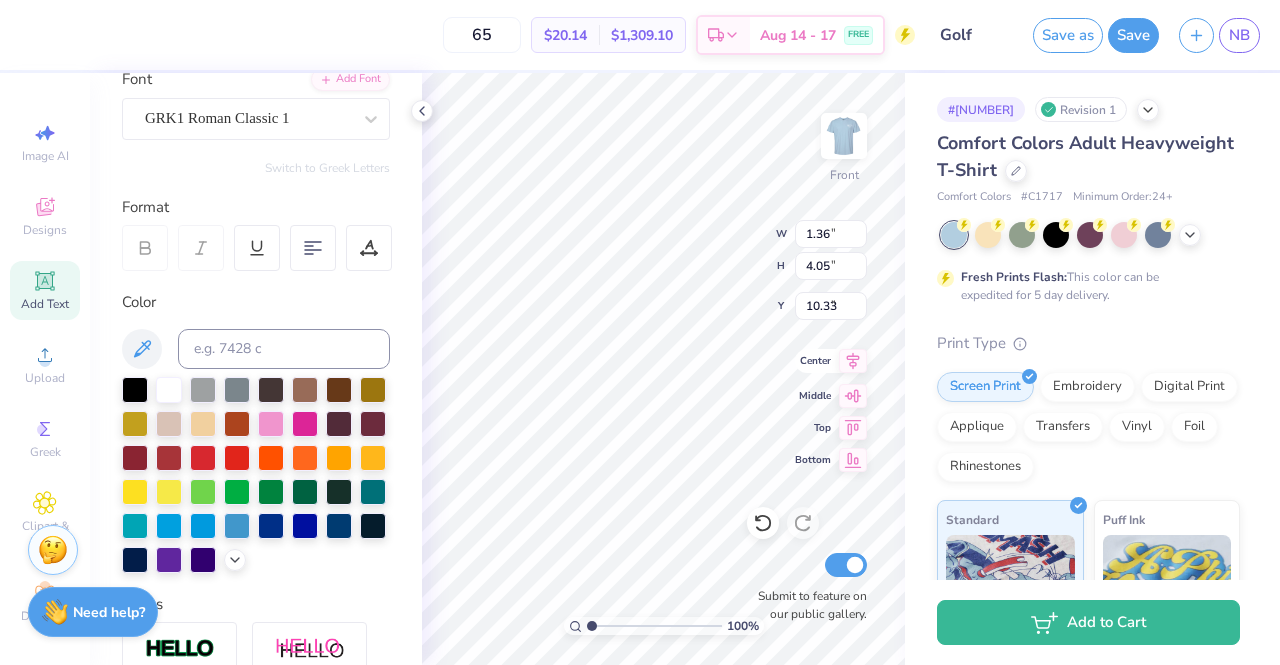 type on "4.05" 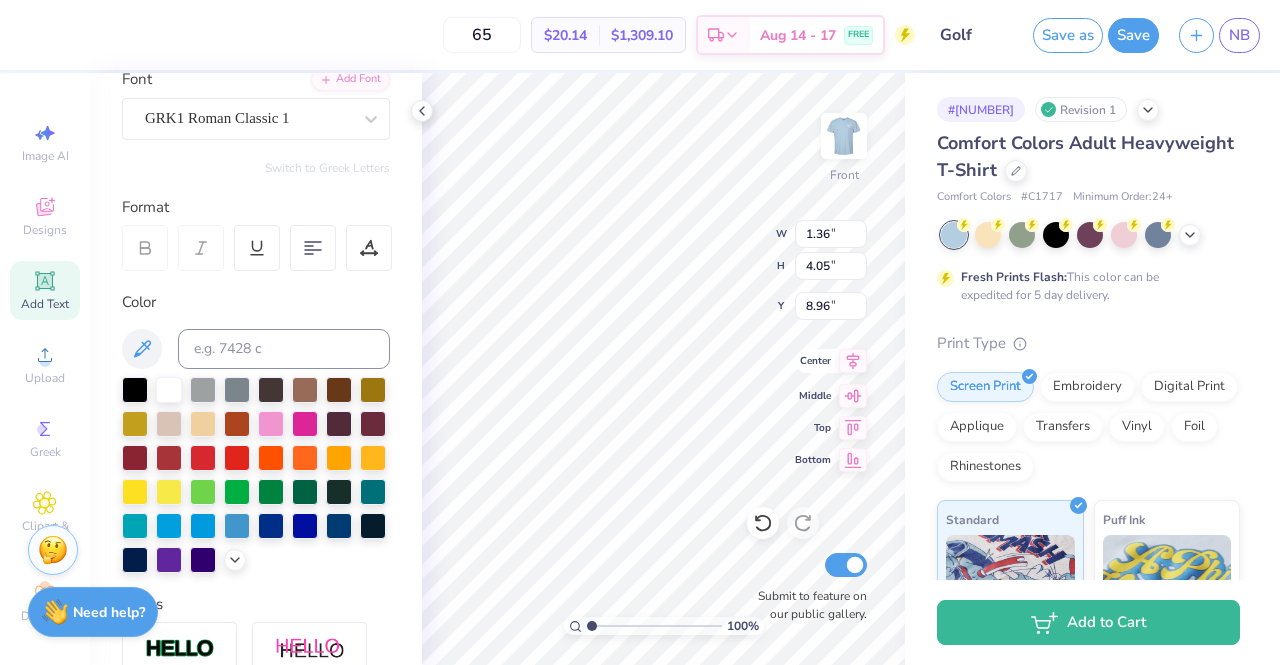 type on "0.46" 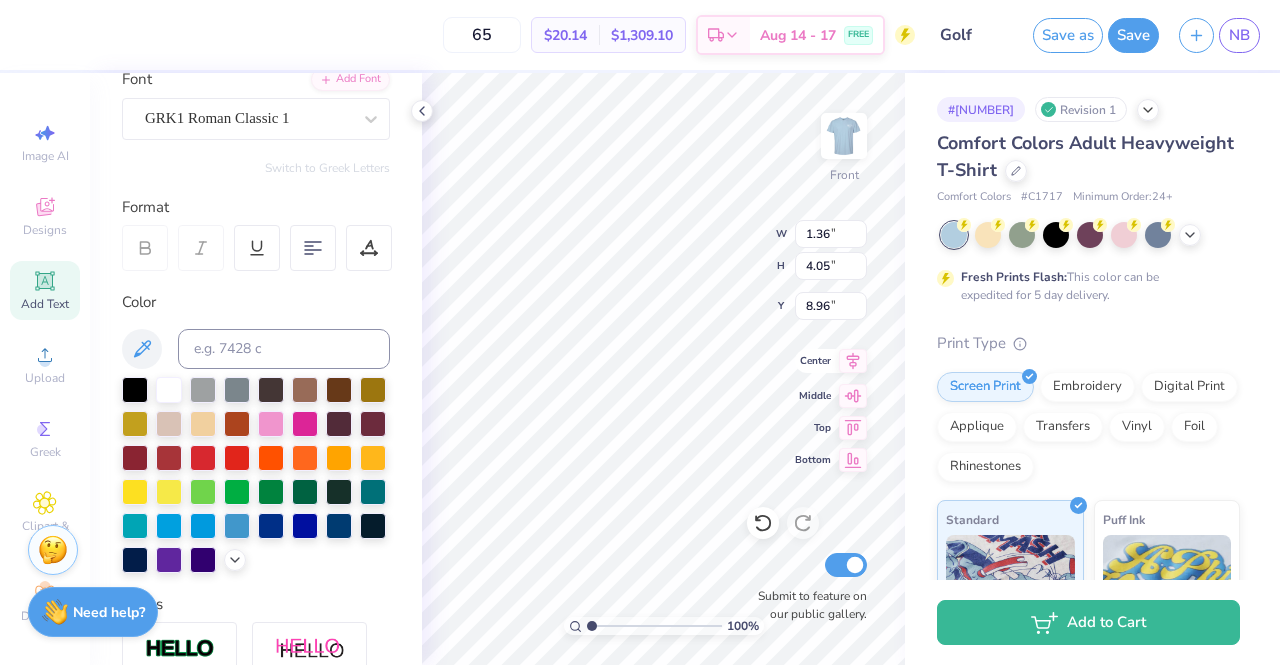 type on "1.37" 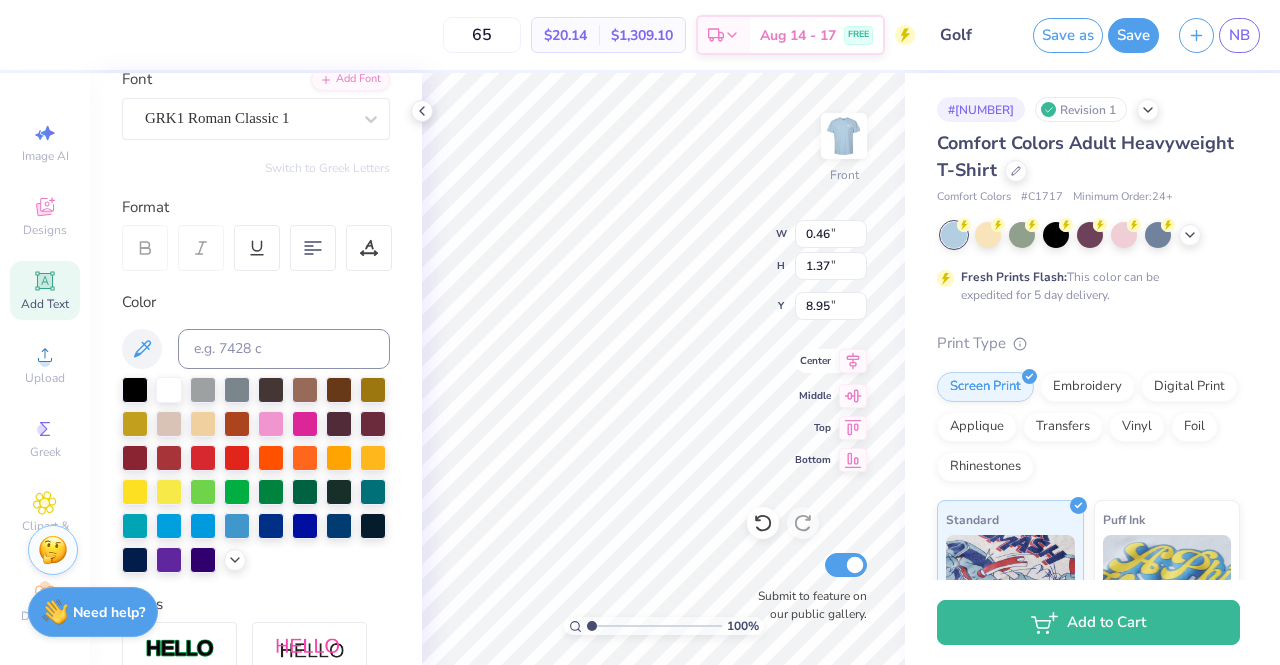 type on "5.68" 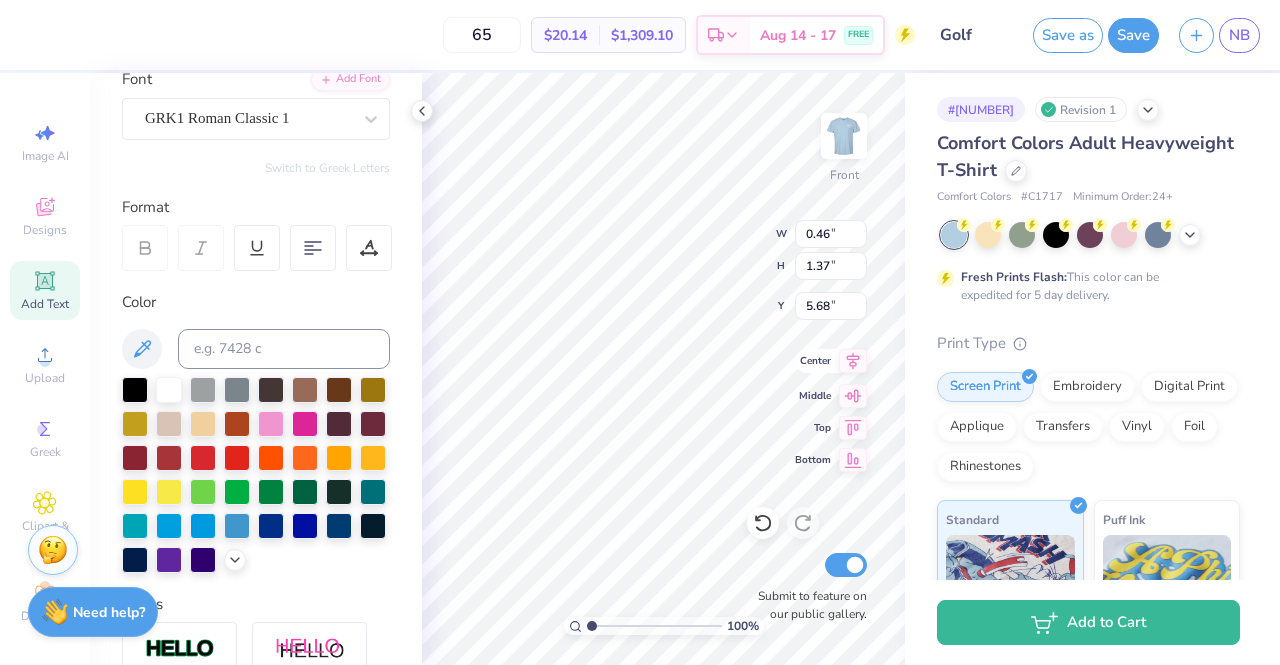 type on "1.37" 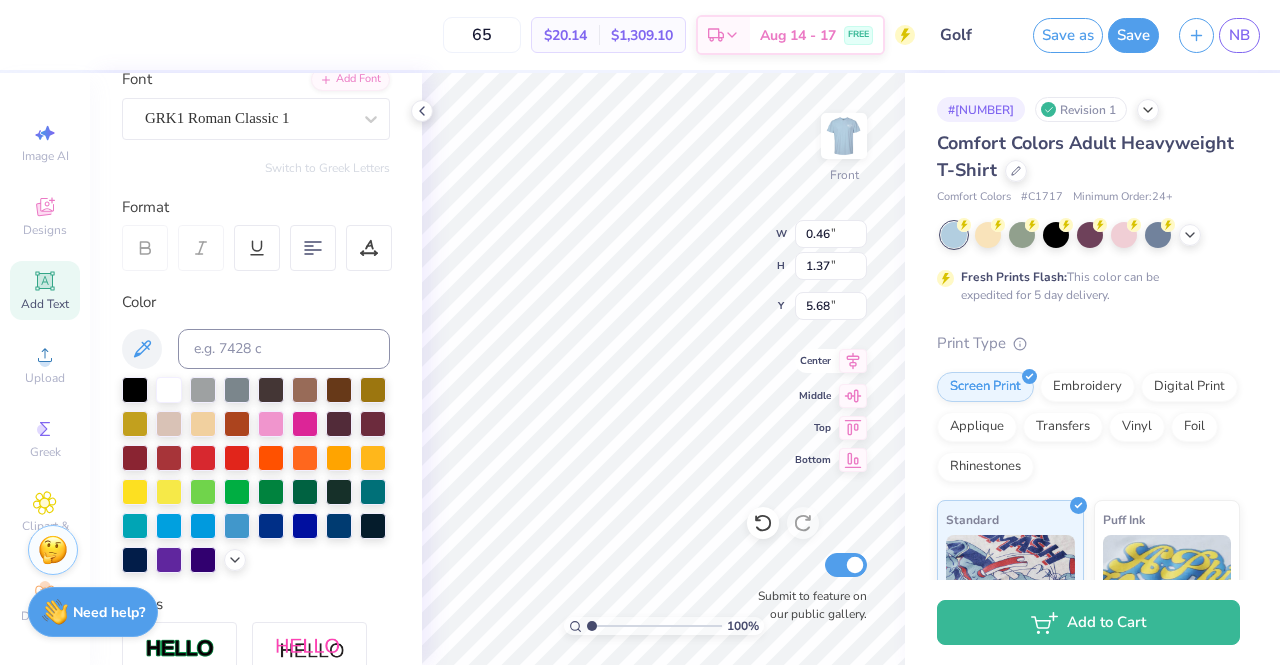 type on "0.45" 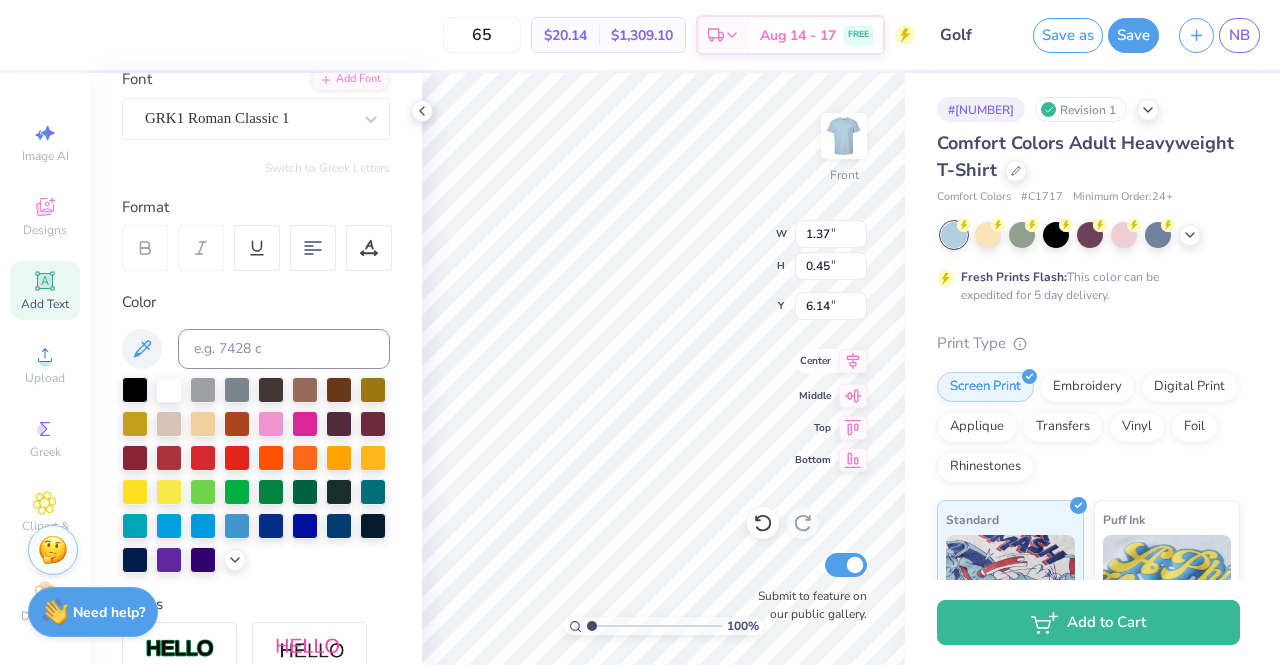 type on "0.46" 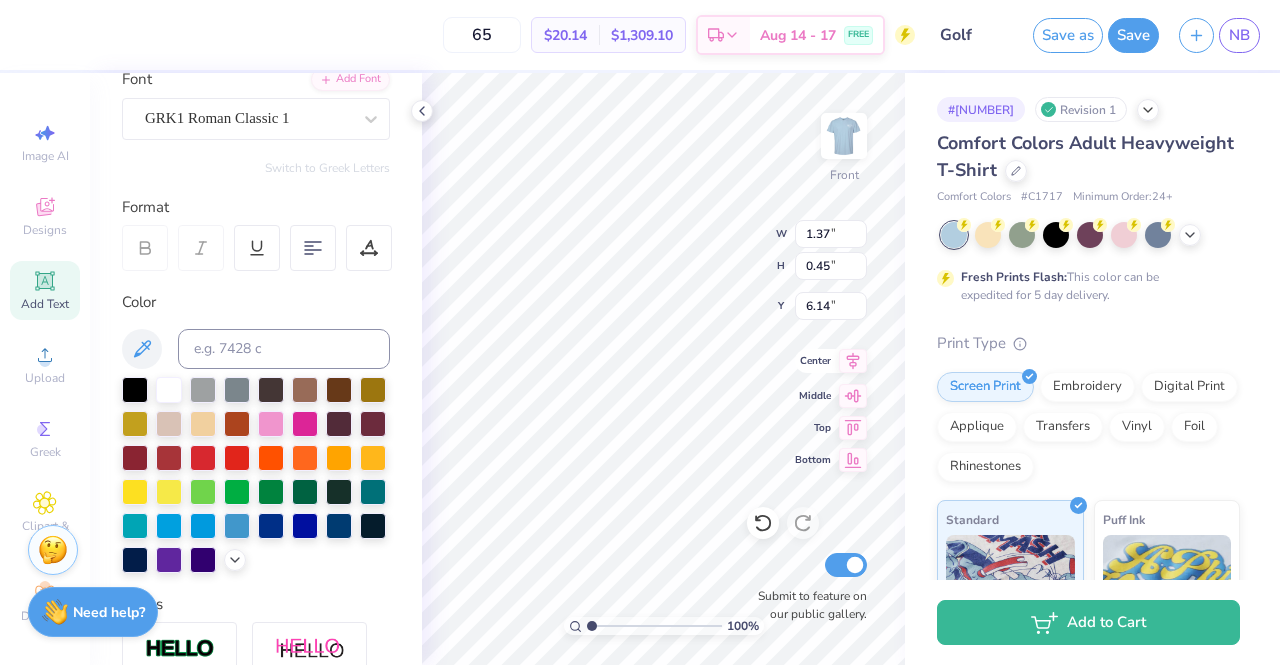 type on "1.37" 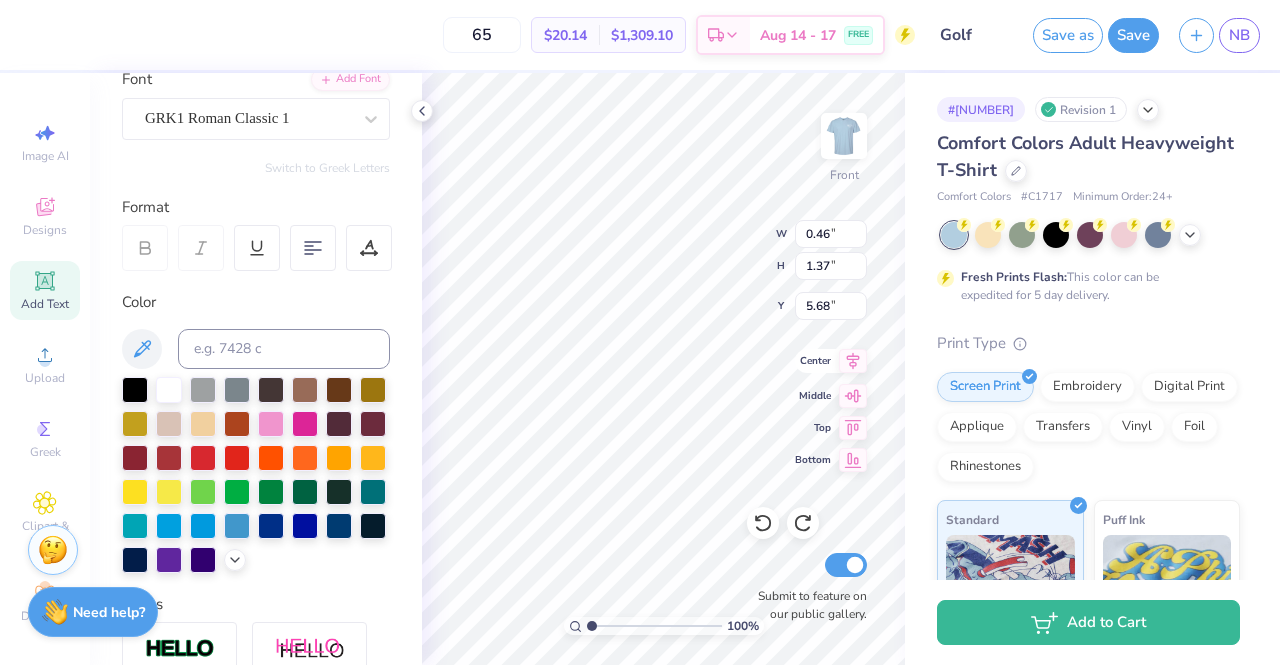 type on "8.95" 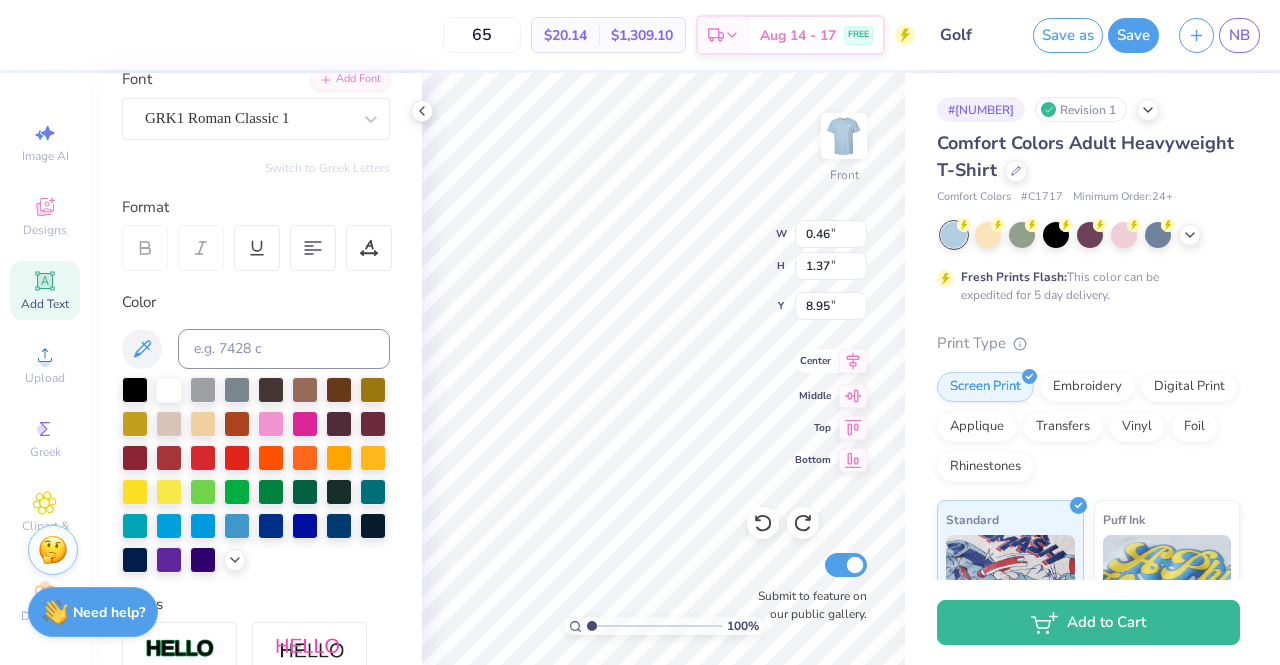 type on "1.36" 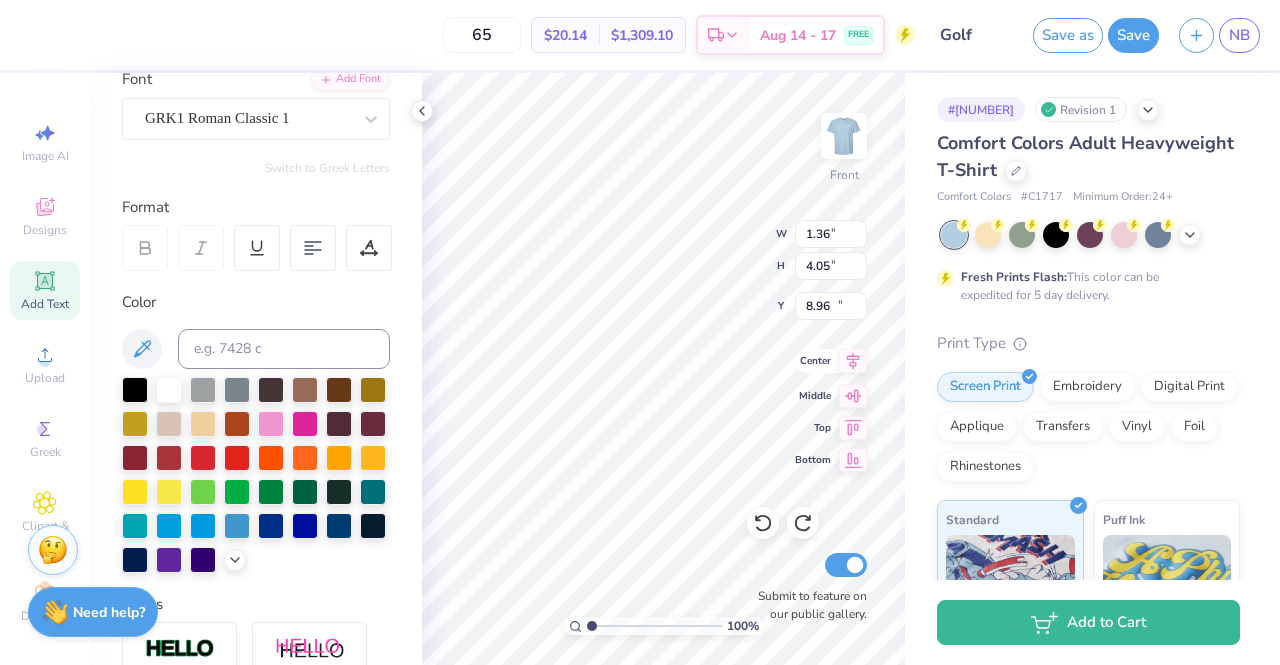 type on "4.07" 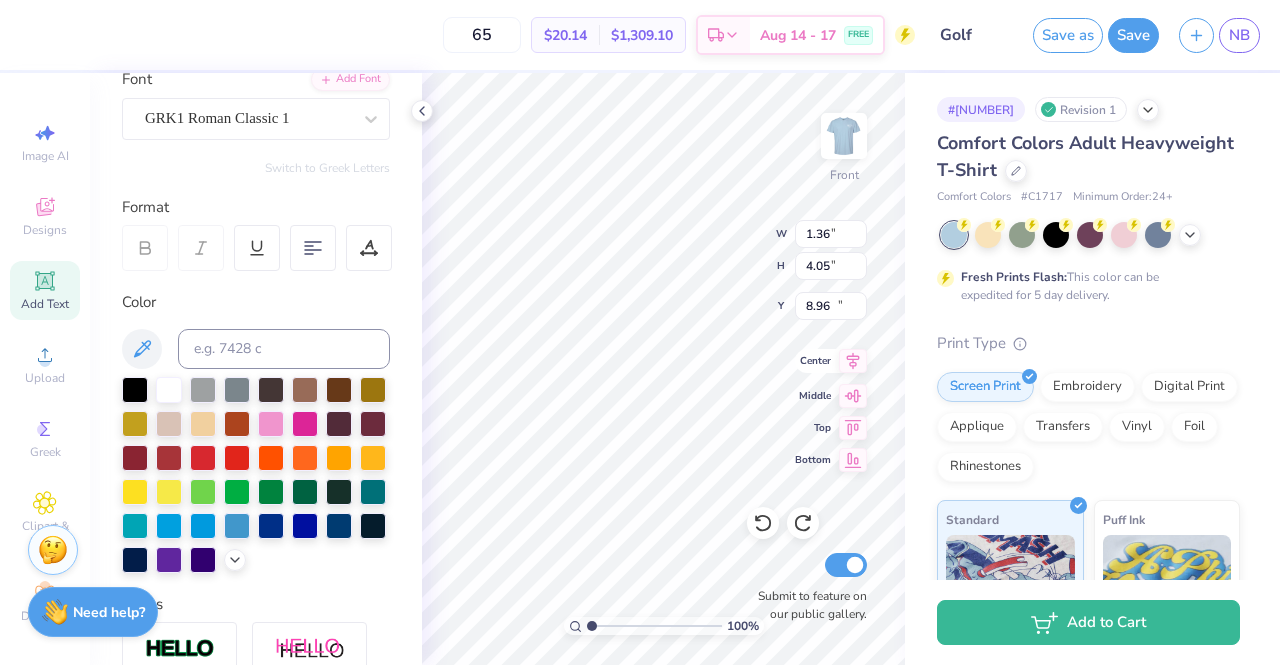 type on "1.32" 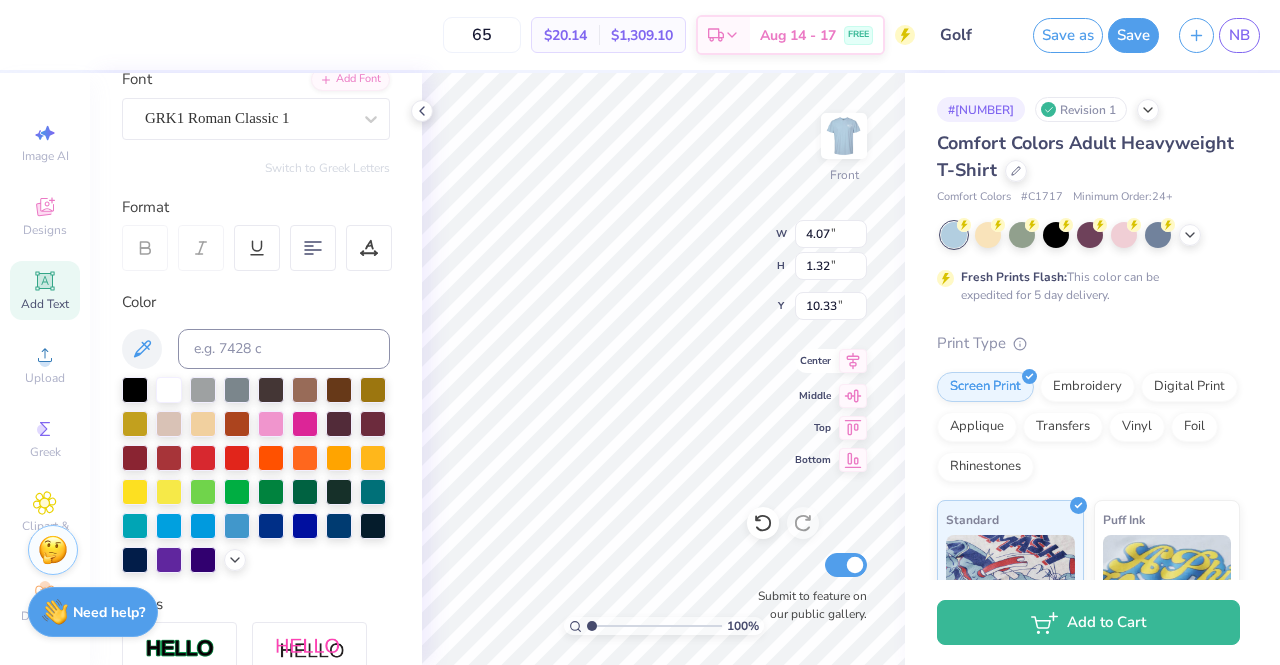 type on "2.01" 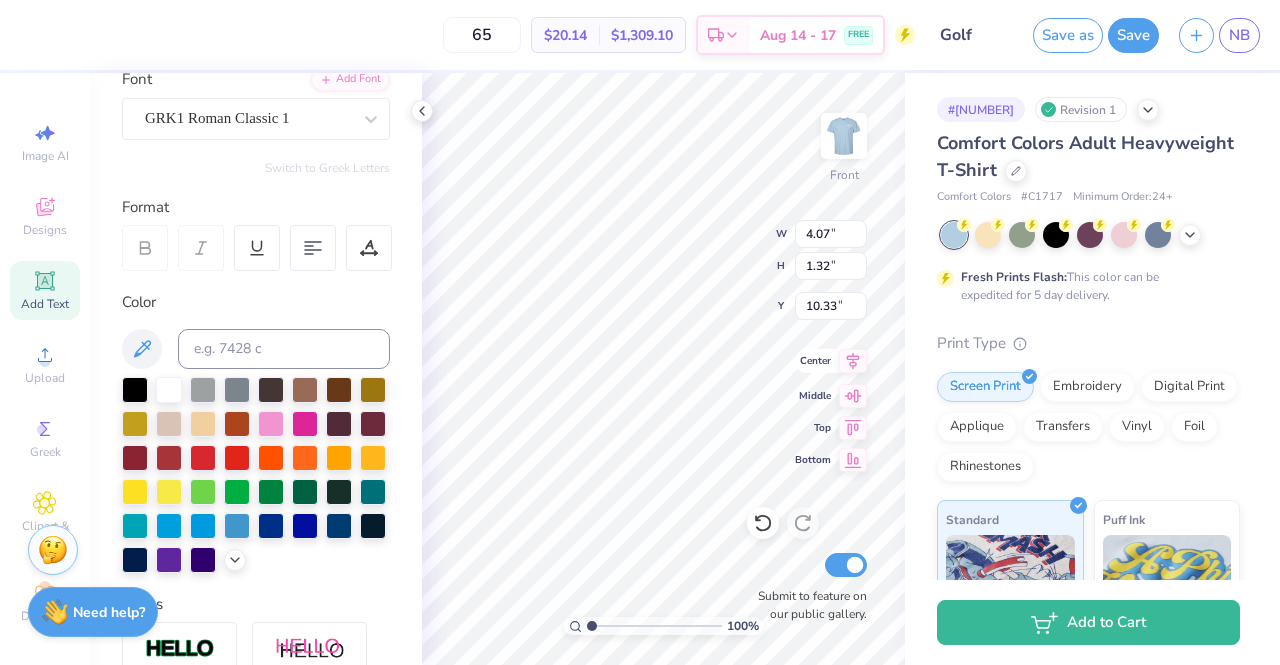 type on "0.65" 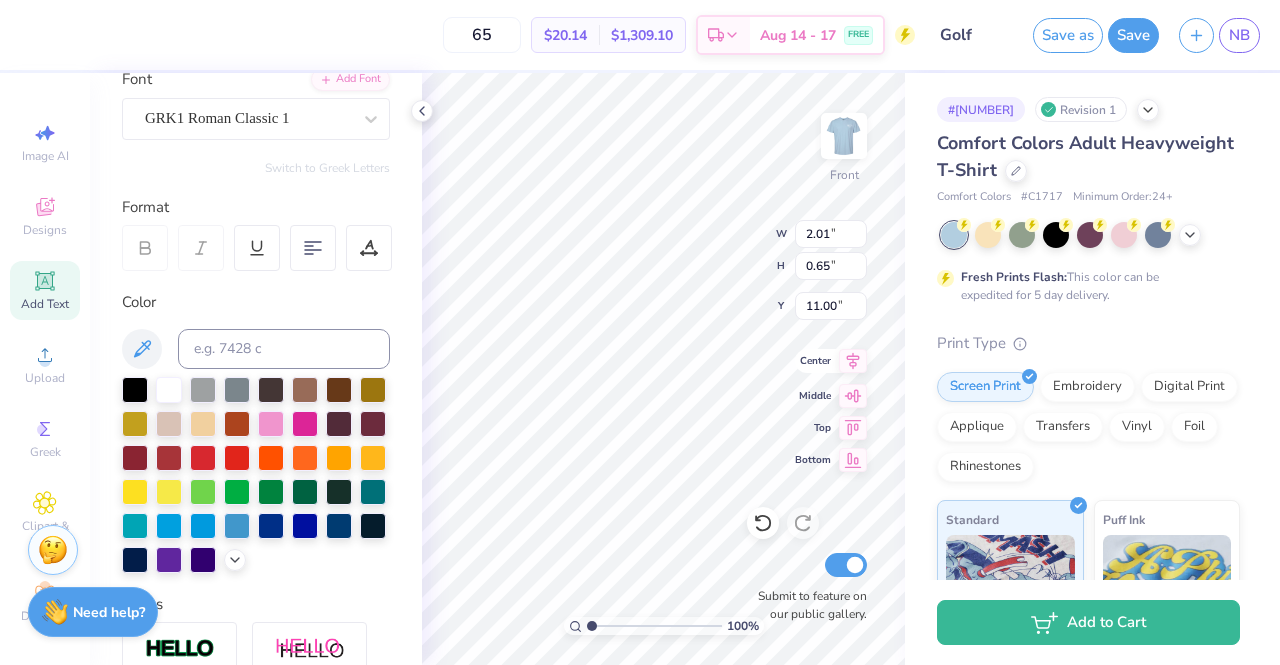 type on "5.57" 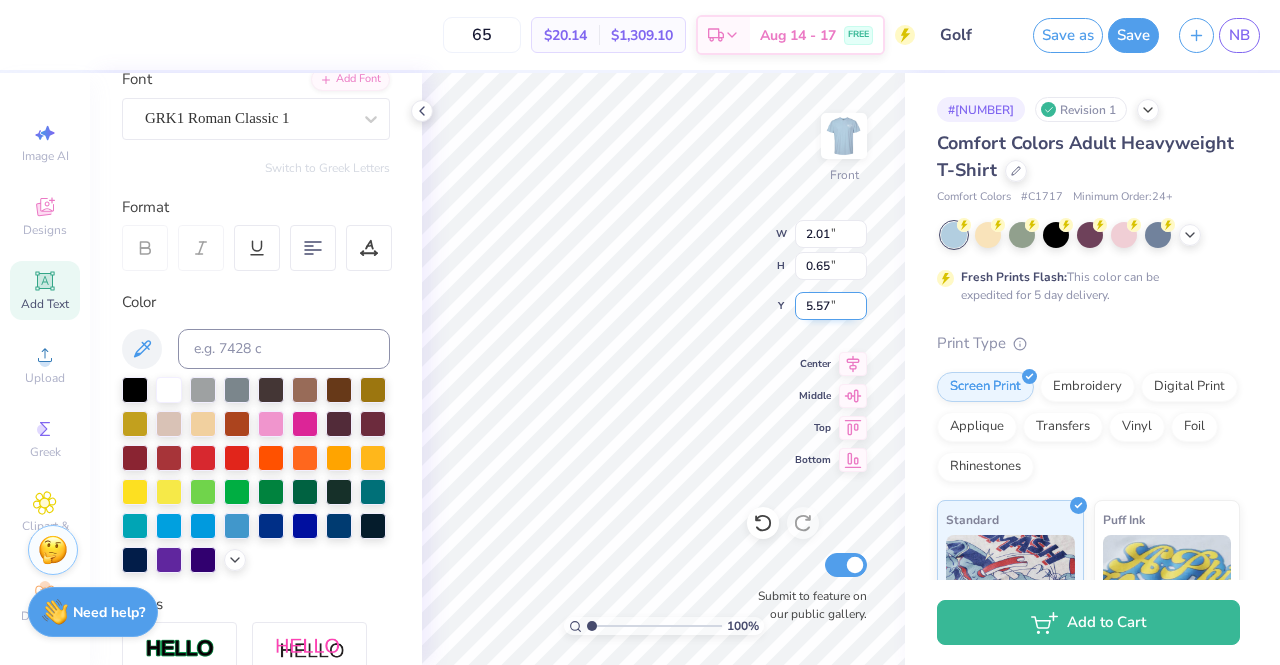type on "1.53" 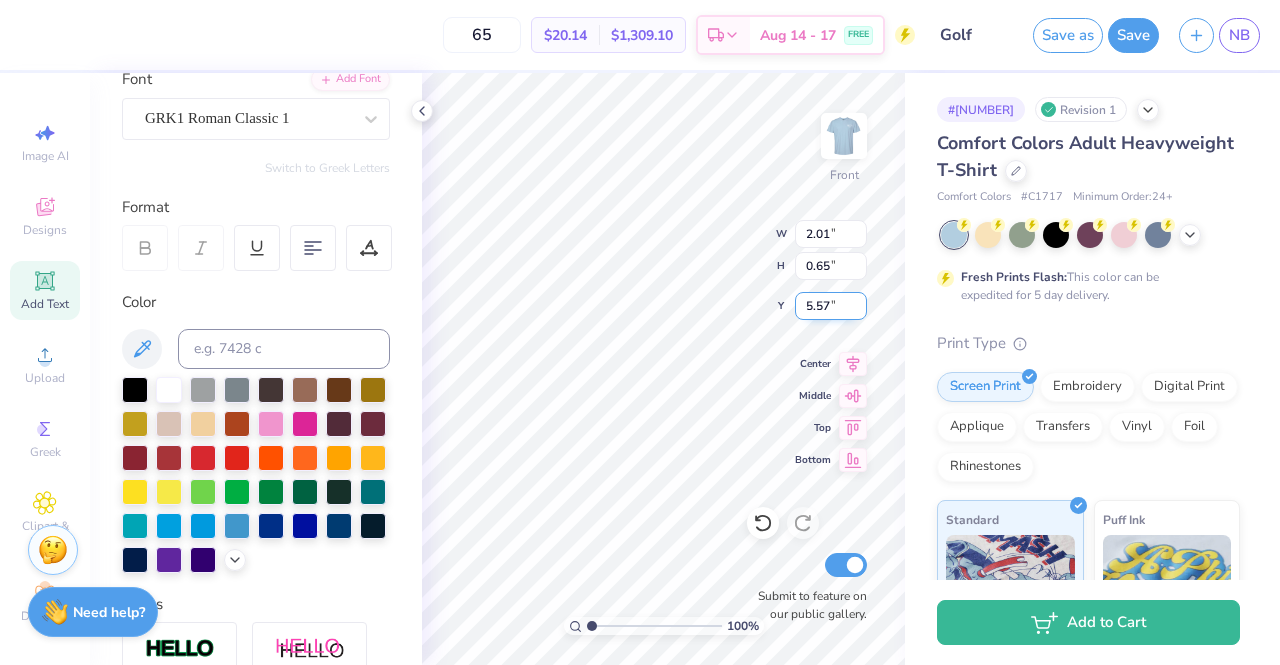 type on "0.50" 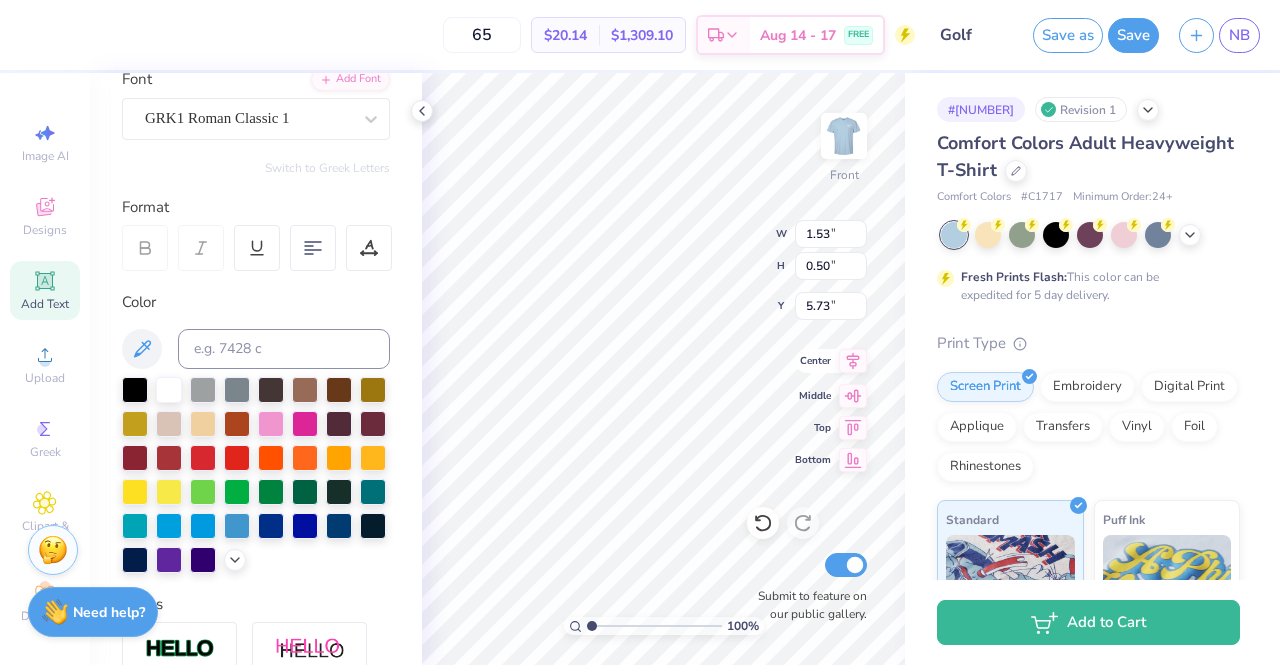 click 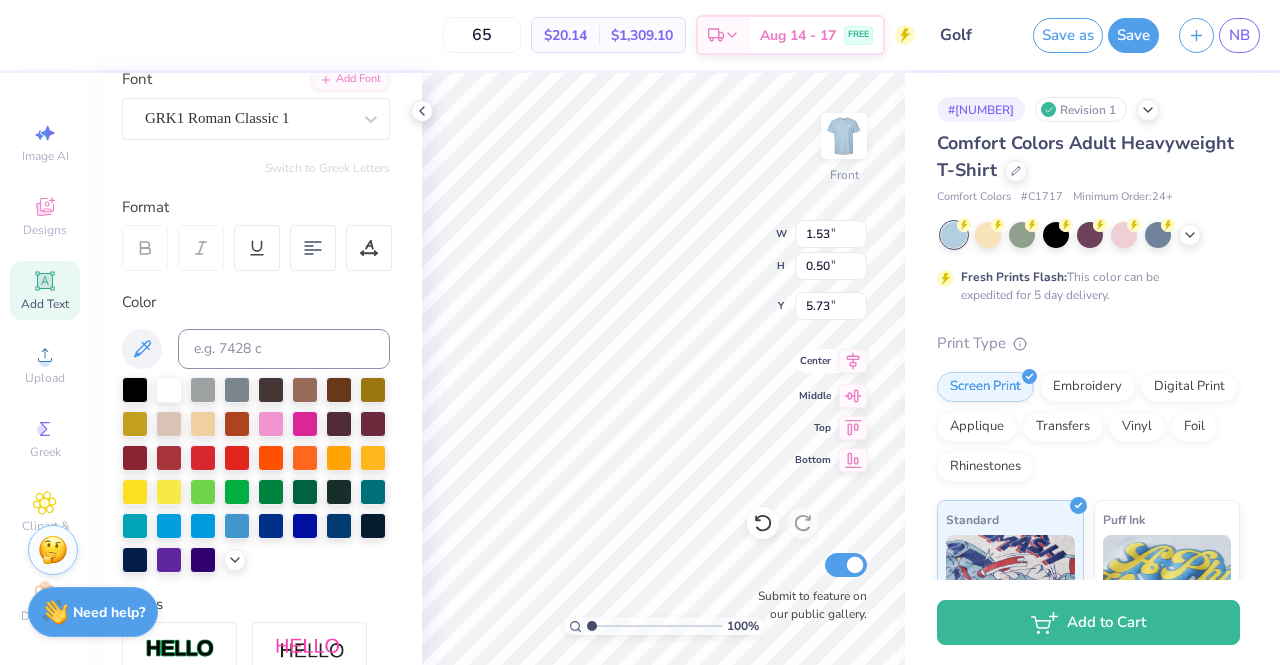 type on "5.48" 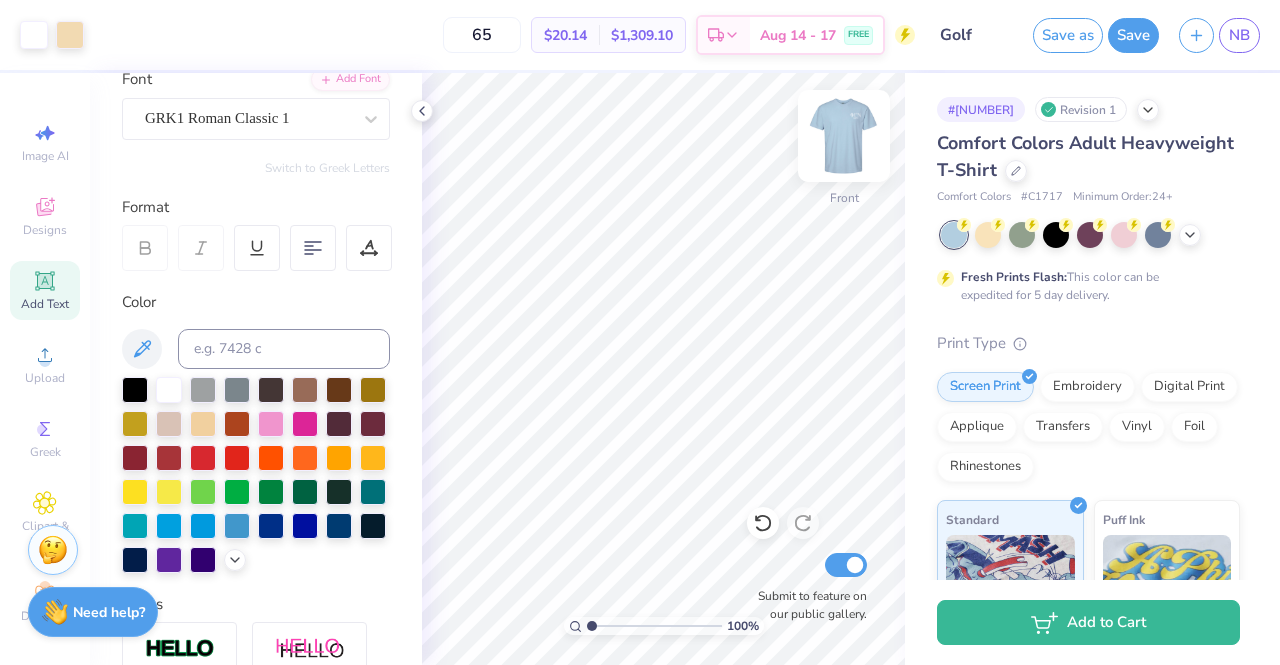 click at bounding box center (844, 136) 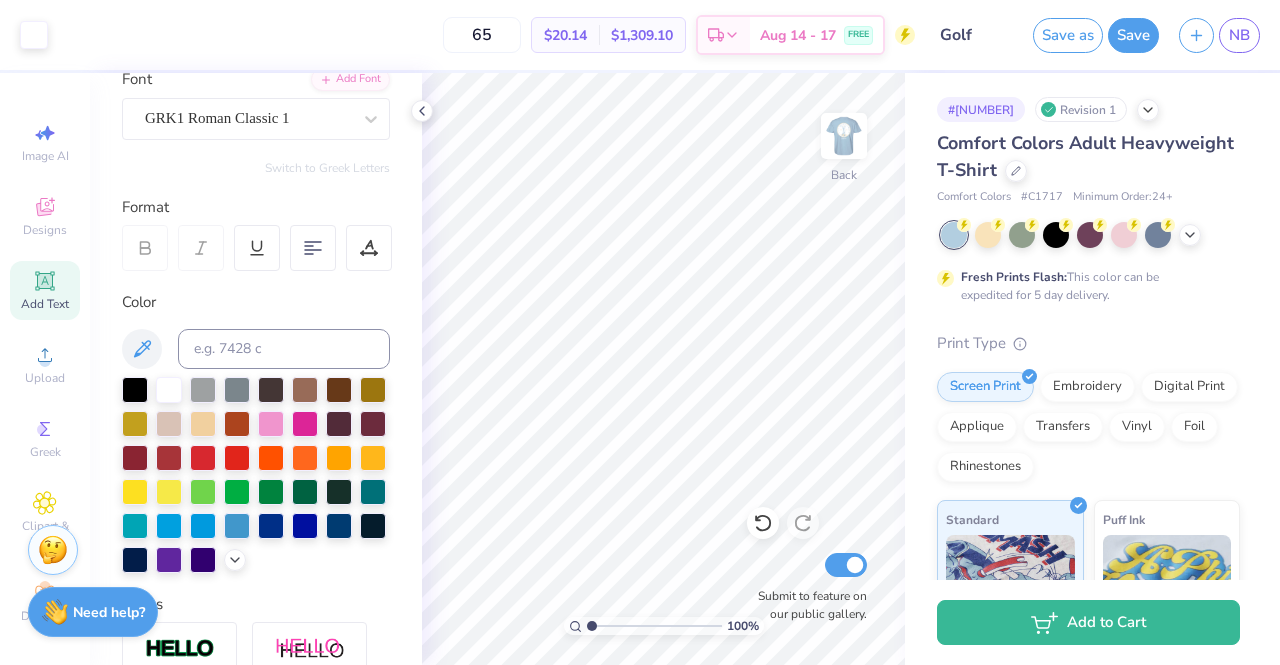 click at bounding box center [844, 136] 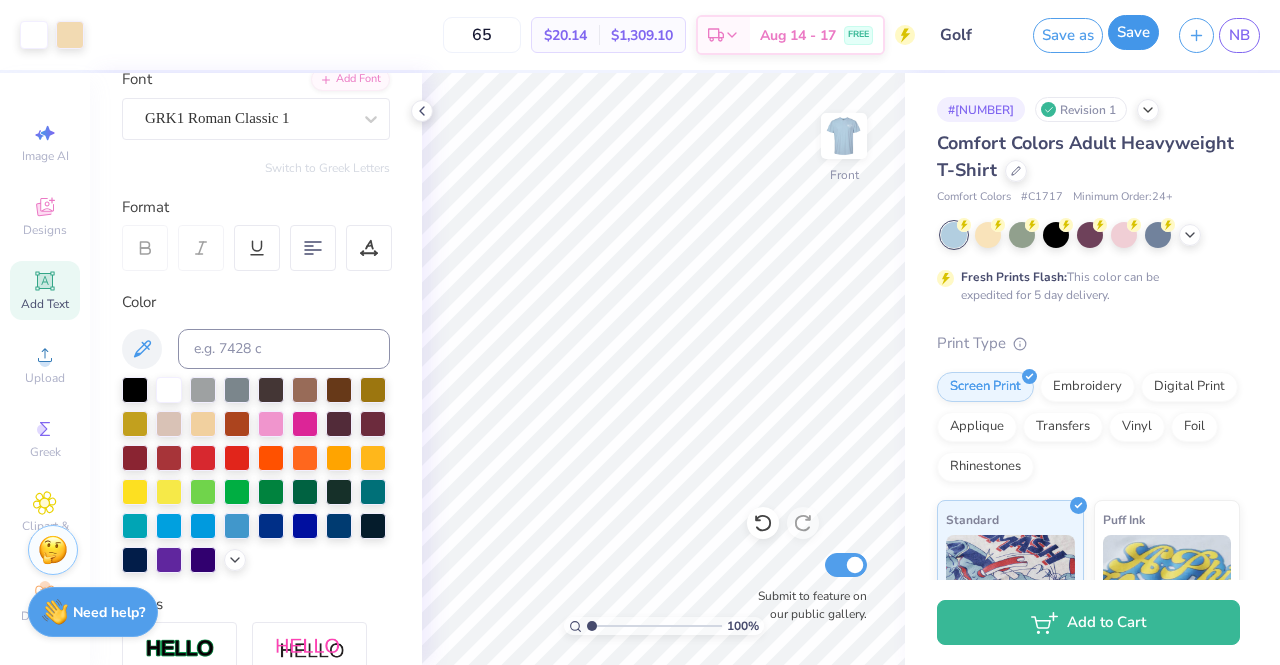 click on "Save" at bounding box center [1133, 32] 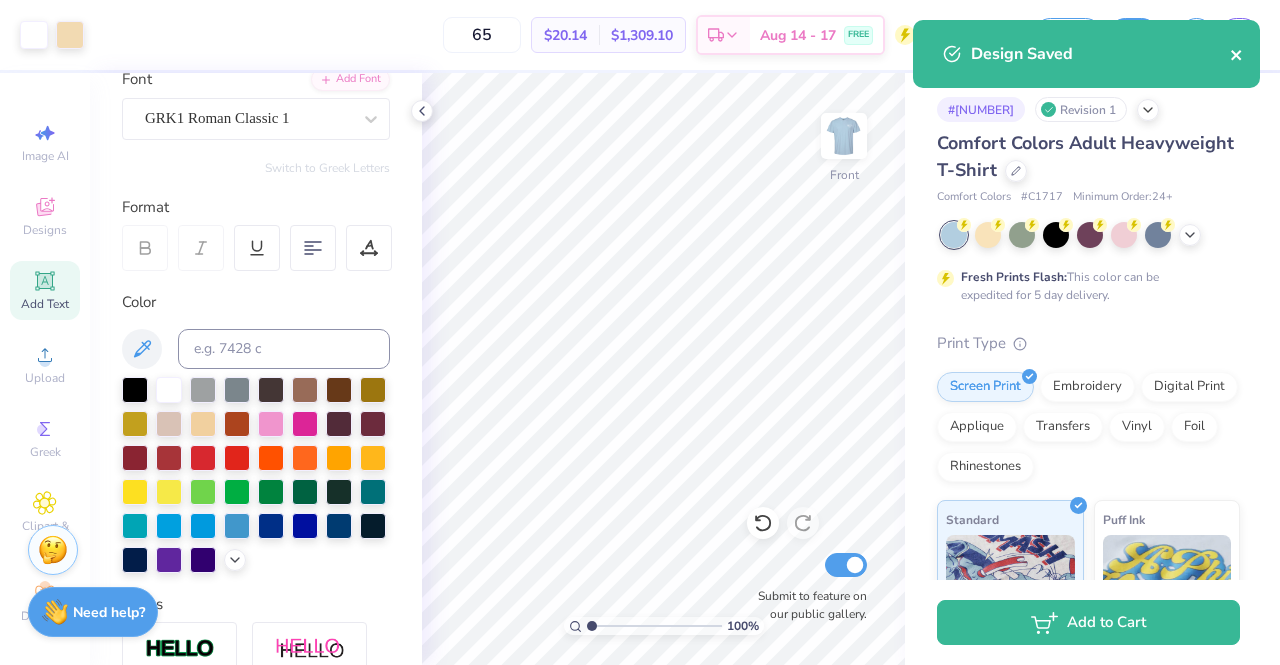 click 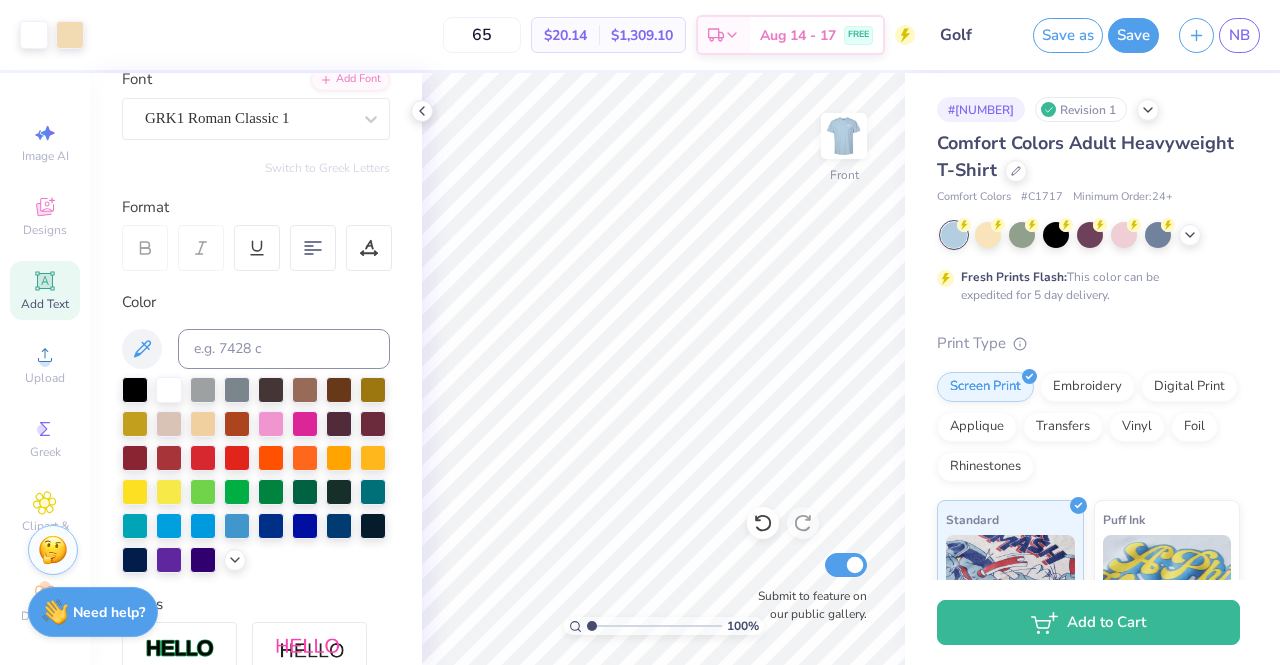 click on "Design Saved" at bounding box center (1086, 61) 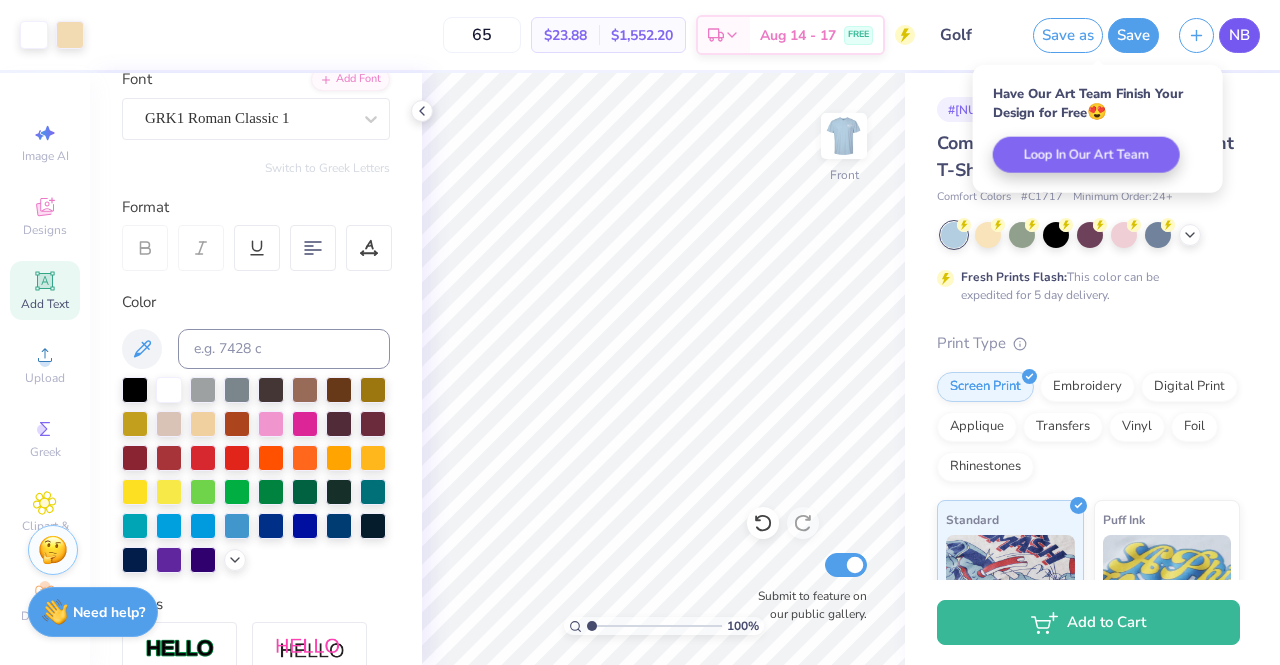 click on "NB" at bounding box center (1239, 35) 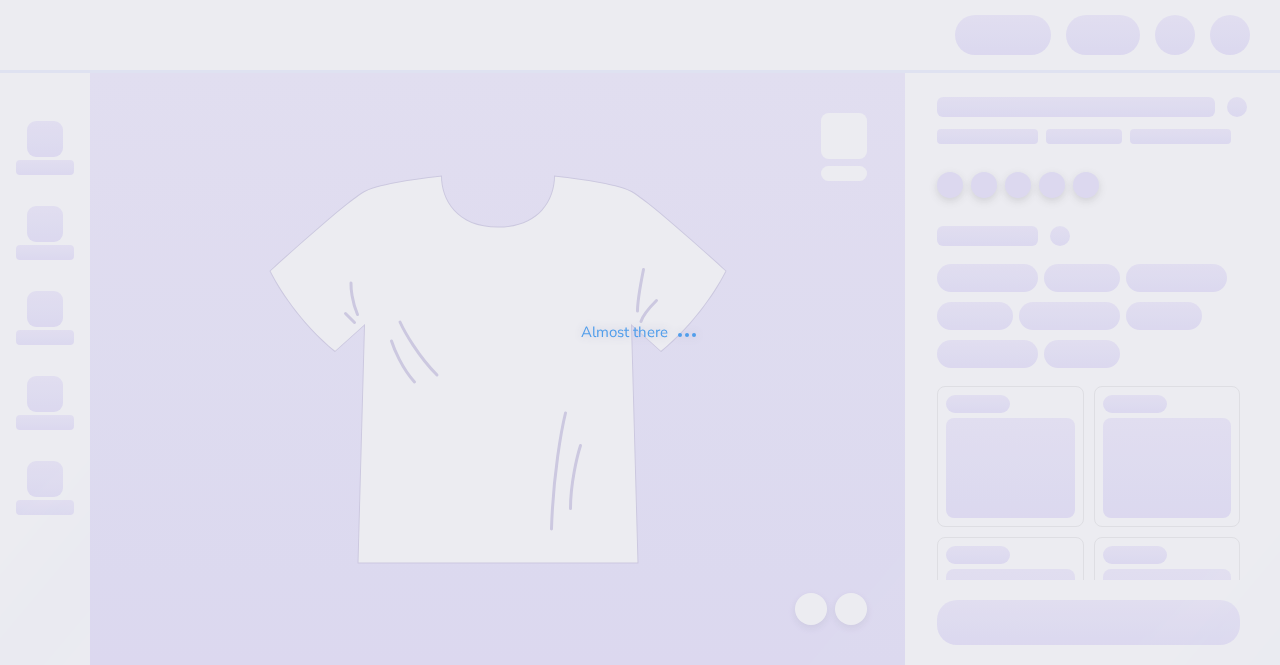 scroll, scrollTop: 0, scrollLeft: 0, axis: both 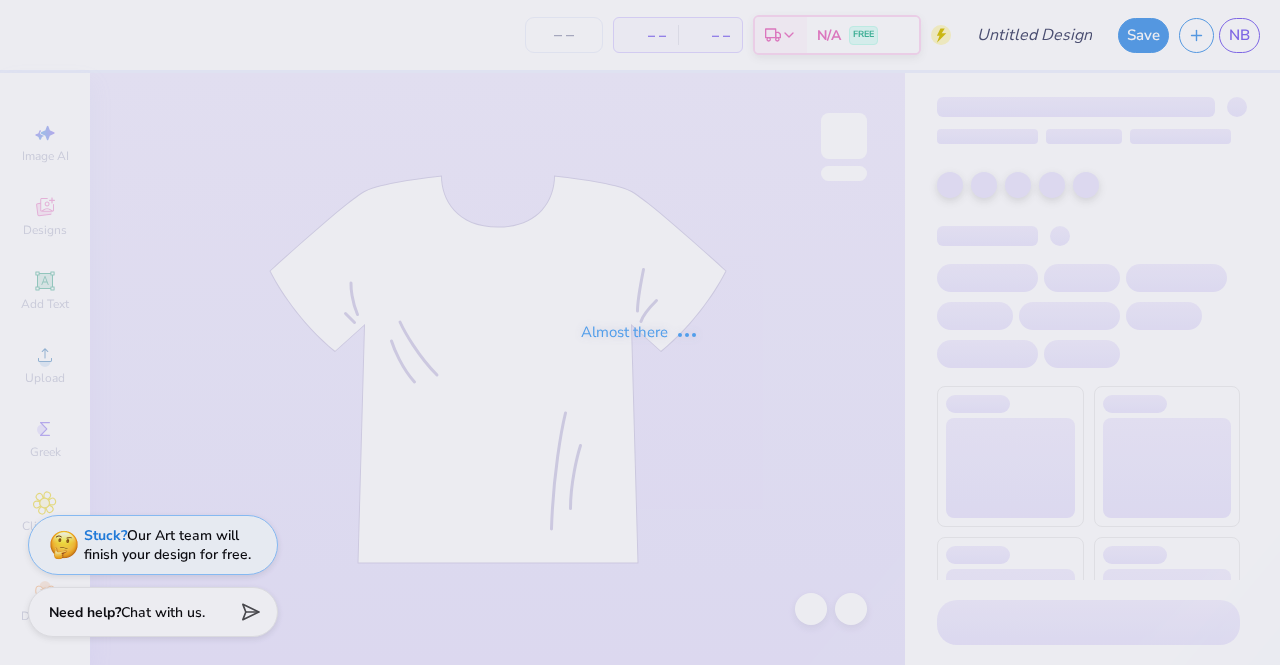 type on "PGN Fall 2025 Recruitment" 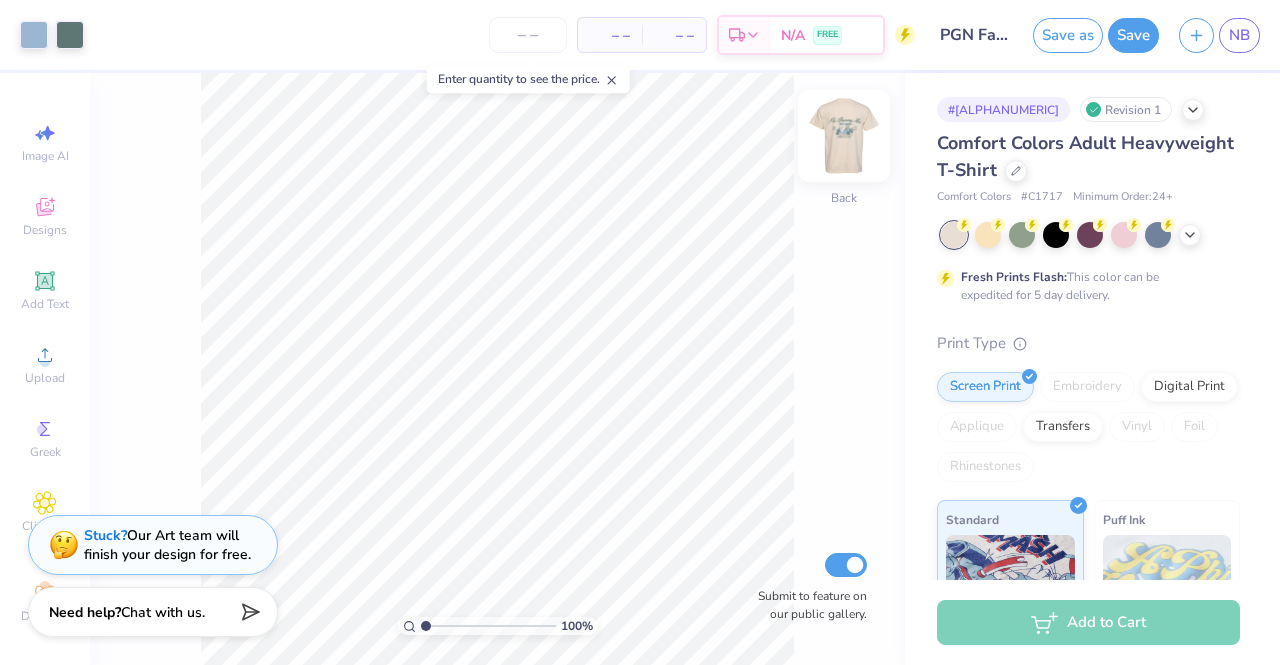click at bounding box center (844, 136) 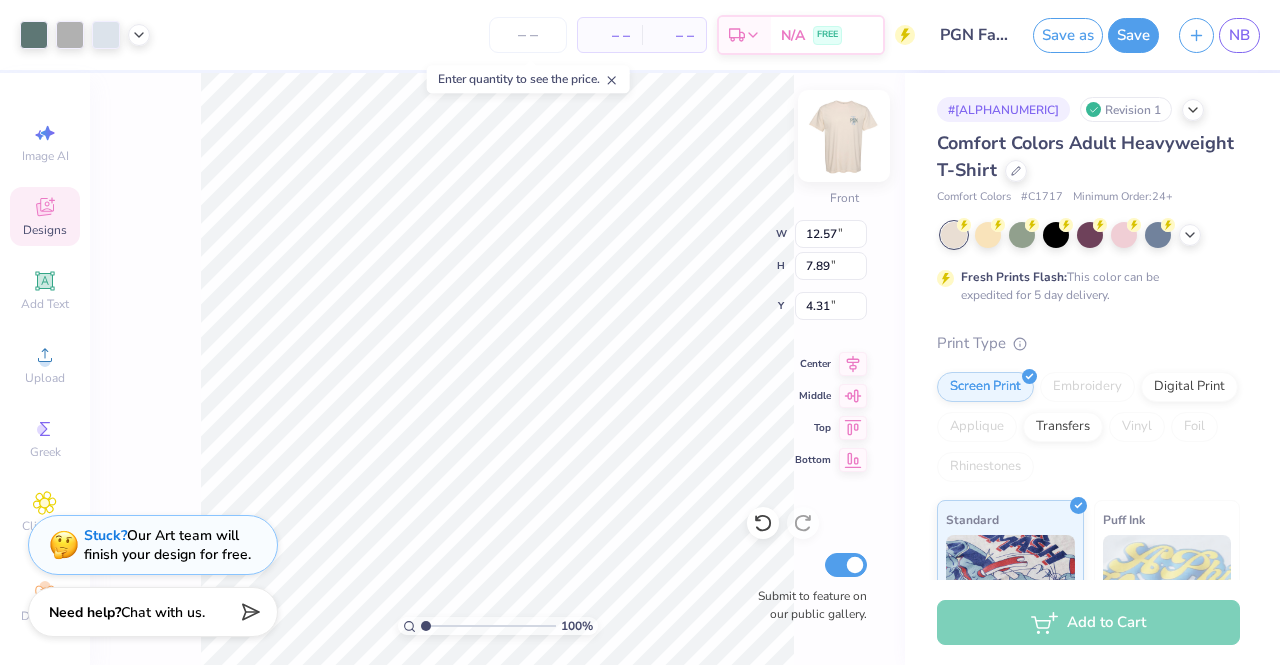 type on "4.31" 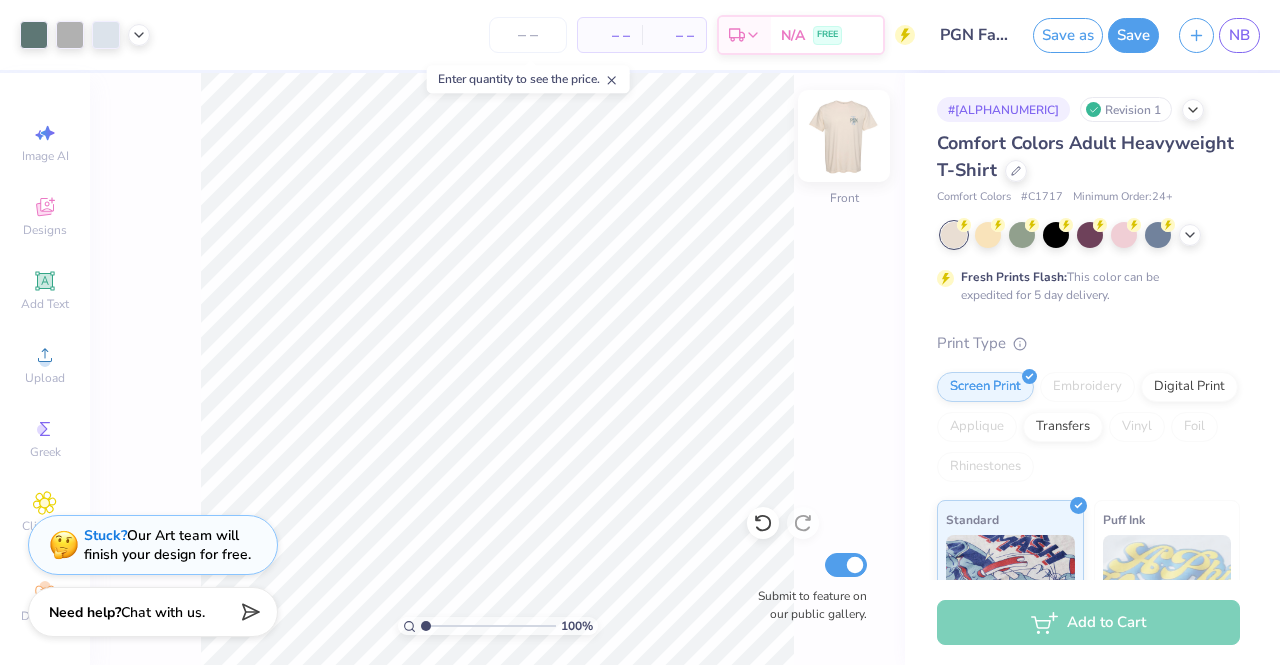 click at bounding box center [844, 136] 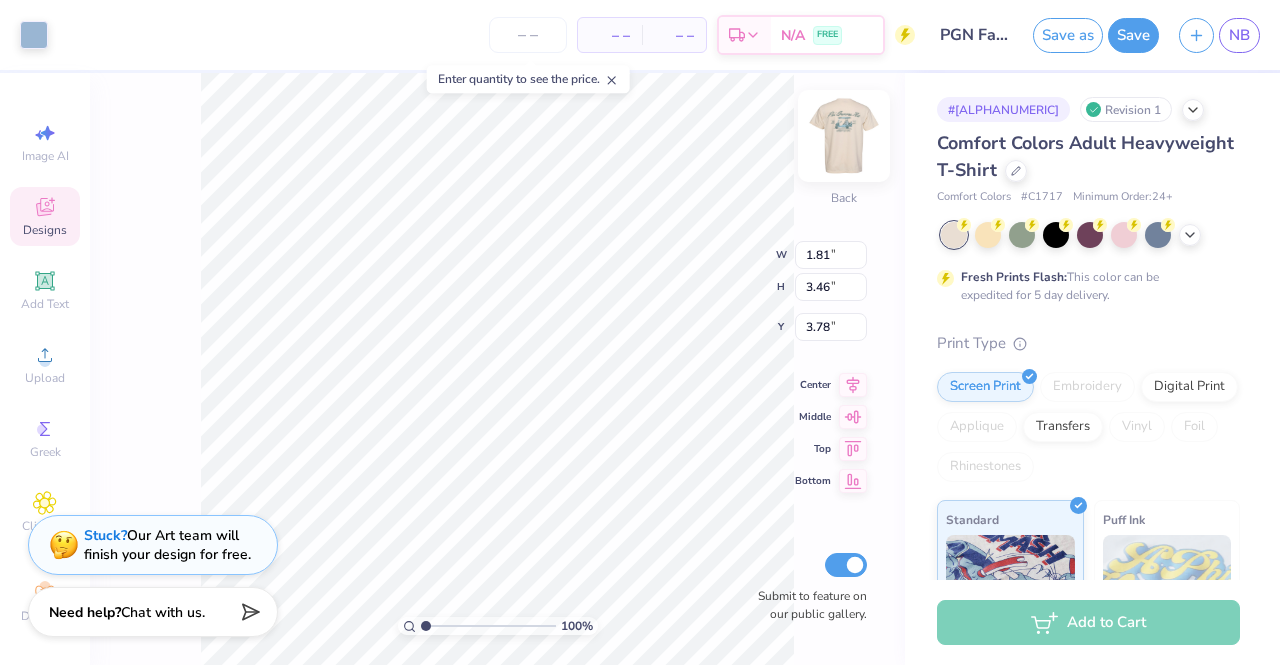 type on "2.41" 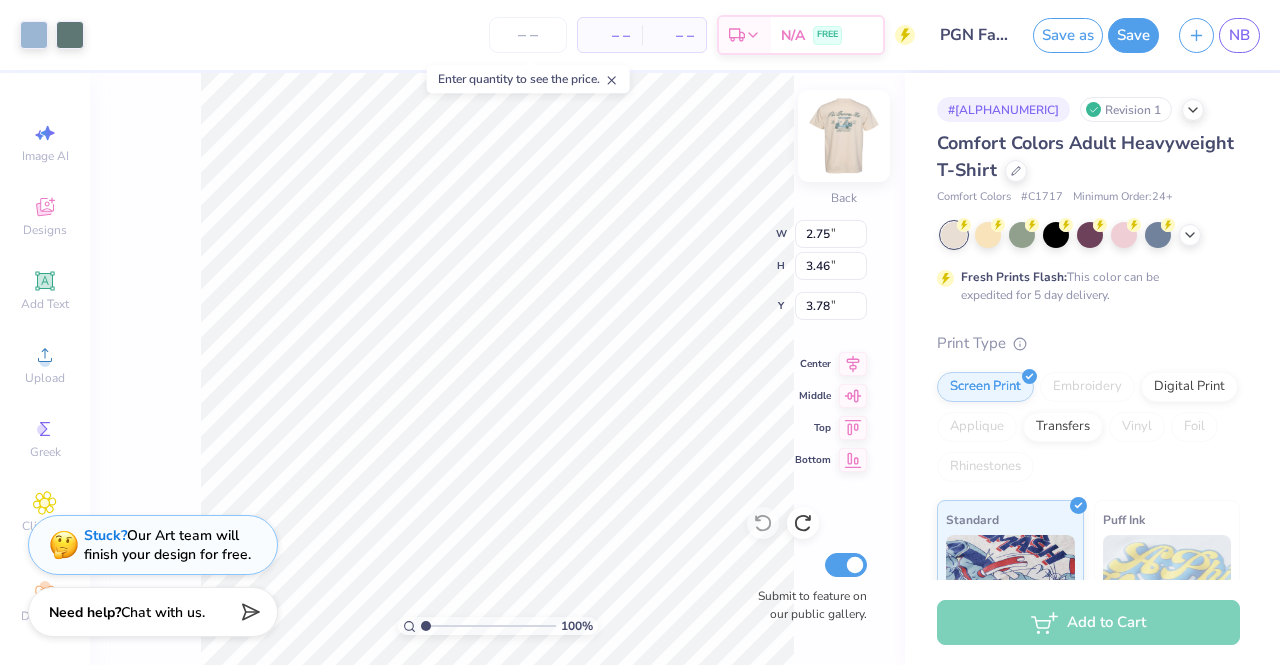 type on "3.00" 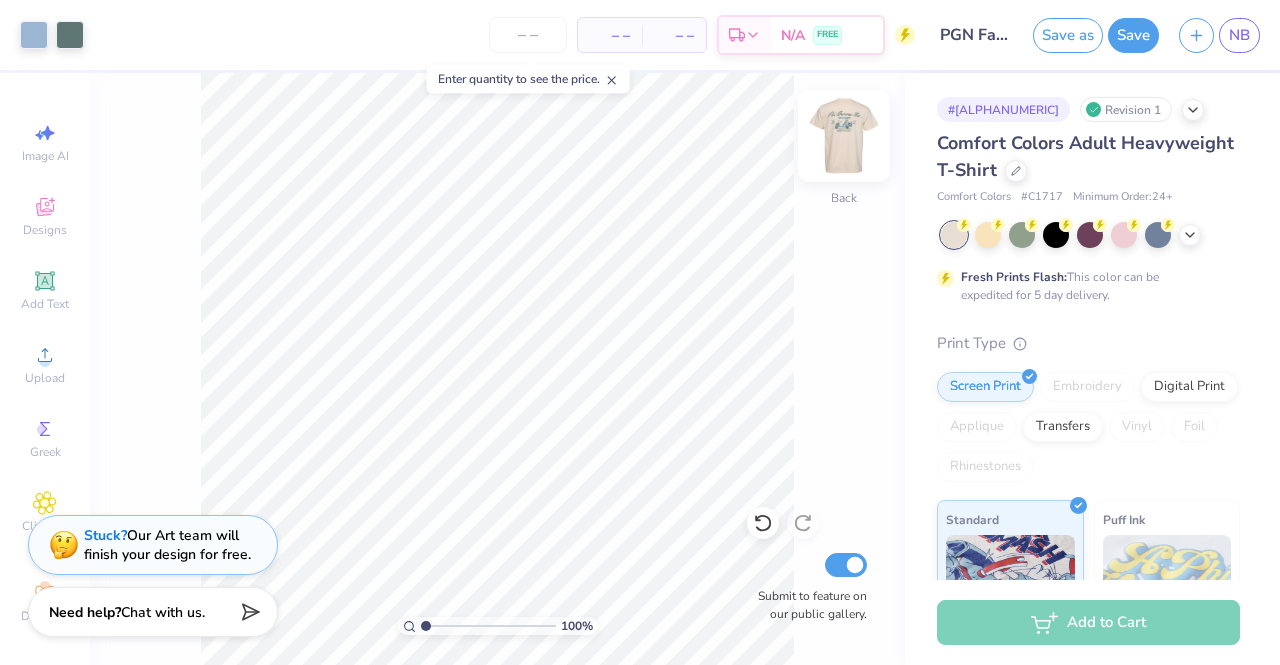 click at bounding box center (844, 136) 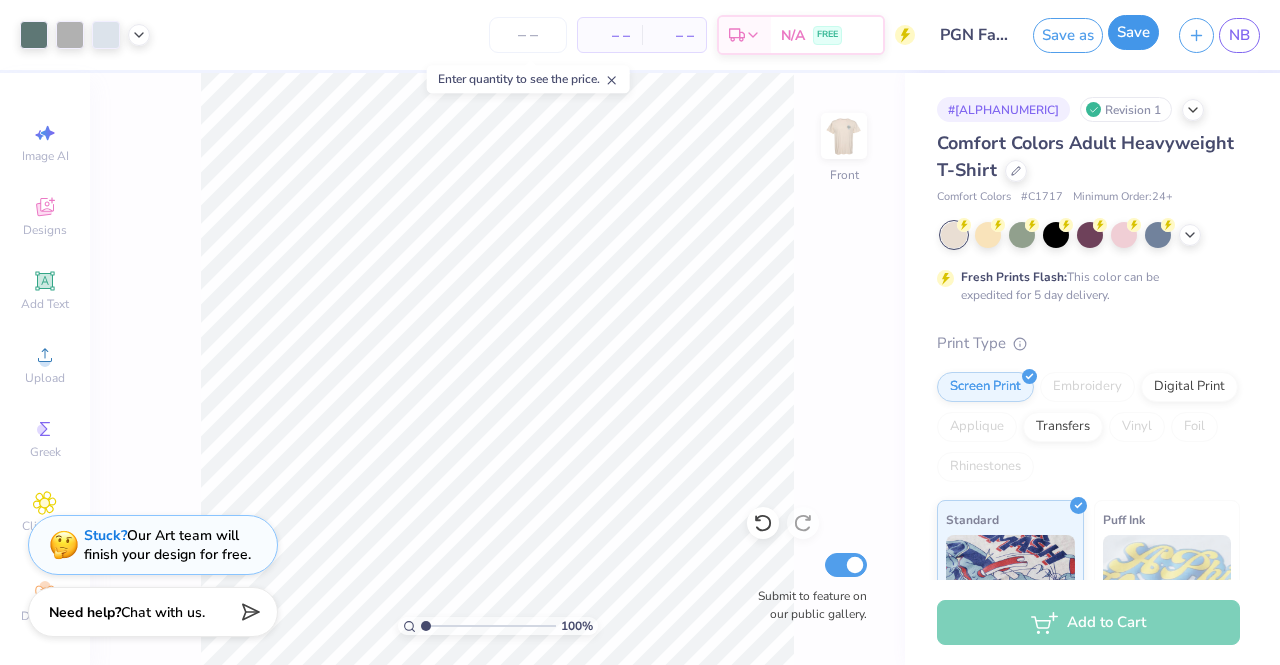click on "Save" at bounding box center (1133, 32) 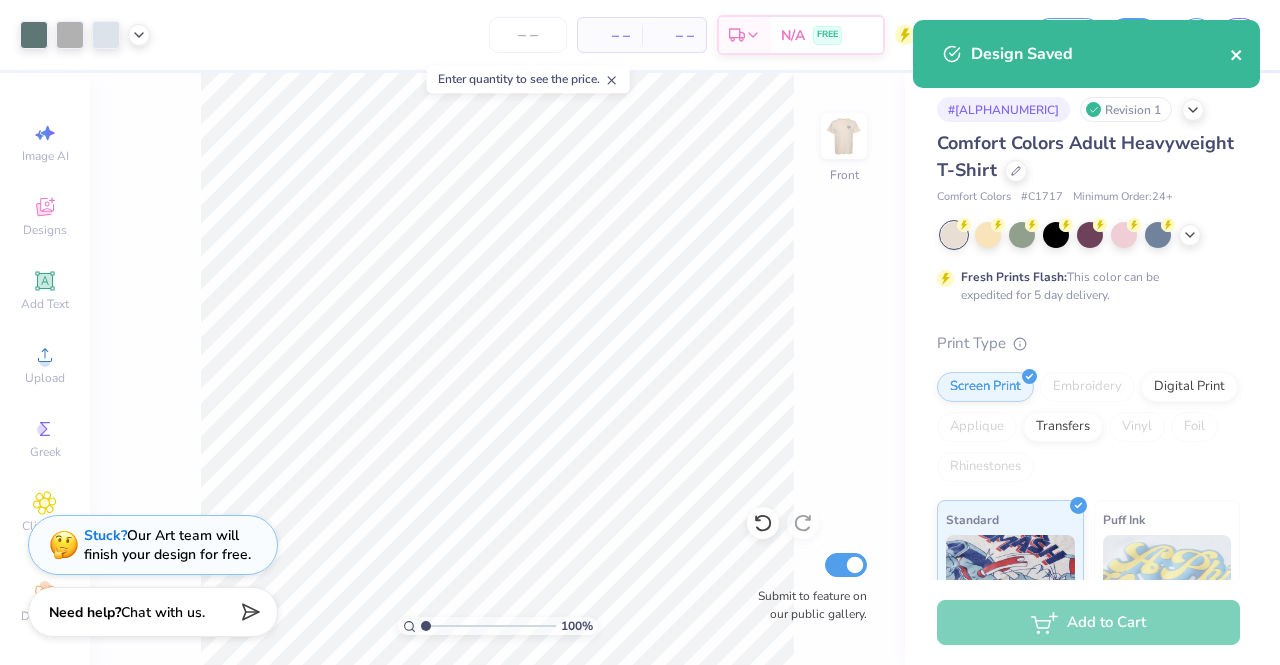 click 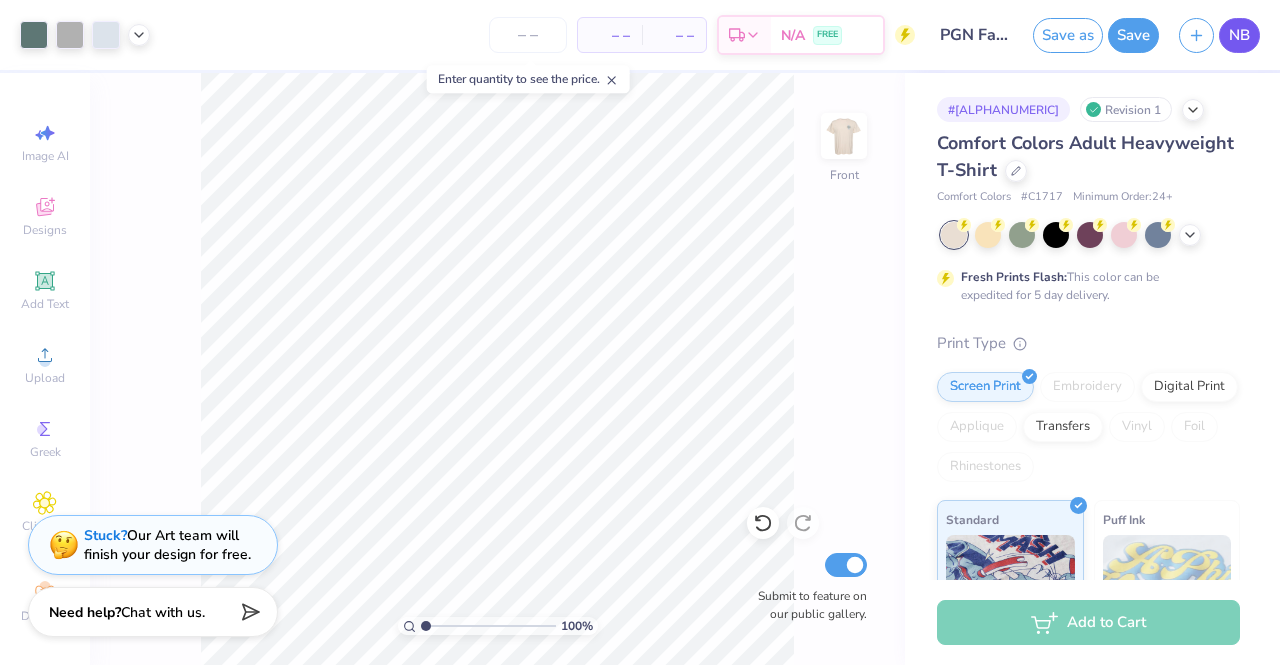 click on "NB" at bounding box center [1239, 35] 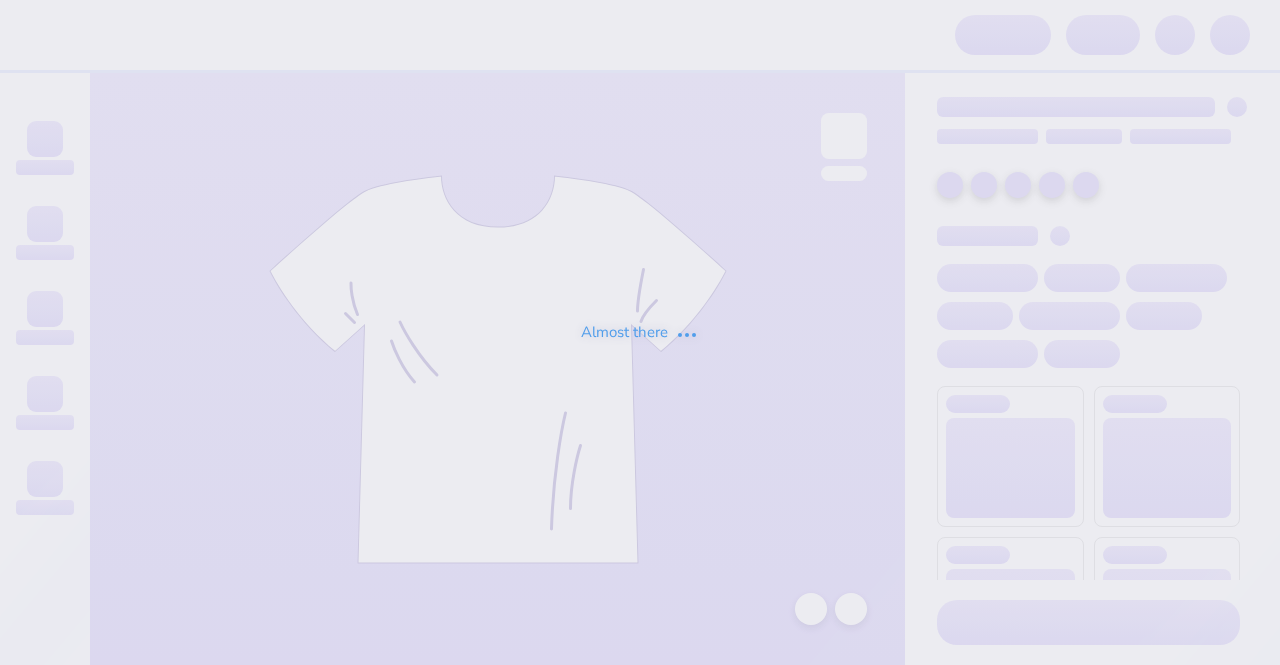 scroll, scrollTop: 0, scrollLeft: 0, axis: both 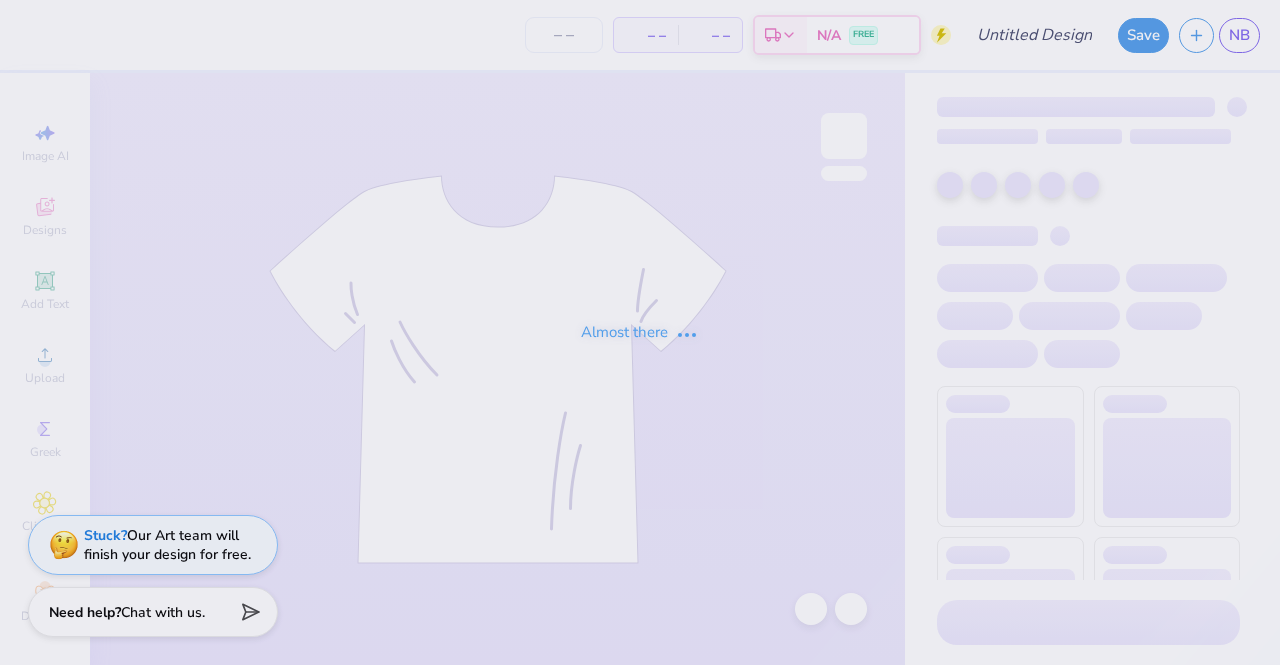 type on "Golf" 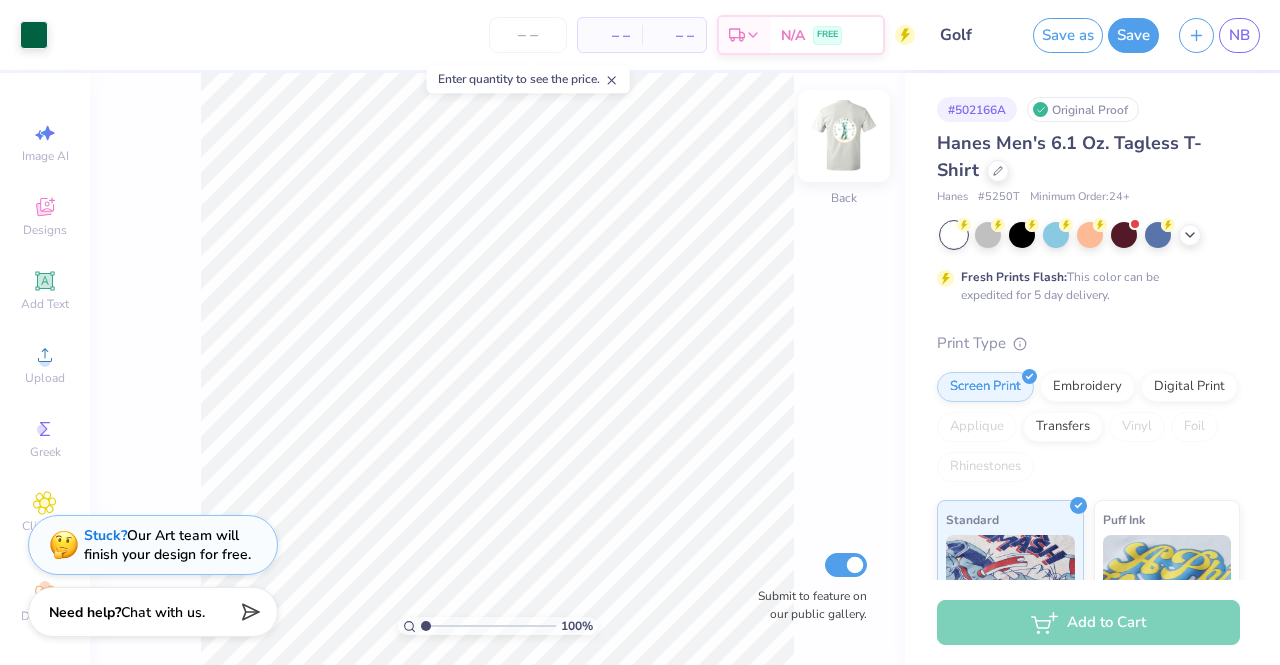 click at bounding box center [844, 136] 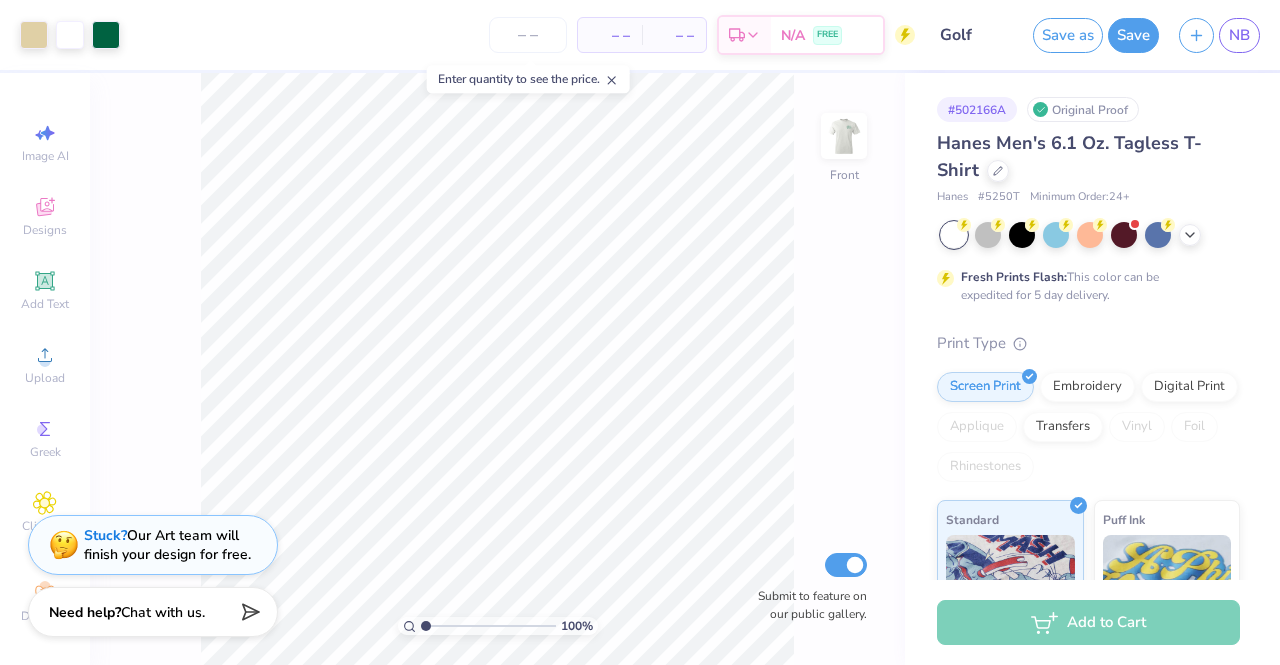 click at bounding box center (844, 136) 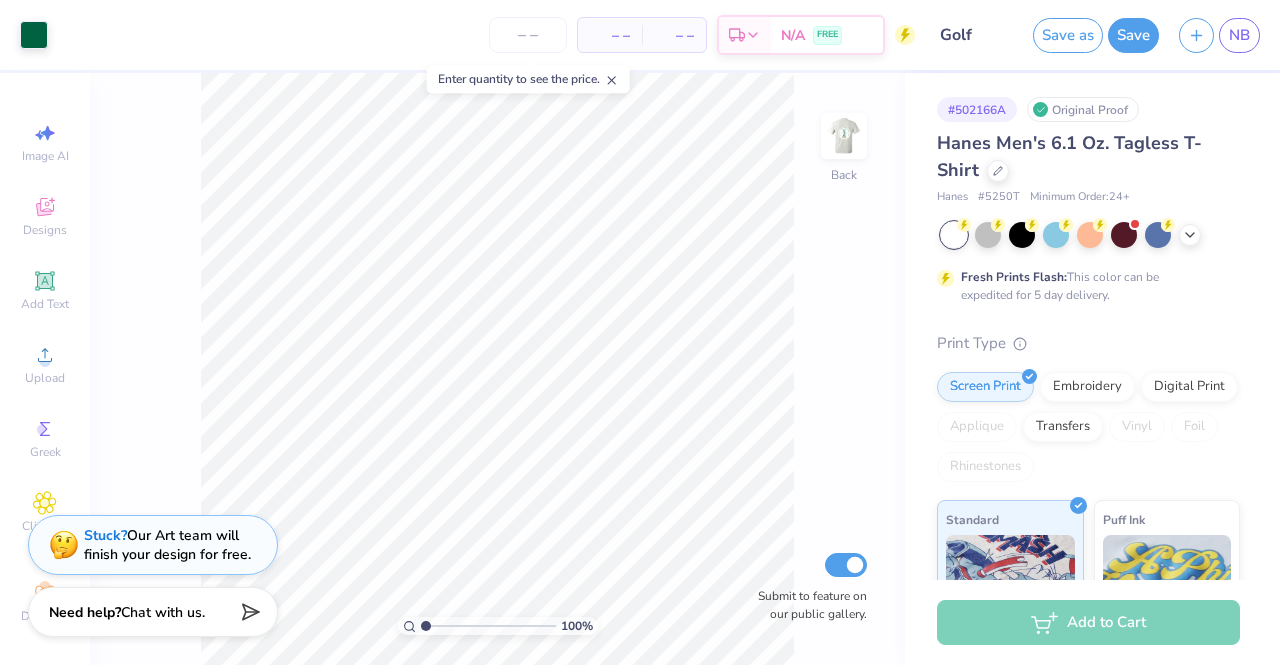 click at bounding box center (844, 136) 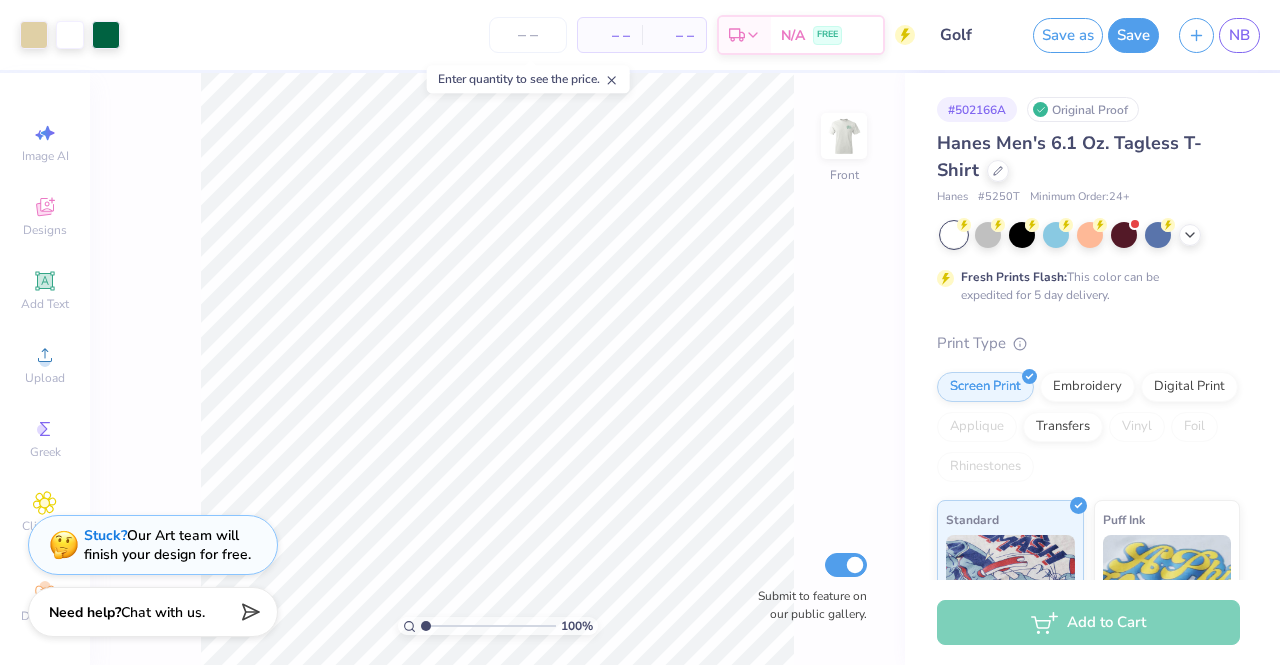 click at bounding box center [844, 136] 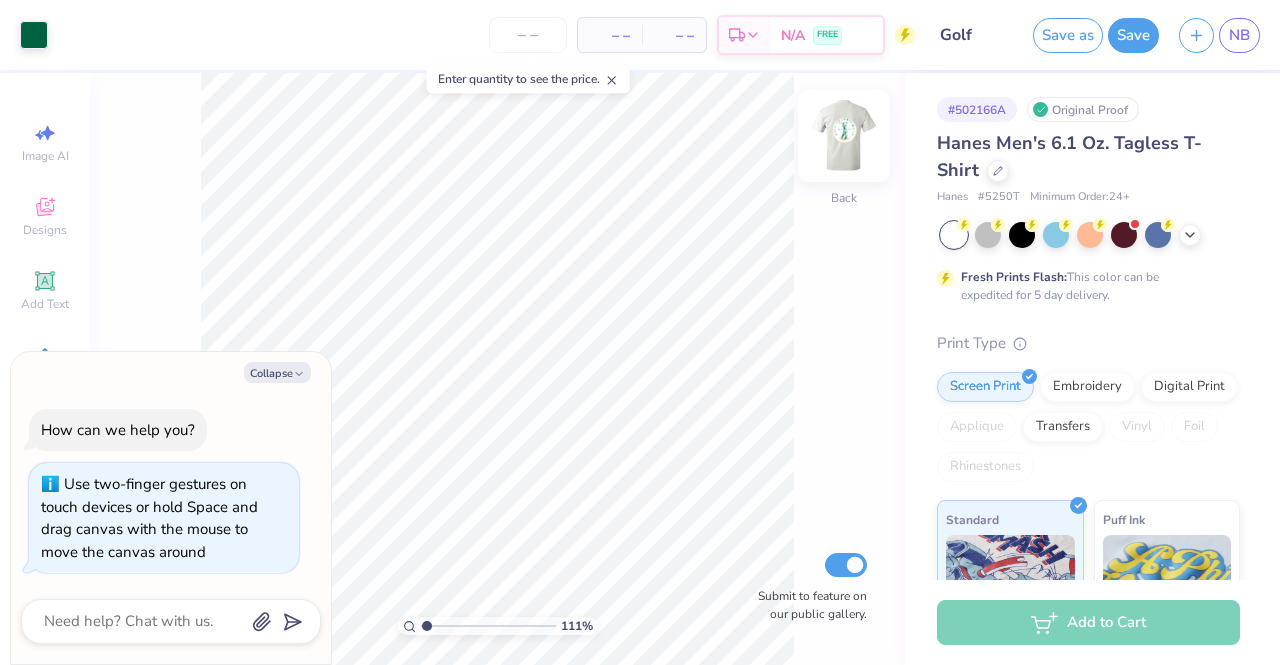 type on "1.10710473125665" 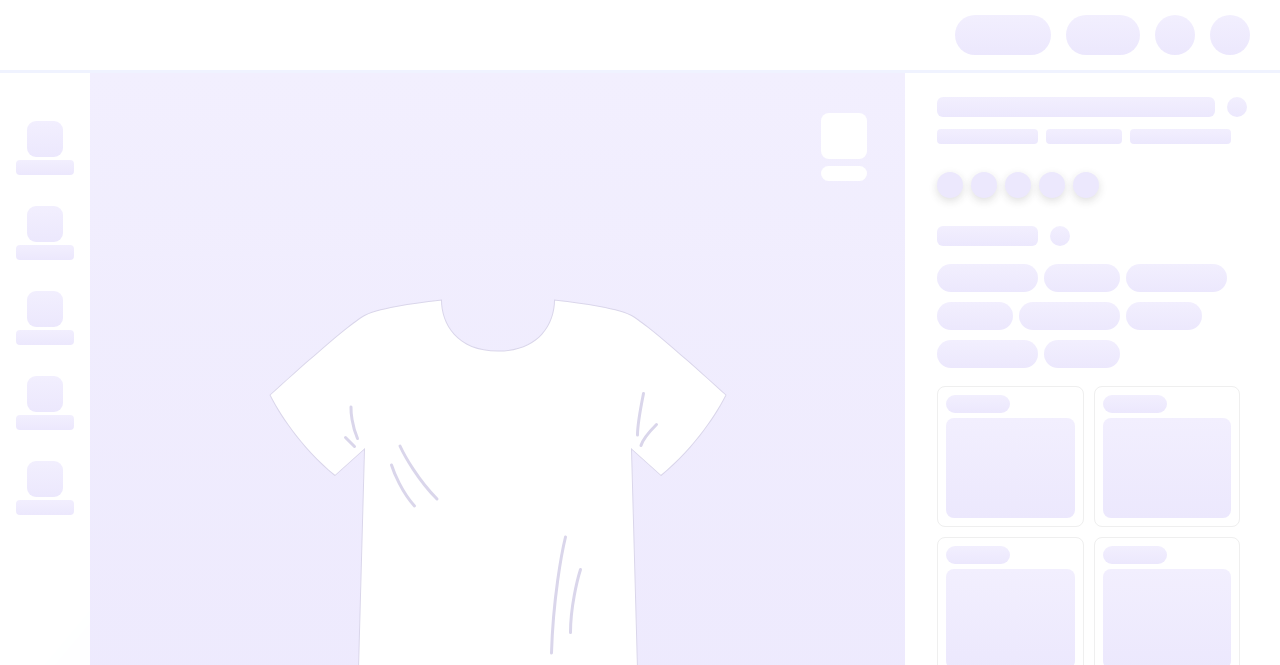 scroll, scrollTop: 0, scrollLeft: 0, axis: both 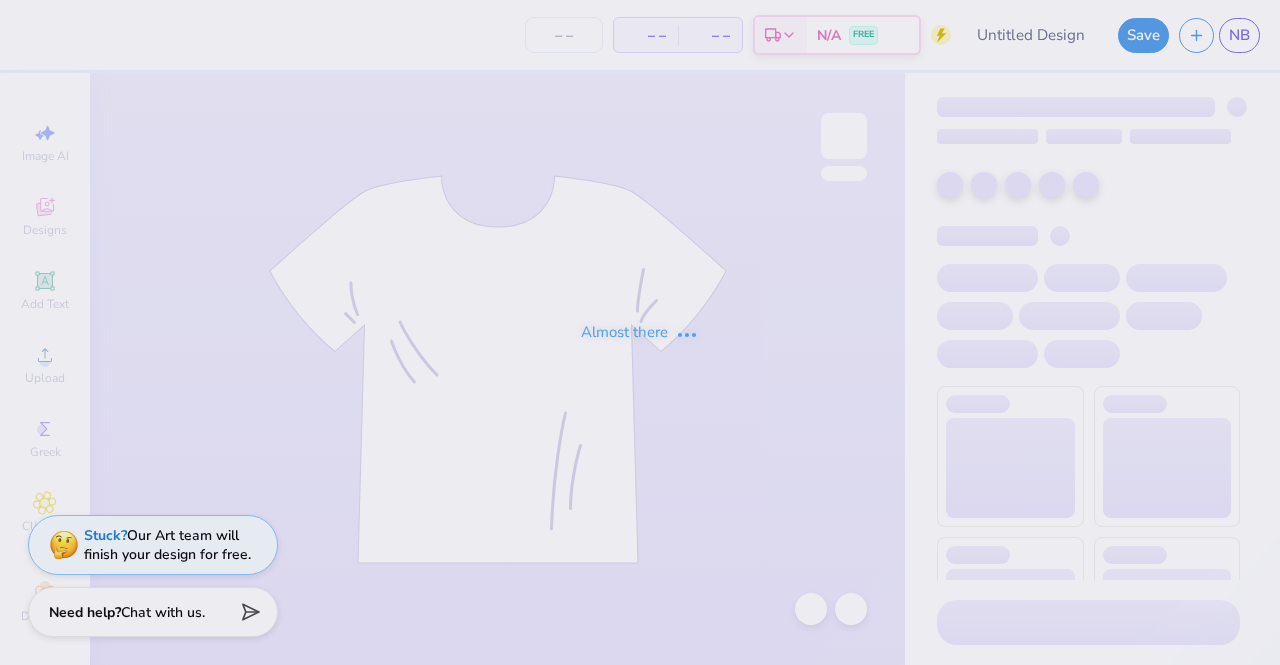 type on "Golf" 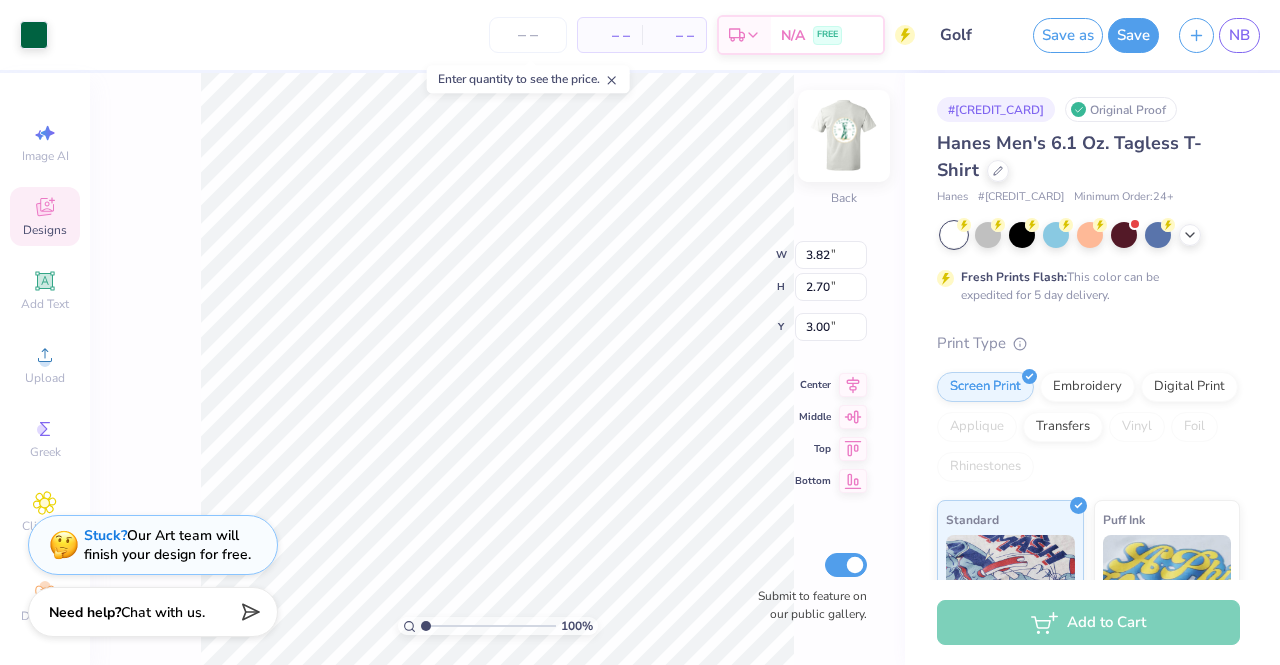 click at bounding box center [844, 136] 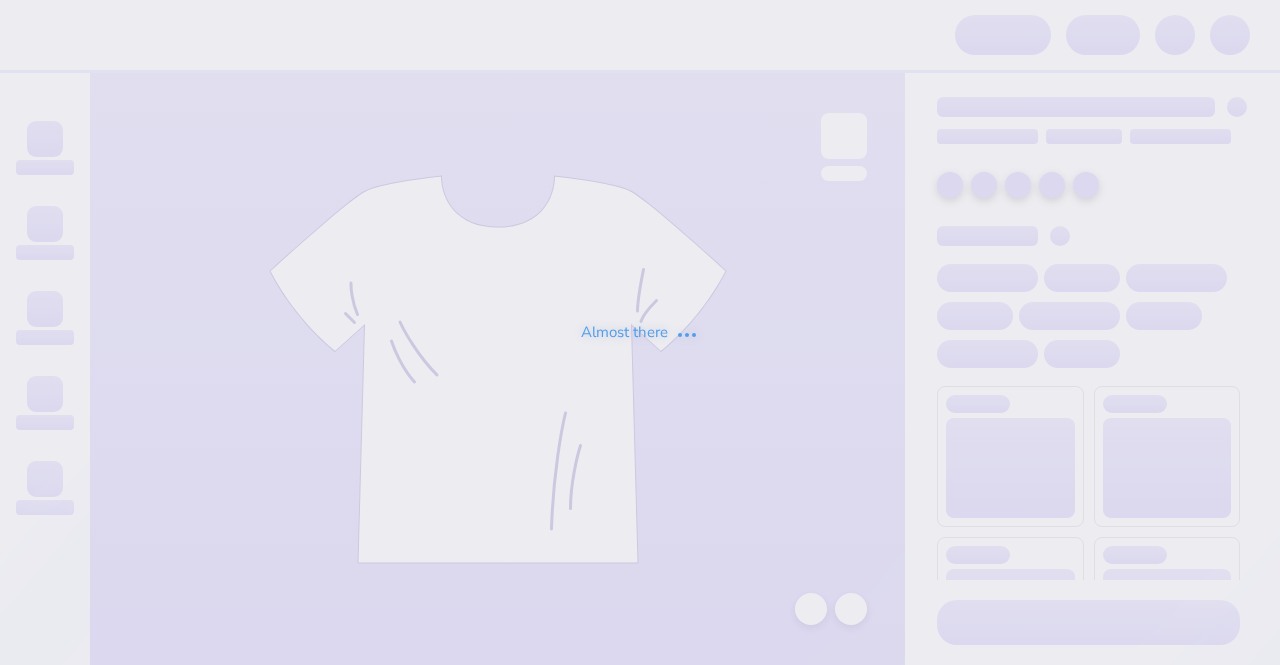 scroll, scrollTop: 0, scrollLeft: 0, axis: both 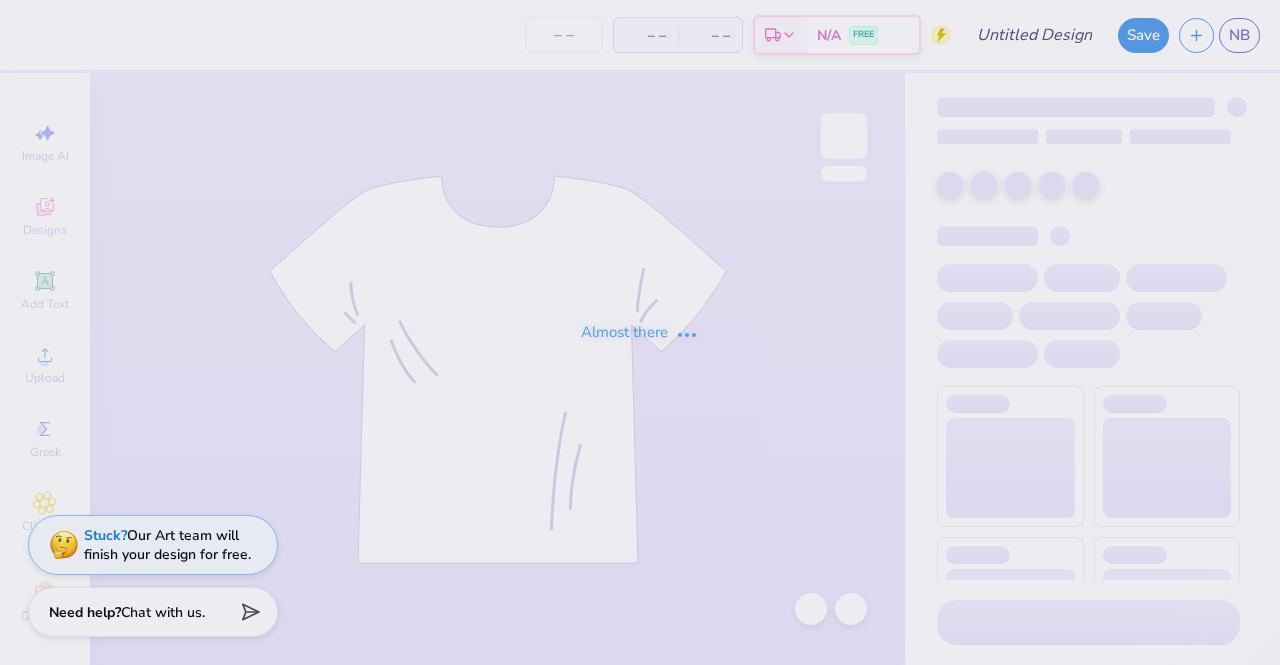 type on "PGN Fall 2025 Recruitment" 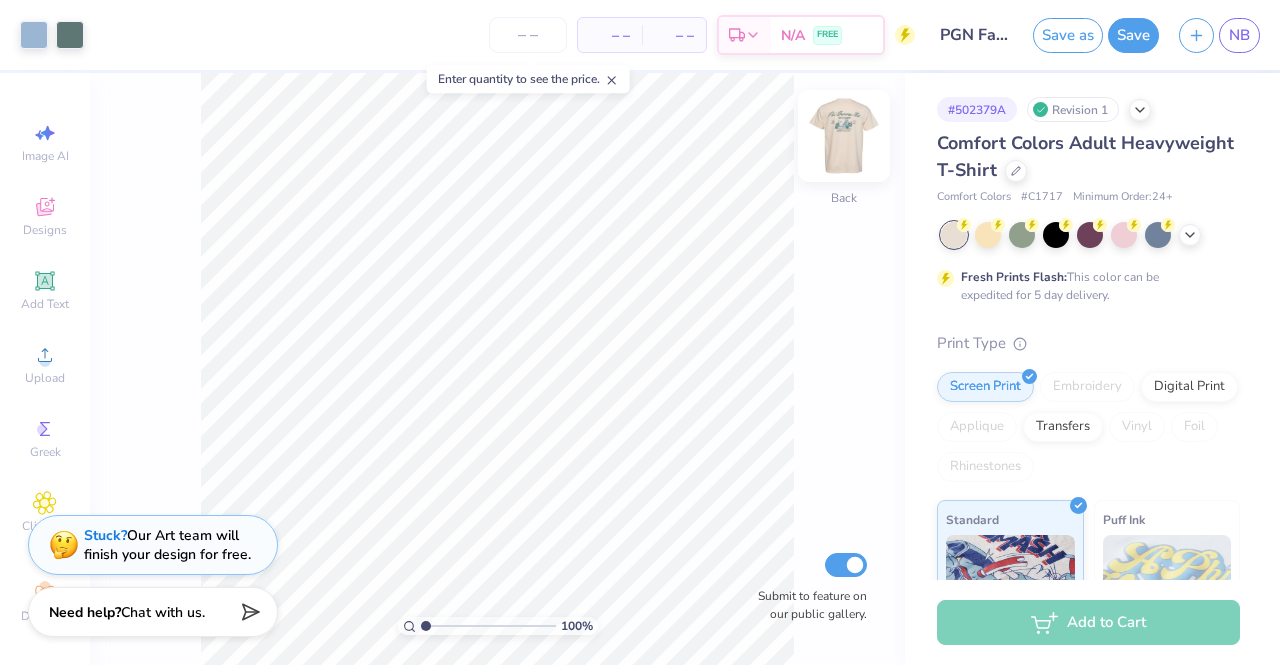click at bounding box center (844, 136) 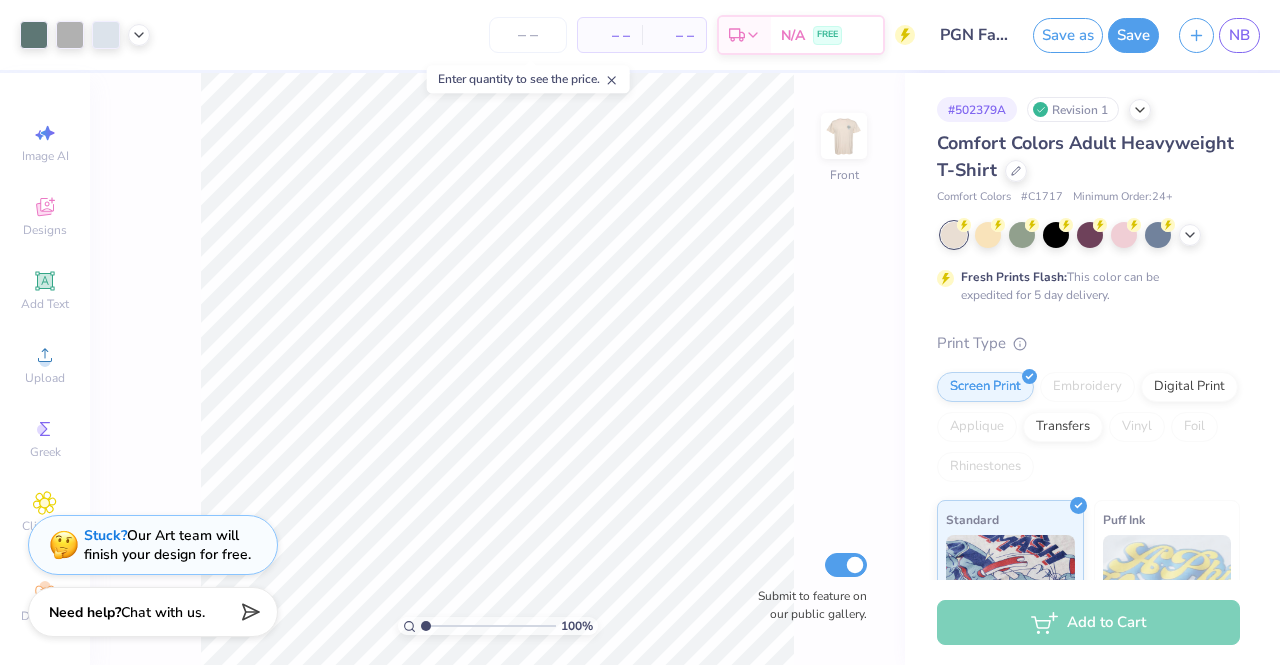 click at bounding box center [844, 136] 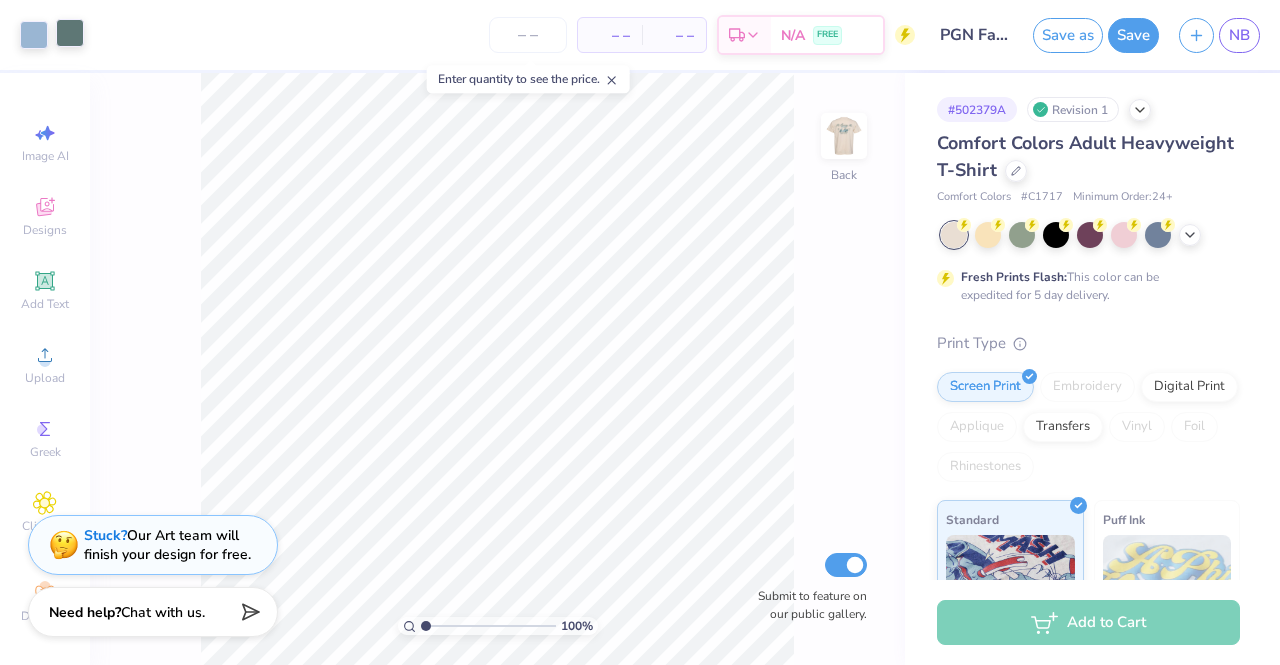 click at bounding box center (70, 33) 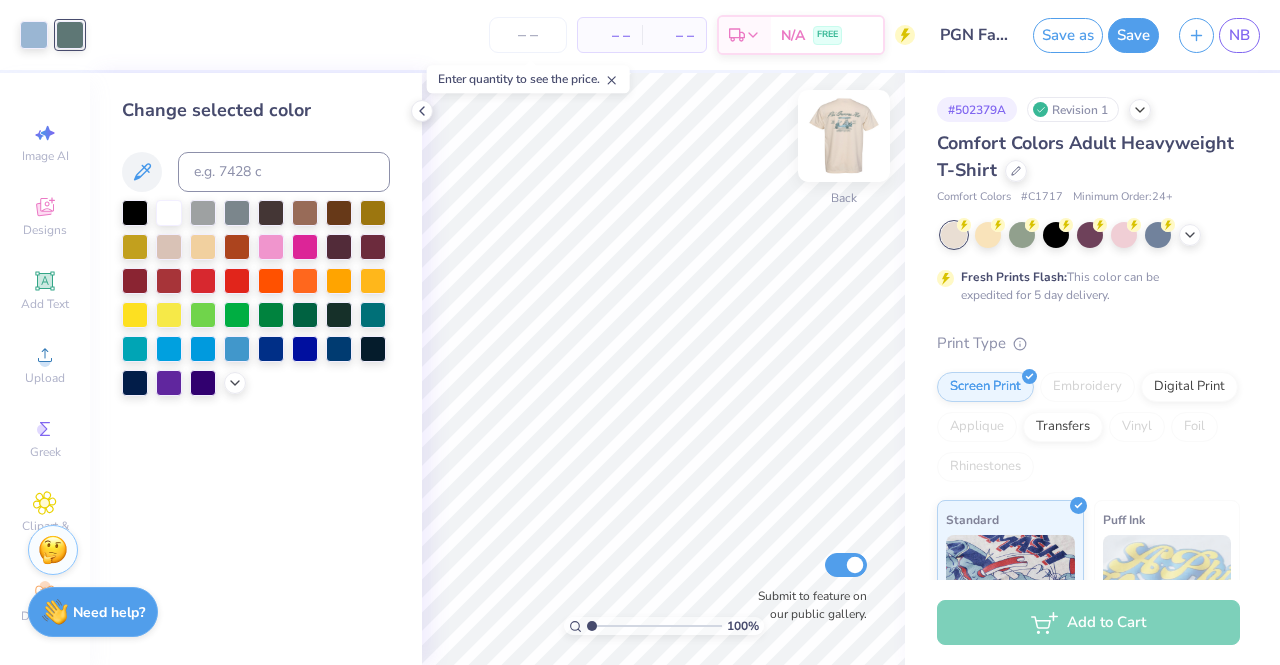 click at bounding box center (844, 136) 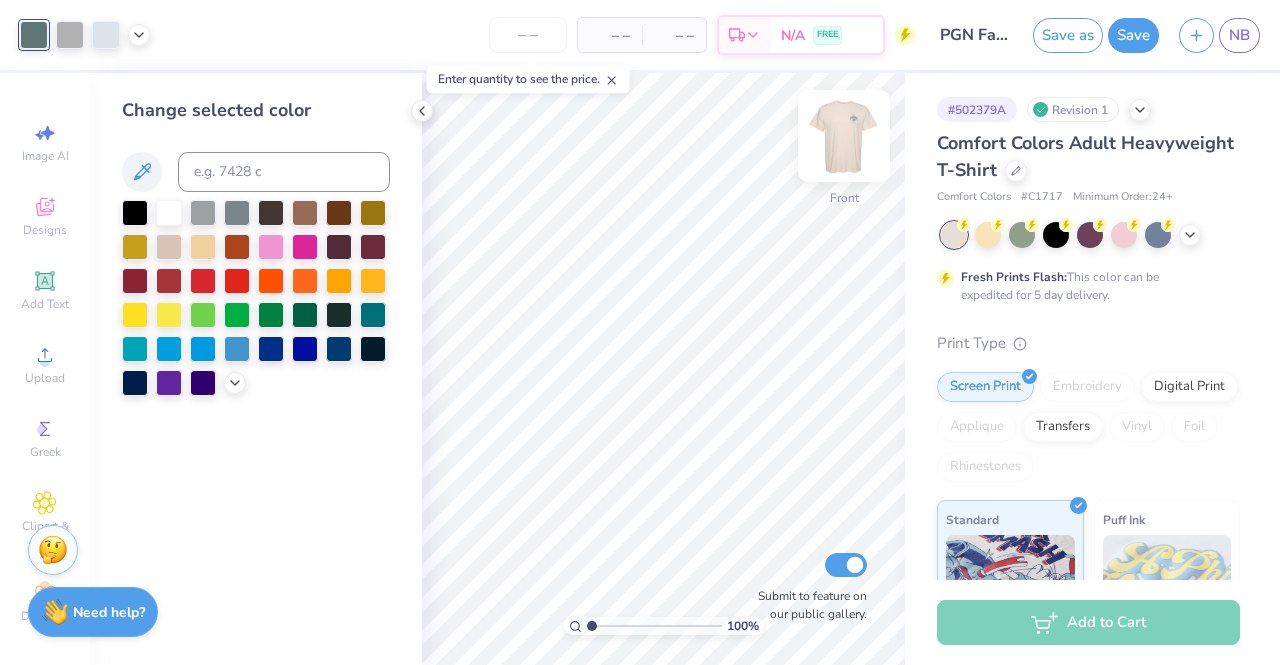 click at bounding box center [844, 136] 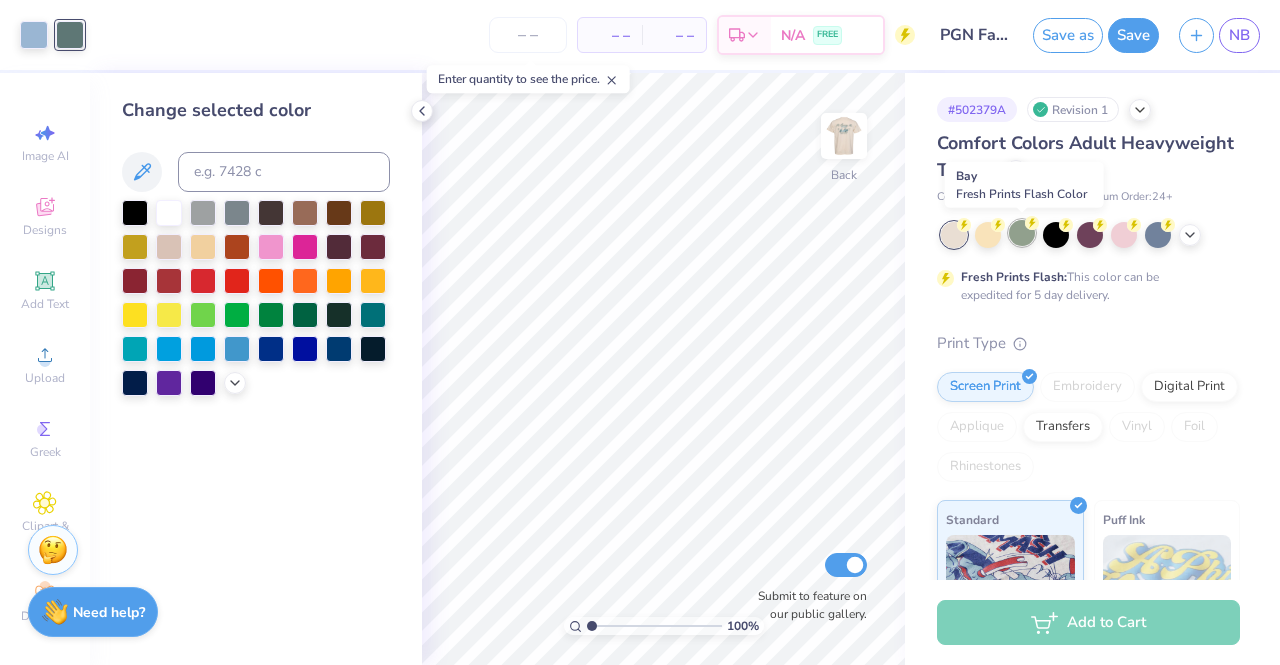 click at bounding box center [1022, 233] 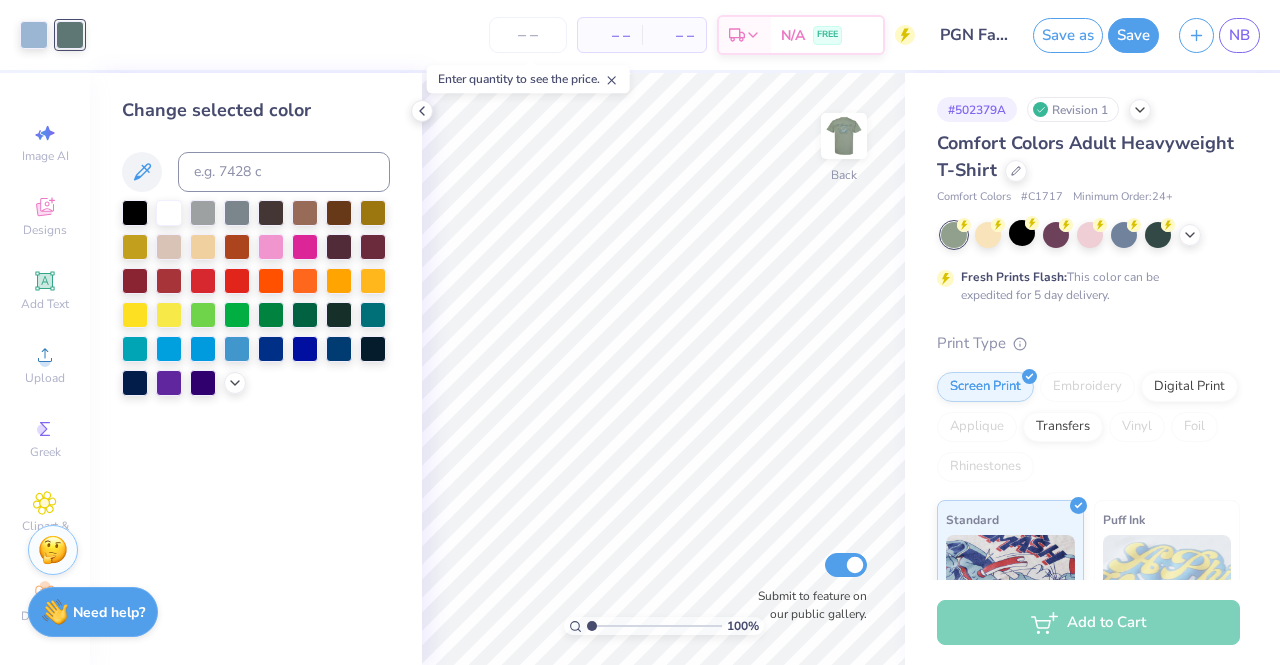 click on "Comfort Colors Adult Heavyweight T-Shirt Comfort Colors # C1717 Minimum Order:  24 +   Fresh Prints Flash:  This color can be expedited for 5 day delivery. Print Type Screen Print Embroidery Digital Print Applique Transfers Vinyl Foil Rhinestones Standard Puff Ink Neon Ink Metallic & Glitter Ink Glow in the Dark Ink Water based Ink" at bounding box center (1088, 541) 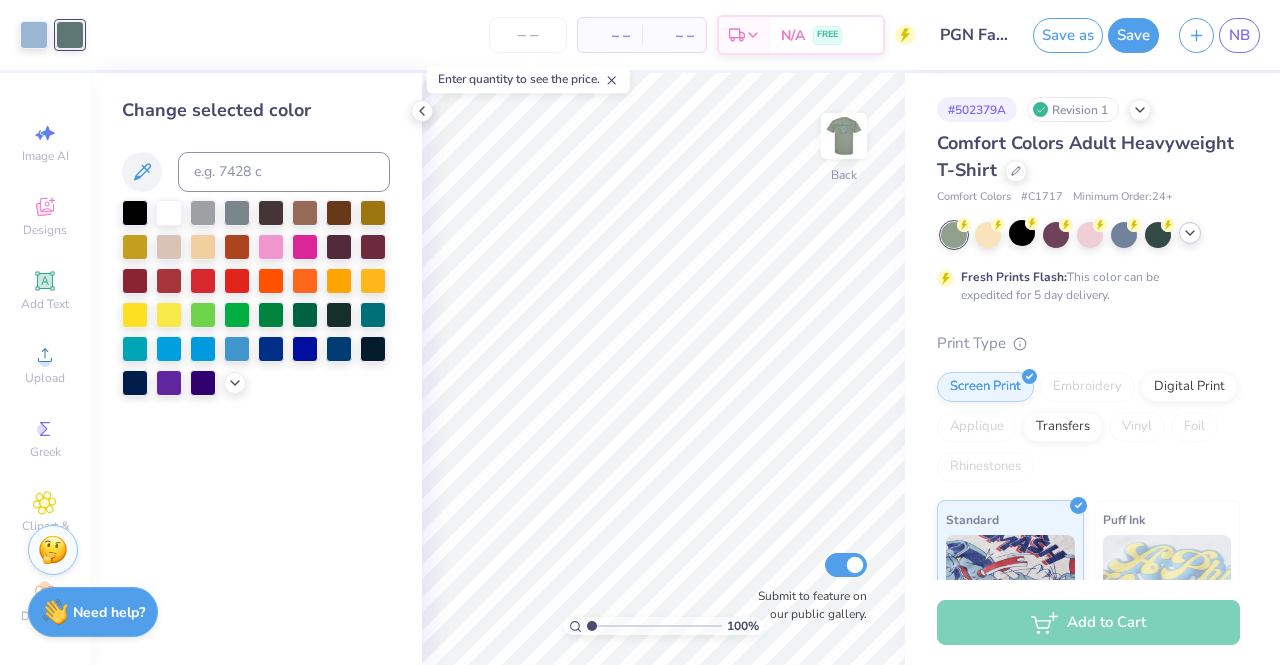 click 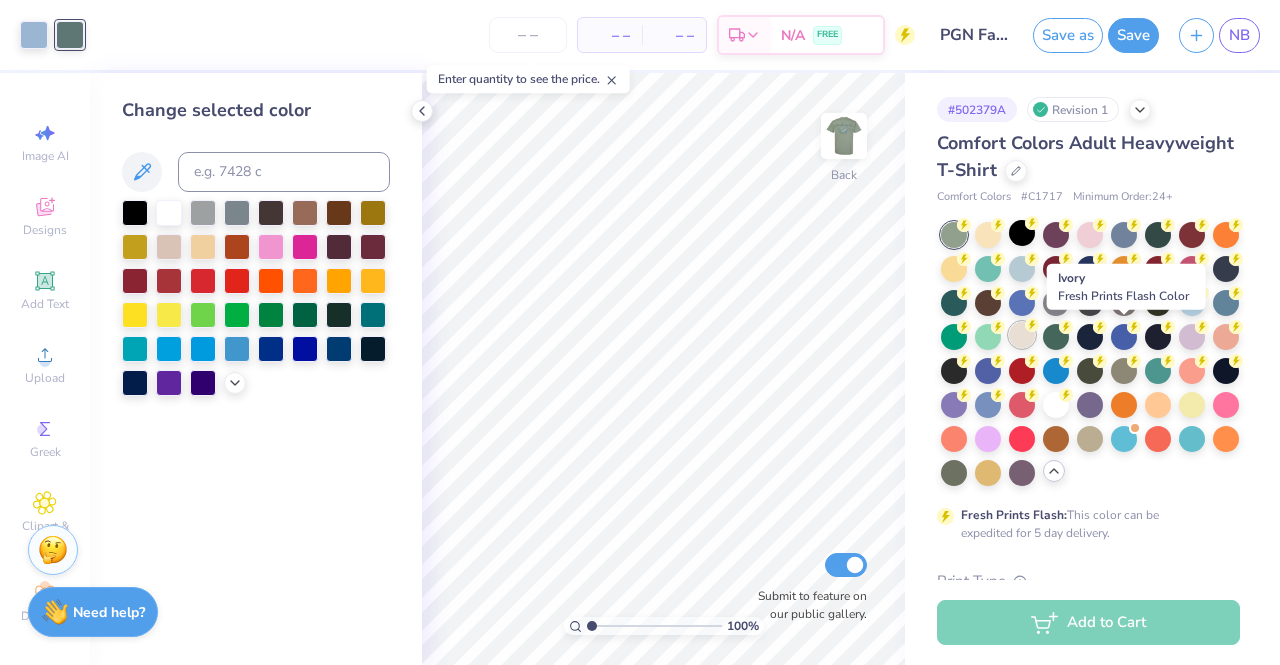 click at bounding box center (1022, 335) 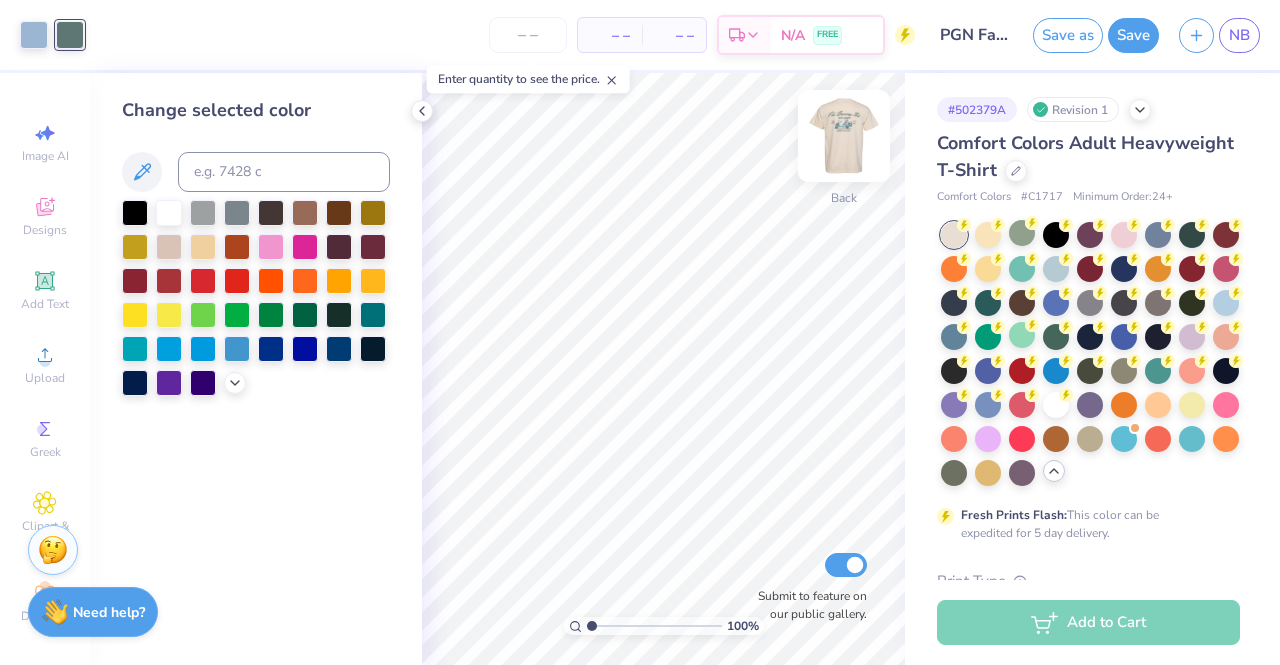 click at bounding box center (844, 136) 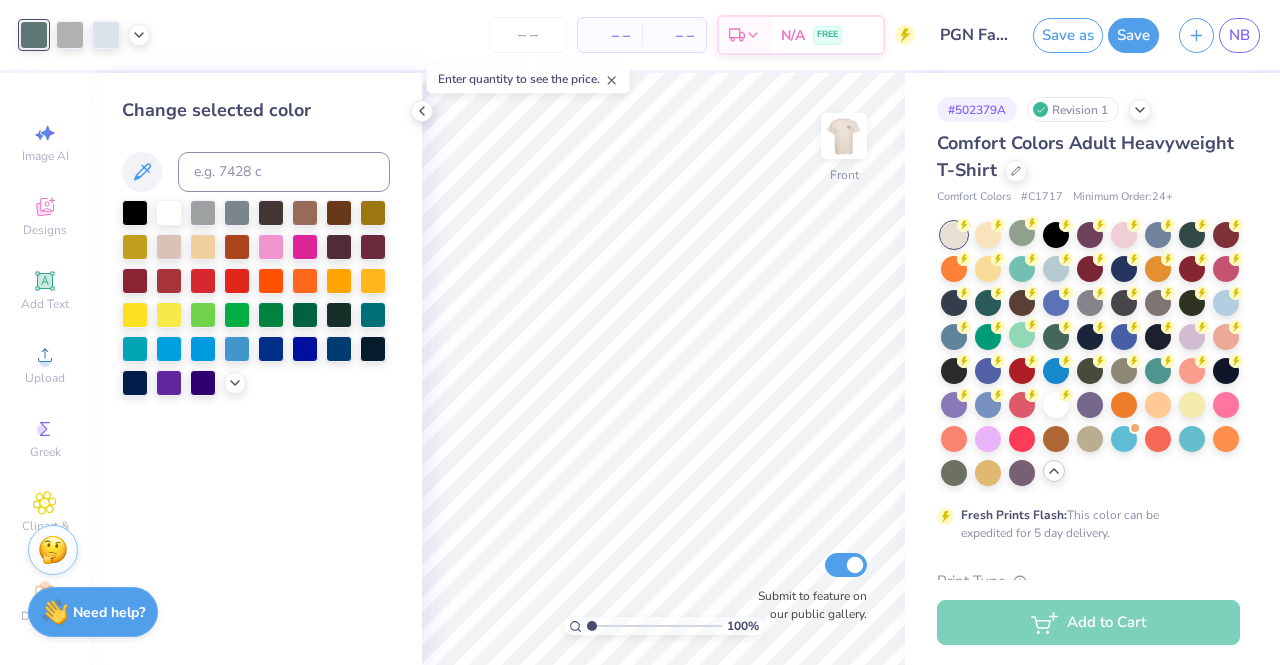 click at bounding box center [844, 136] 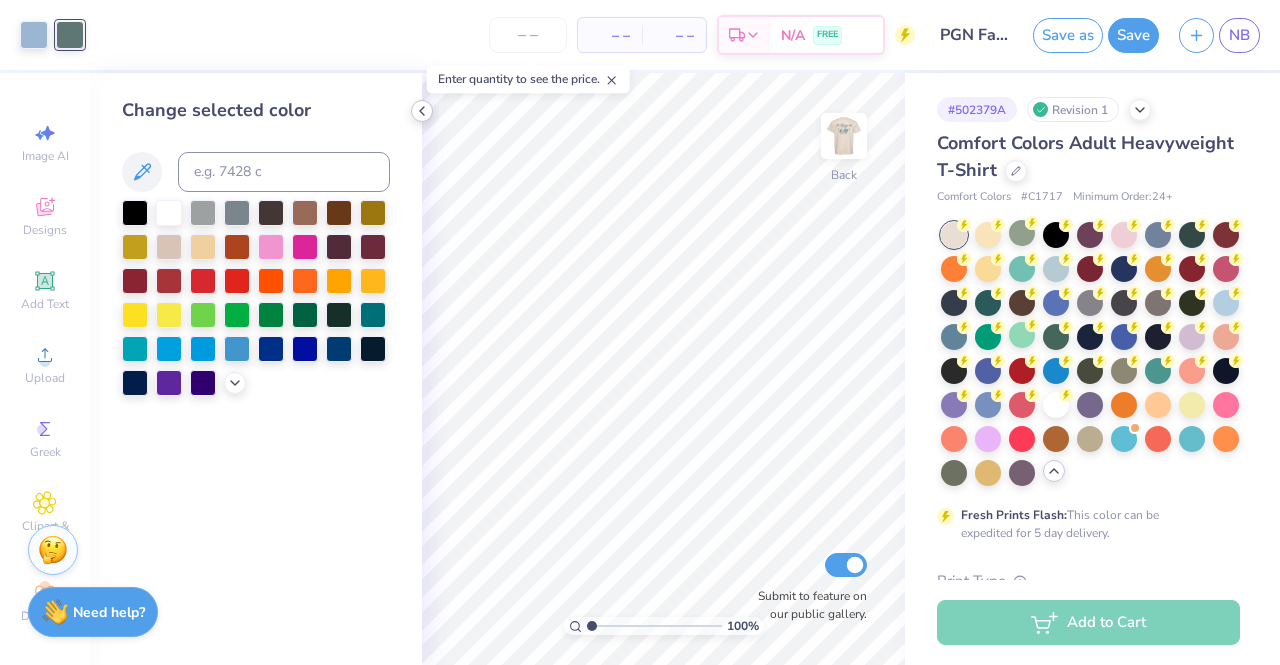 click 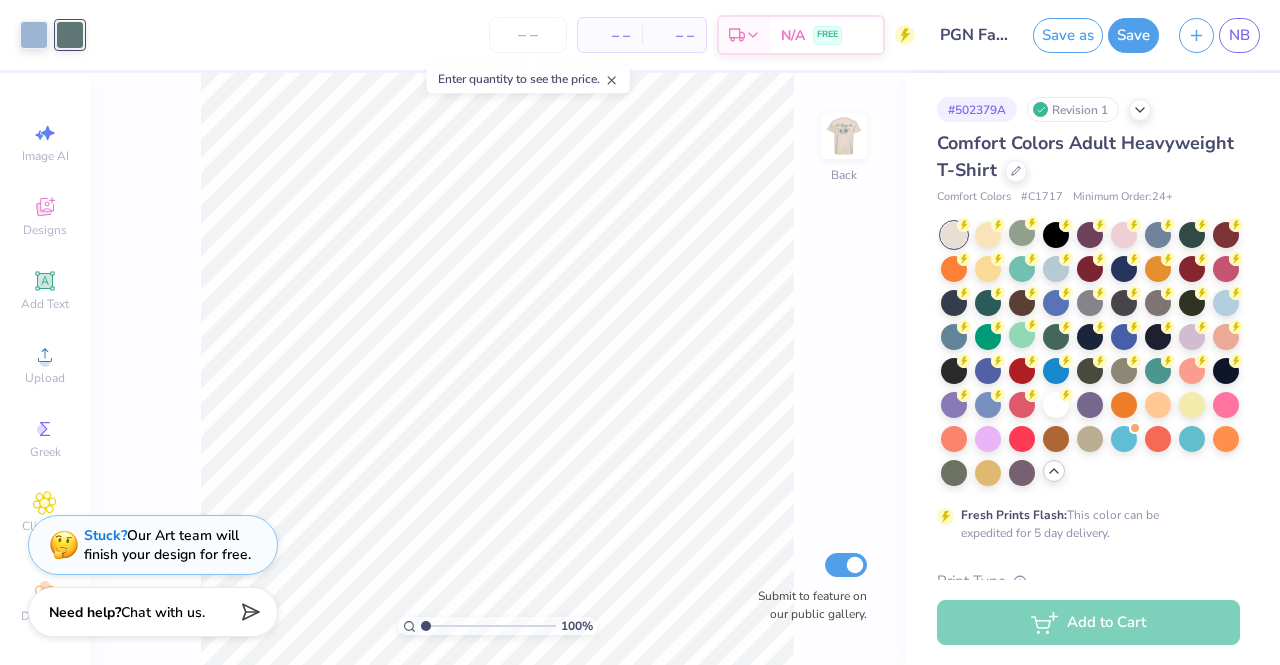 click at bounding box center [70, 35] 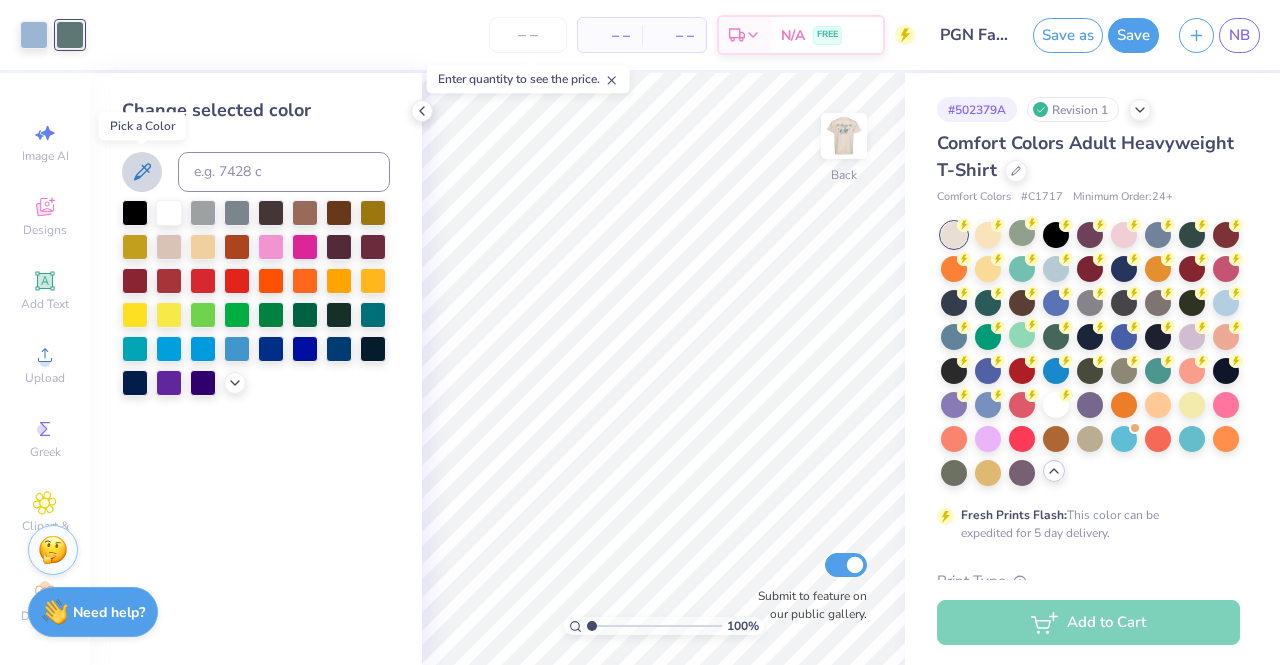 click 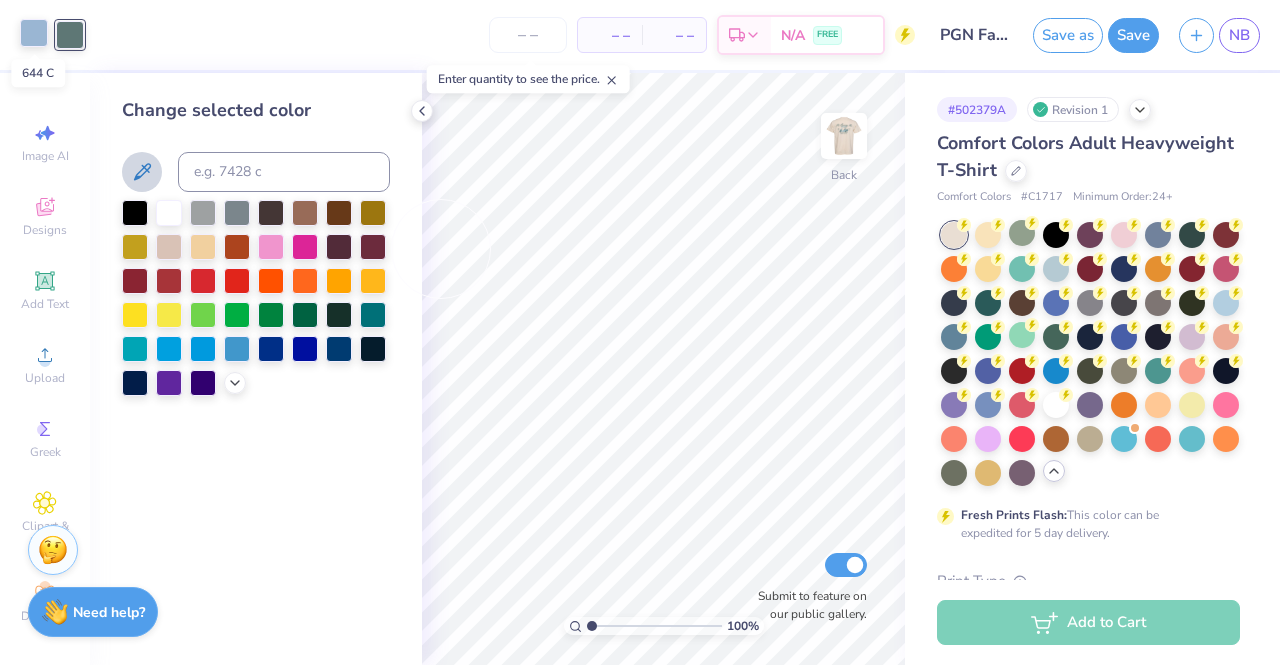 click at bounding box center (34, 33) 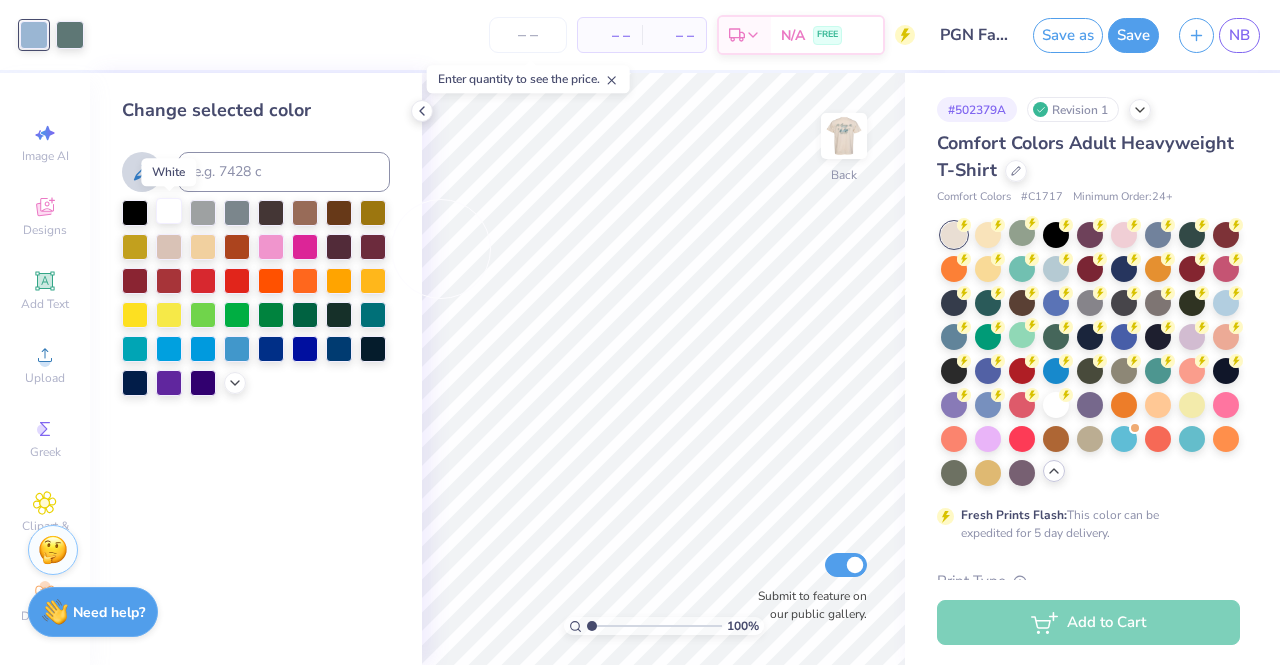 click at bounding box center (169, 211) 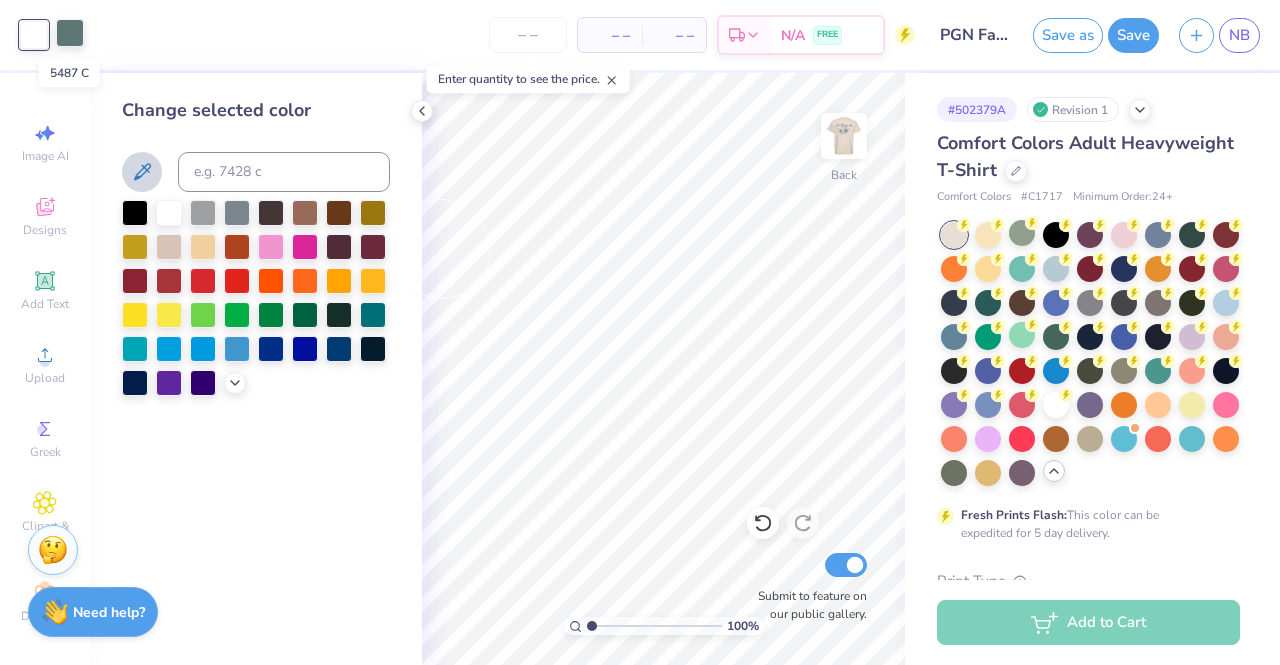 click at bounding box center [70, 33] 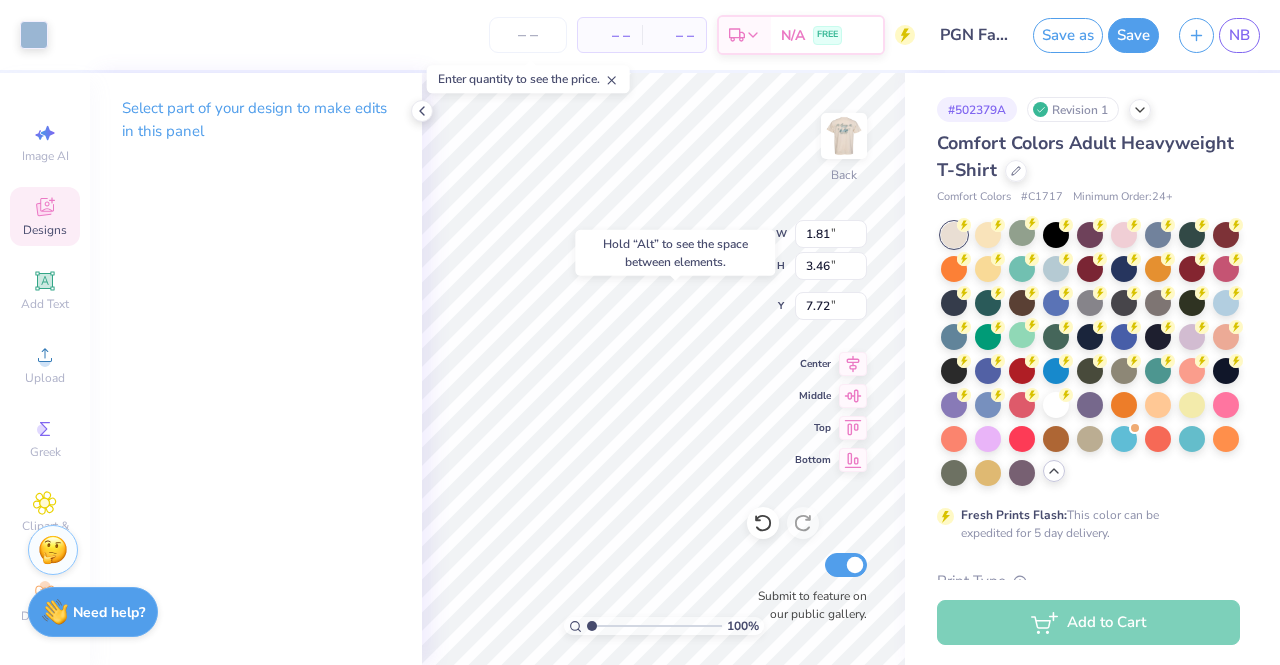 type on "3.00" 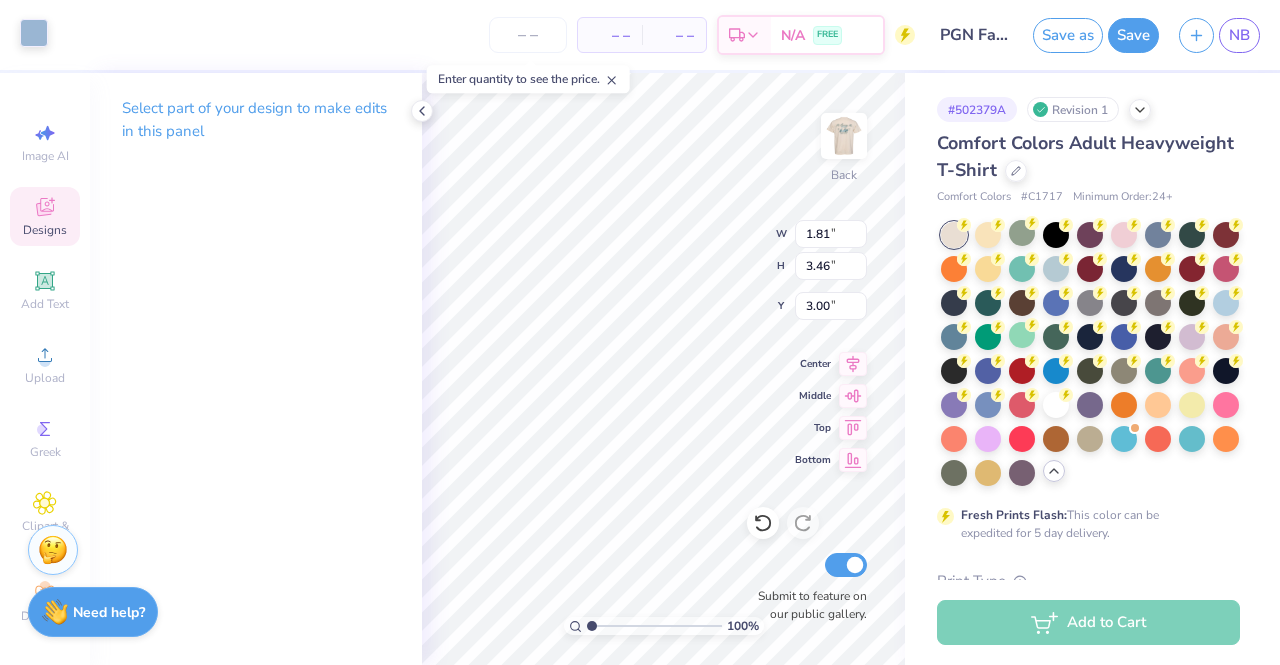 click at bounding box center [34, 33] 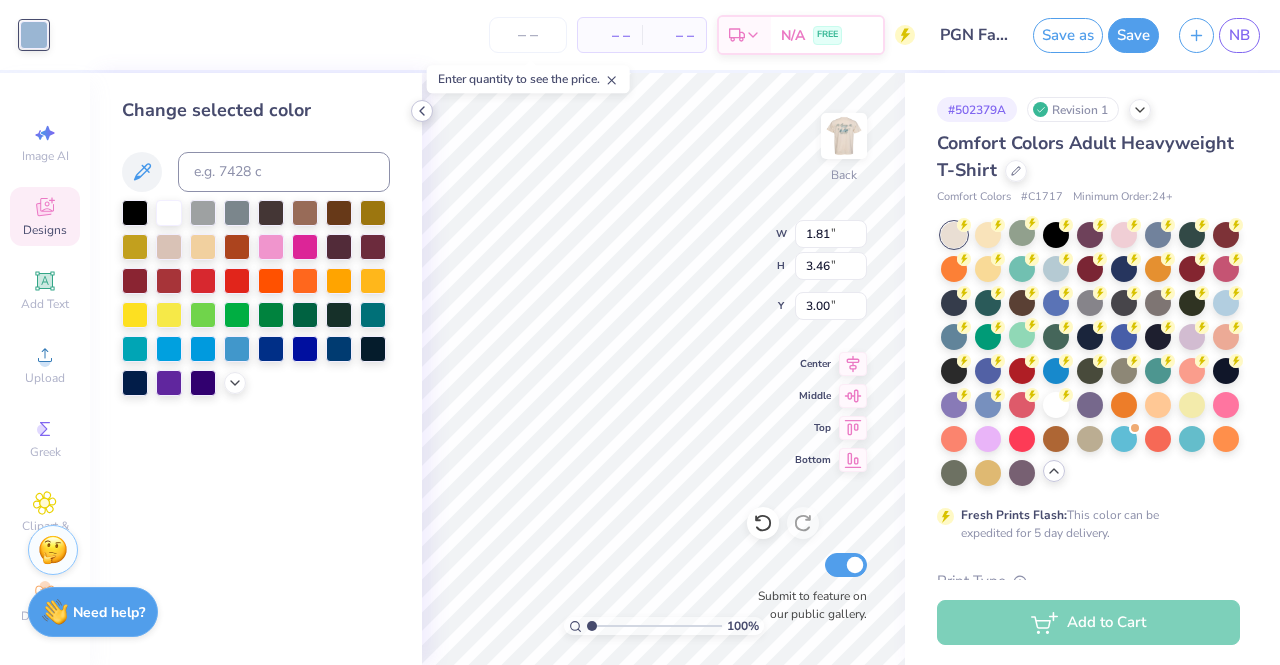 type on "2.75" 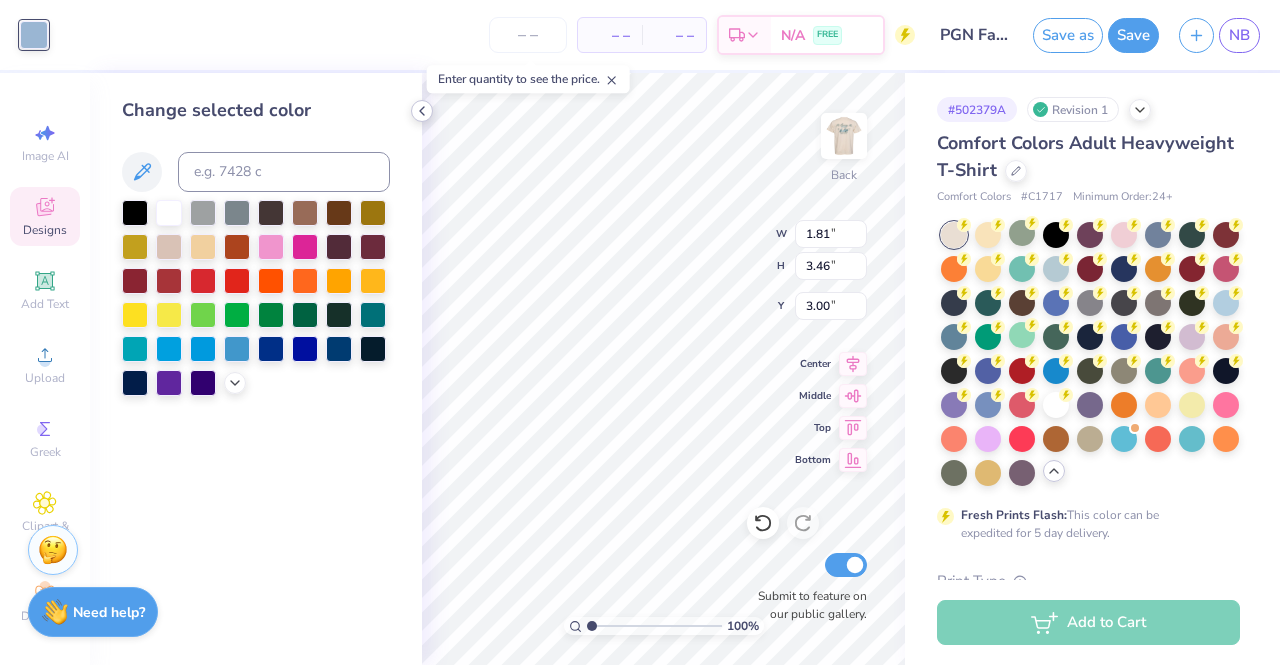 type on "1.55" 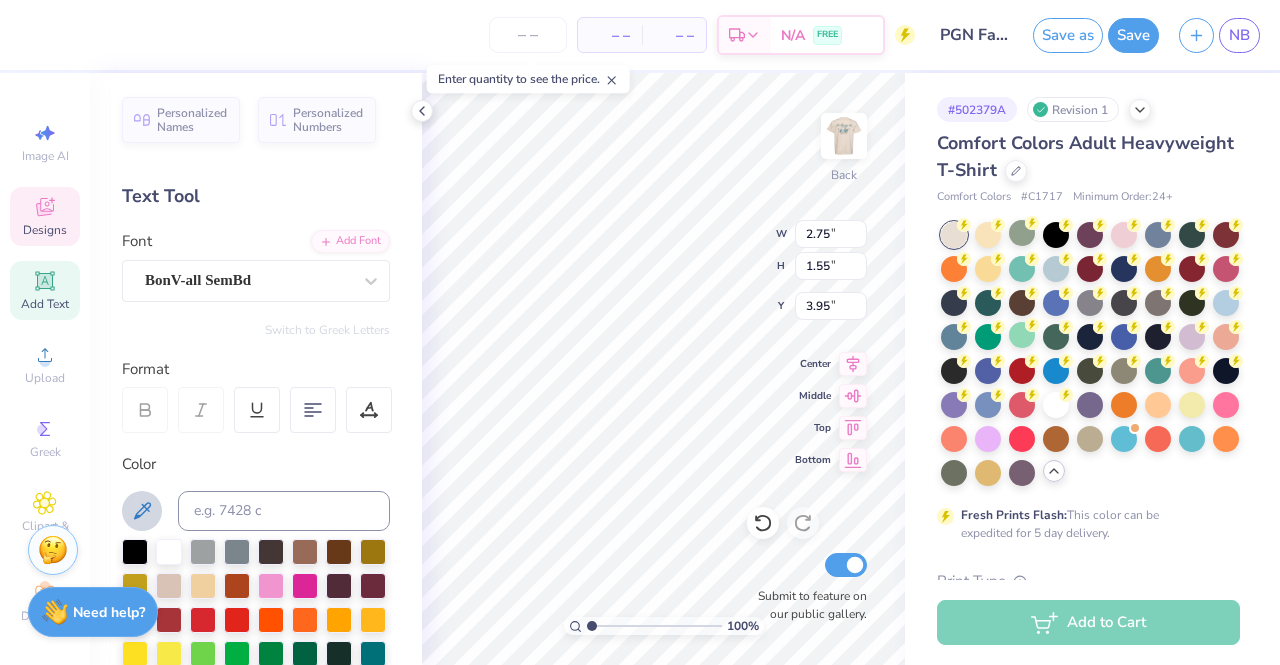 click 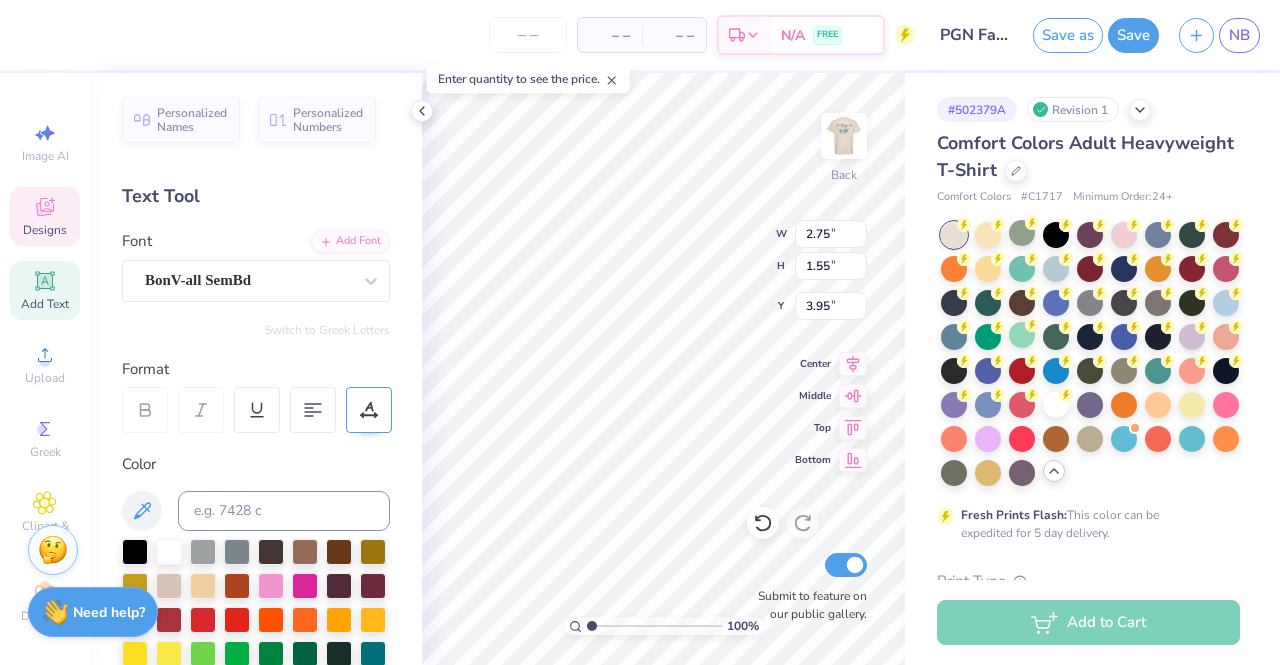 type on "1.81" 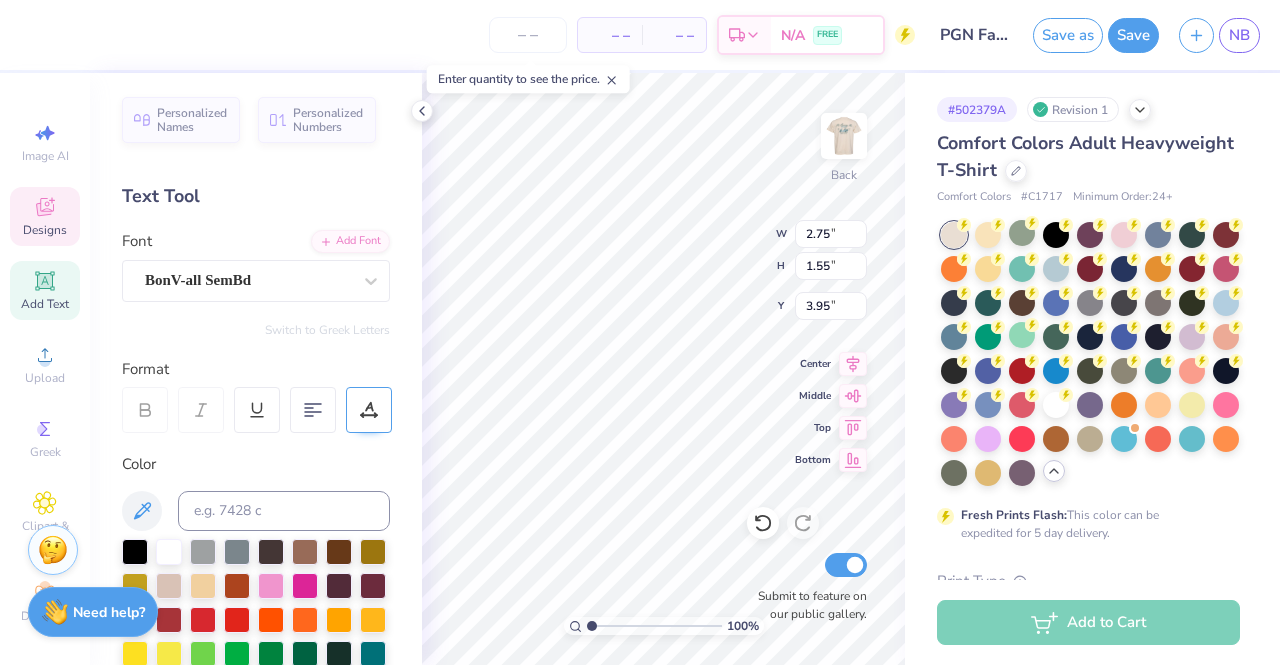 type on "3.46" 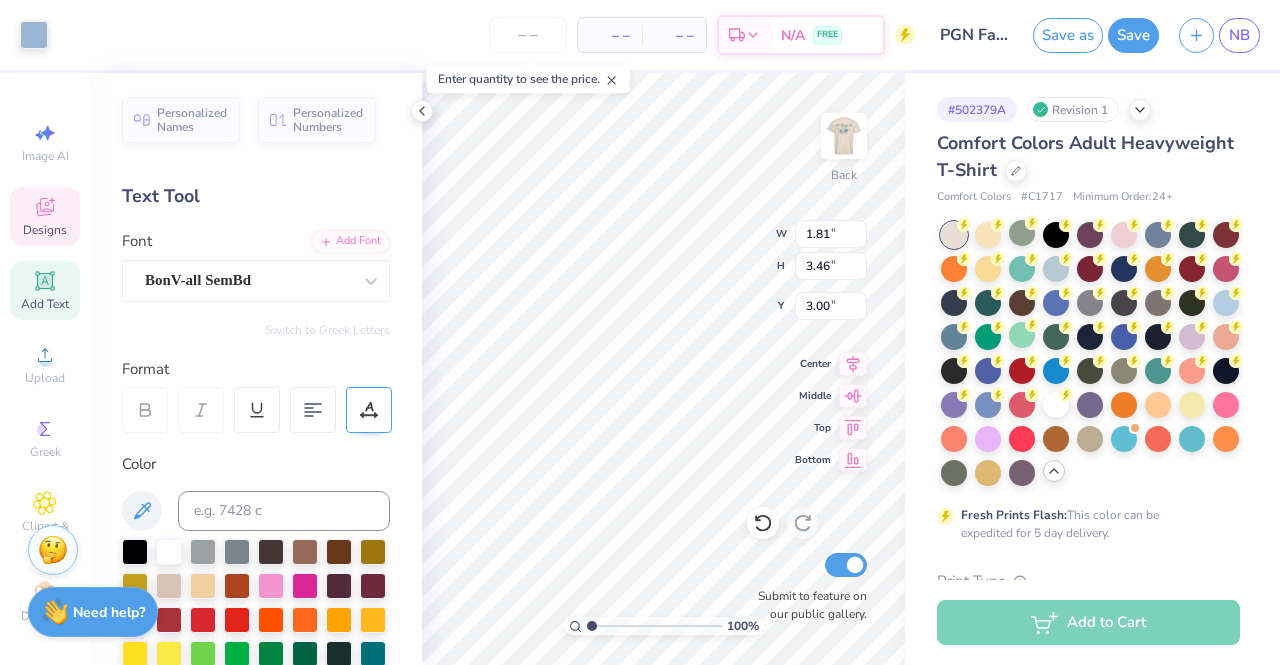 type on "4.26" 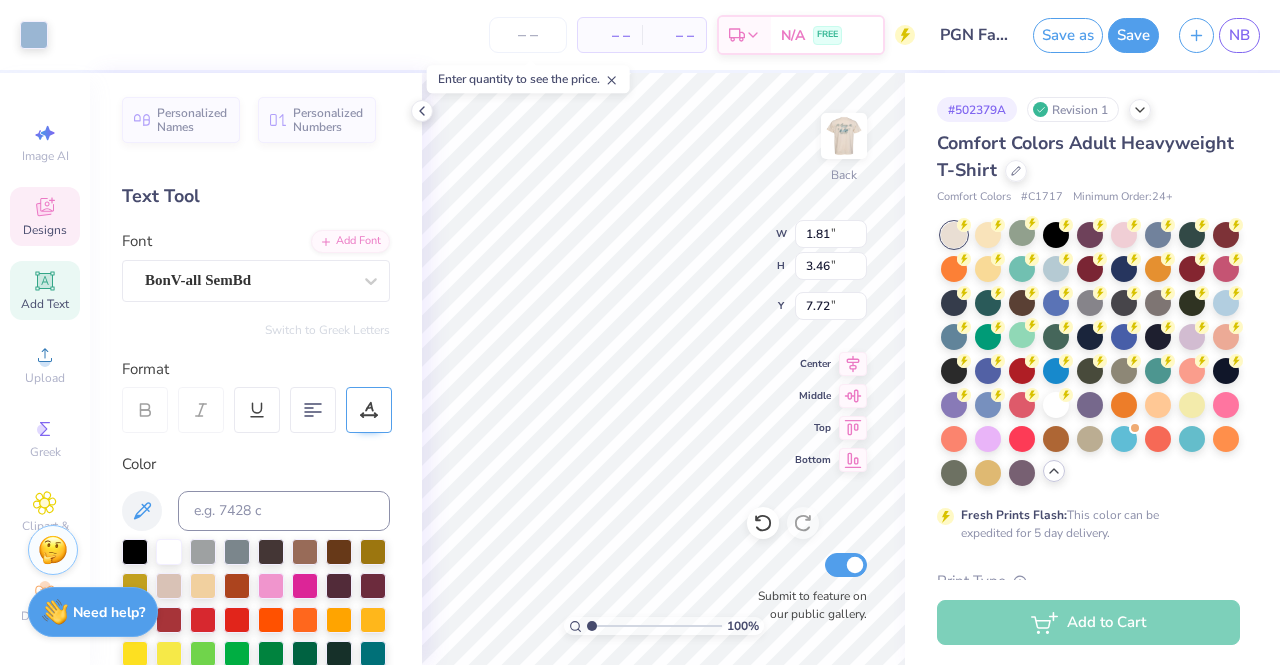 type on "2.75" 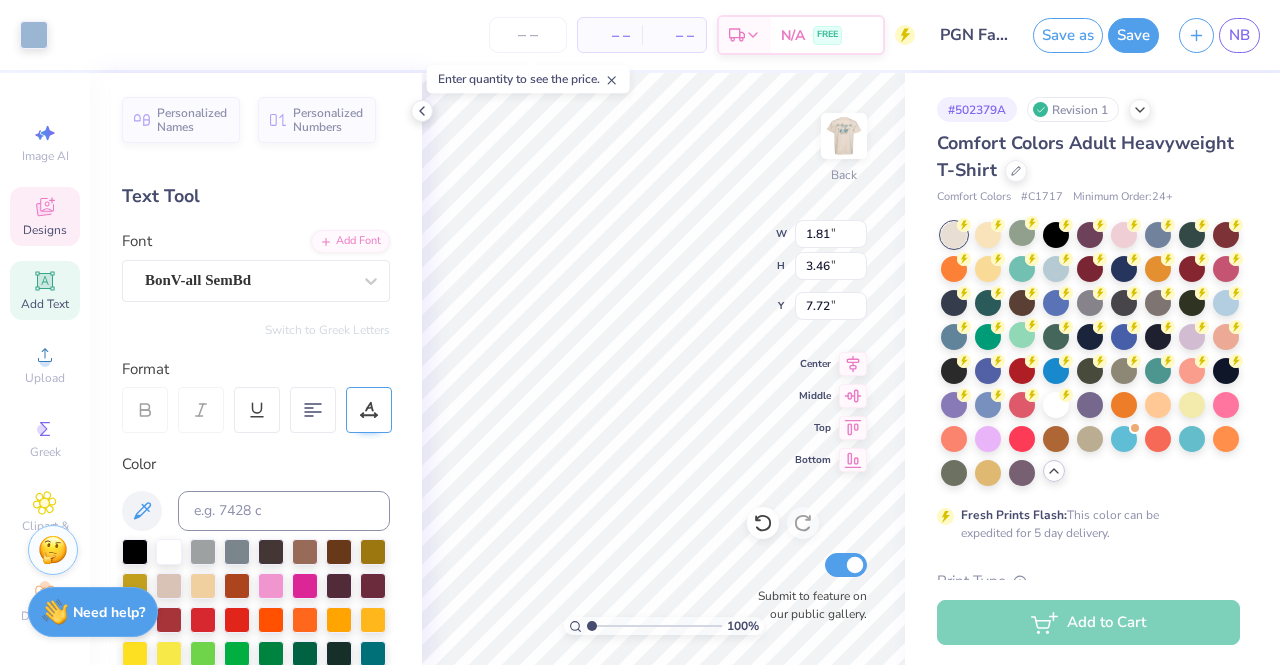type on "1.55" 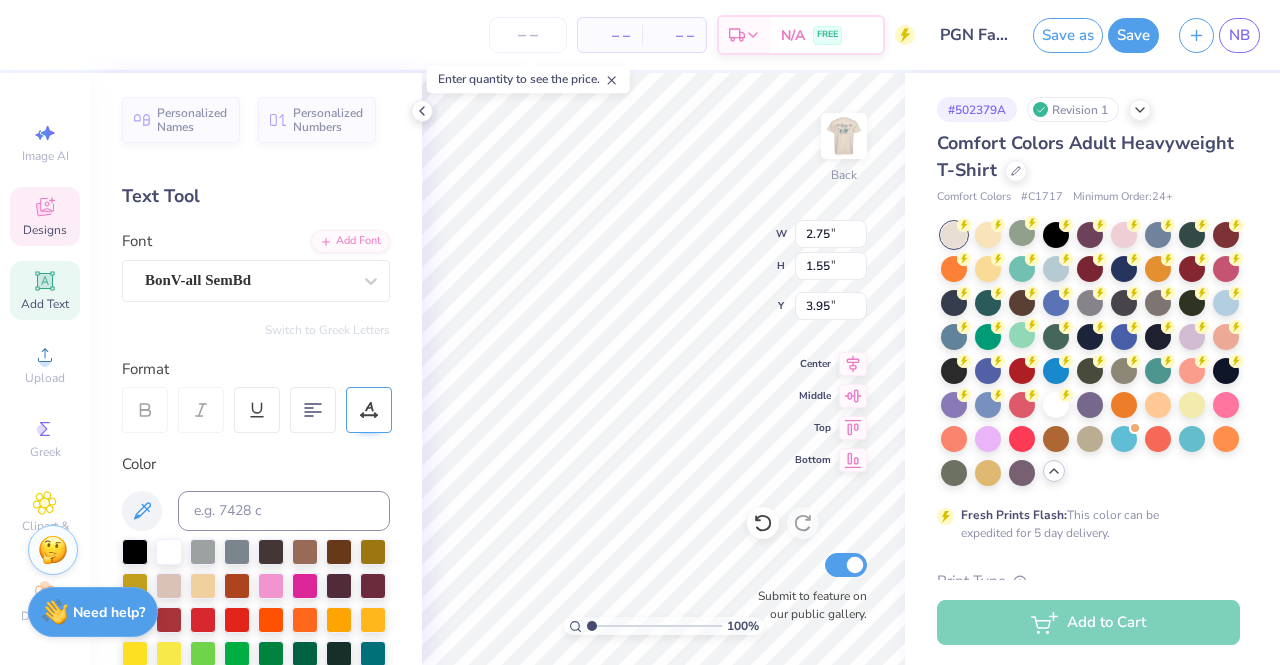 type on "1.81" 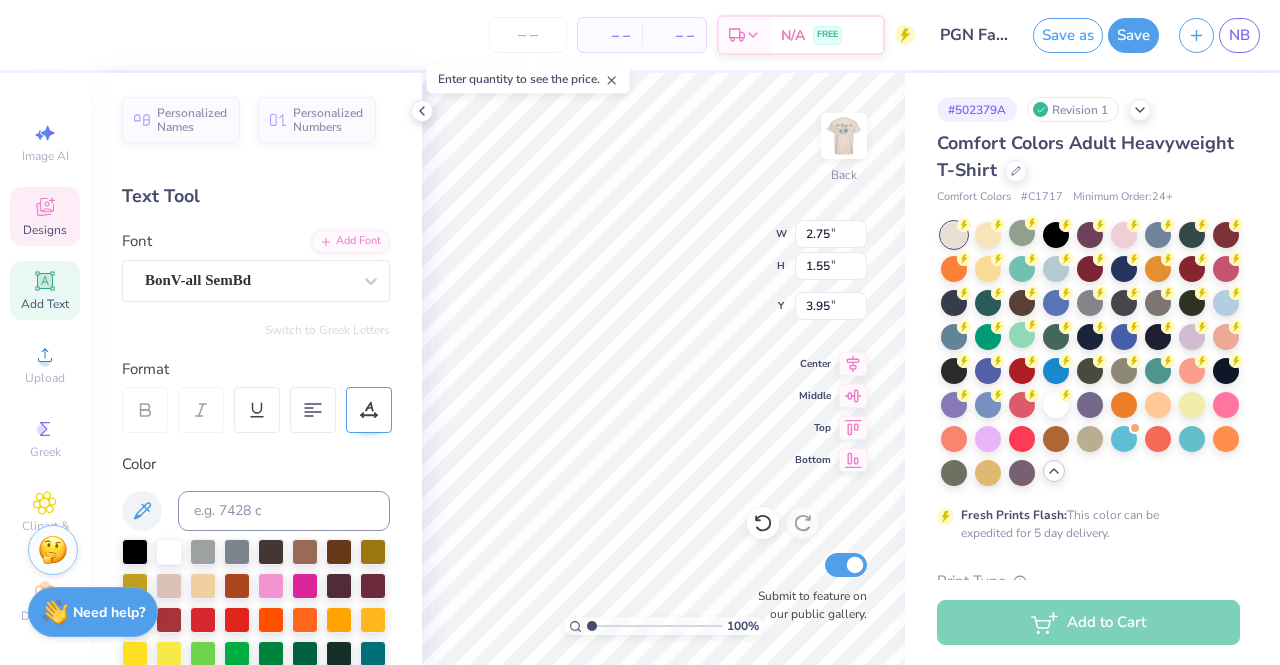 type on "3.46" 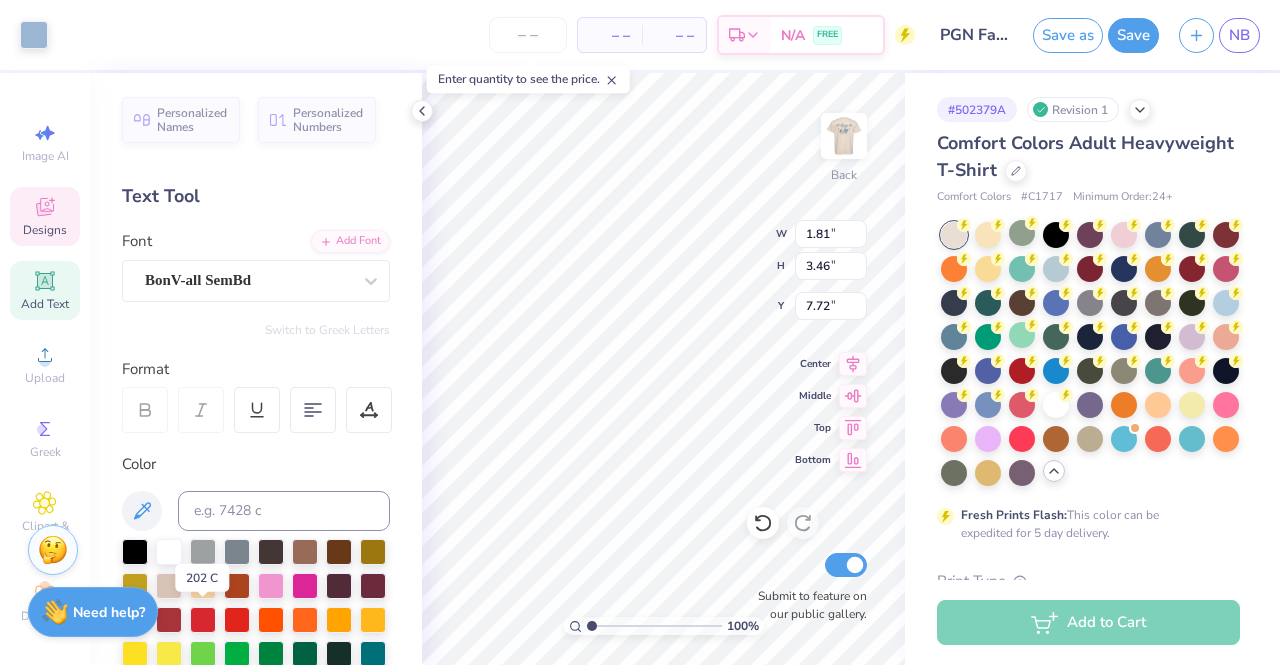 click at bounding box center (135, 618) 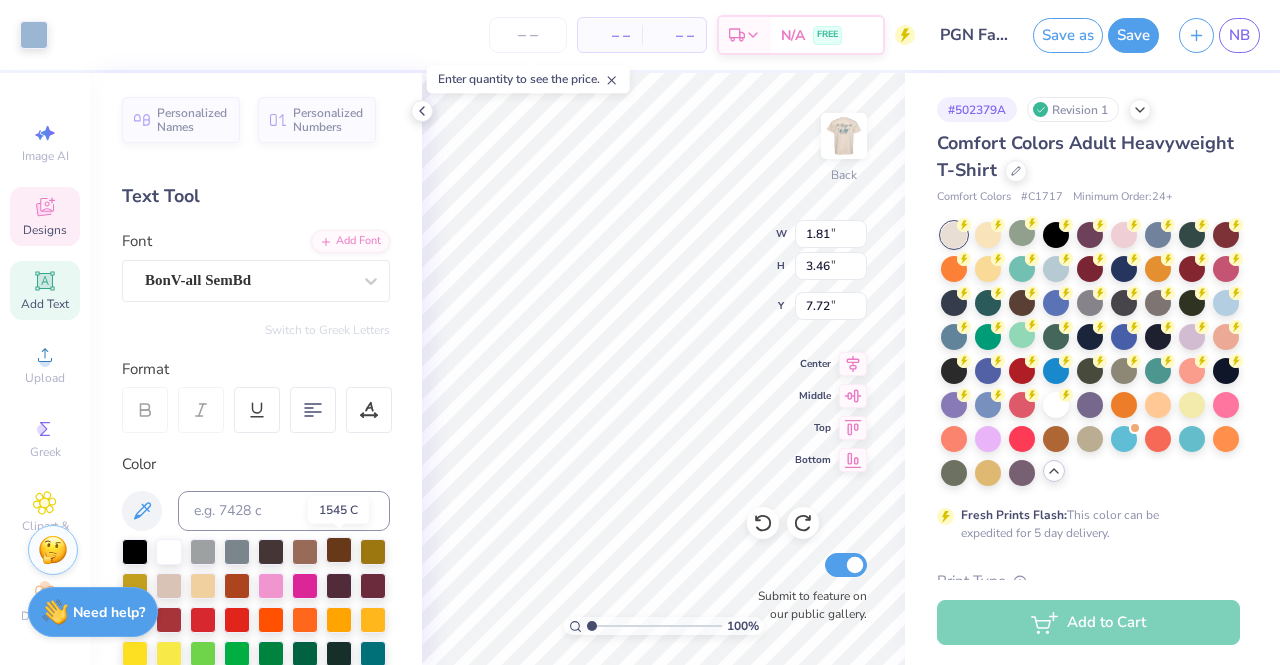 click at bounding box center [339, 550] 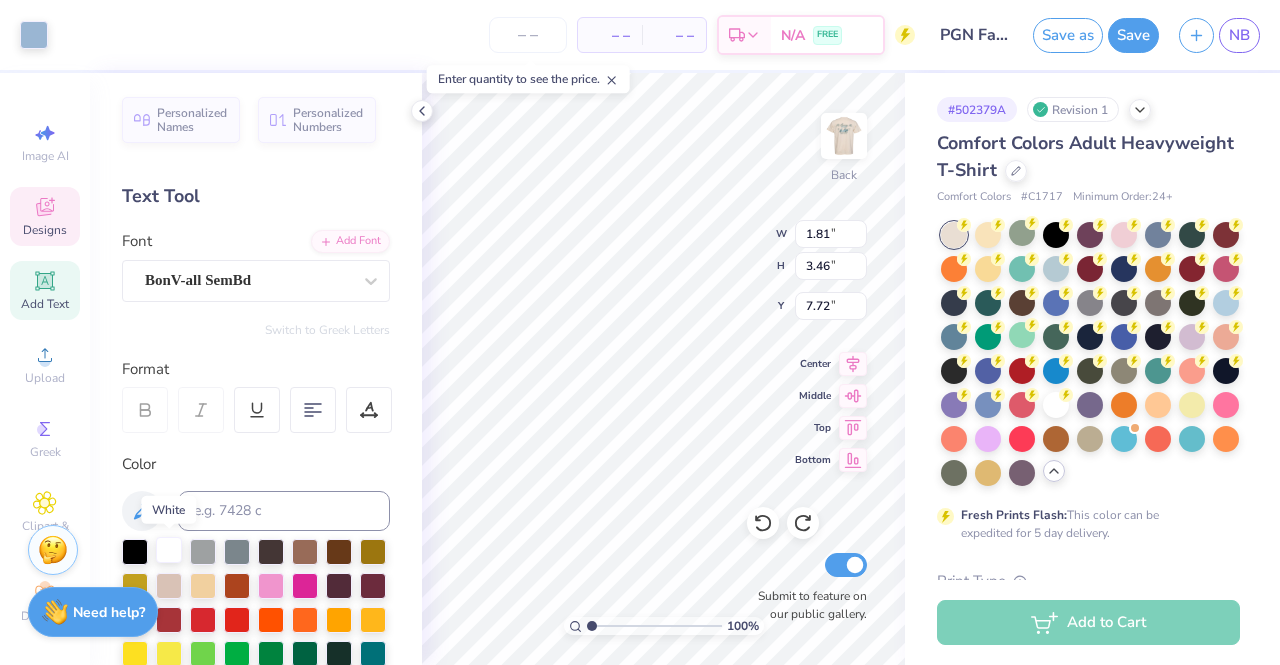 click at bounding box center (169, 550) 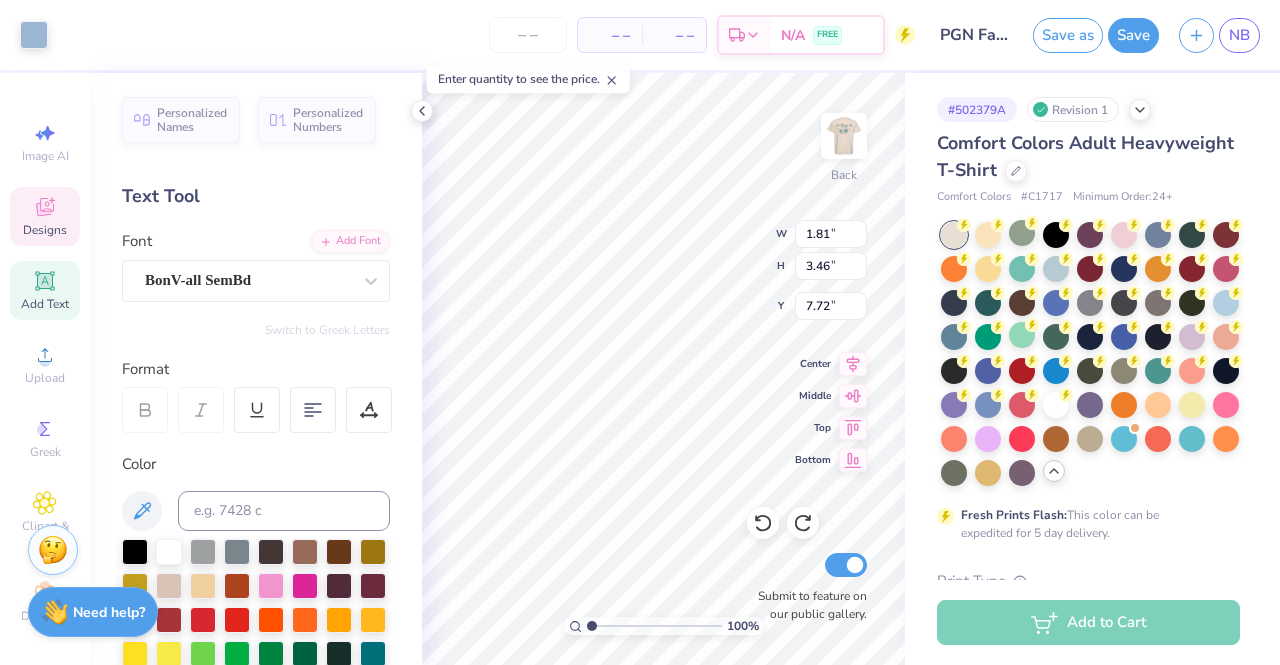 type on "3.00" 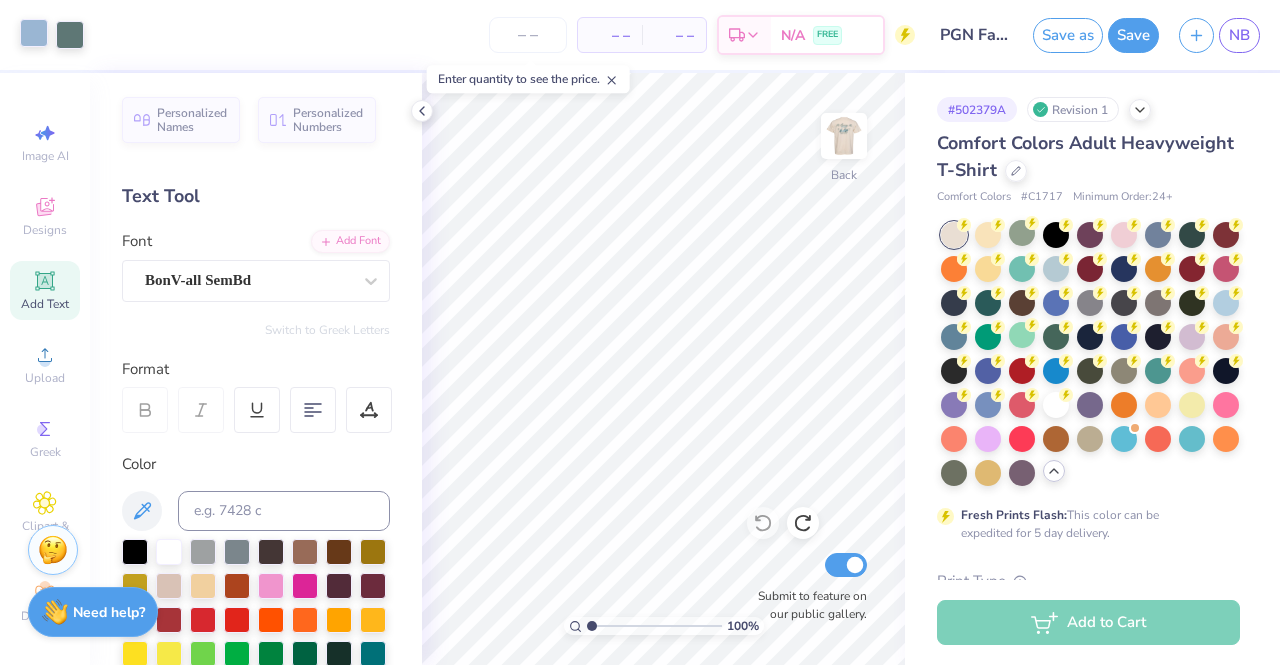 click at bounding box center [34, 33] 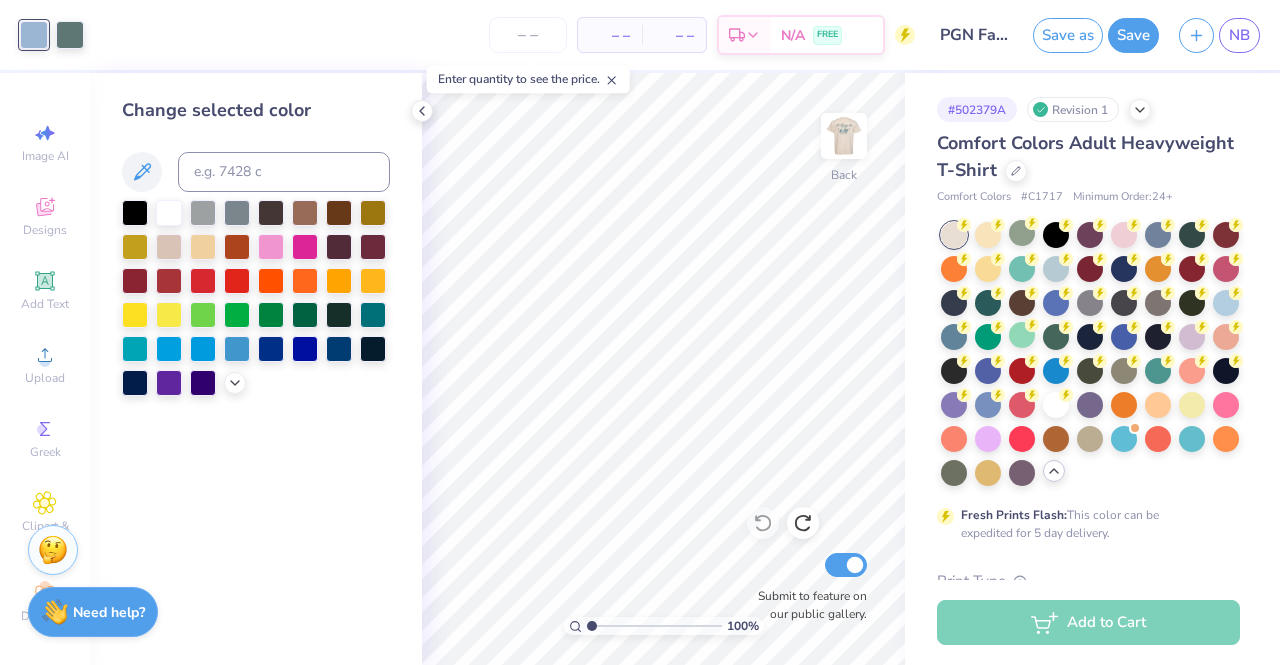 click on "Change selected color" at bounding box center [256, 246] 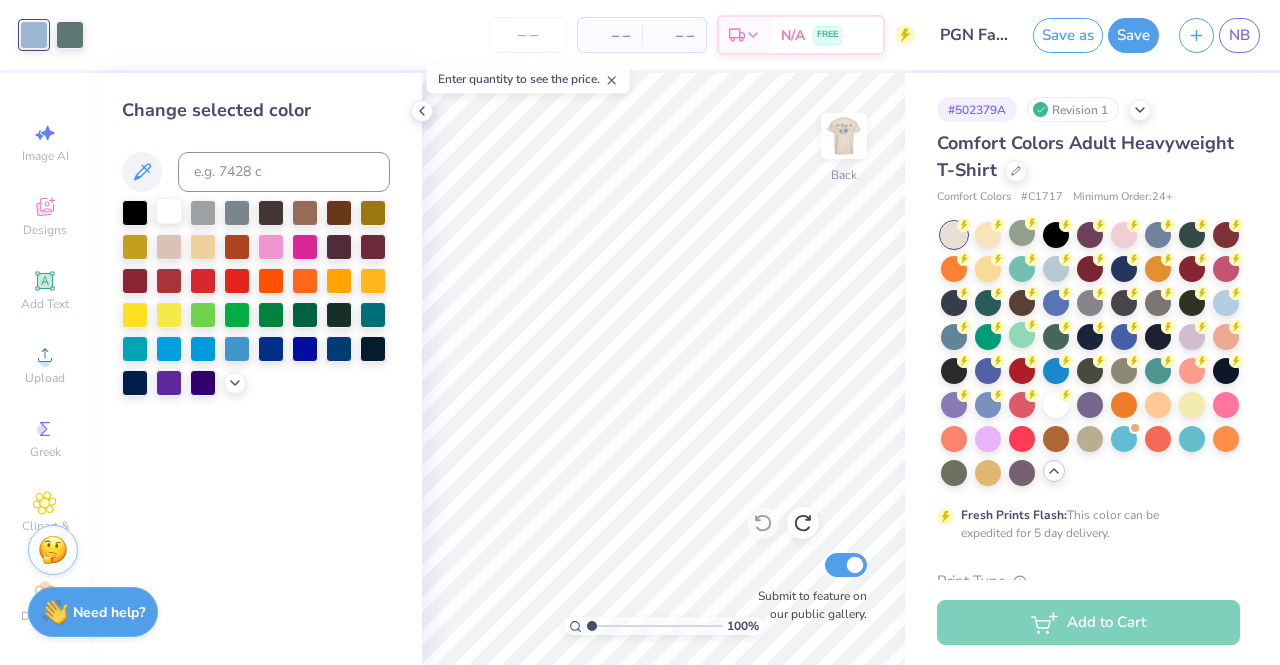 click at bounding box center (169, 211) 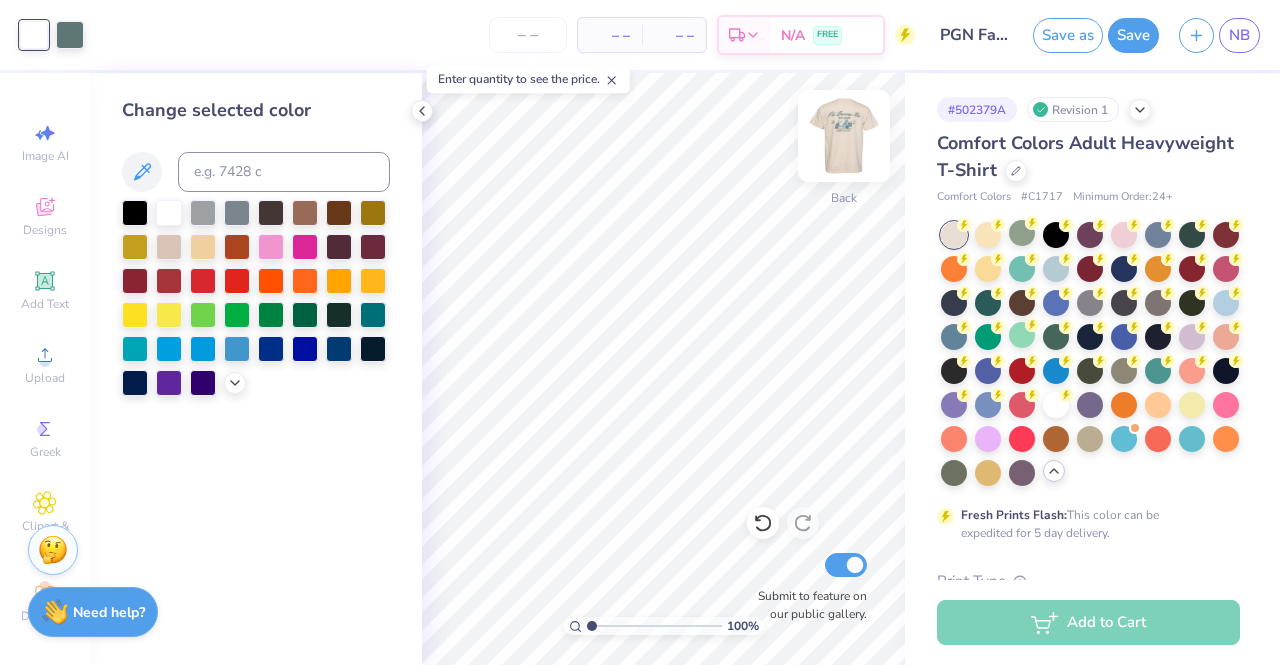 click at bounding box center (844, 136) 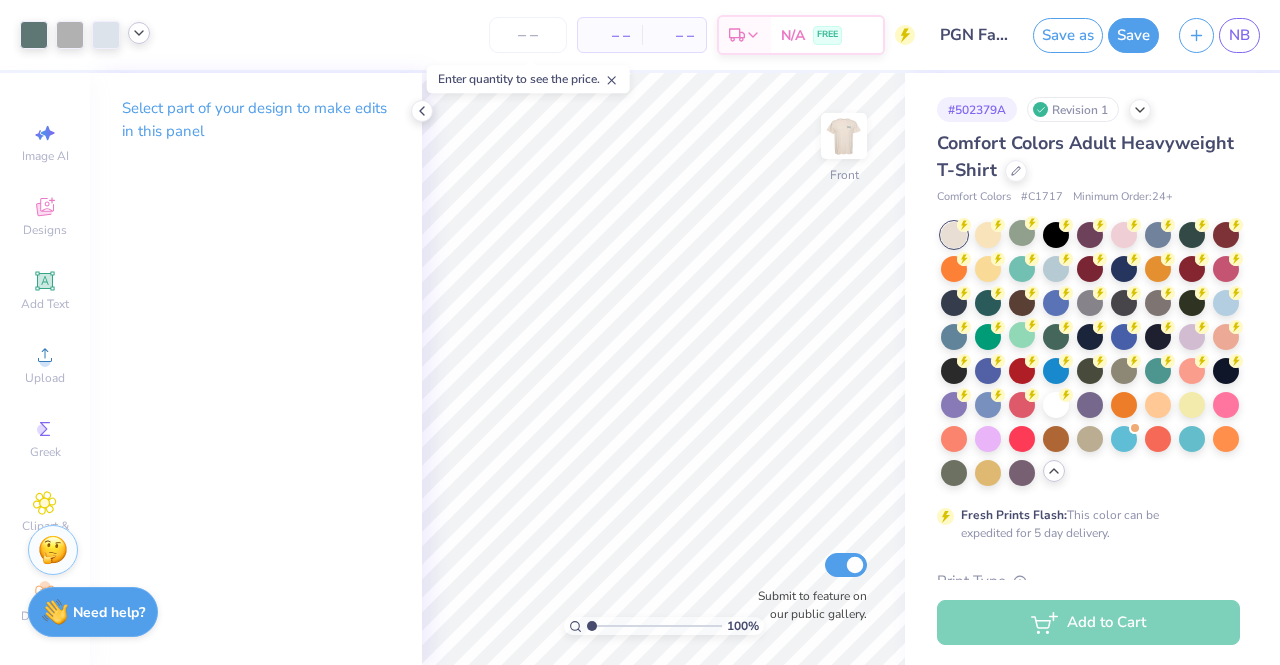 click 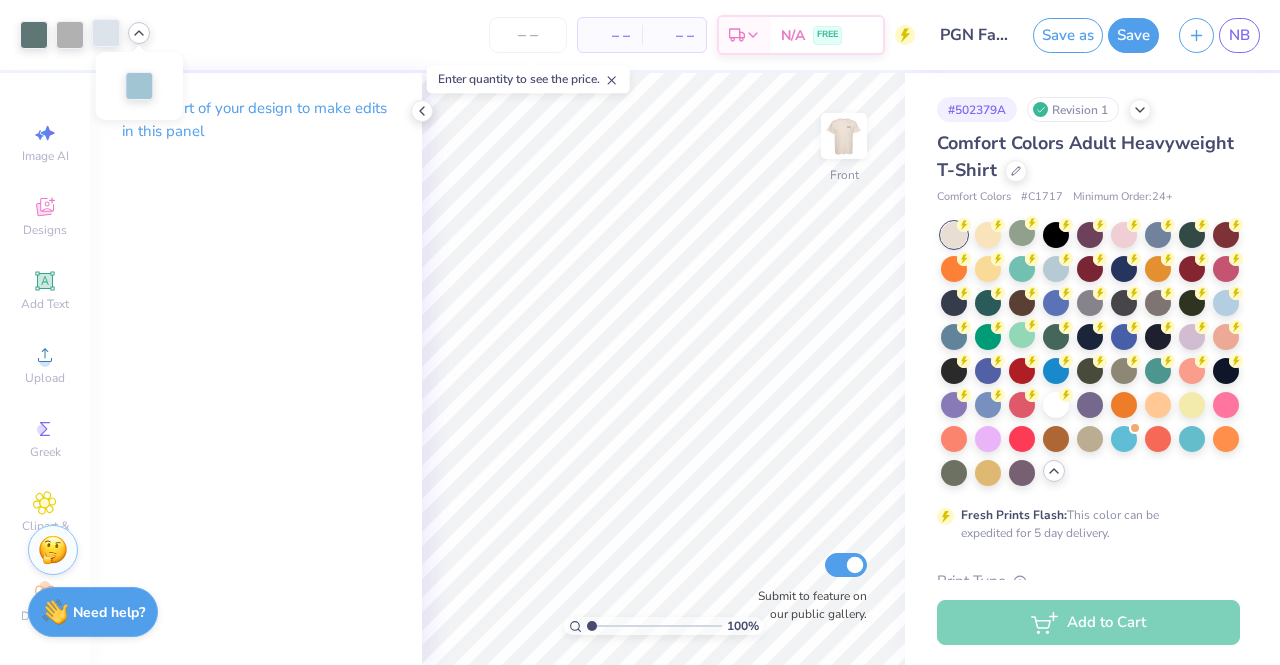 click at bounding box center [106, 33] 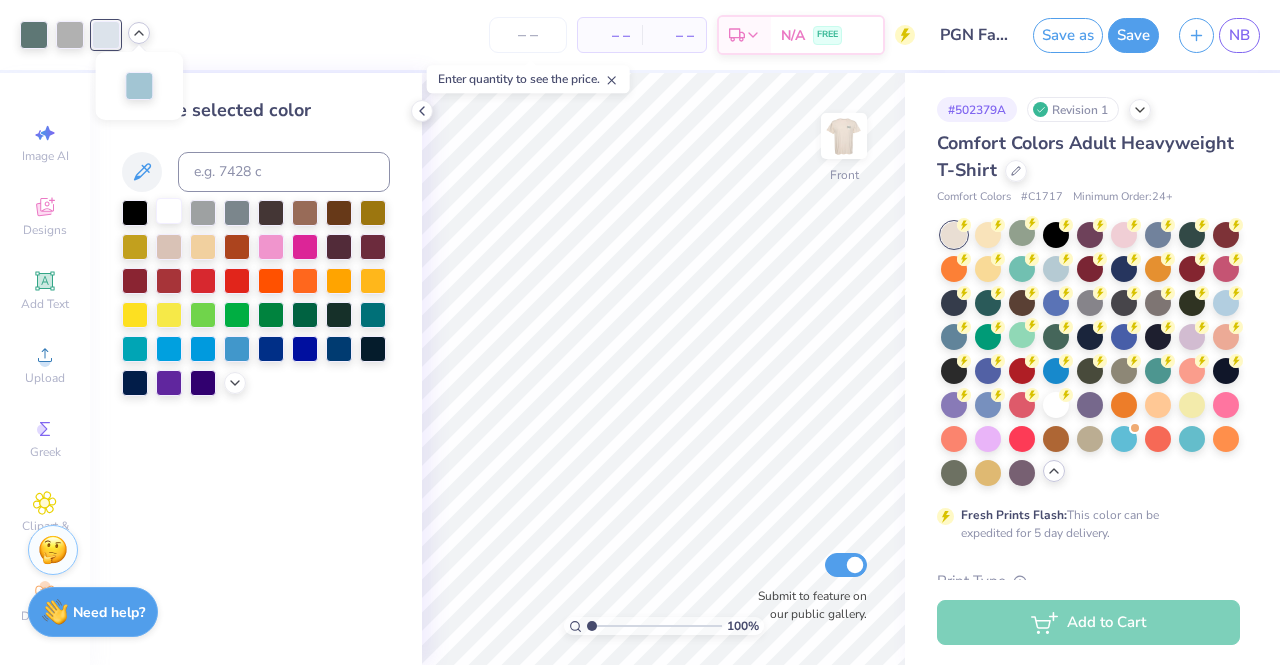 click at bounding box center (169, 211) 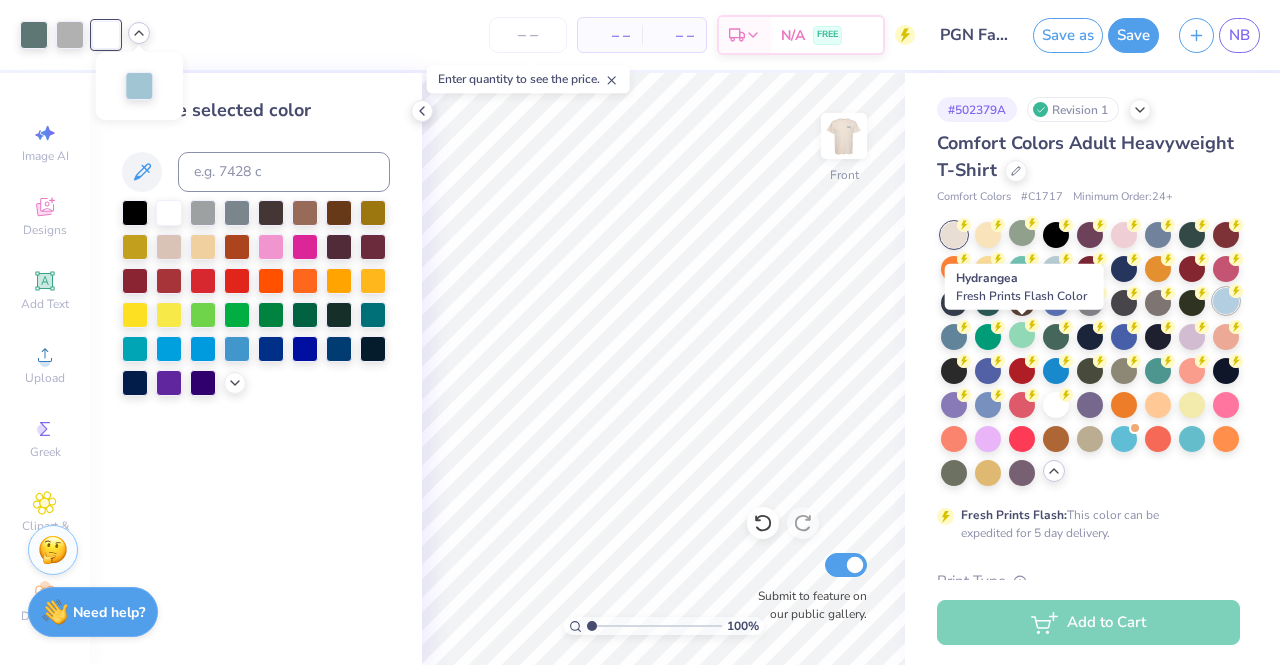 click at bounding box center [1226, 301] 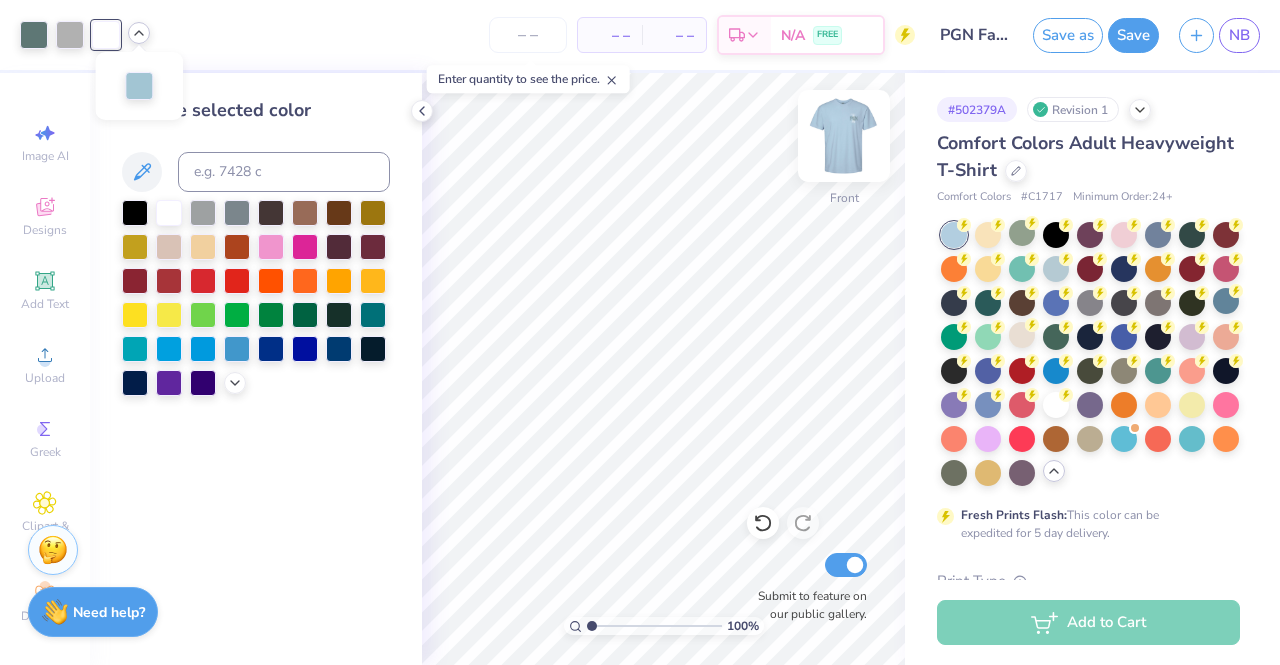 click at bounding box center [844, 136] 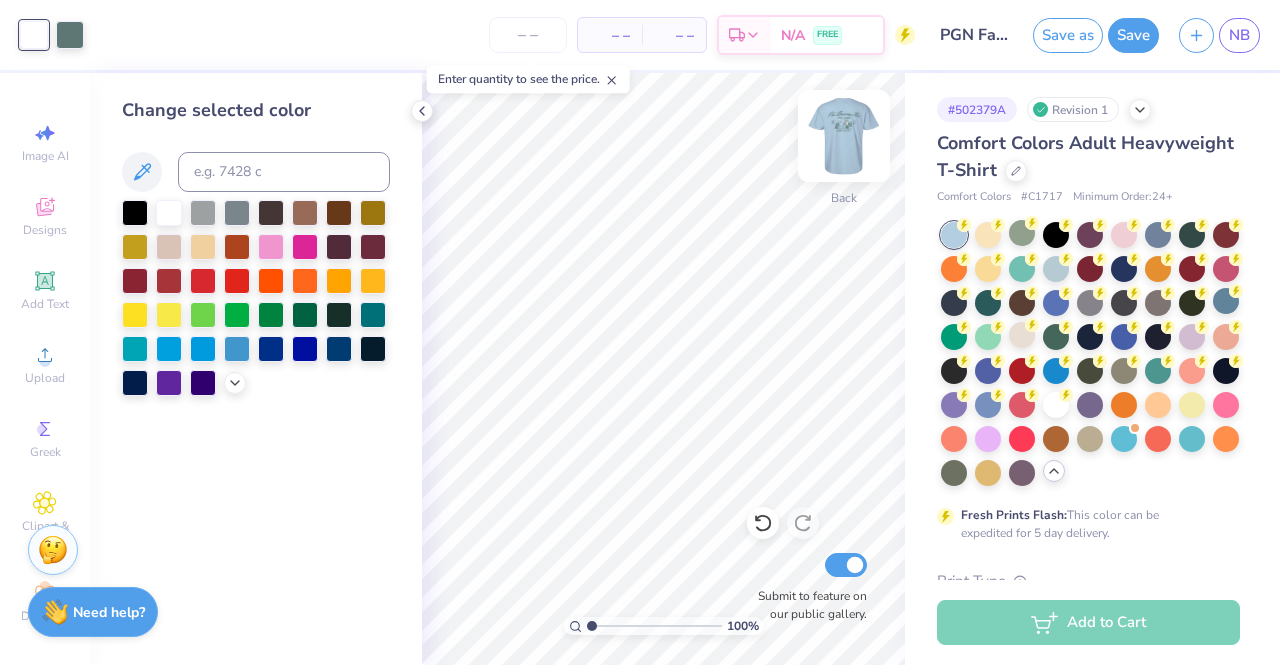 click at bounding box center [844, 136] 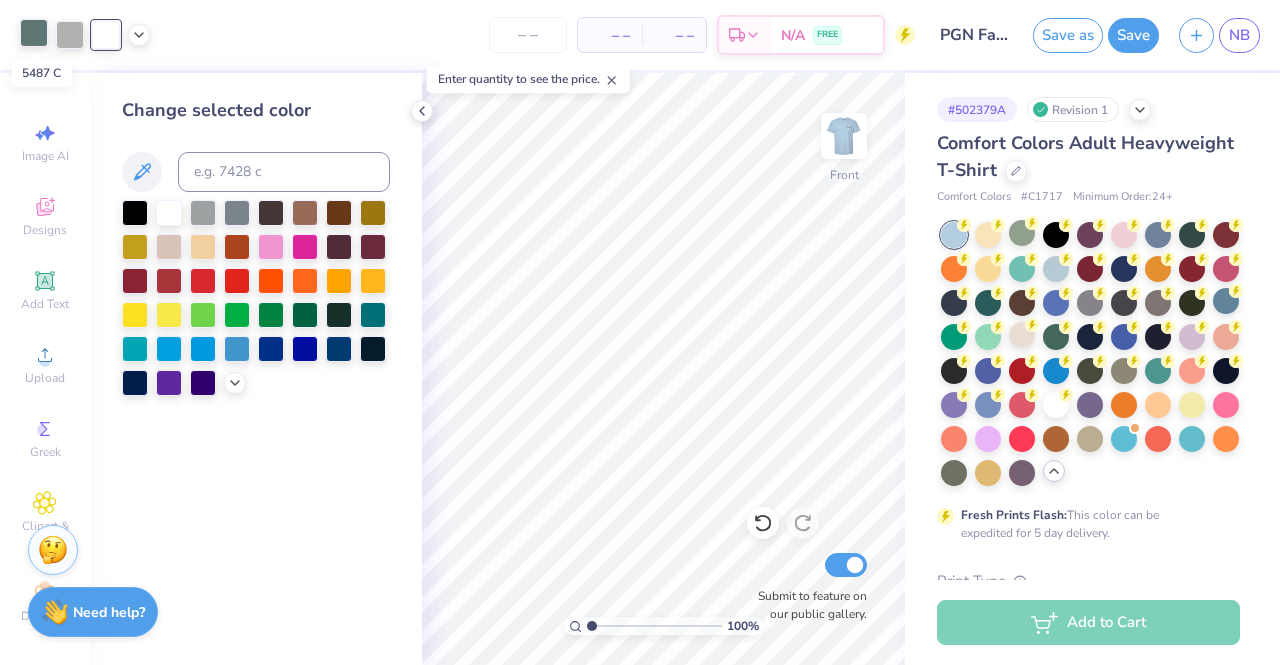 click at bounding box center [34, 33] 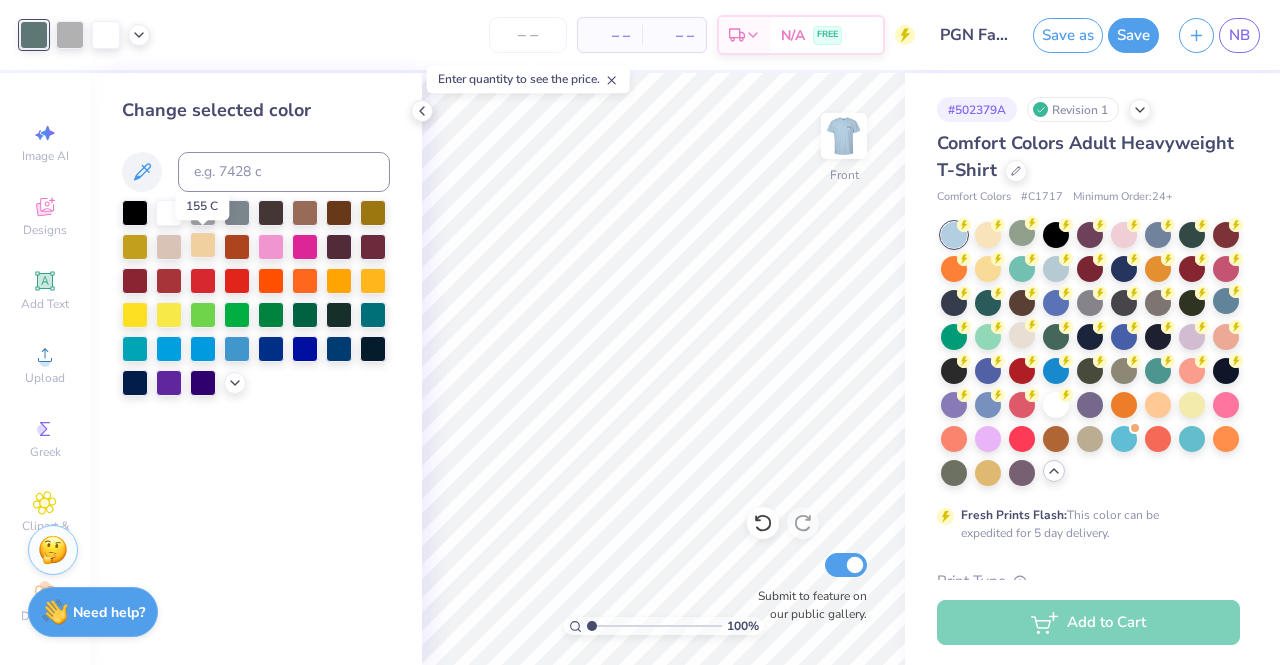 click at bounding box center [203, 245] 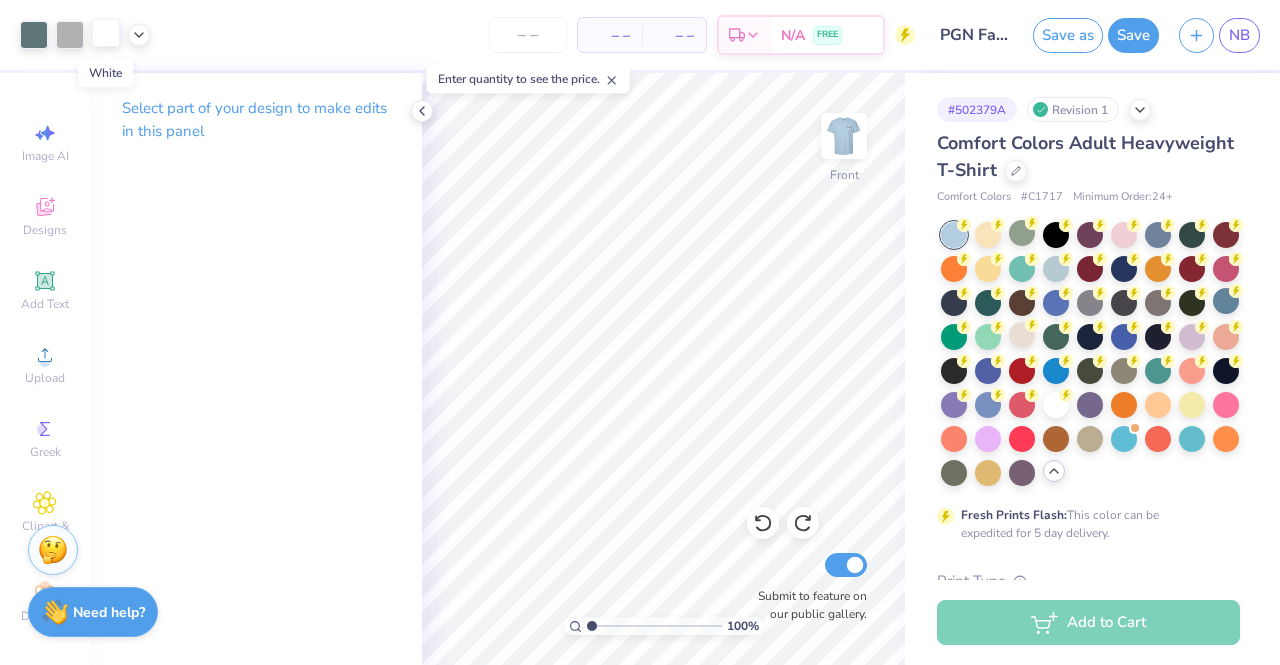 click at bounding box center (106, 33) 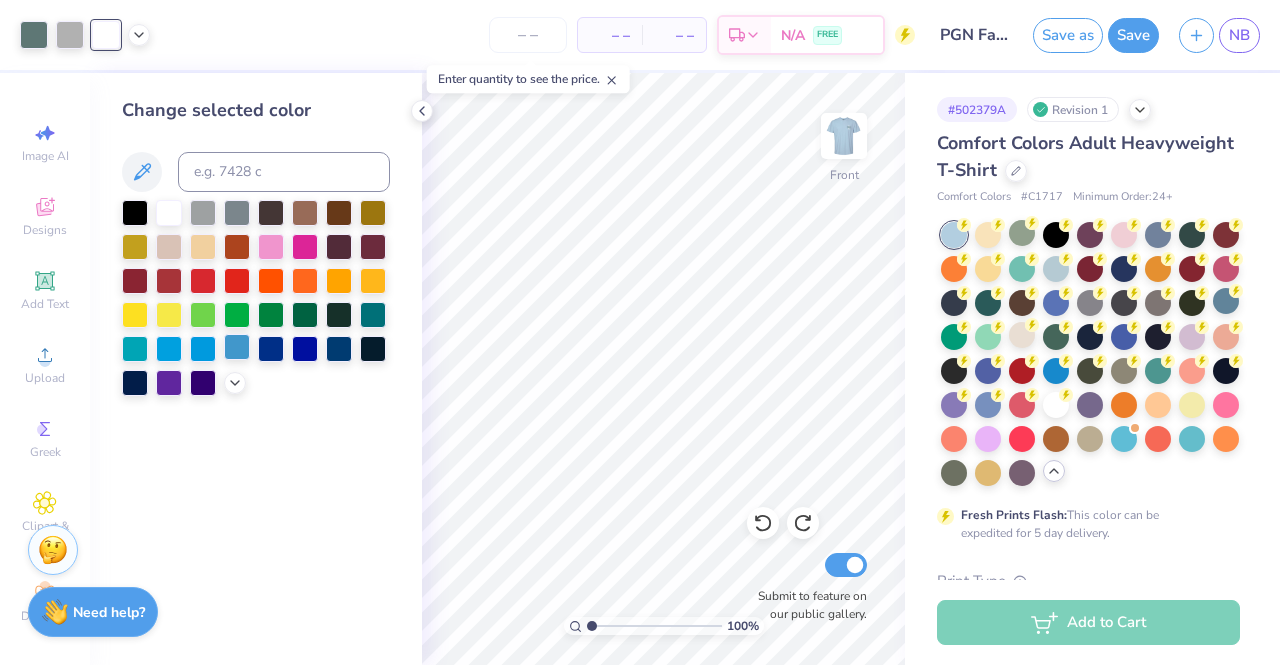 click at bounding box center (237, 347) 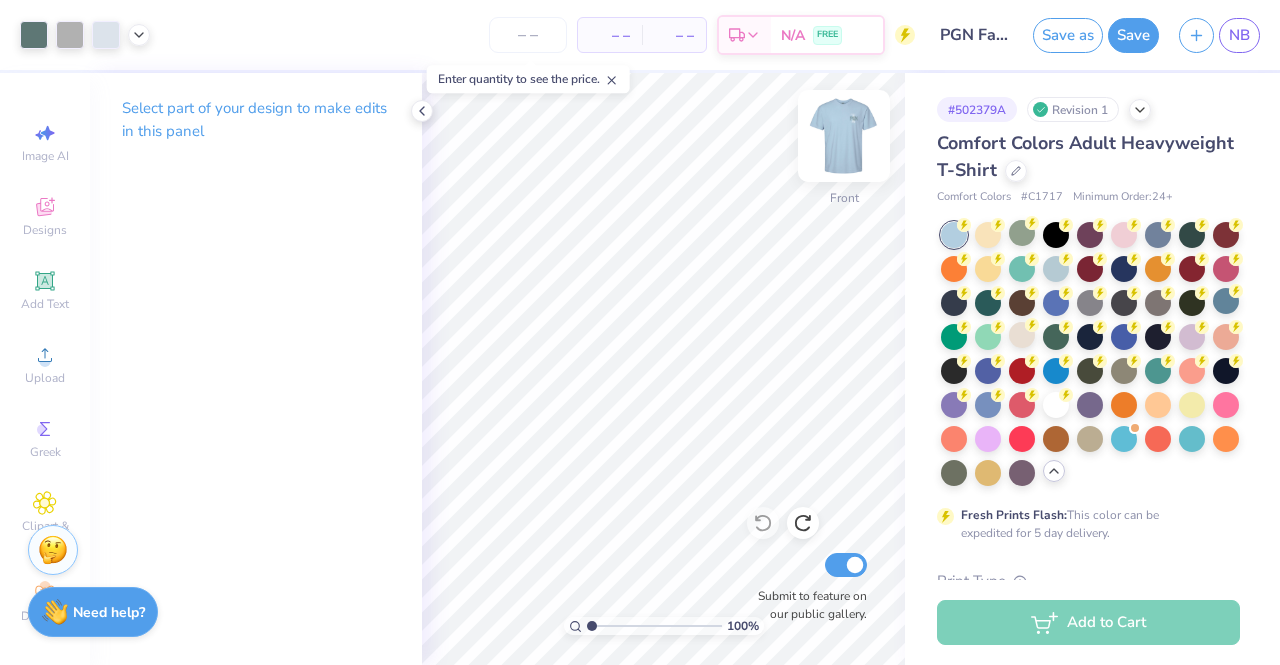 click at bounding box center [844, 136] 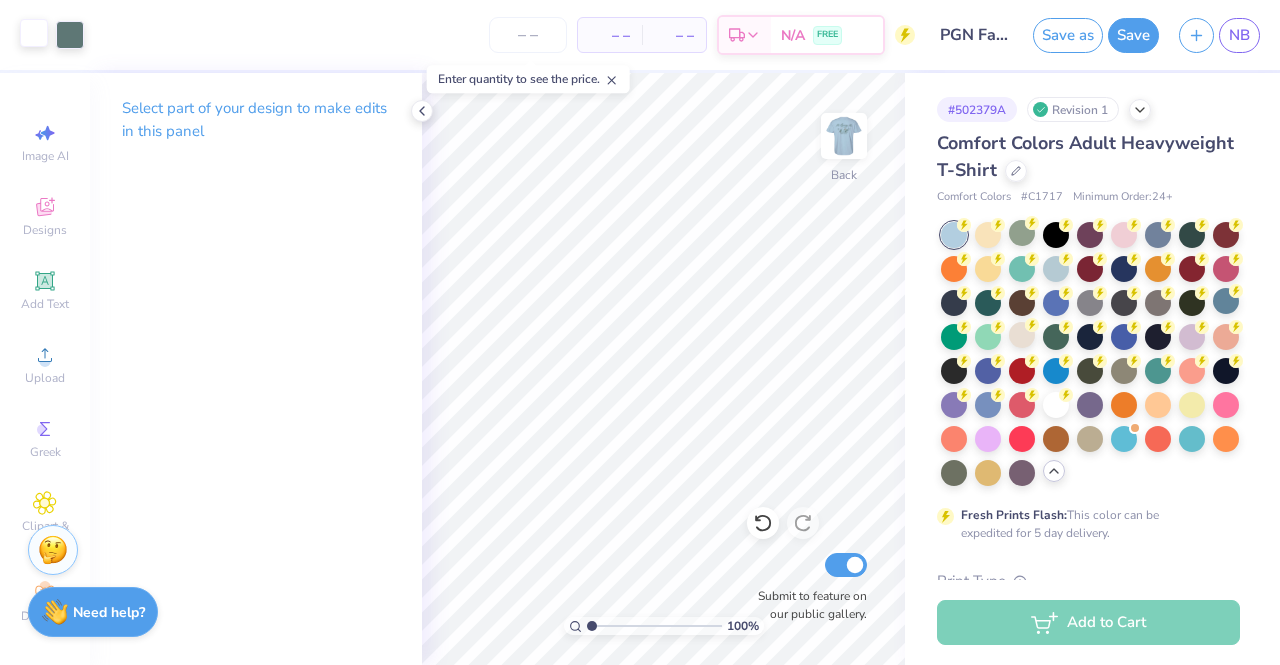 click at bounding box center [34, 33] 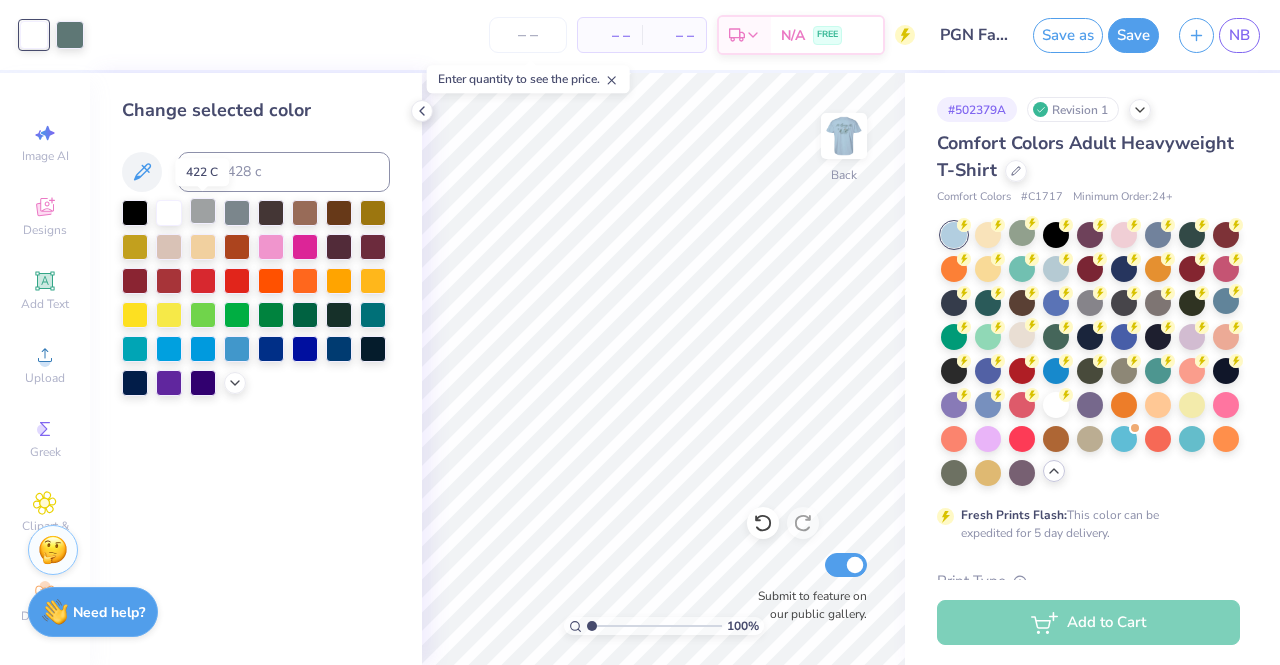 click at bounding box center [203, 211] 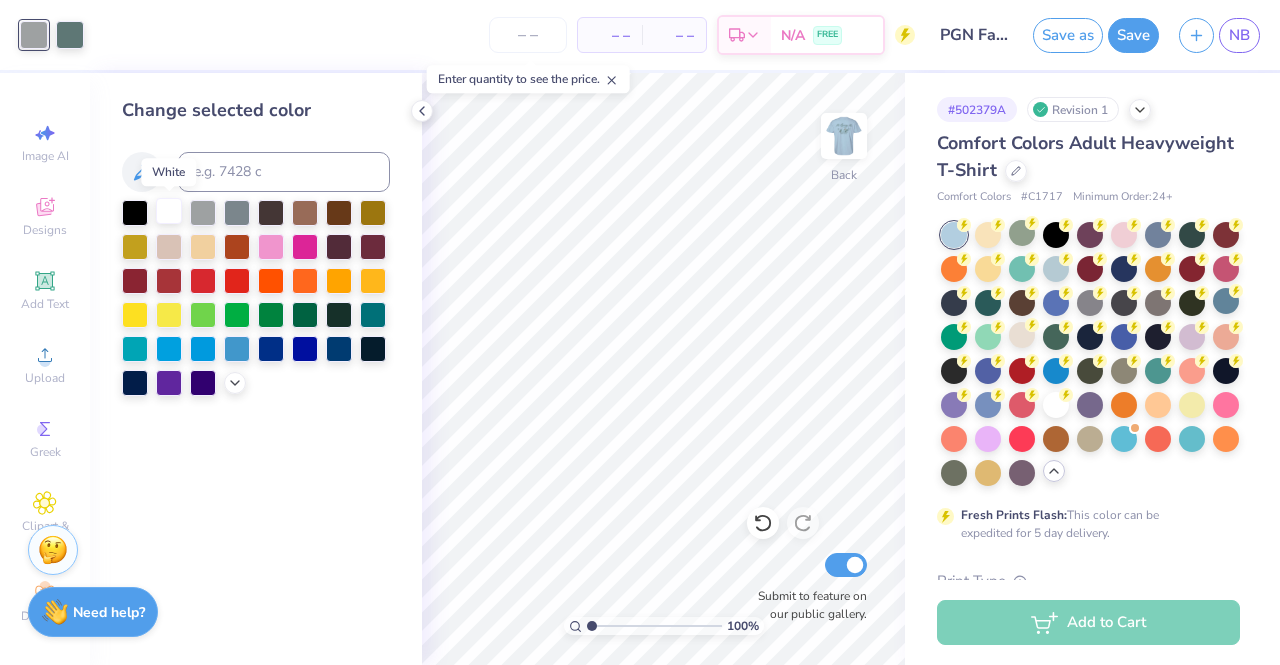 click at bounding box center [169, 211] 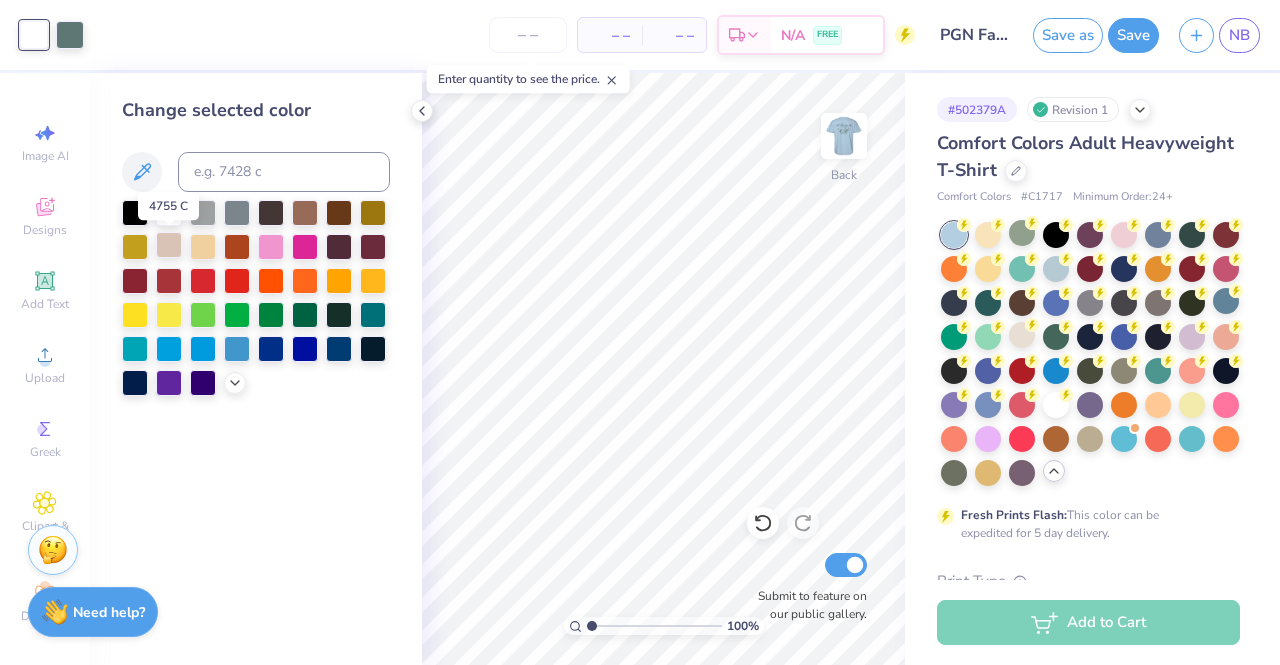 click at bounding box center [169, 245] 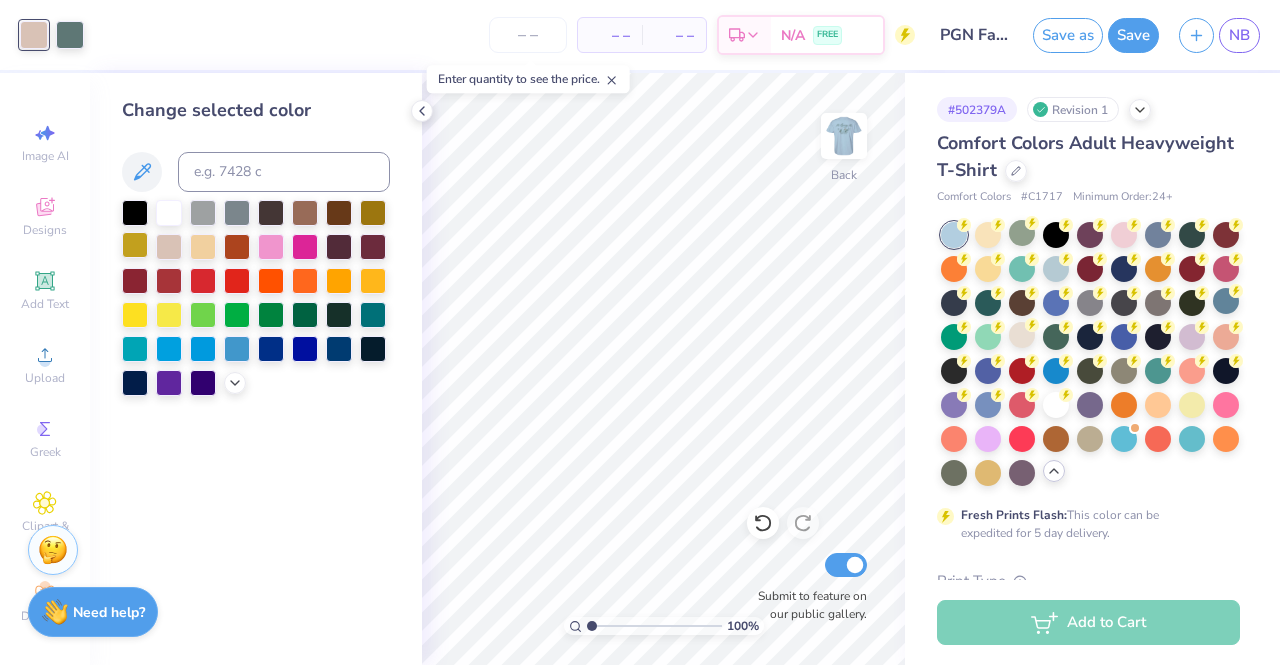 click at bounding box center (135, 245) 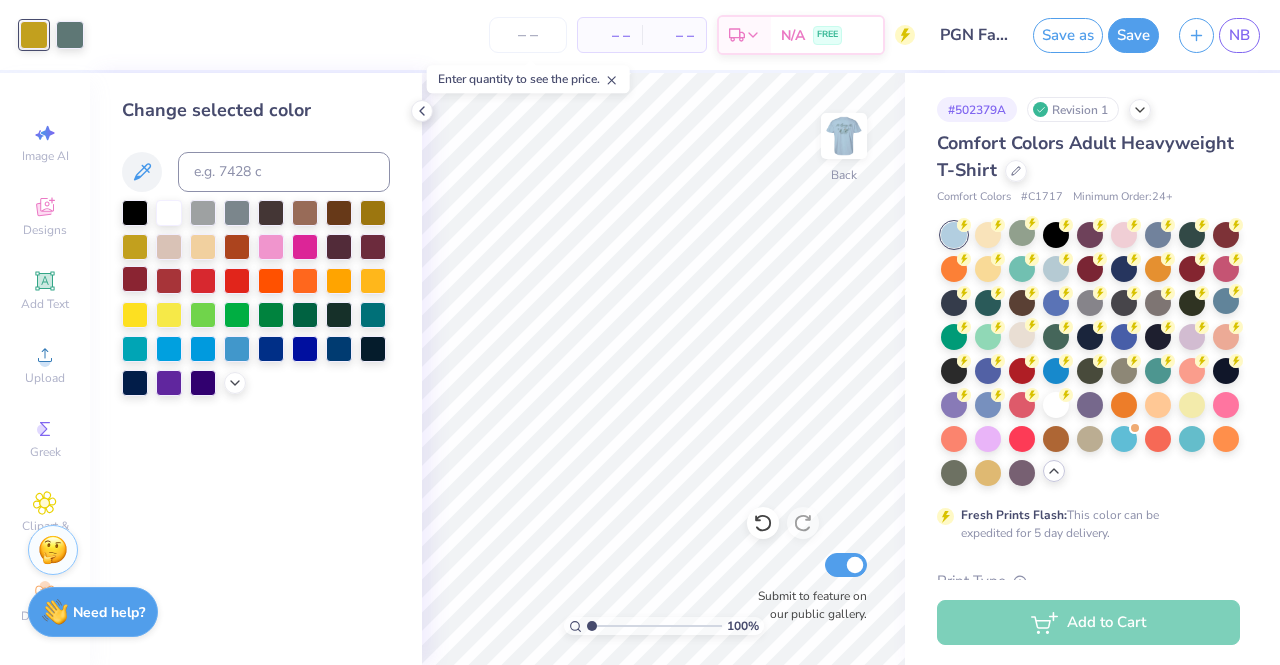 click at bounding box center [135, 279] 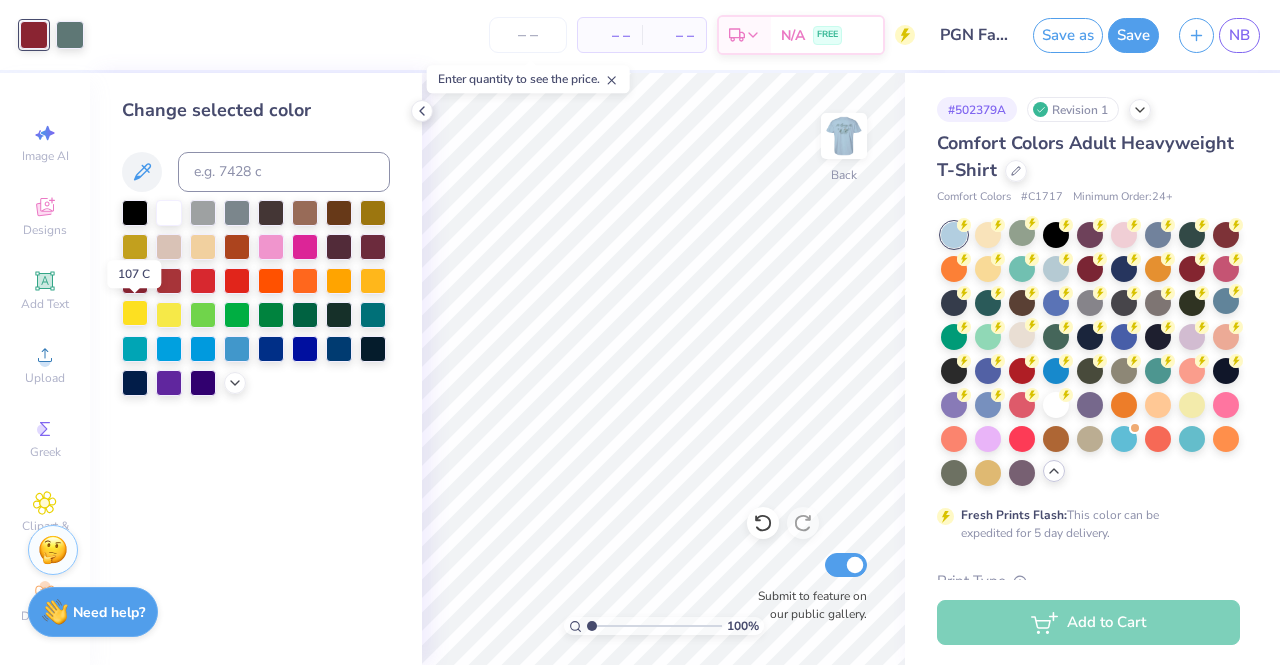 click at bounding box center (135, 313) 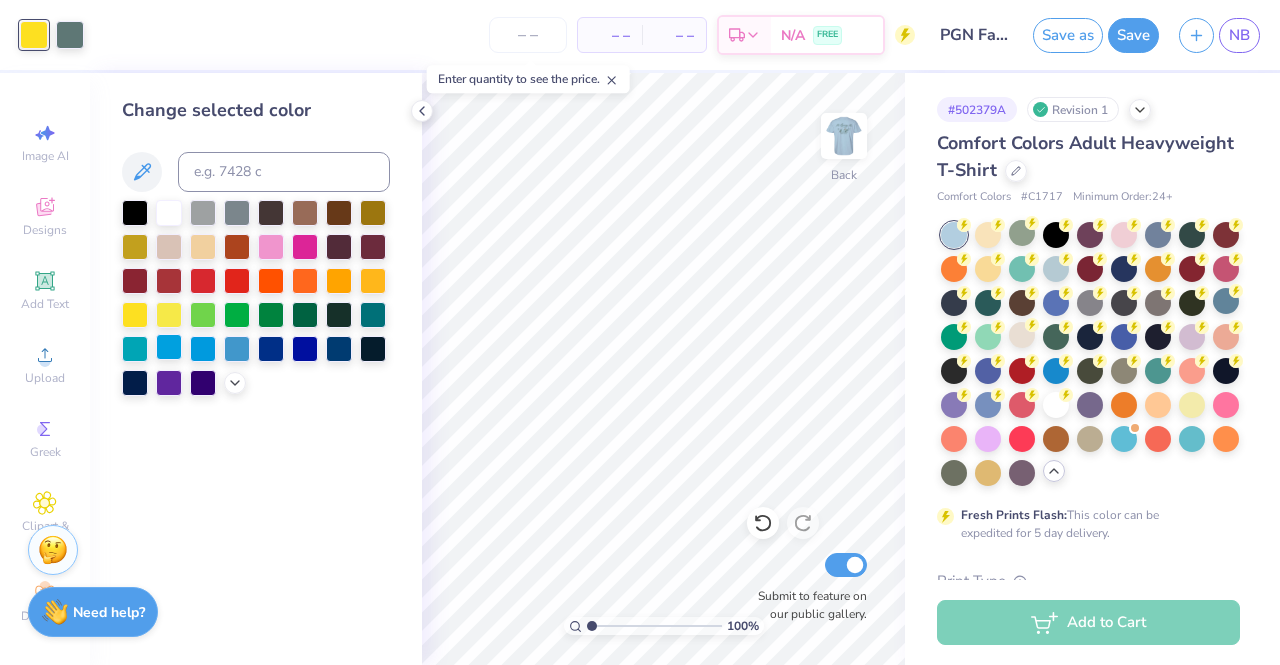 click at bounding box center [169, 347] 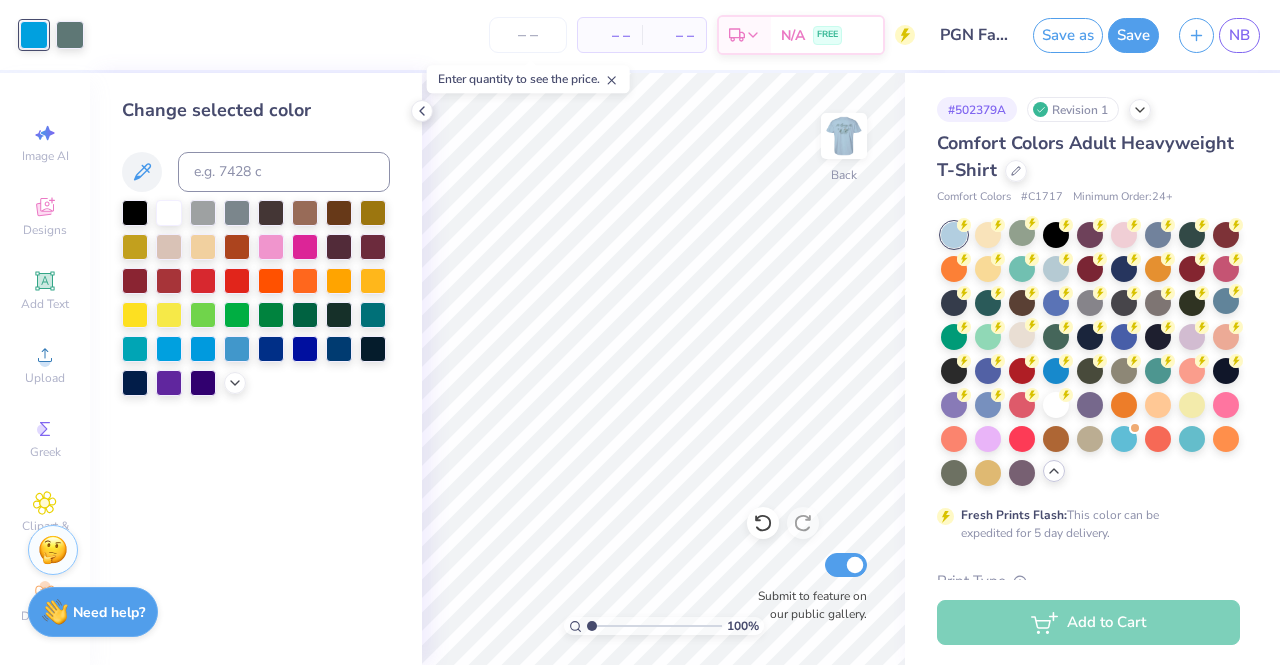 click at bounding box center (256, 298) 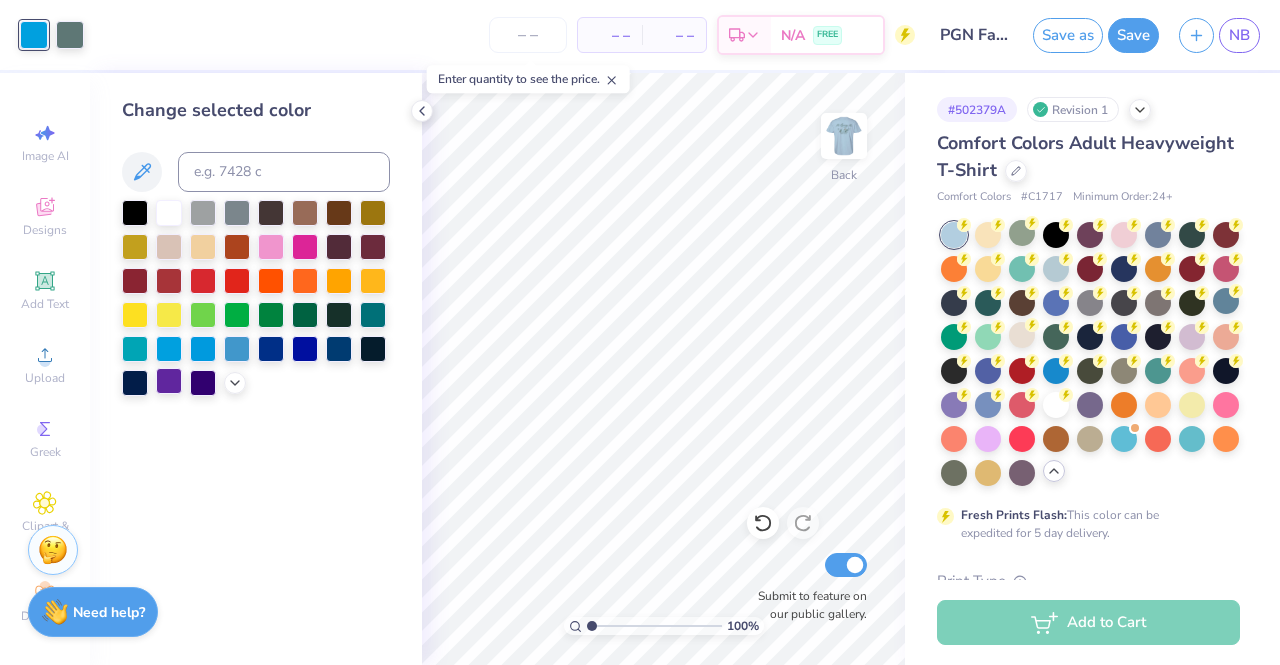 click at bounding box center [169, 381] 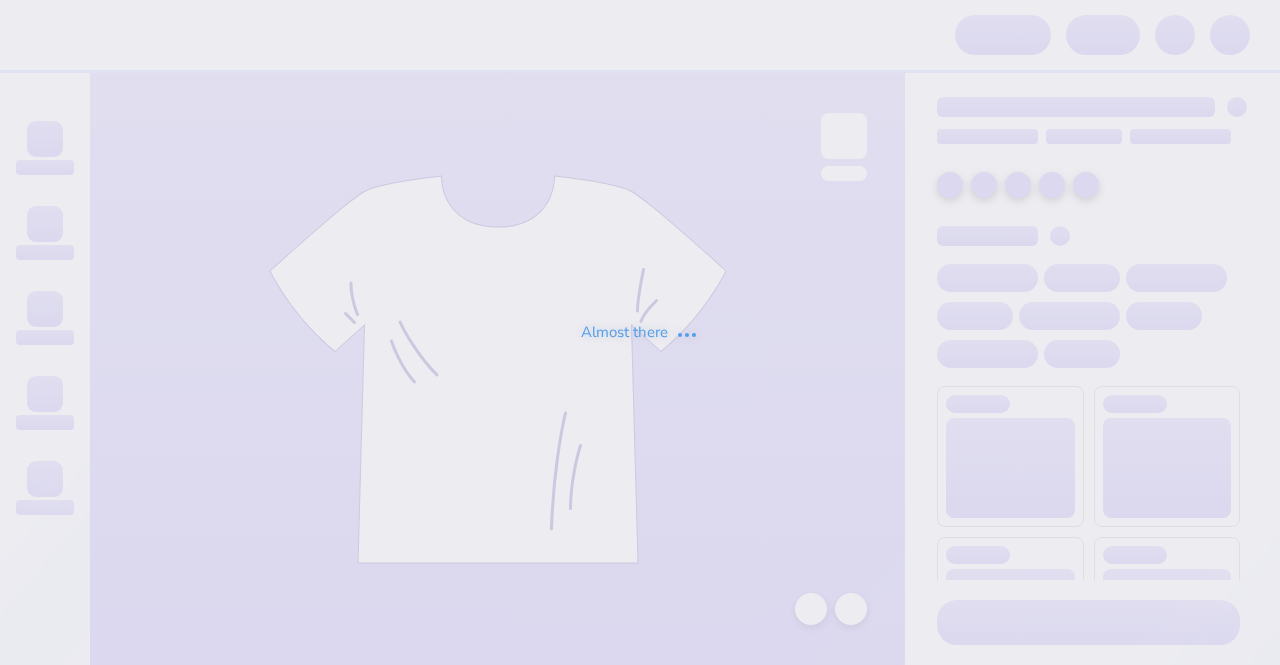 scroll, scrollTop: 0, scrollLeft: 0, axis: both 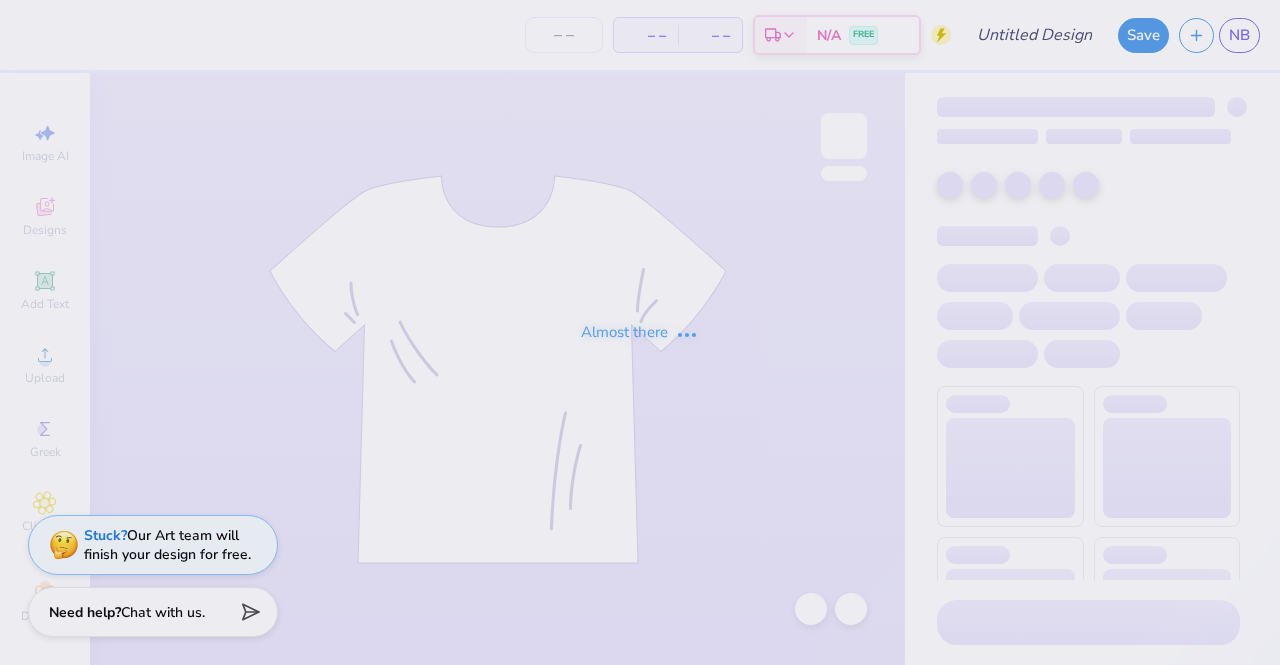 type on "Golf" 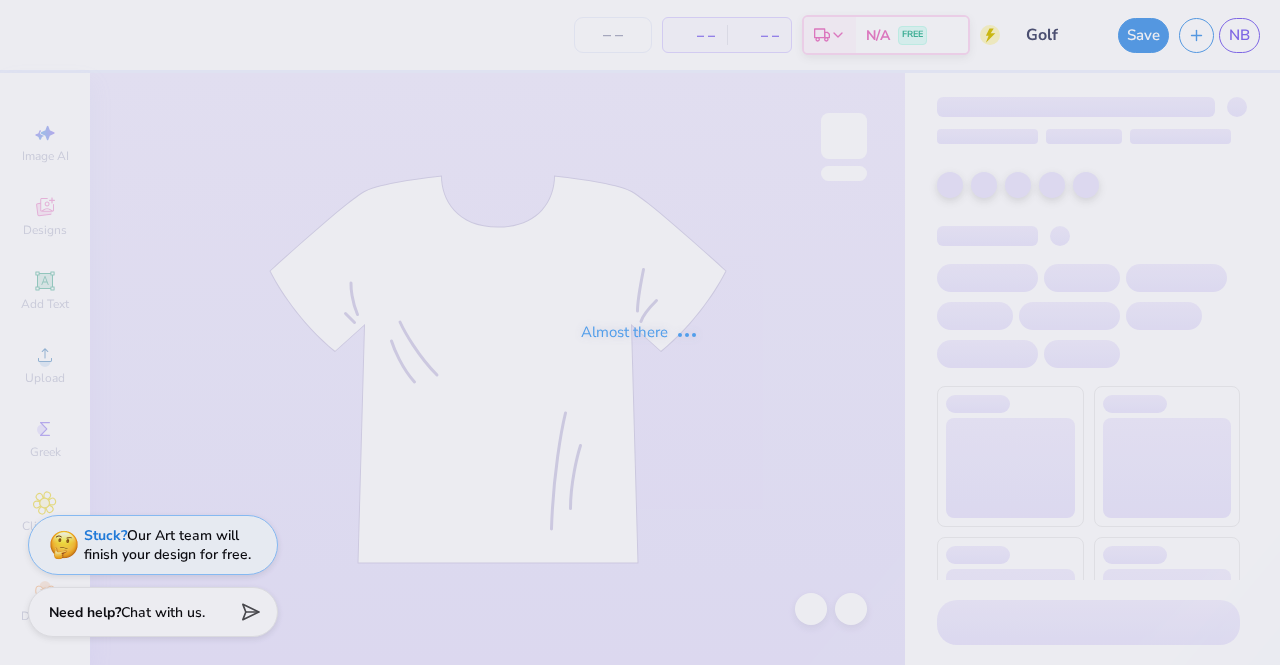type on "65" 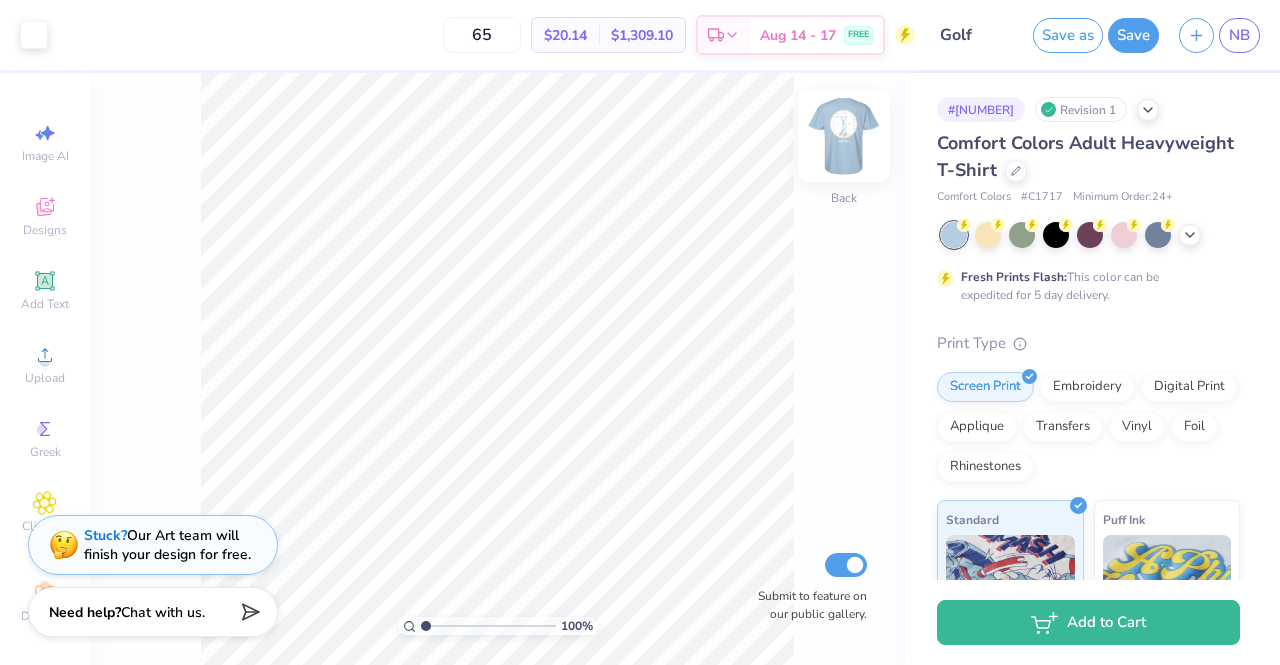 click at bounding box center (844, 136) 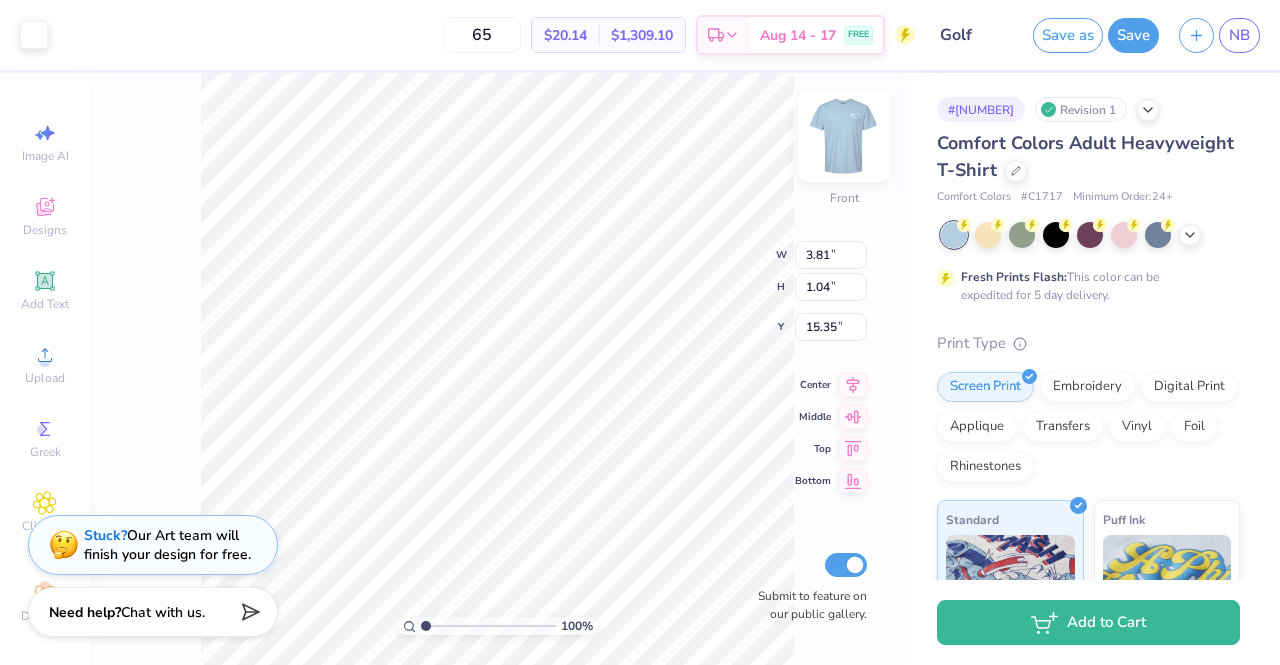 type on "2.19" 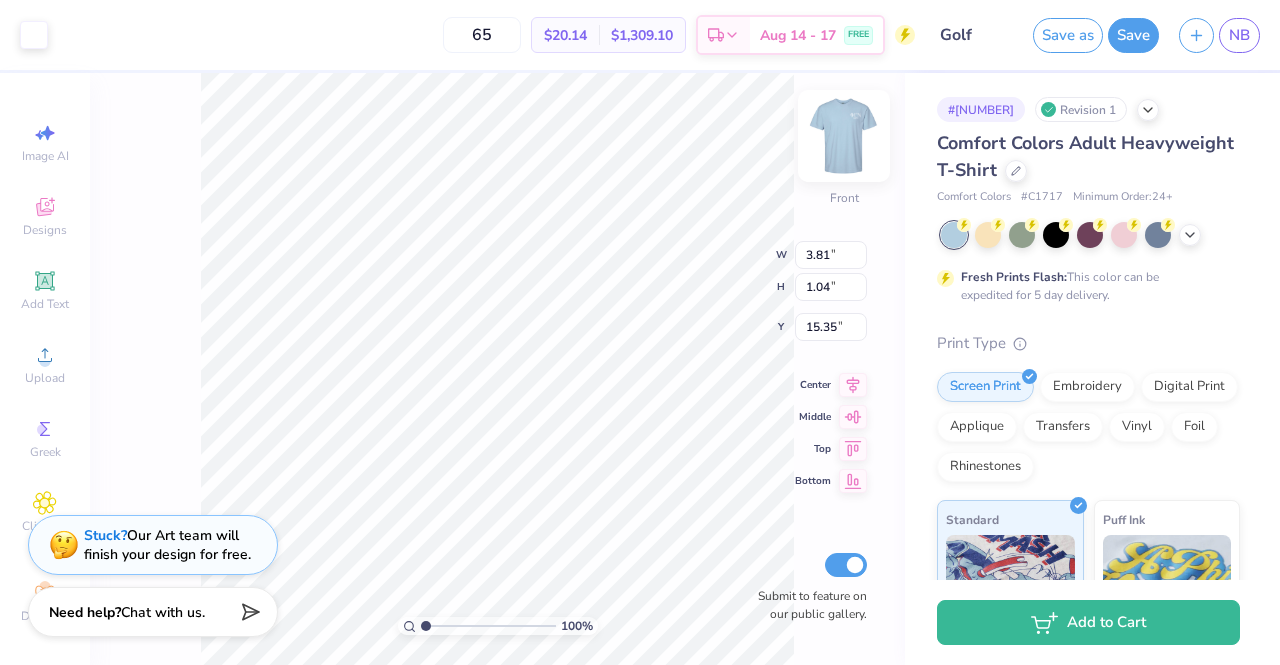 type on "0.60" 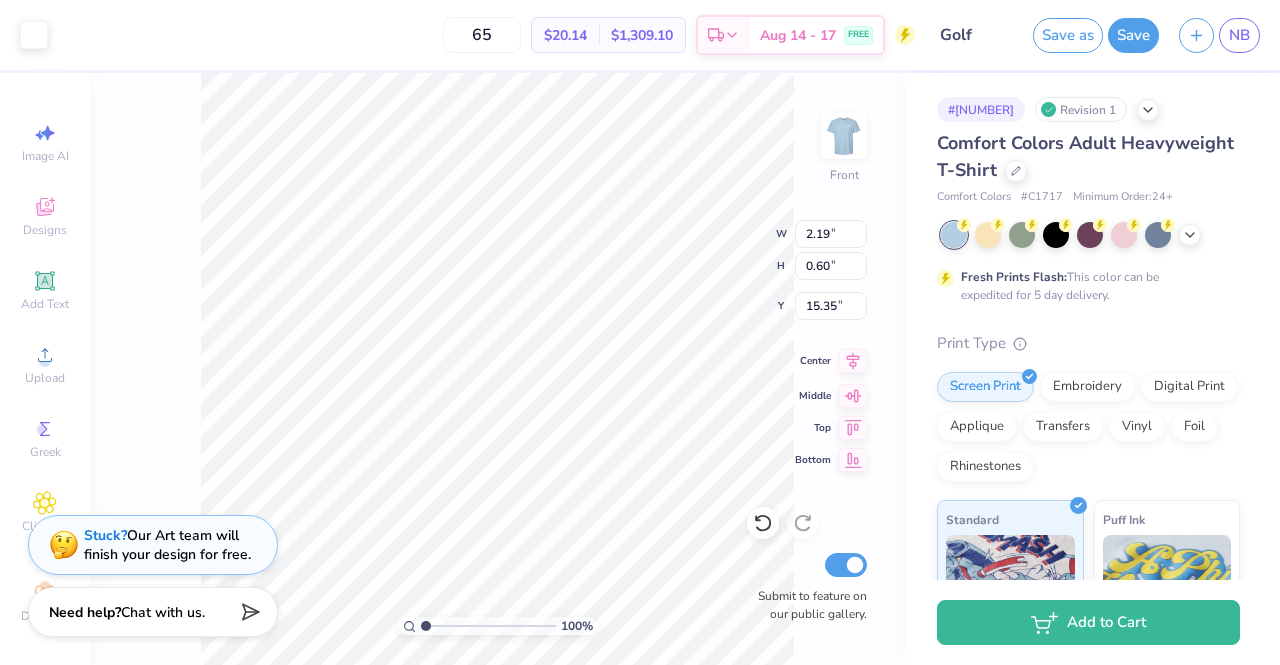click 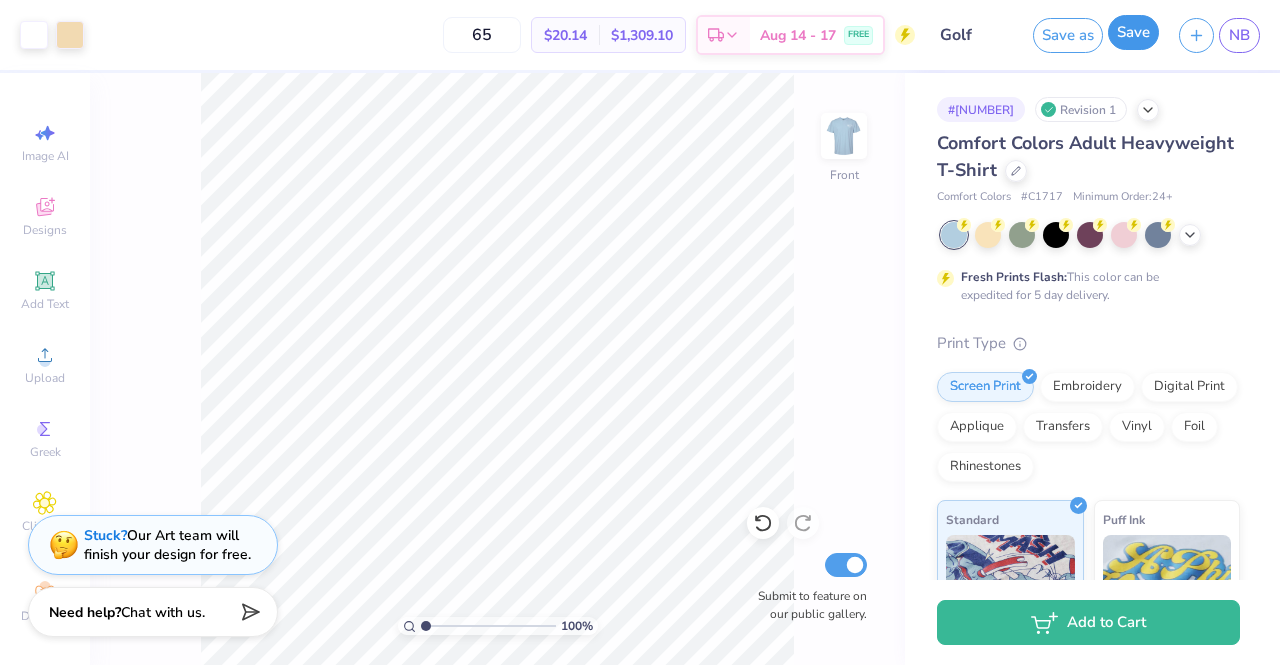 click on "Save" at bounding box center (1133, 32) 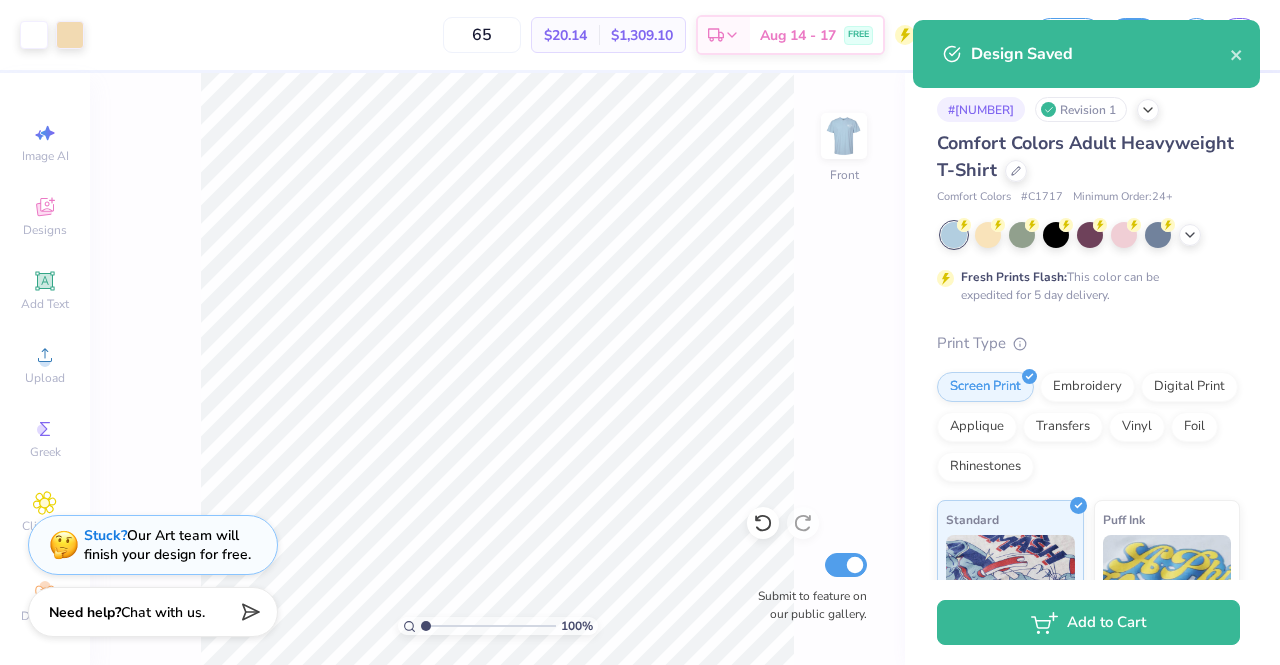 click on "65 $20.14 Per Item $1,309.10 Total Est.  Delivery Aug 14 - 17 FREE" at bounding box center [504, 35] 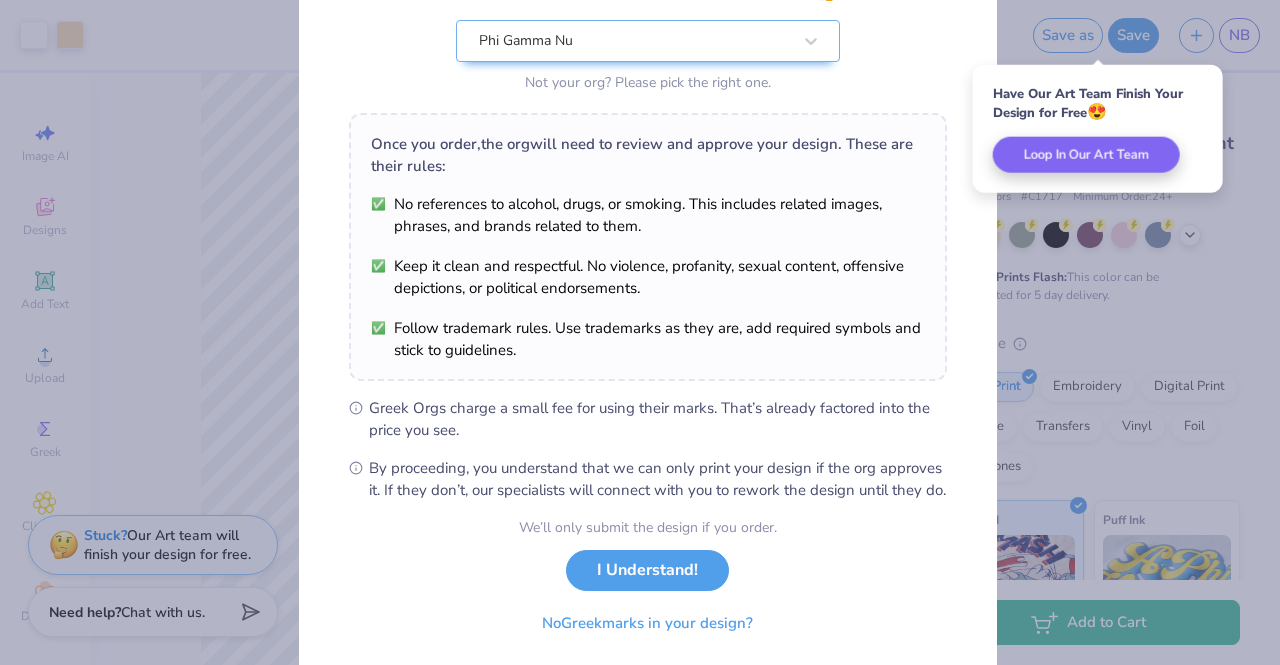 scroll, scrollTop: 268, scrollLeft: 0, axis: vertical 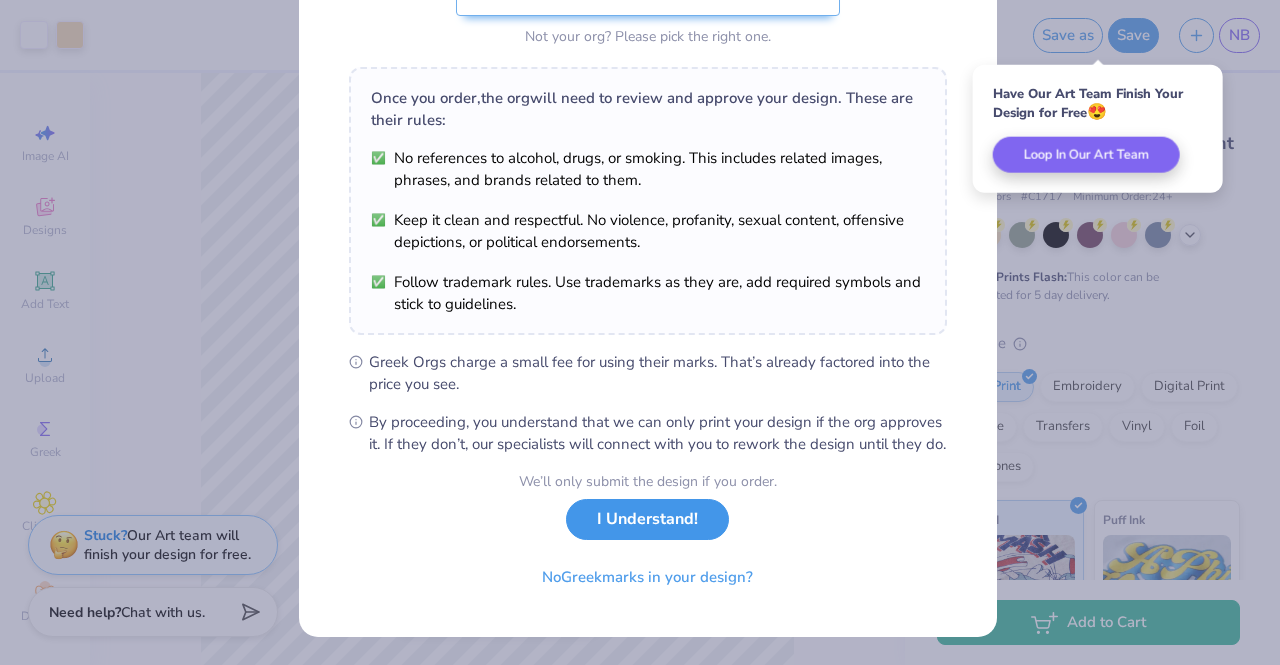 click on "I Understand!" at bounding box center (647, 519) 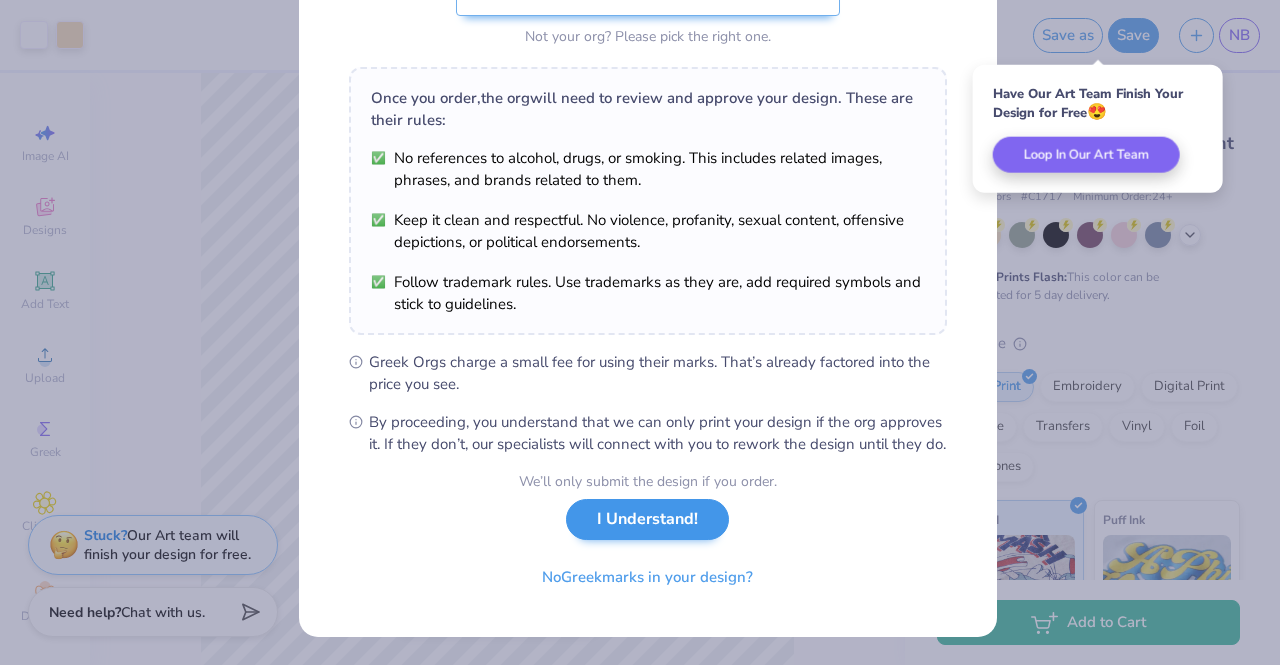 scroll, scrollTop: 0, scrollLeft: 0, axis: both 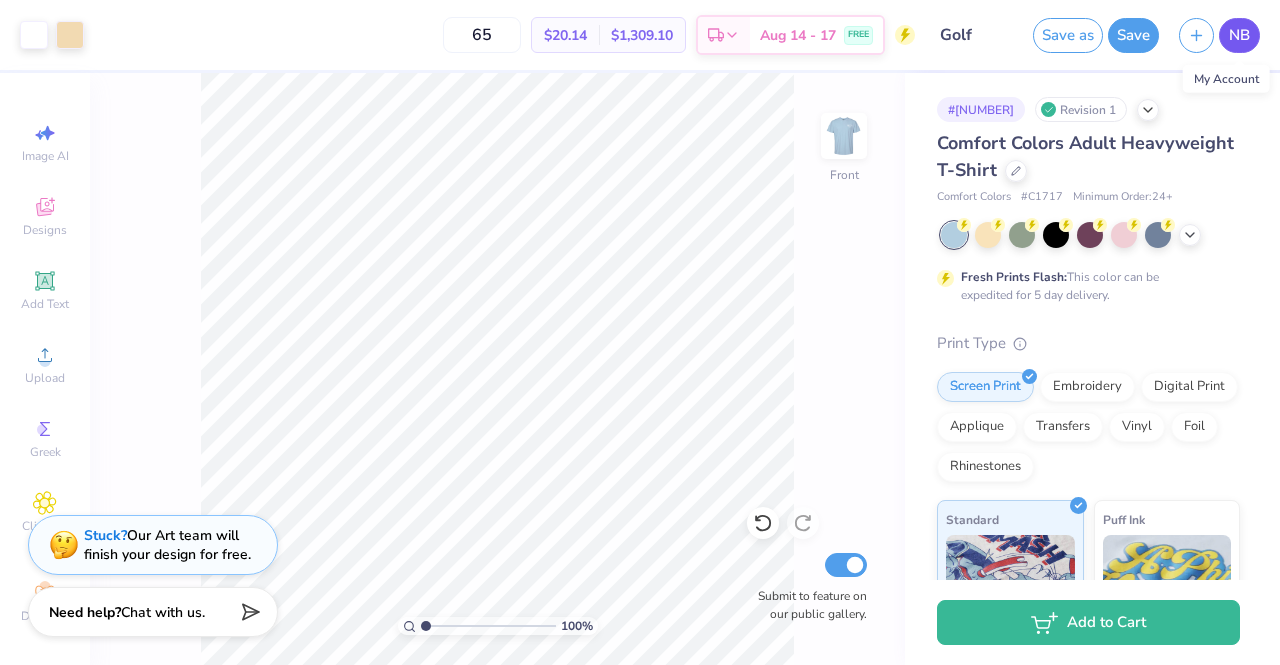 click on "NB" at bounding box center [1239, 35] 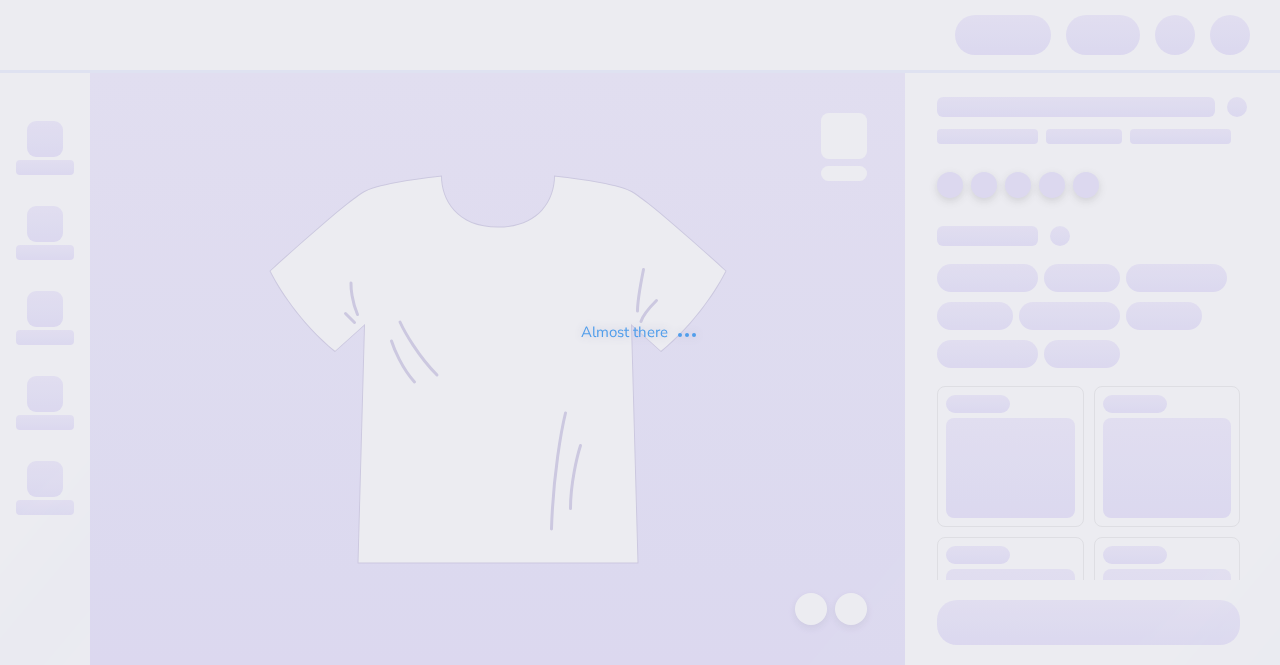 scroll, scrollTop: 0, scrollLeft: 0, axis: both 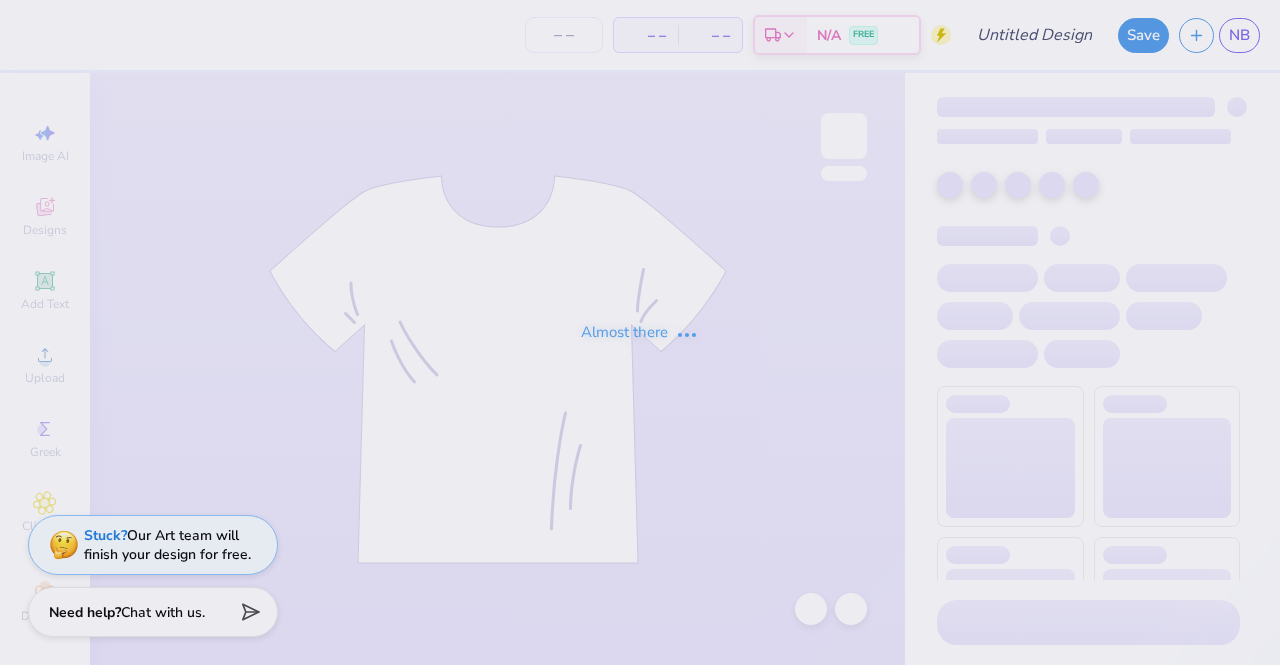 type on "Golf" 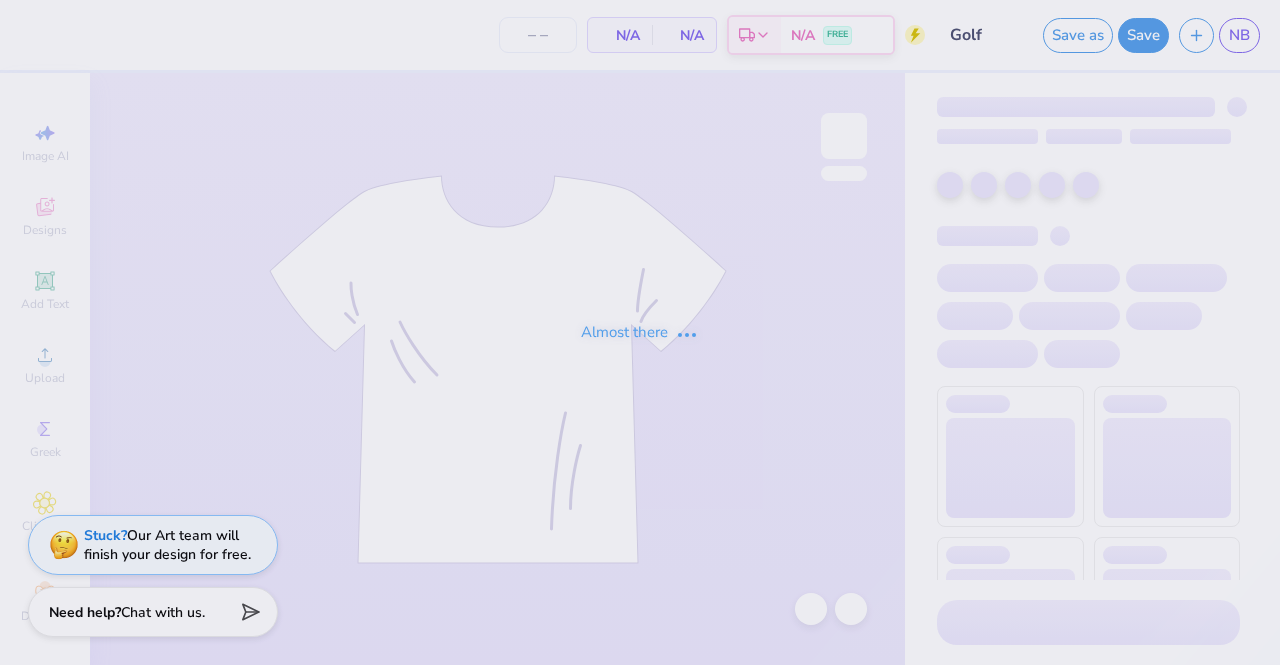 type on "65" 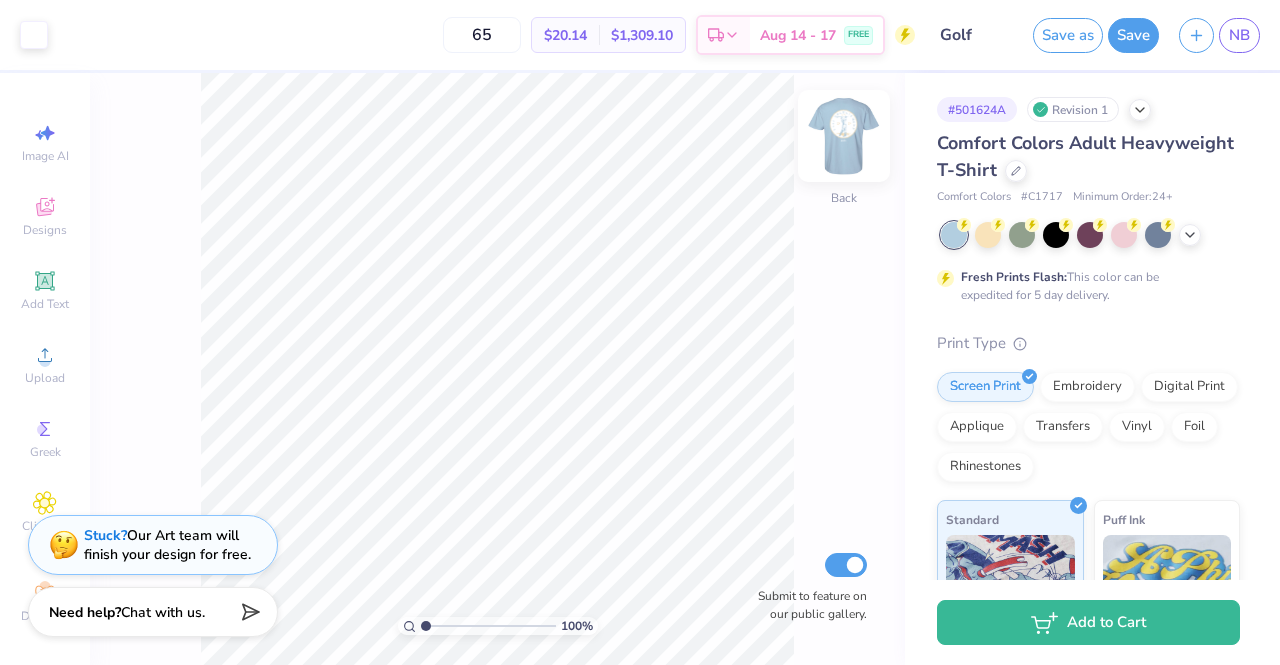click at bounding box center (844, 136) 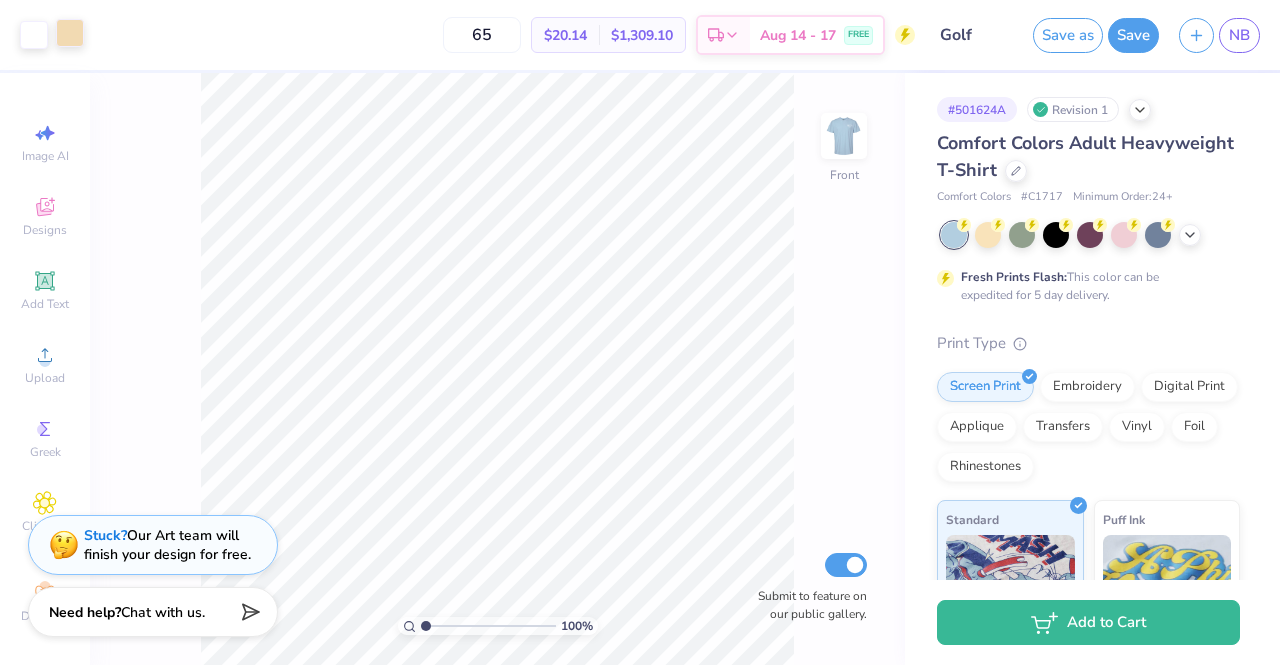 click at bounding box center (70, 33) 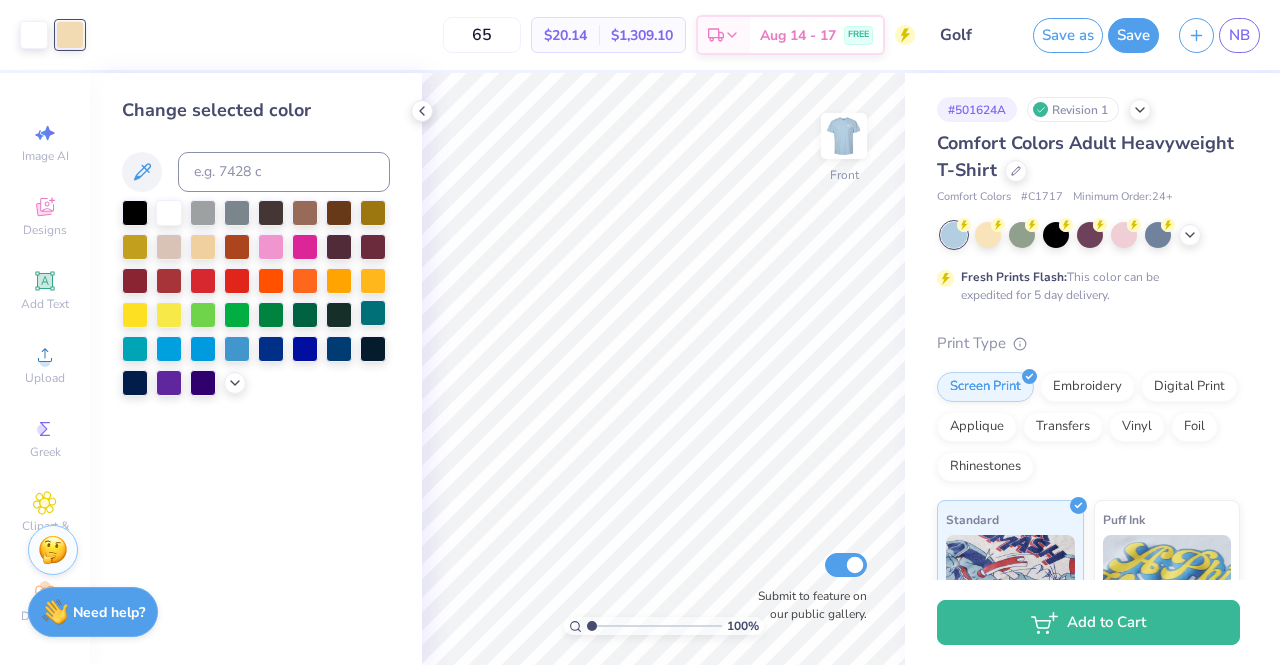 click at bounding box center [373, 313] 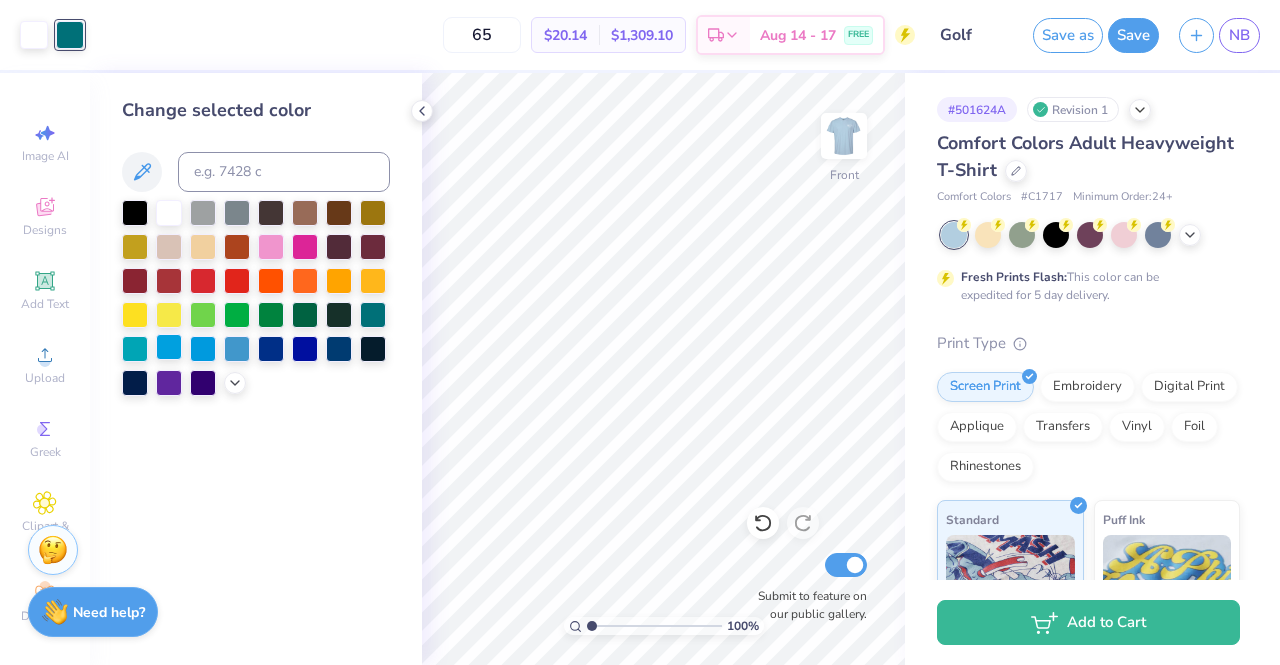 click at bounding box center [169, 347] 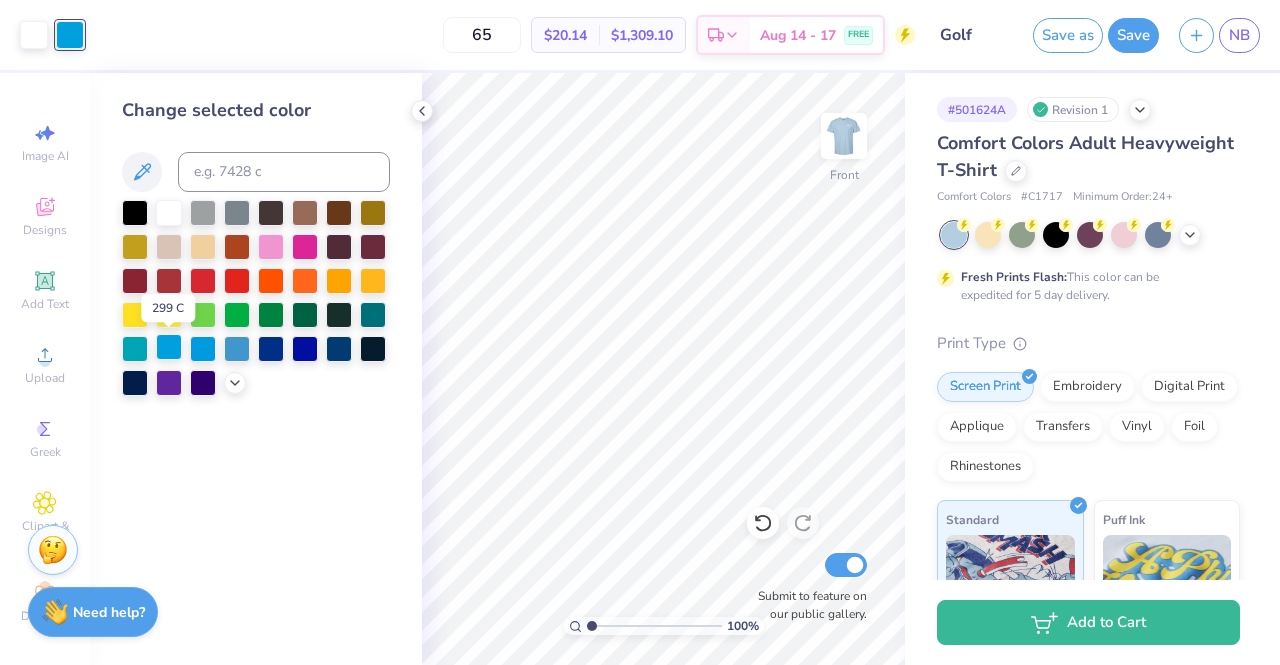 click at bounding box center (169, 347) 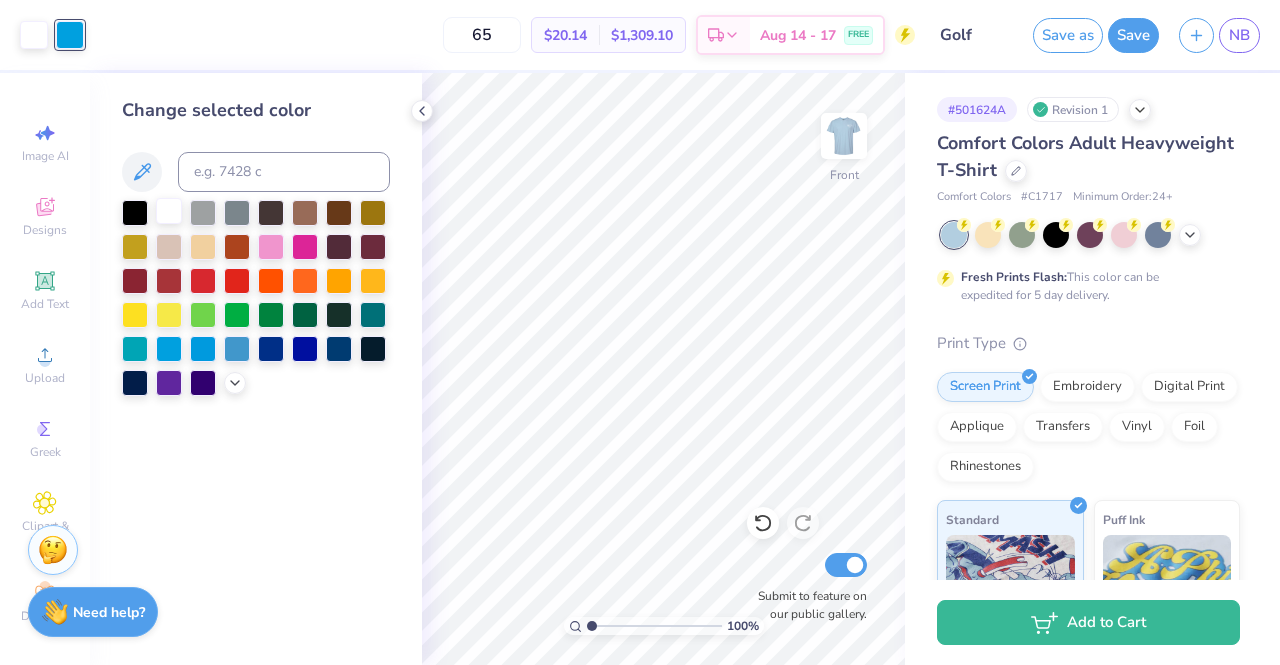 click at bounding box center [169, 211] 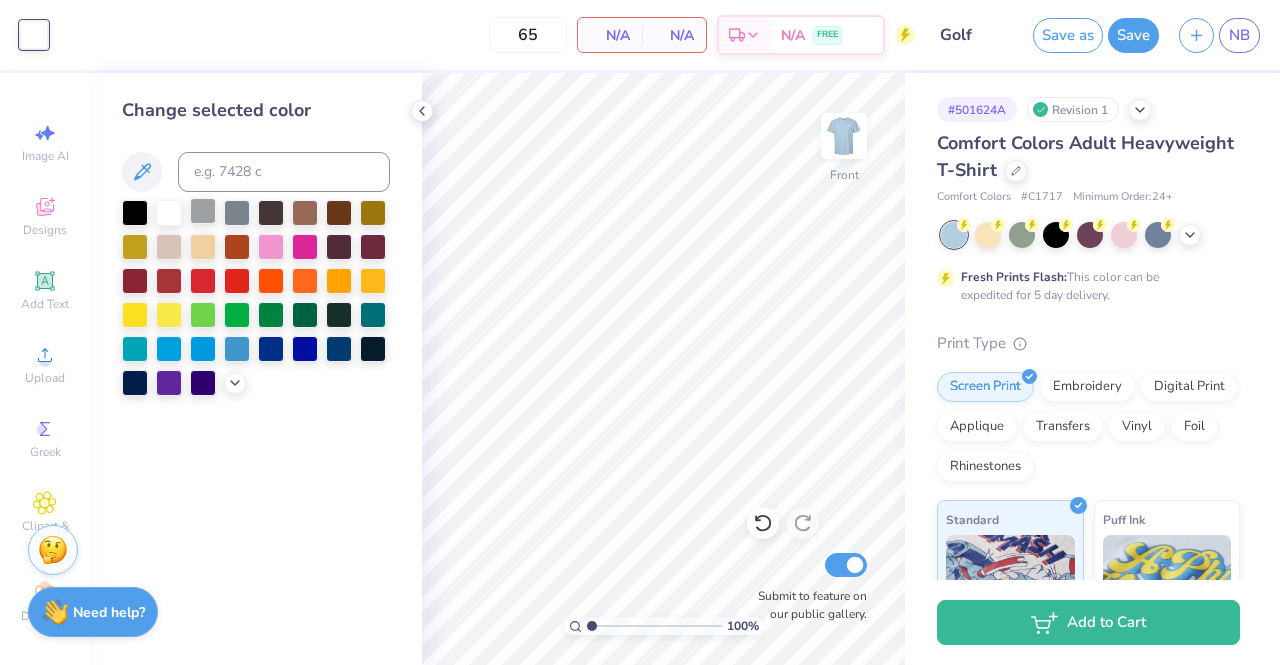 click at bounding box center [203, 211] 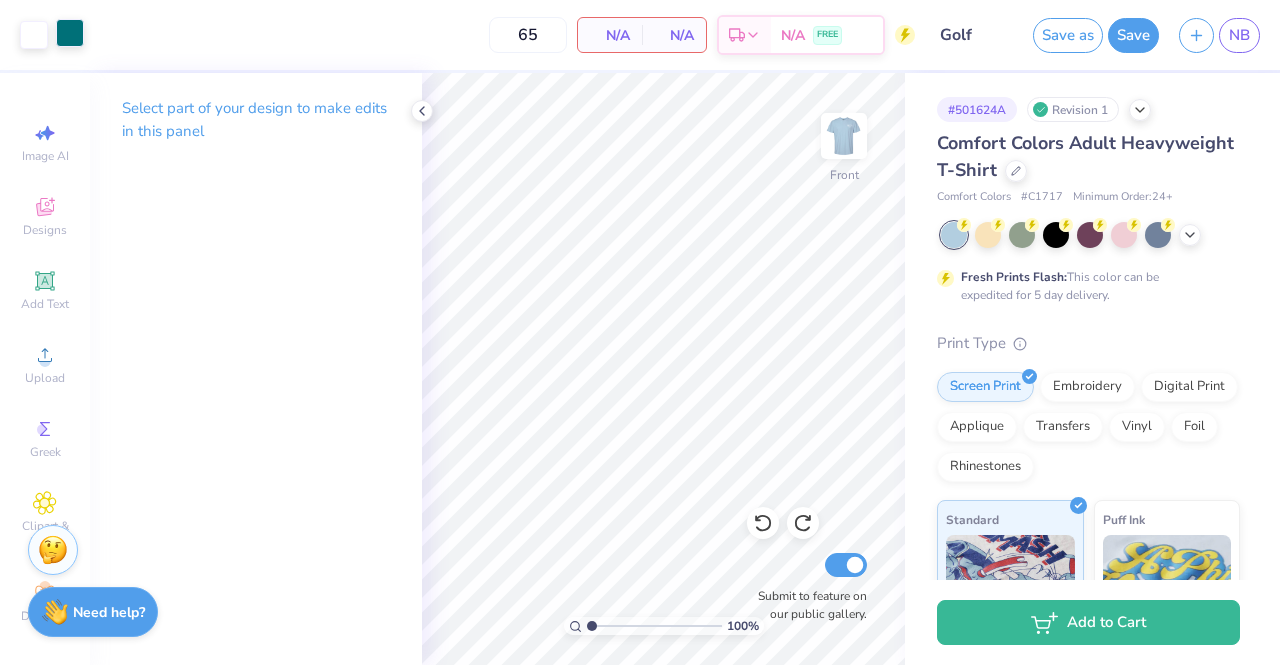 click at bounding box center [70, 33] 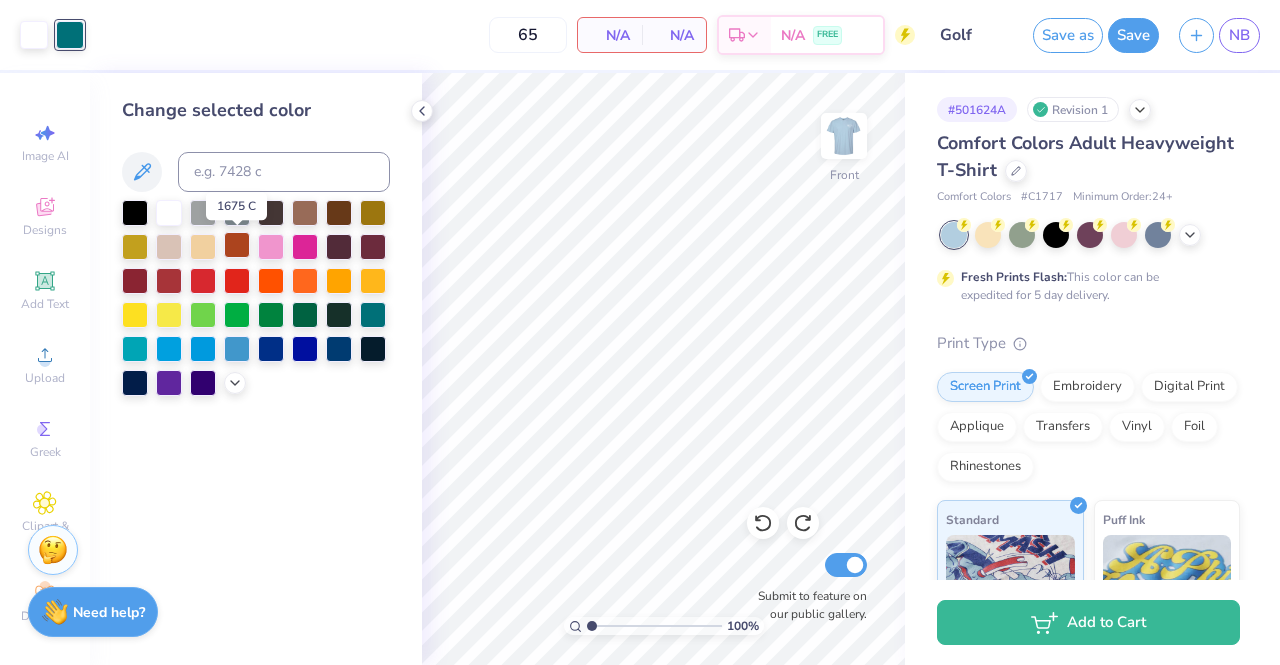 click at bounding box center [237, 245] 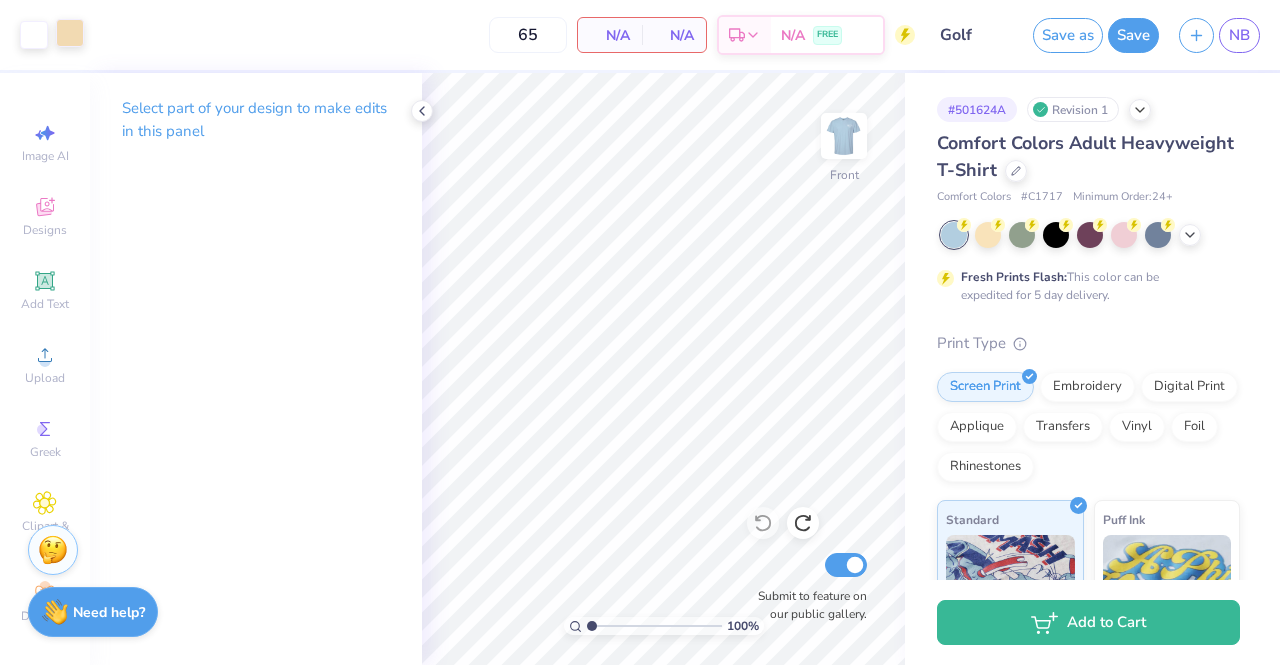 click at bounding box center [70, 33] 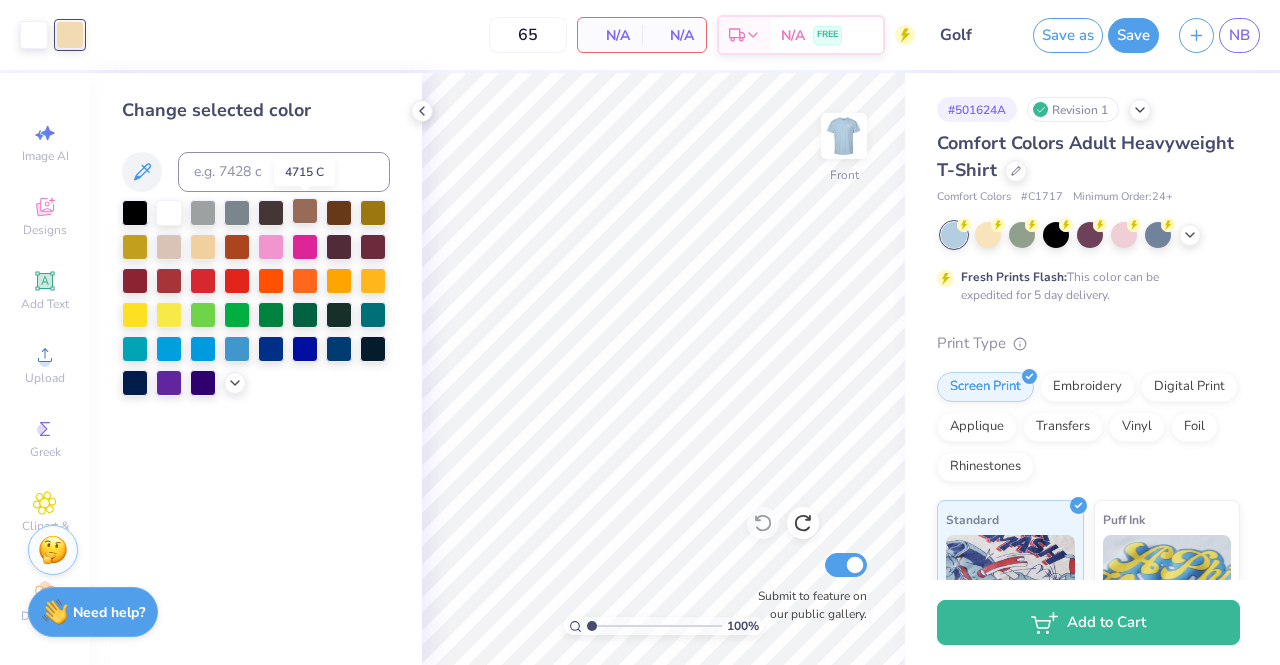 click at bounding box center [305, 211] 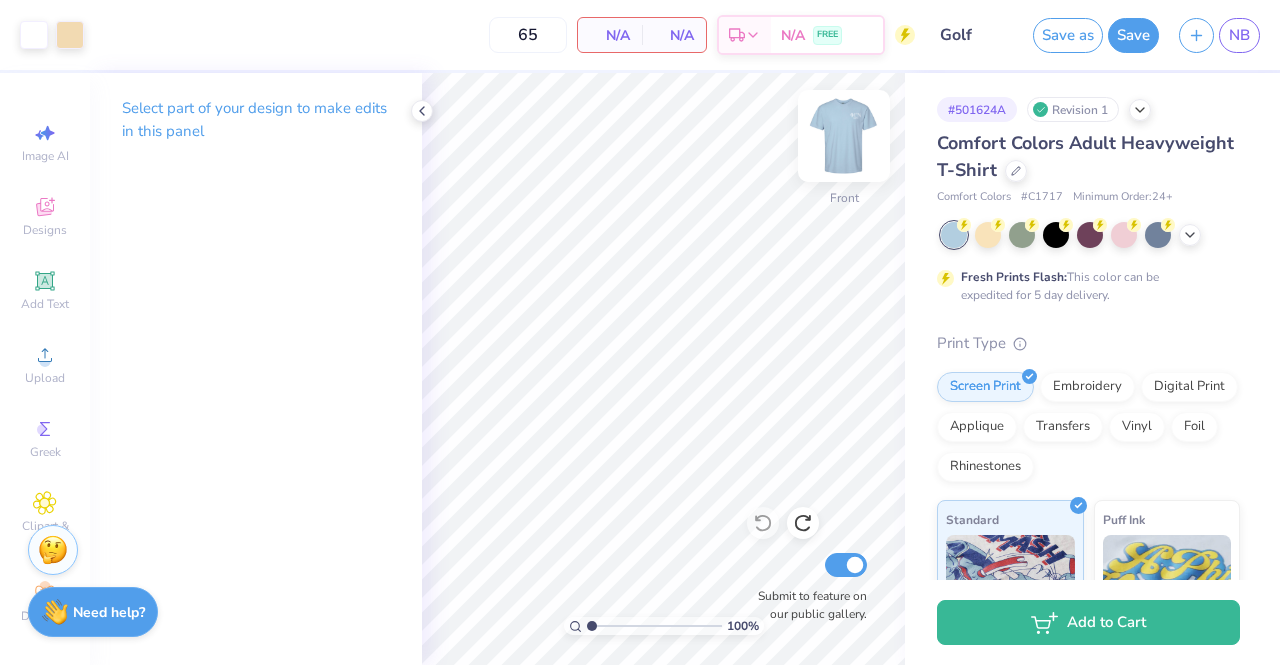 click at bounding box center (844, 136) 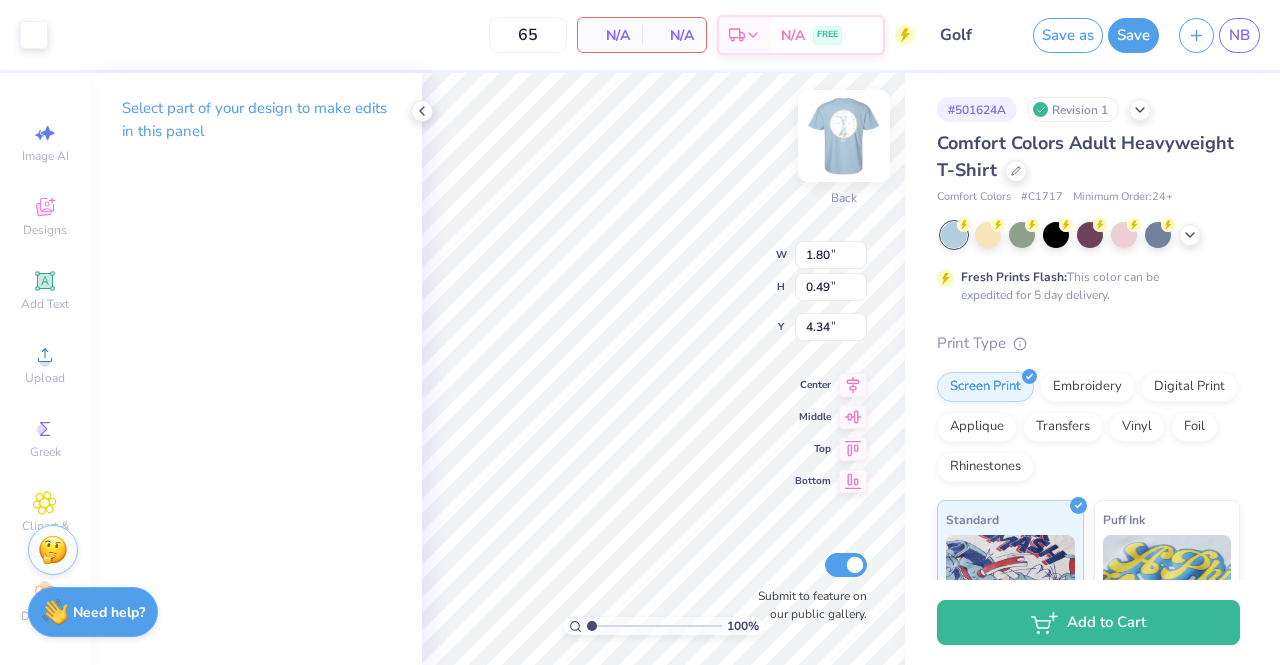 type on "4.00" 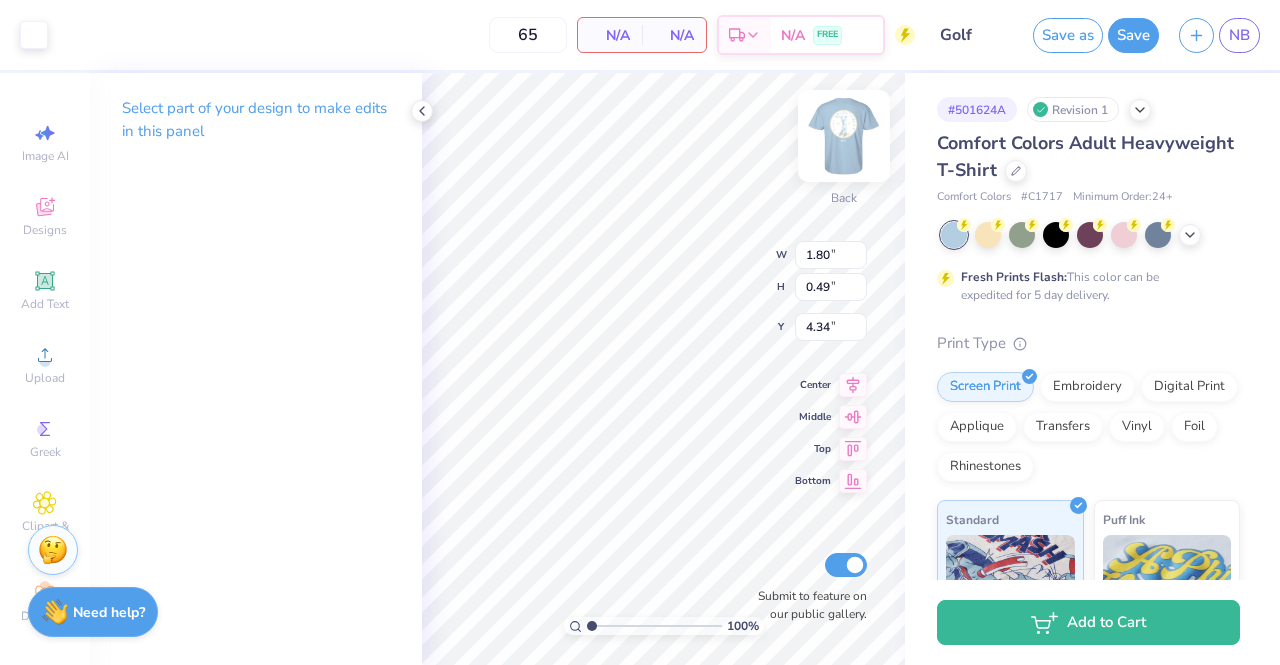 type on "1.30" 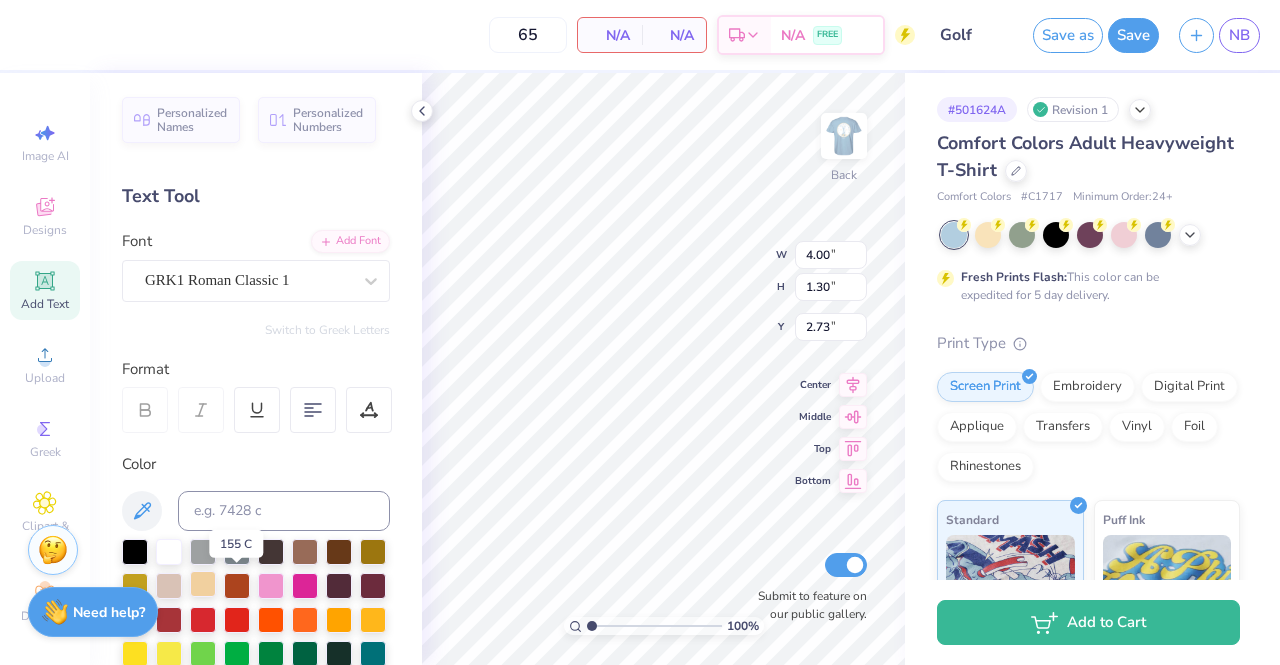 click at bounding box center (203, 584) 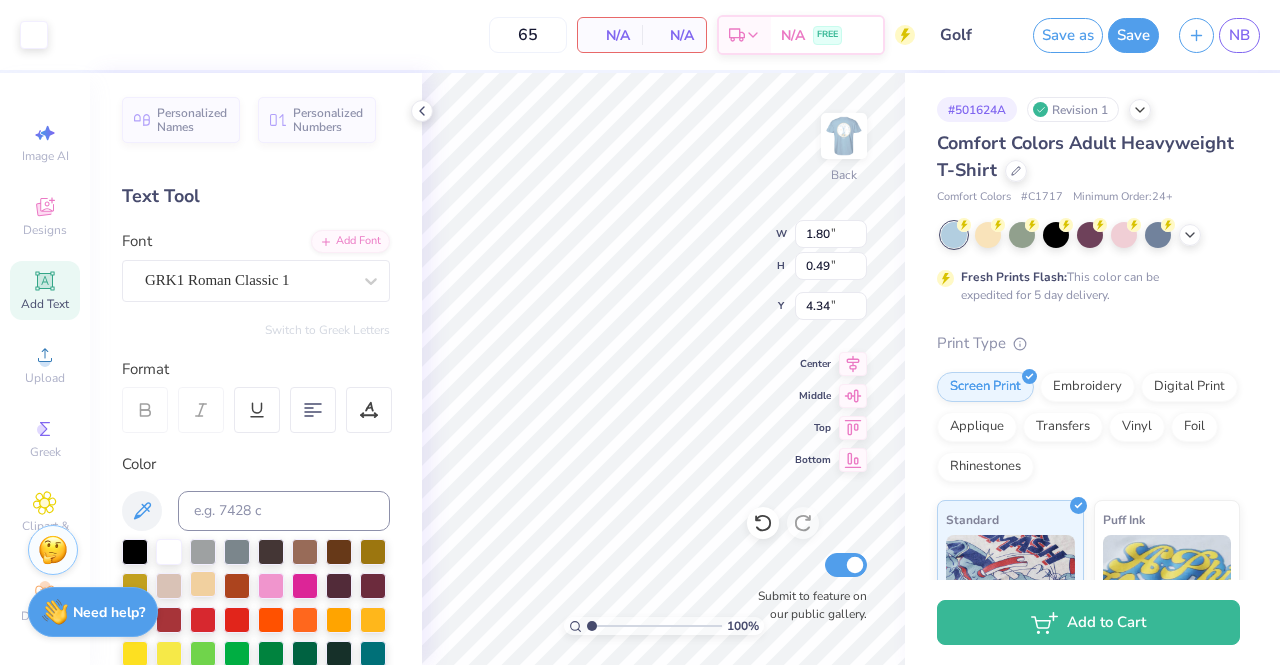 click at bounding box center (203, 584) 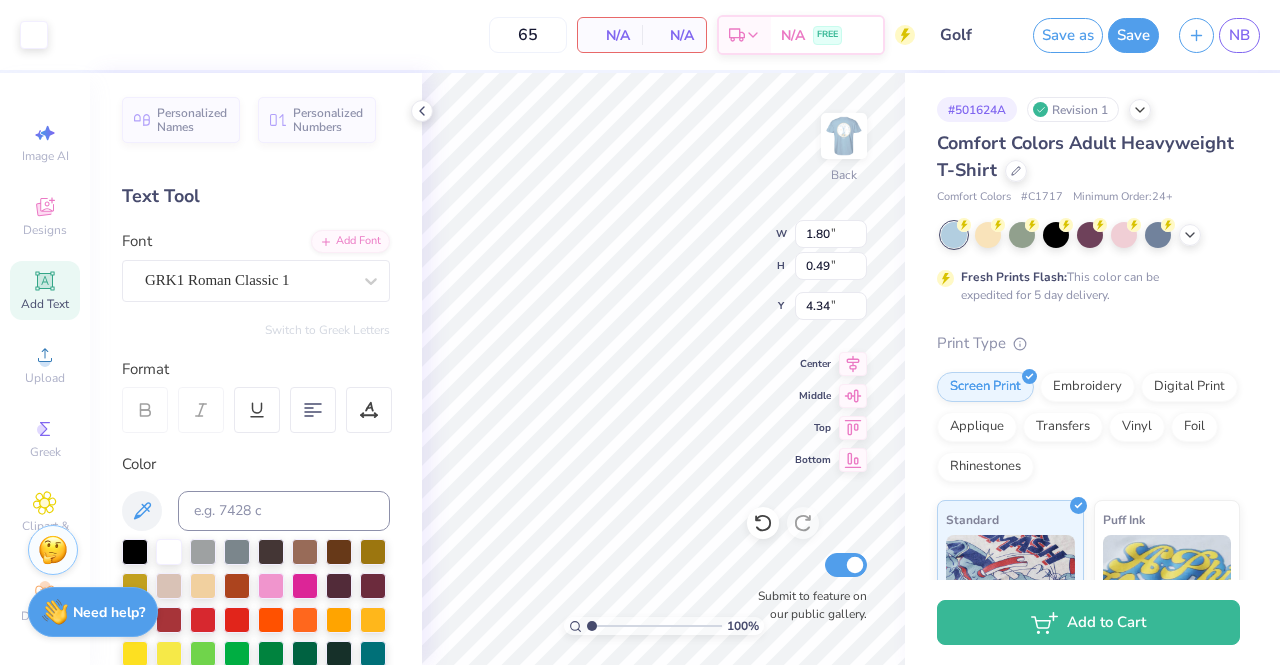 type on "4.00" 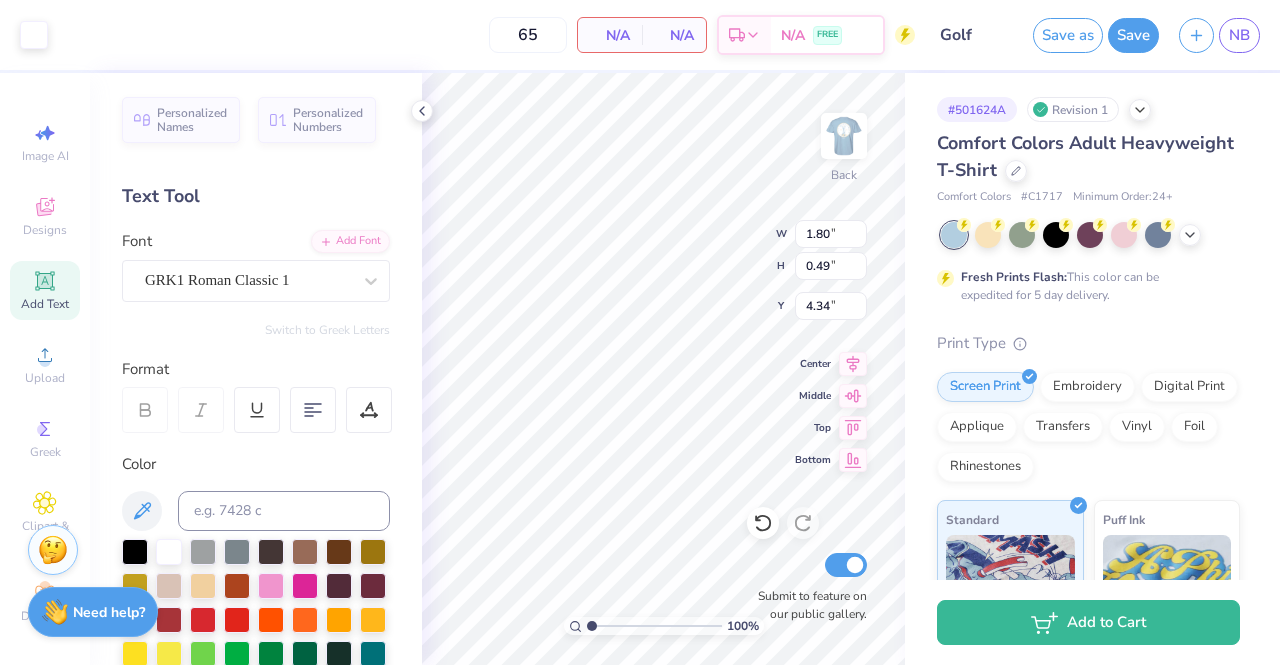 type on "2.10" 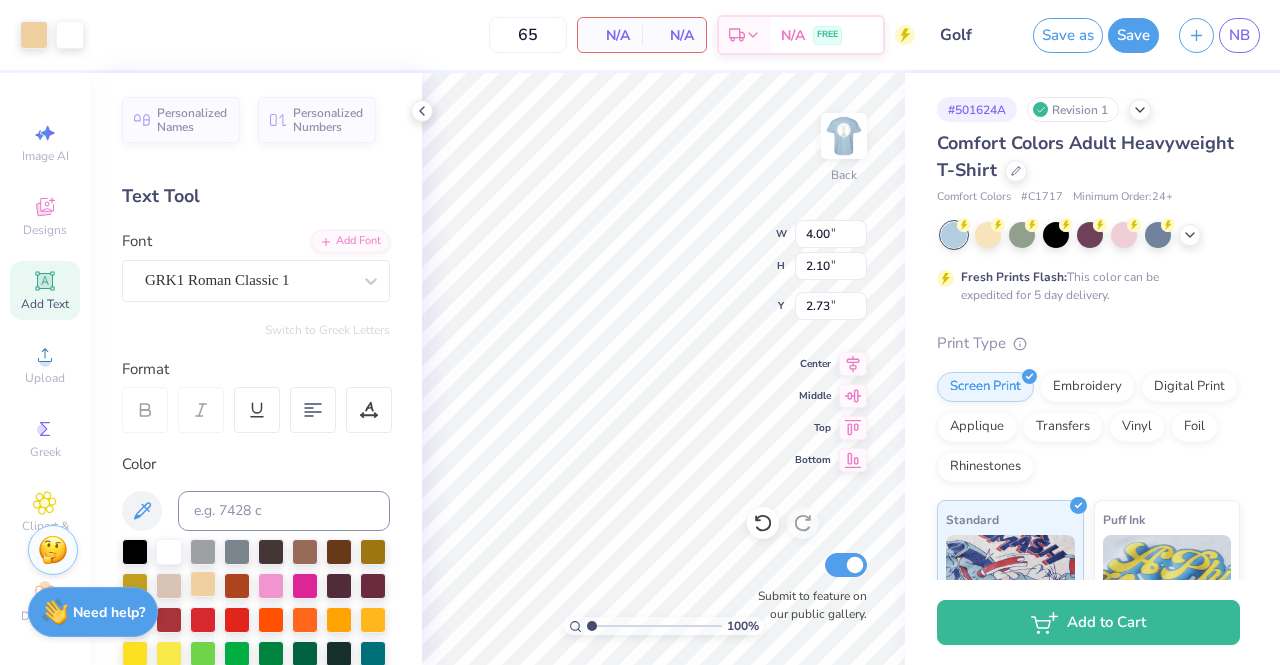 click at bounding box center (203, 584) 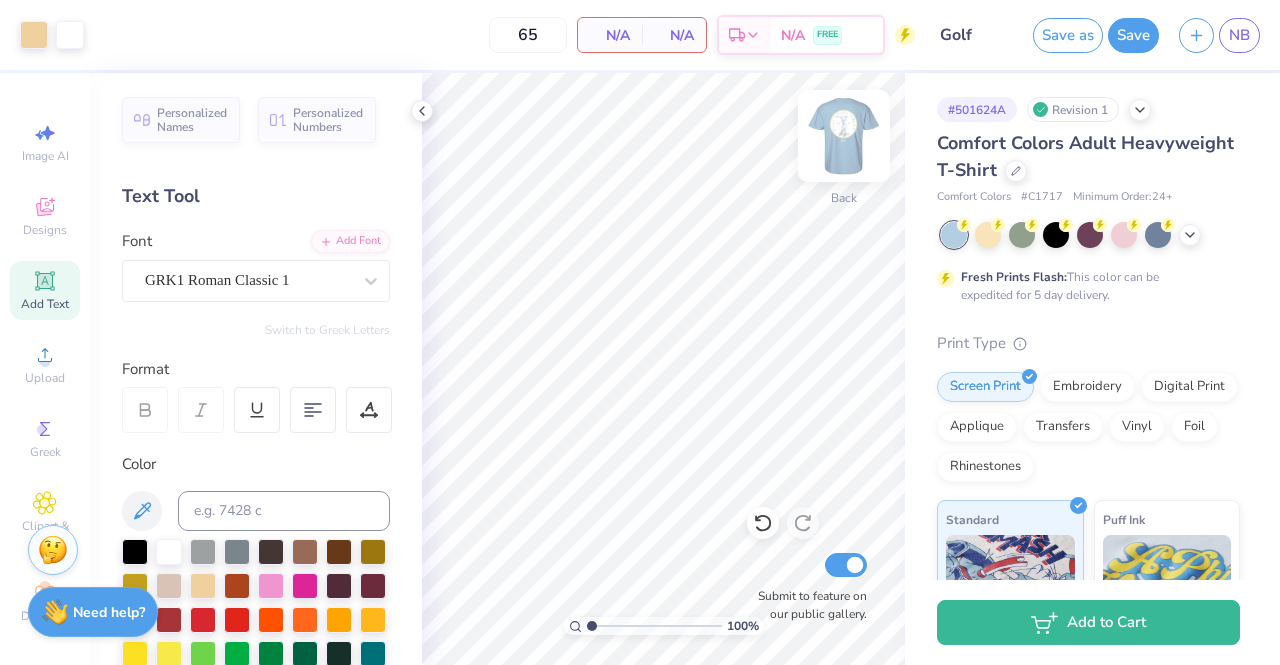 click at bounding box center [844, 136] 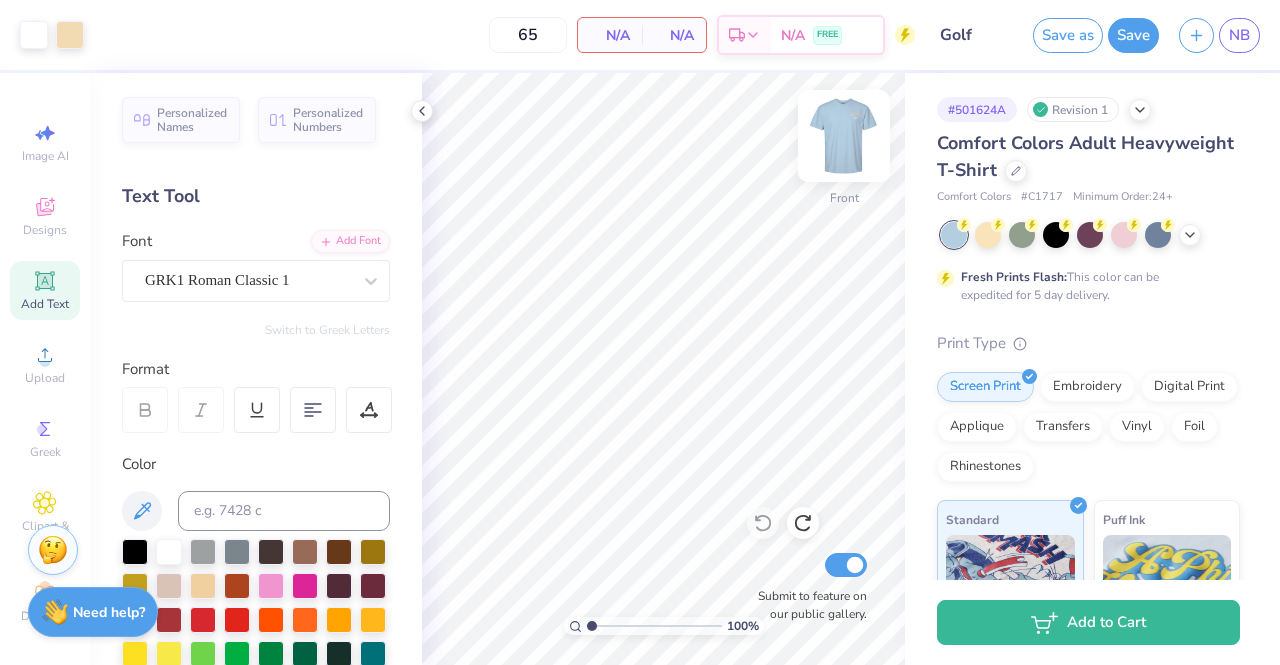 click at bounding box center (844, 136) 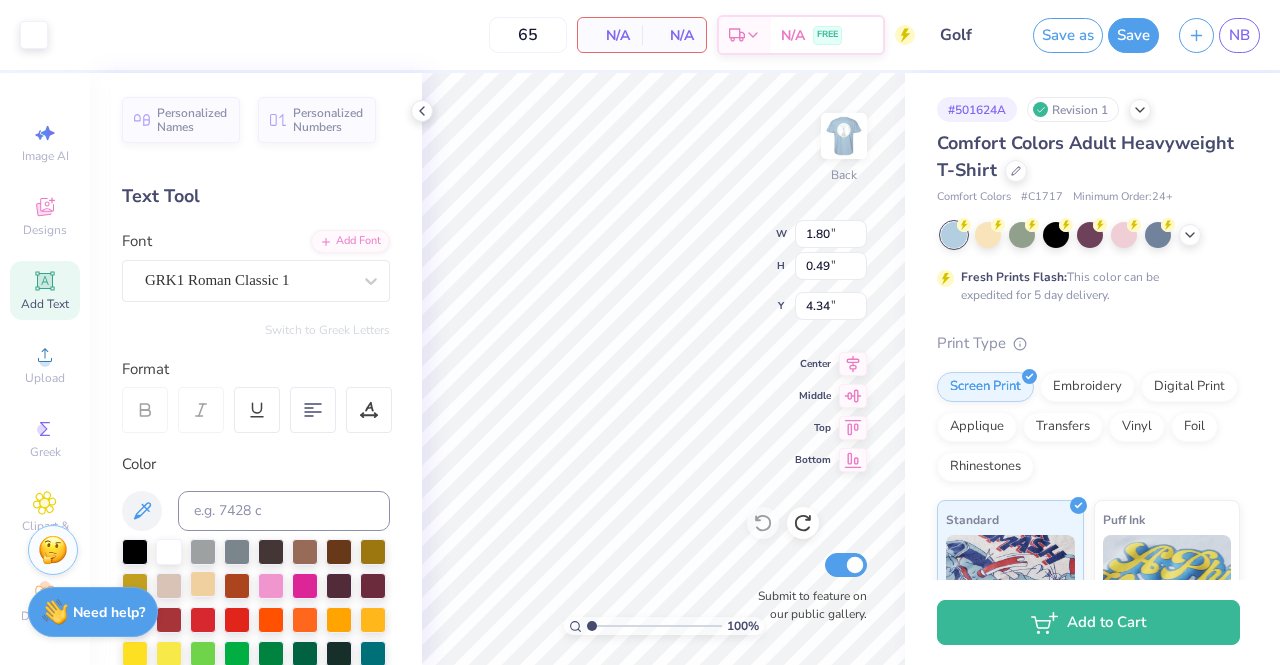 click at bounding box center [203, 584] 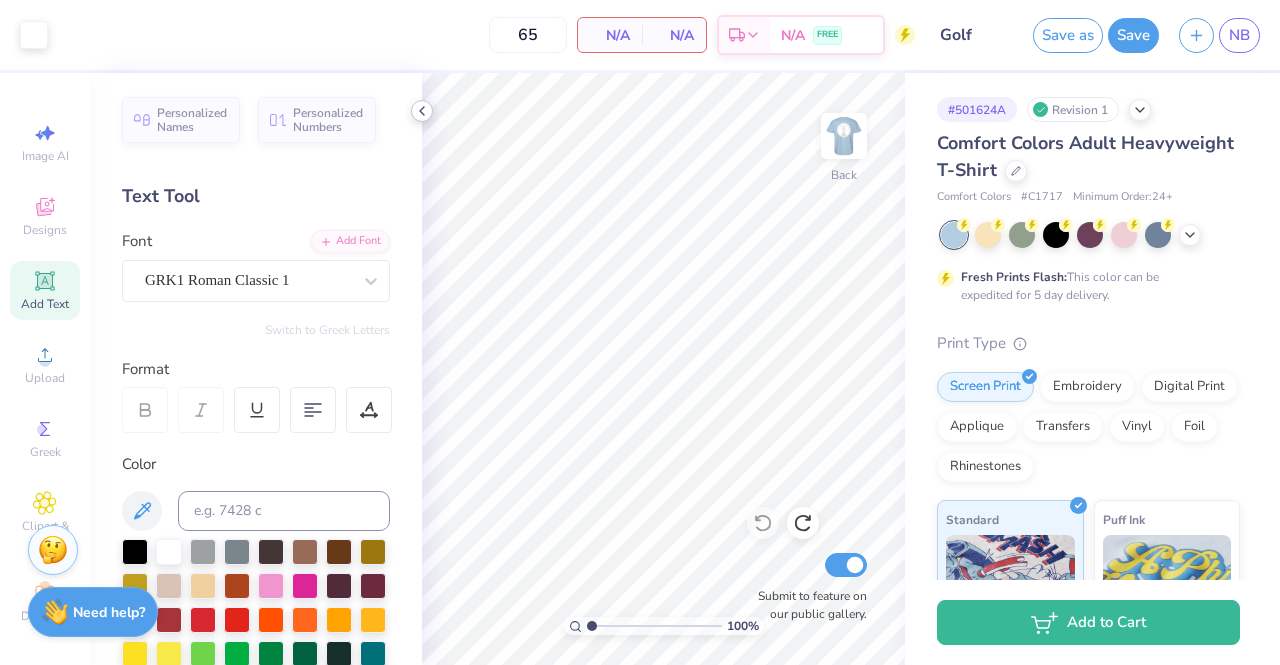 click 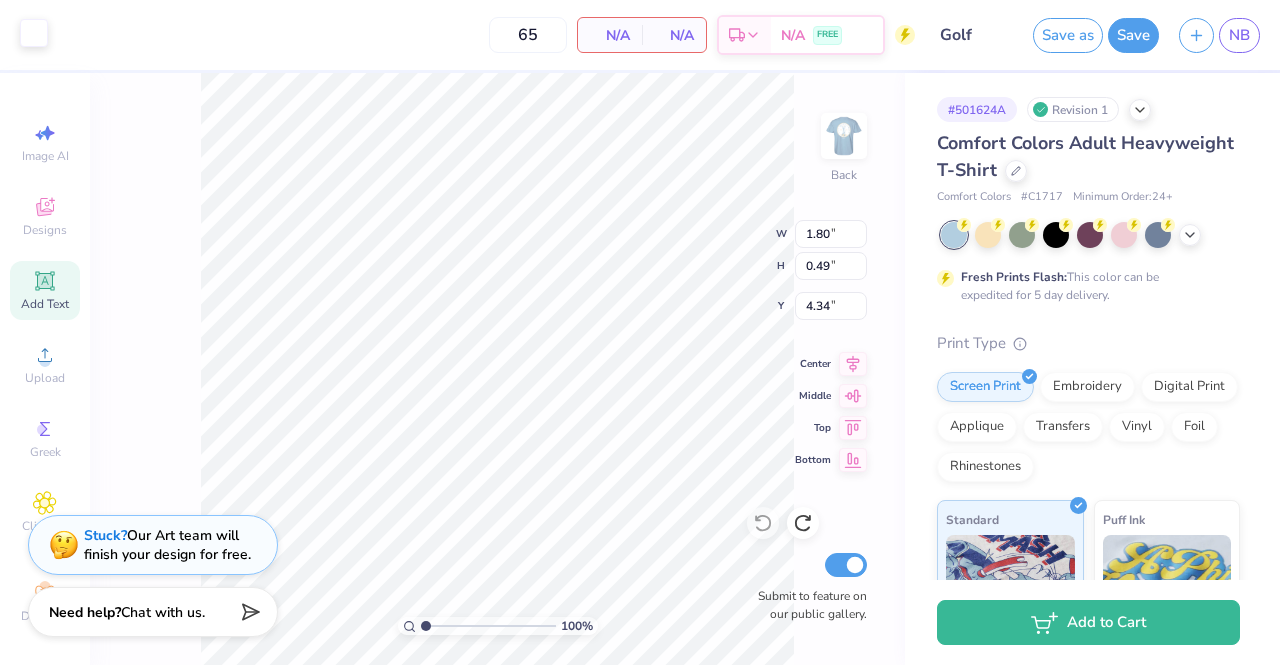 click at bounding box center (34, 33) 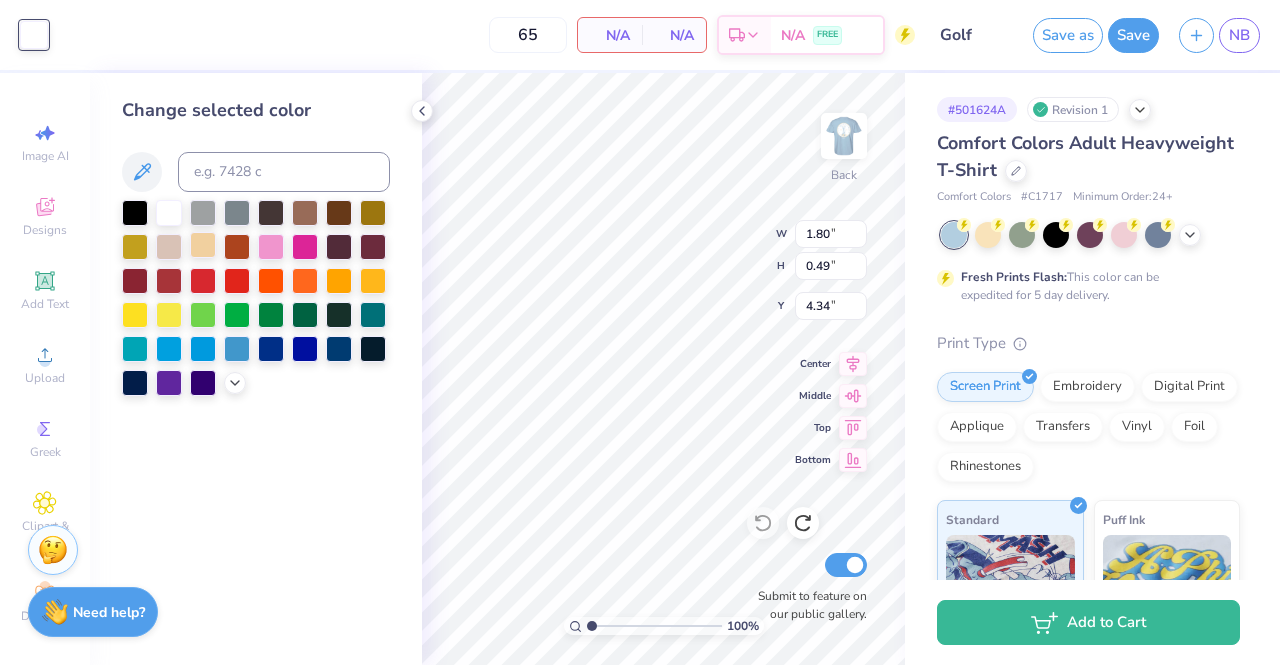 click at bounding box center [203, 245] 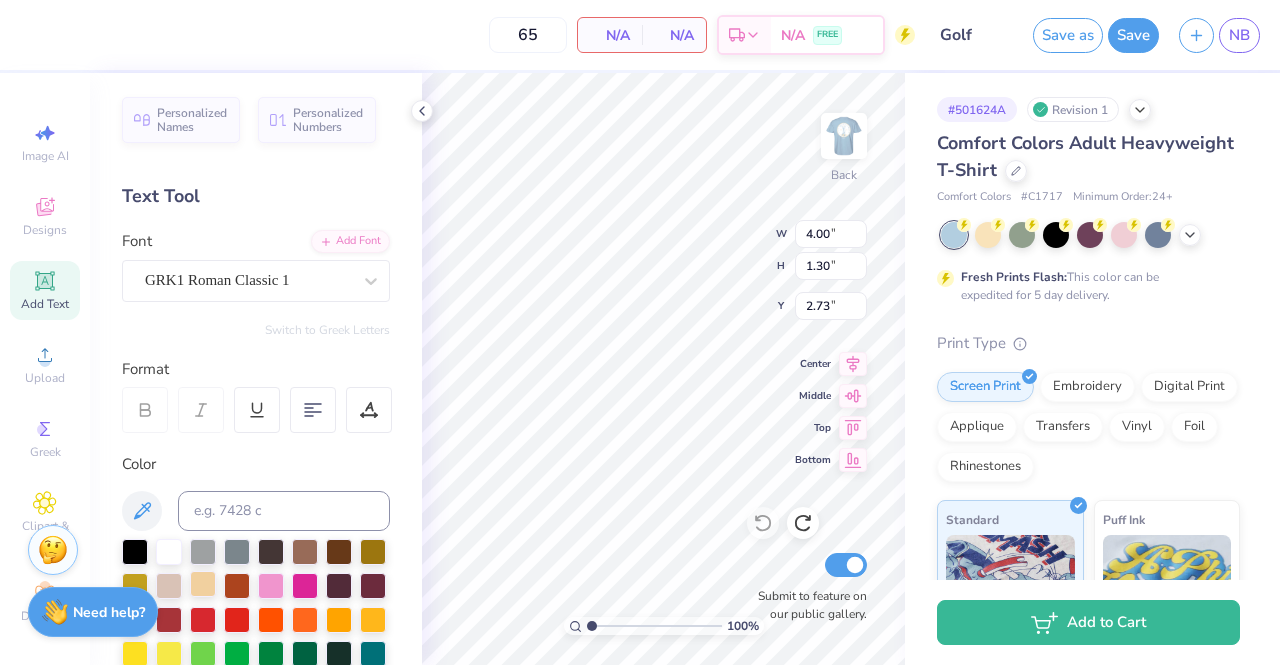 click at bounding box center (203, 584) 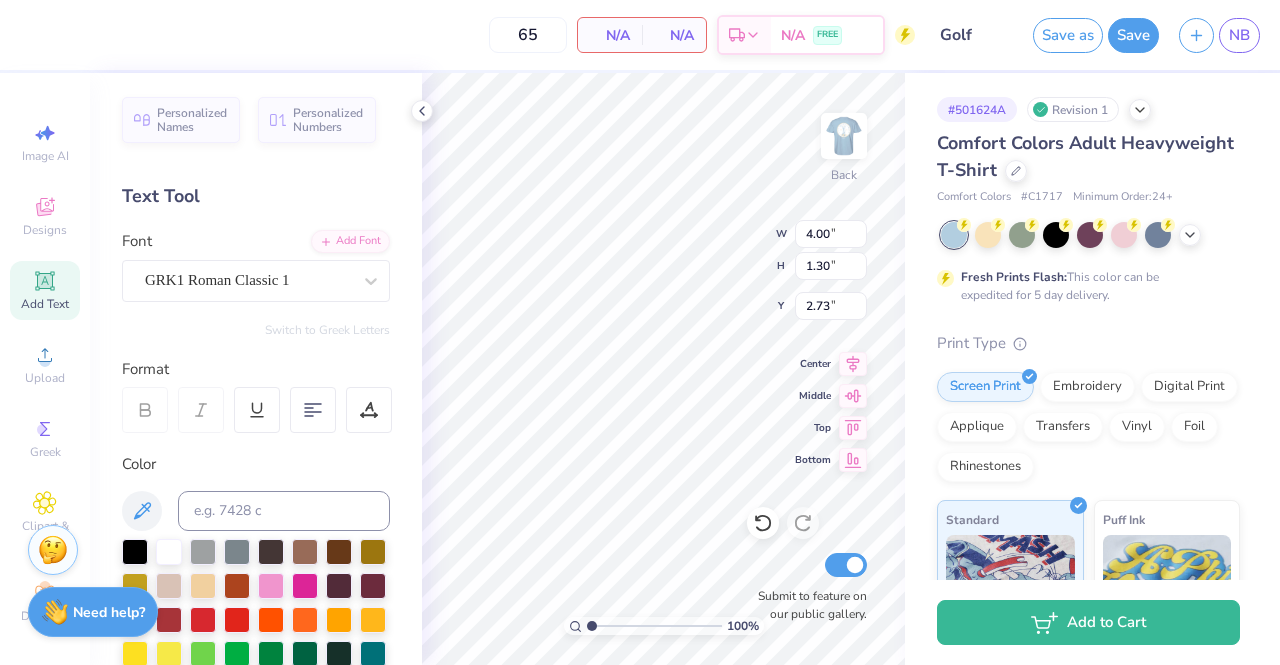 scroll, scrollTop: 518, scrollLeft: 0, axis: vertical 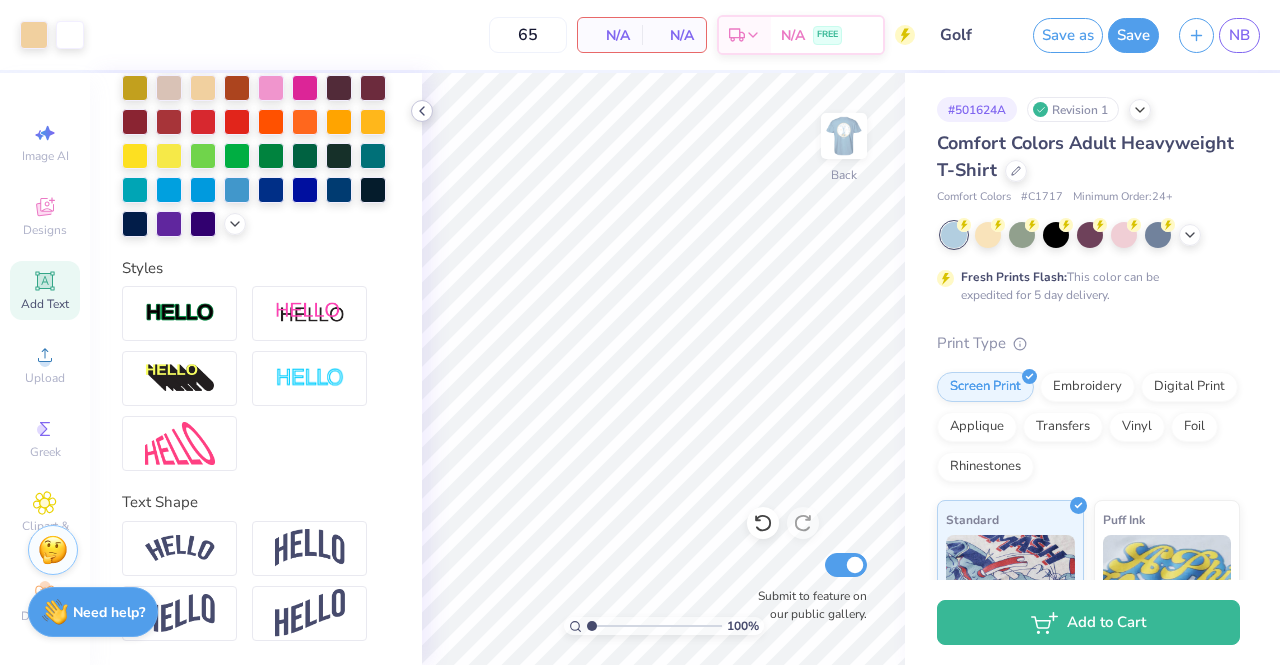 click 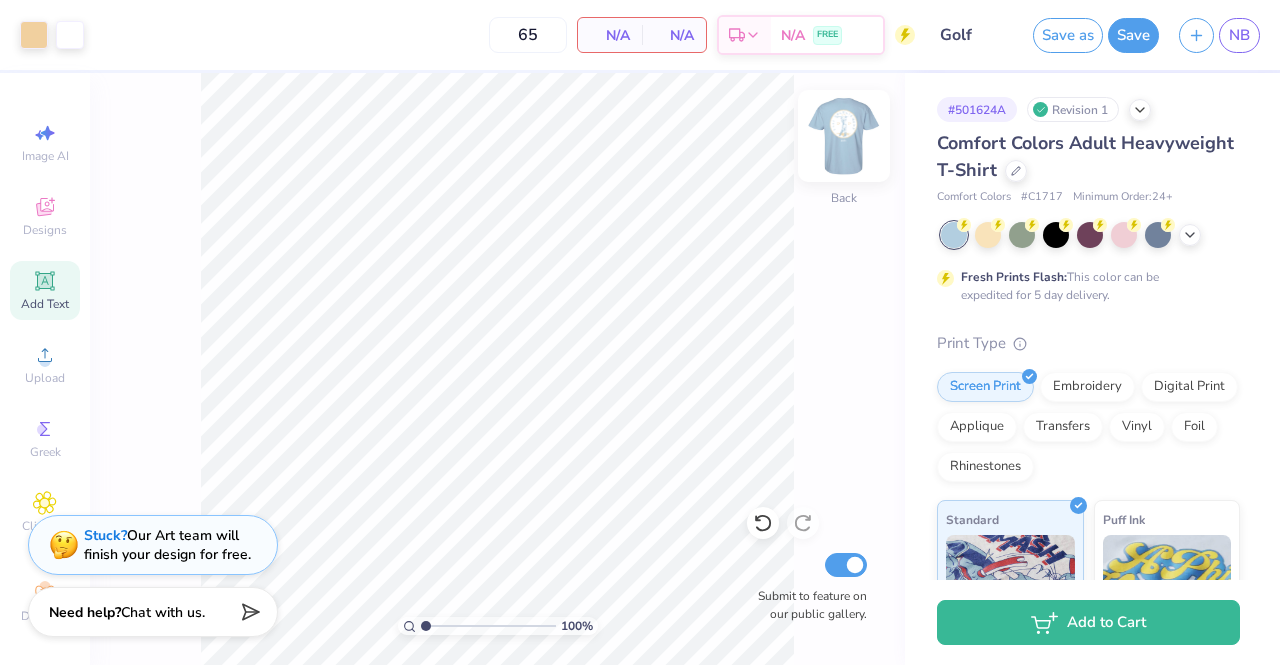 click at bounding box center (844, 136) 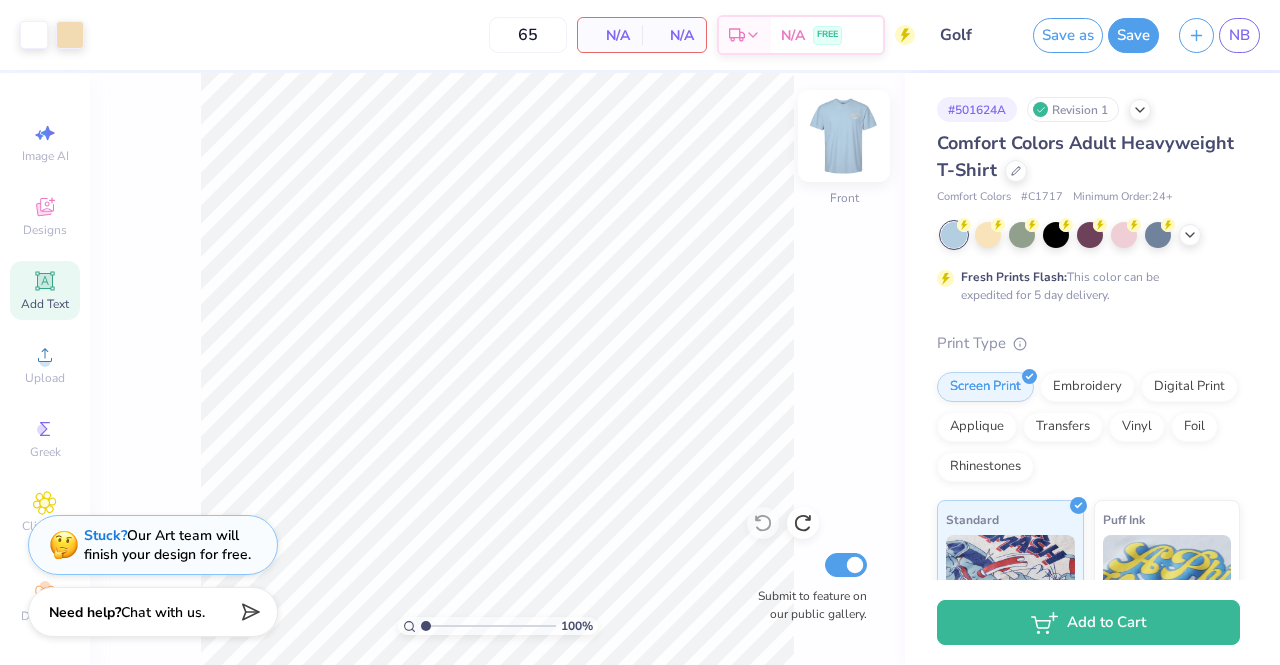 click at bounding box center (844, 136) 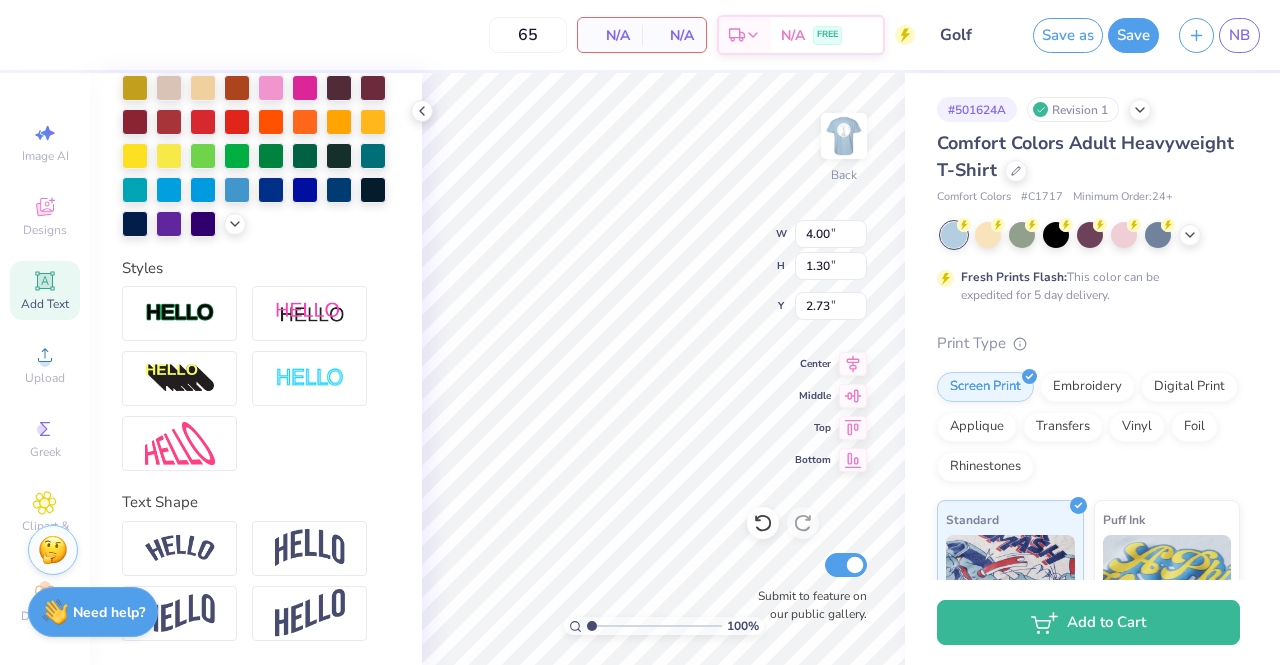 type on "4.70" 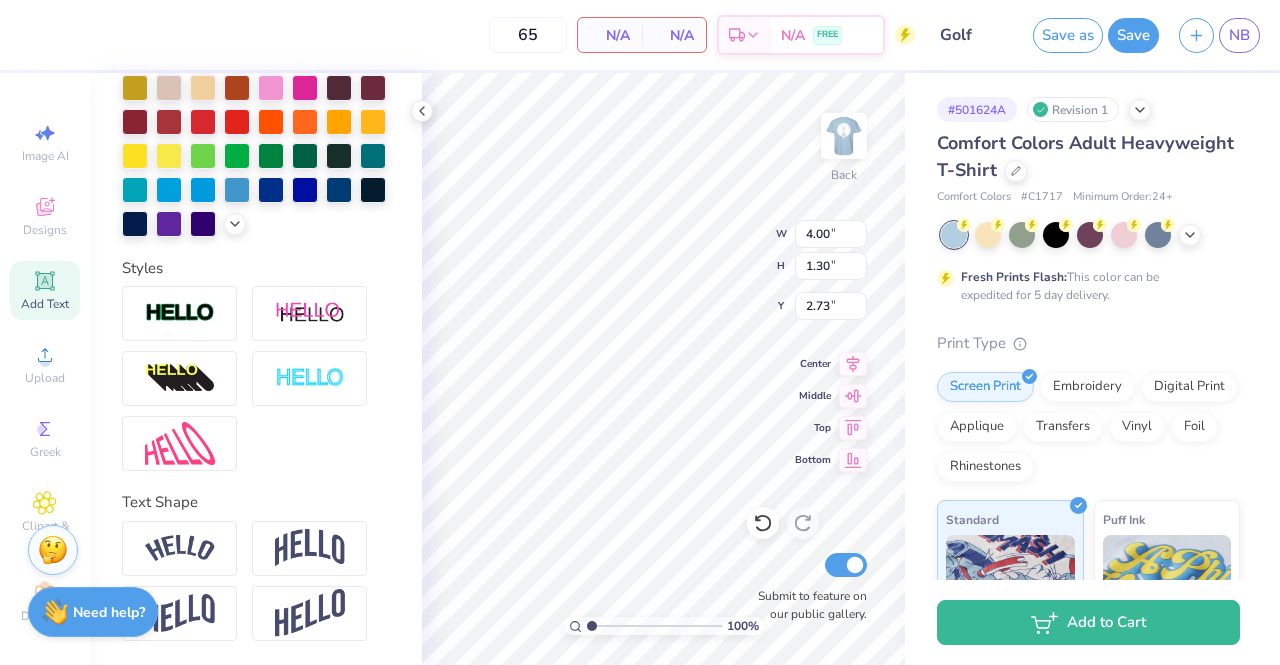 type on "1.53" 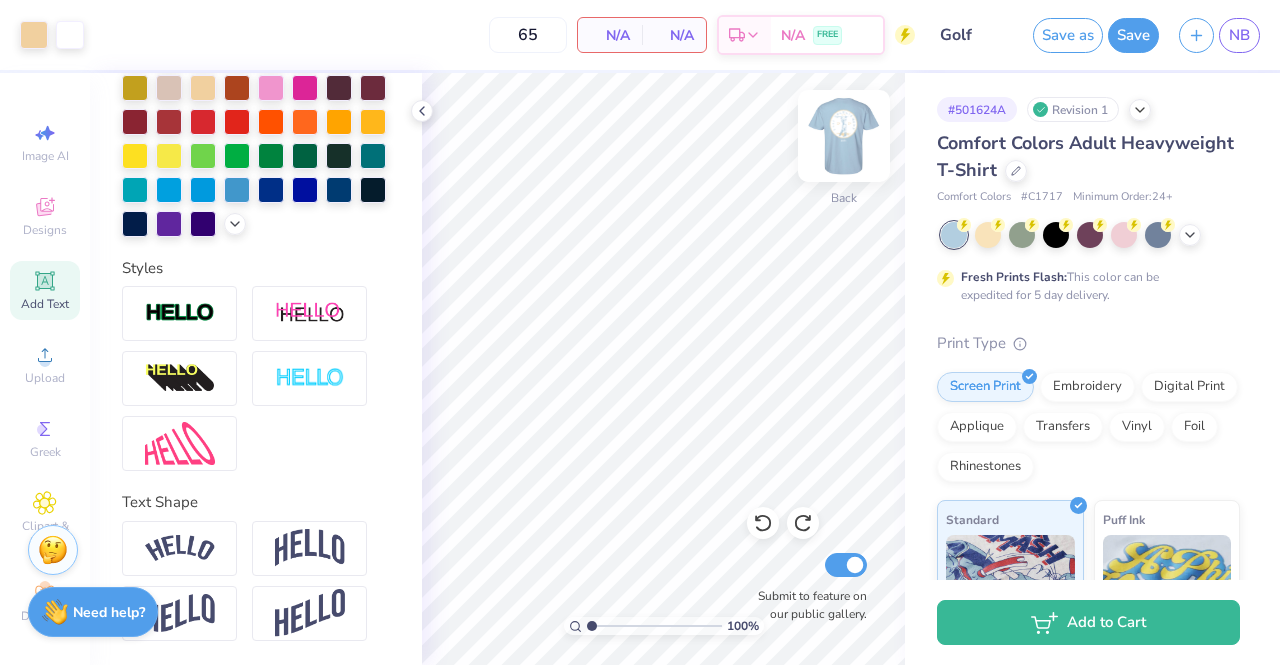 click at bounding box center [844, 136] 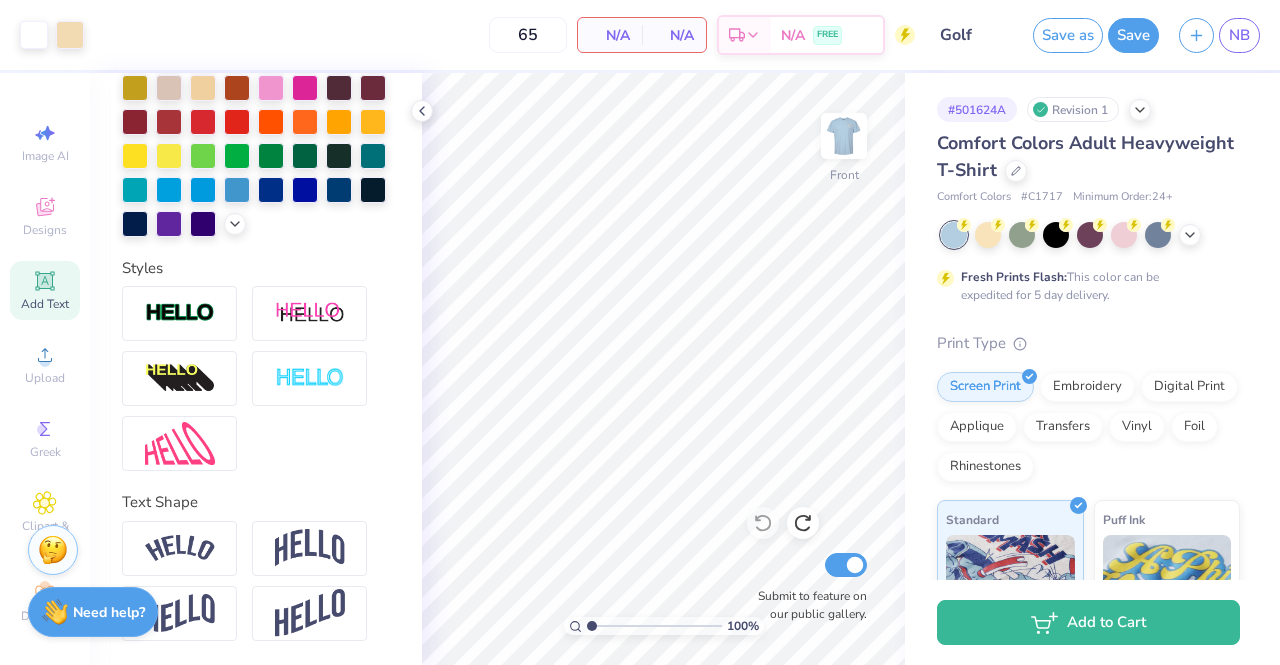 click at bounding box center (844, 136) 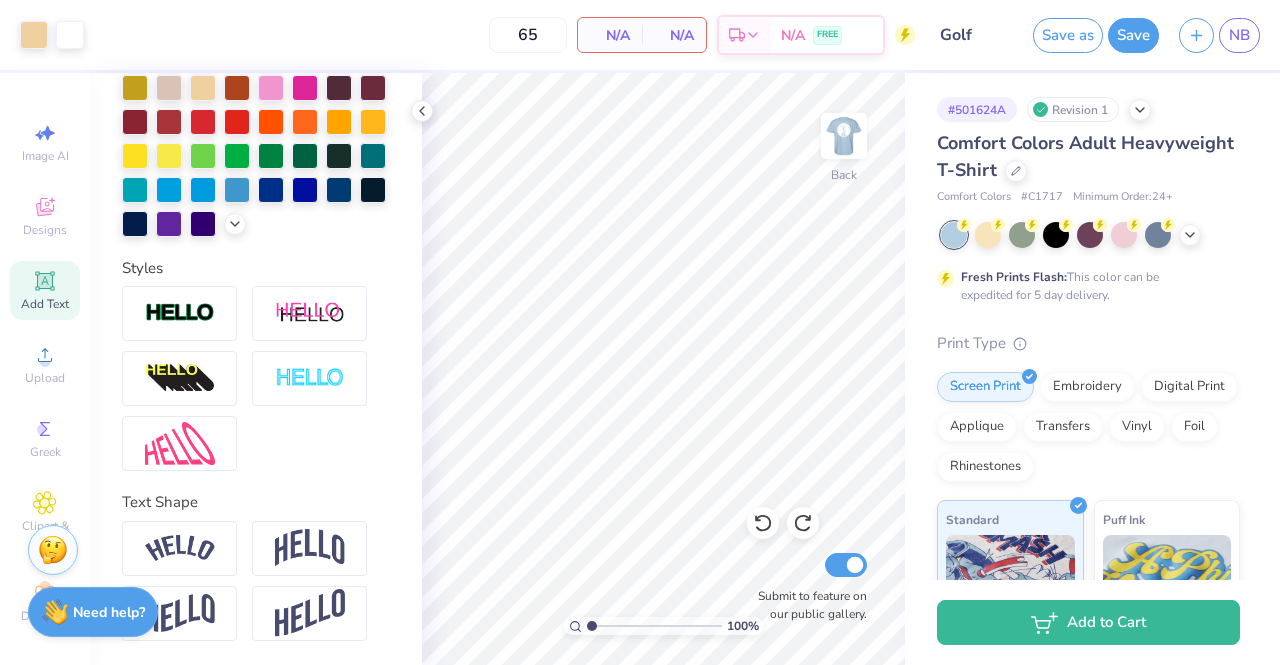 click at bounding box center [844, 136] 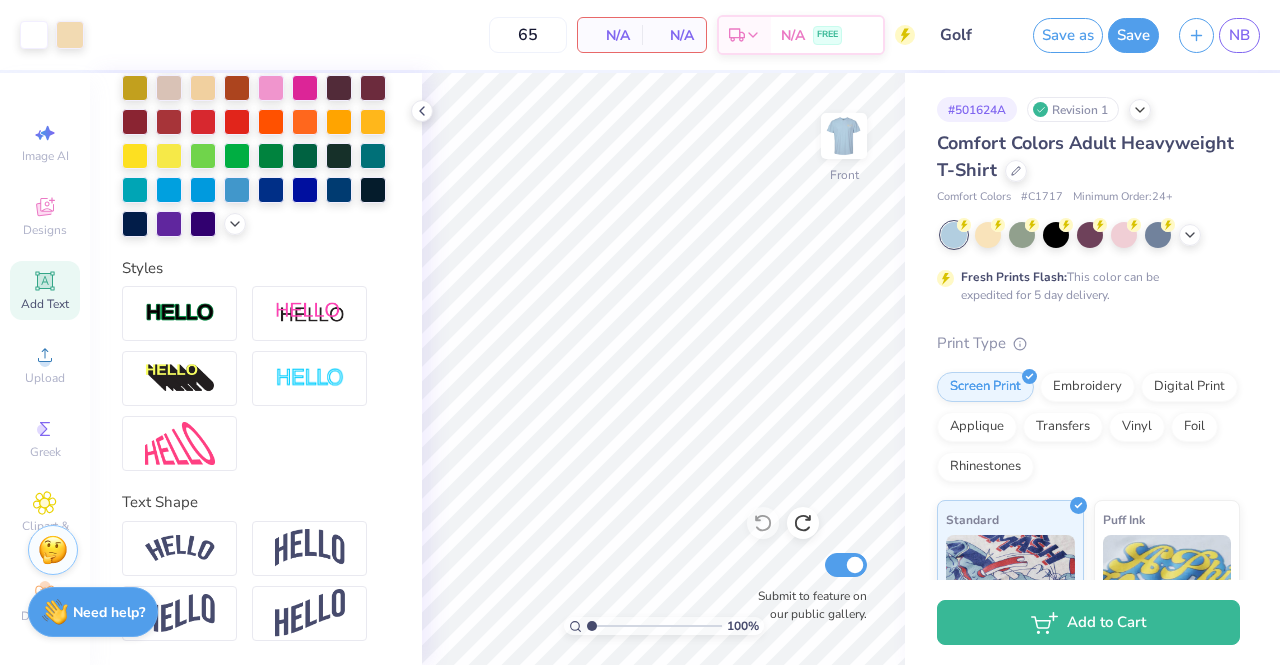 click at bounding box center (844, 136) 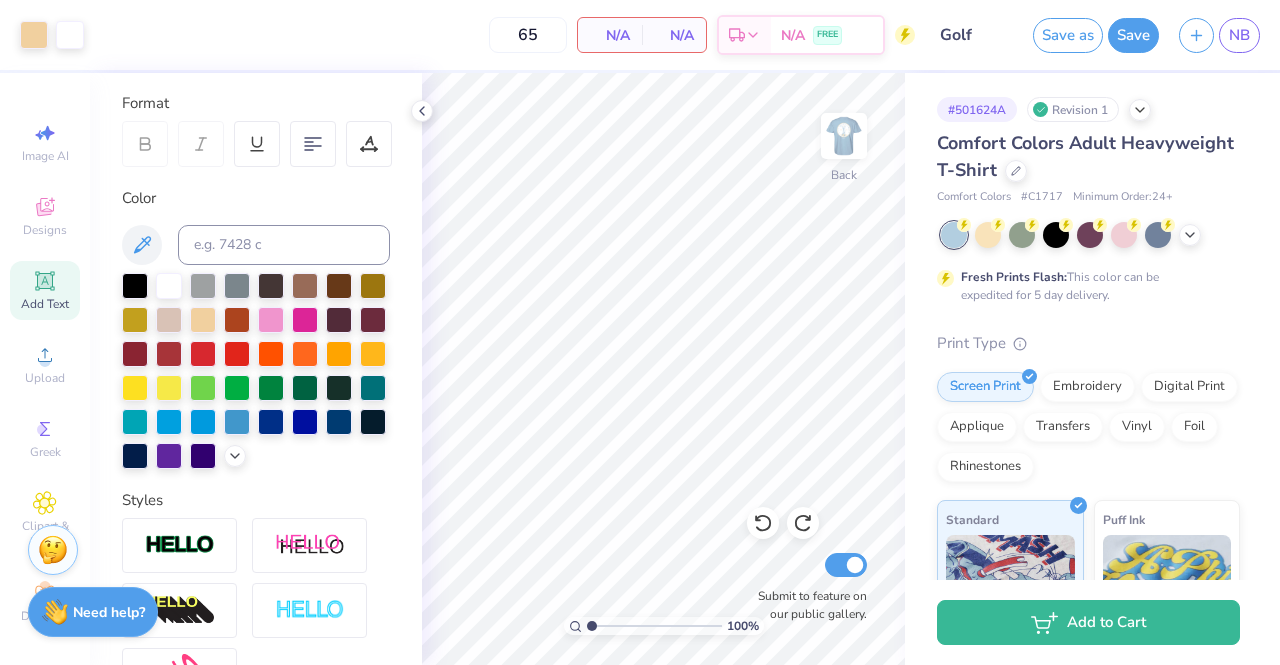 scroll, scrollTop: 257, scrollLeft: 0, axis: vertical 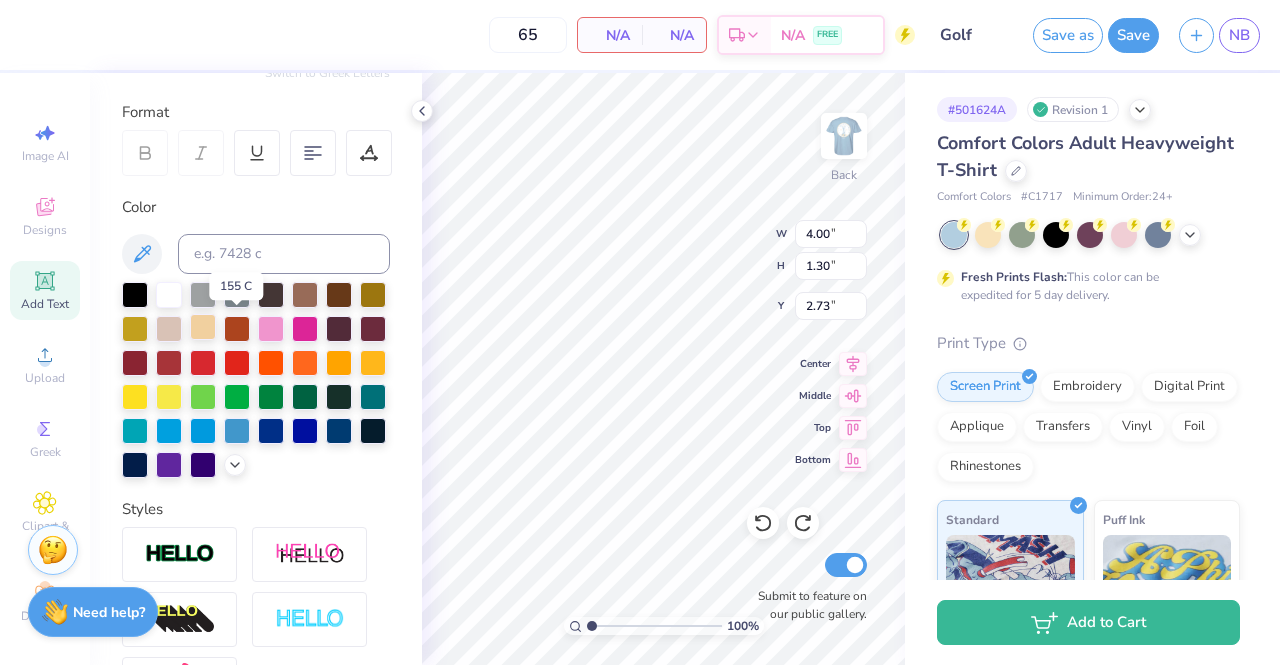 click at bounding box center [203, 327] 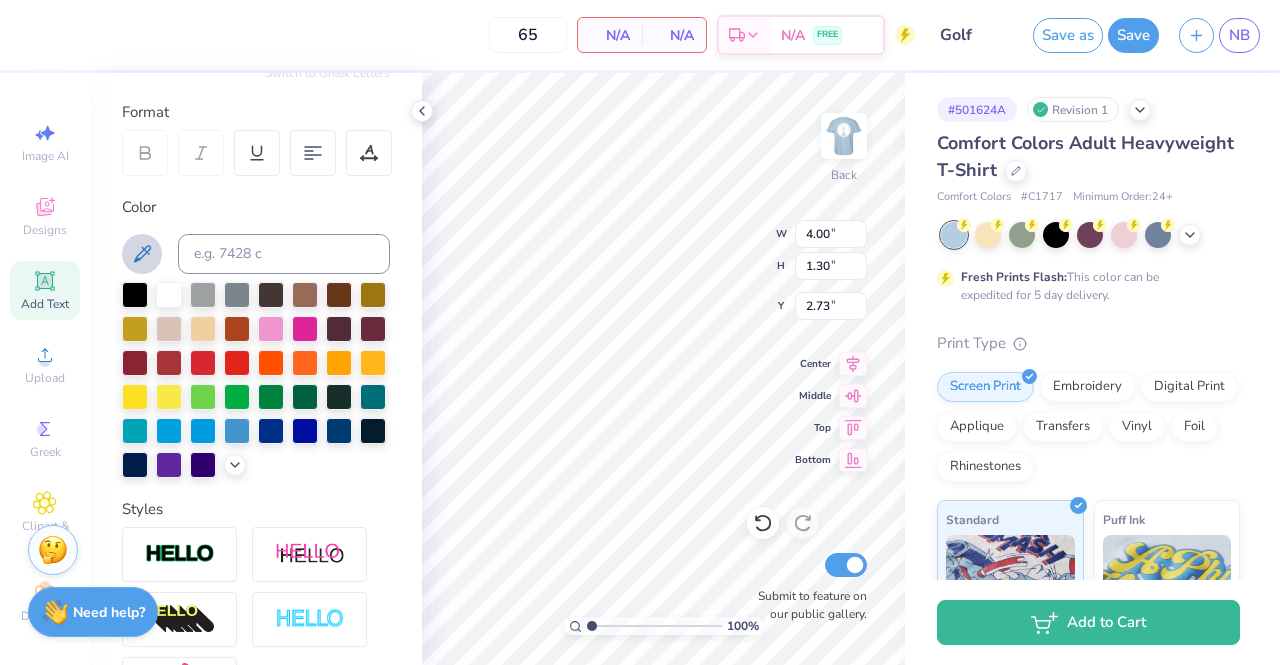 click 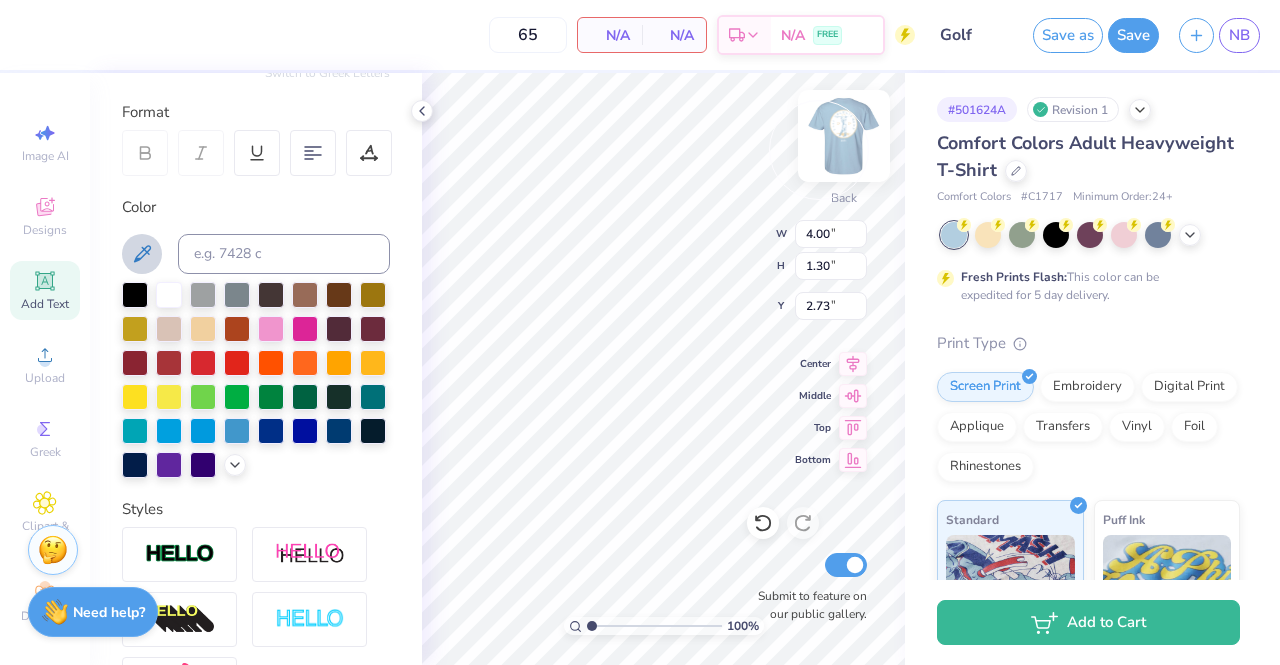 click at bounding box center [844, 136] 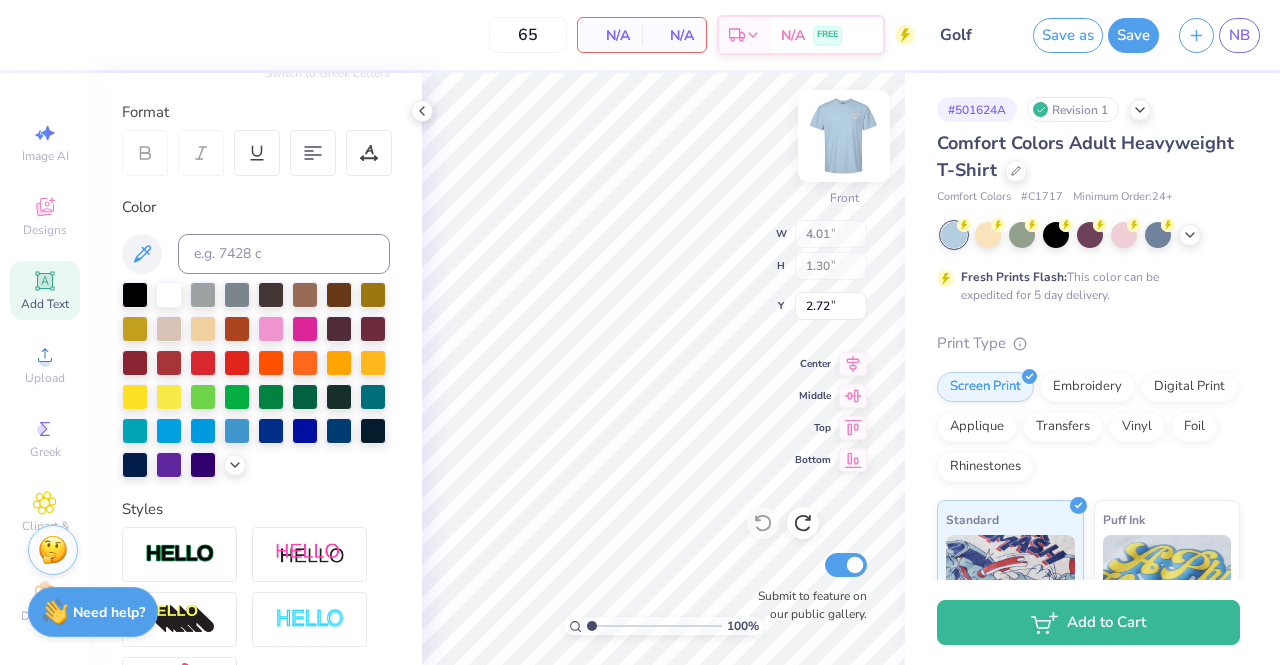 click at bounding box center [844, 136] 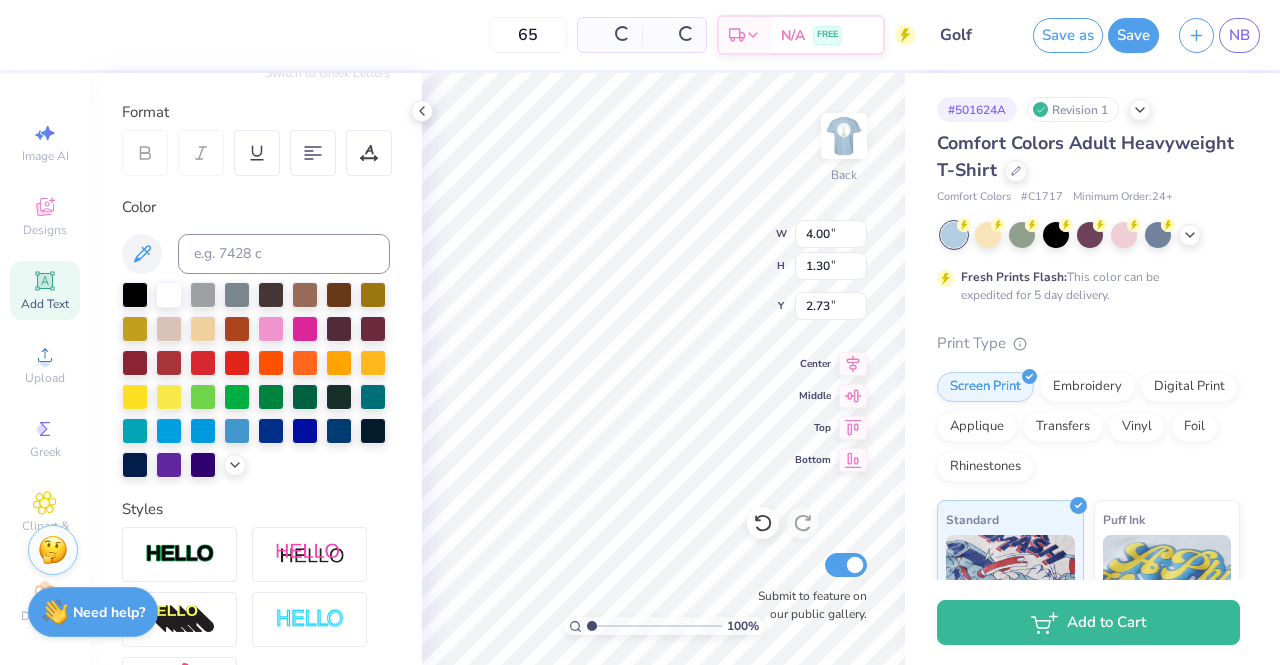 type on "4.00" 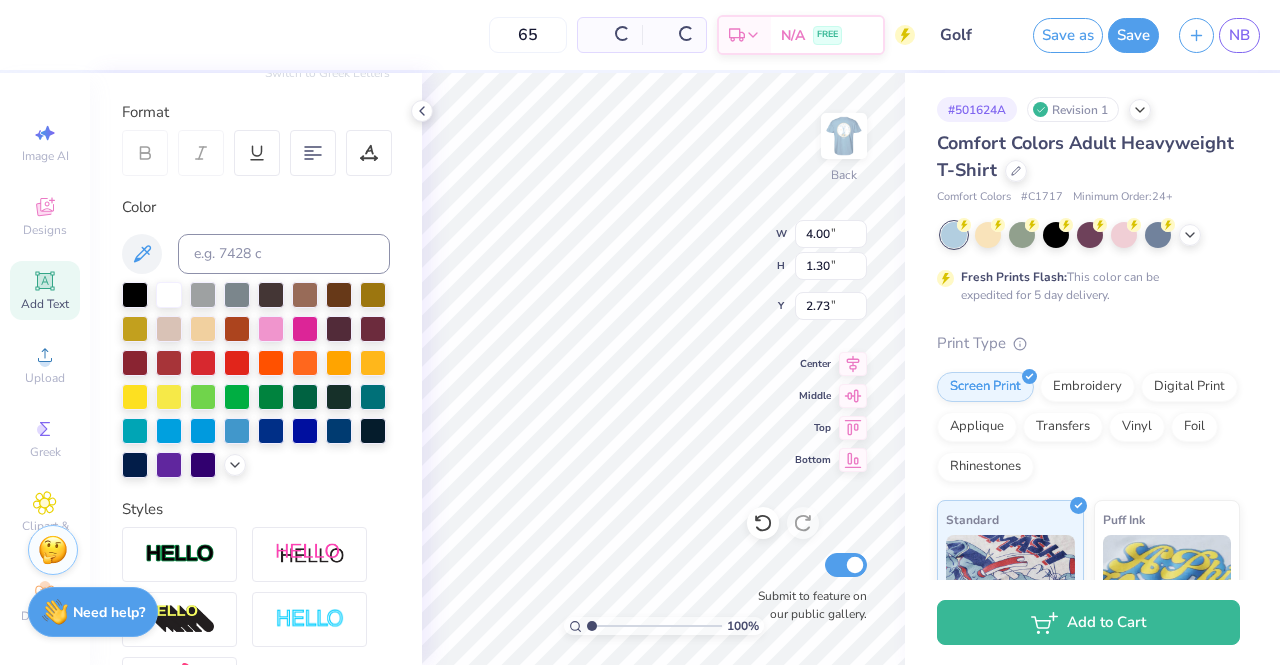type on "2.73" 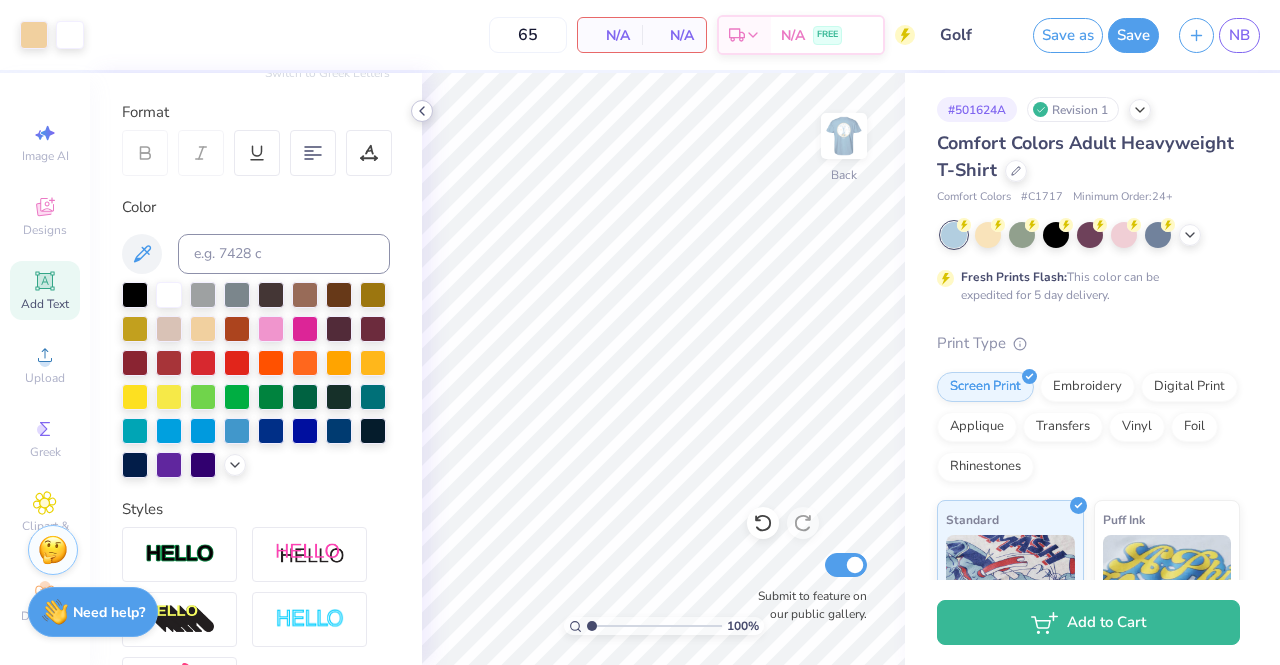 click at bounding box center (422, 111) 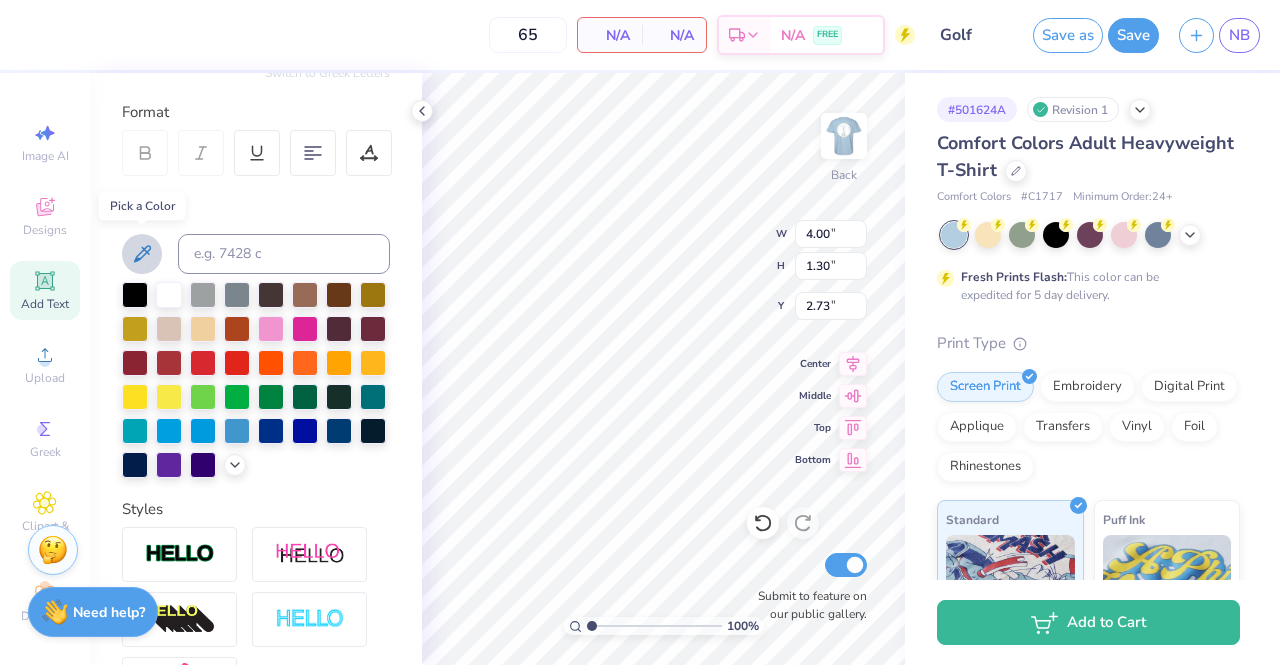 click 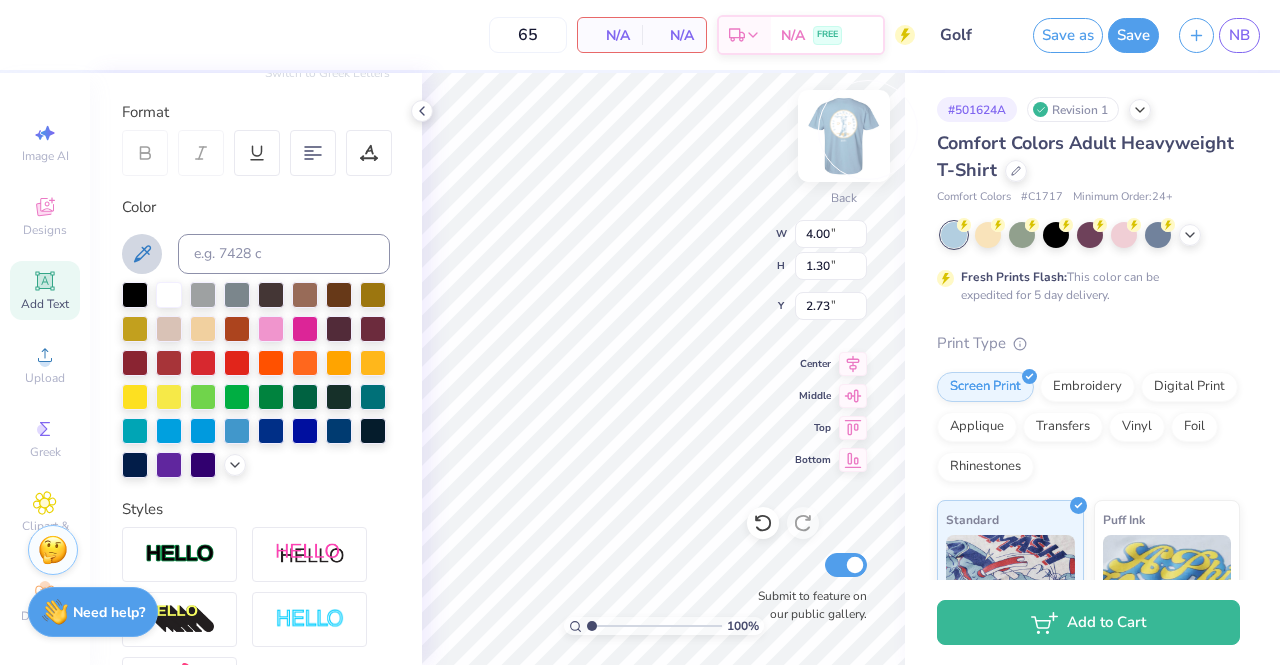 click at bounding box center [844, 136] 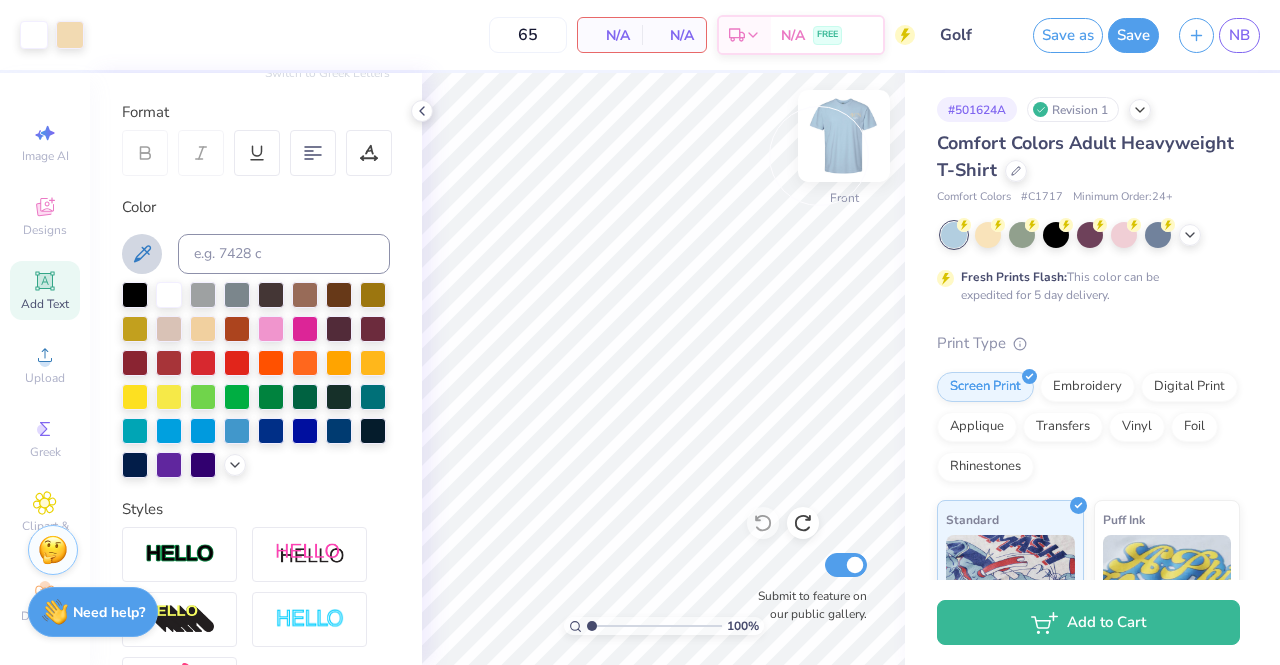 click at bounding box center [844, 136] 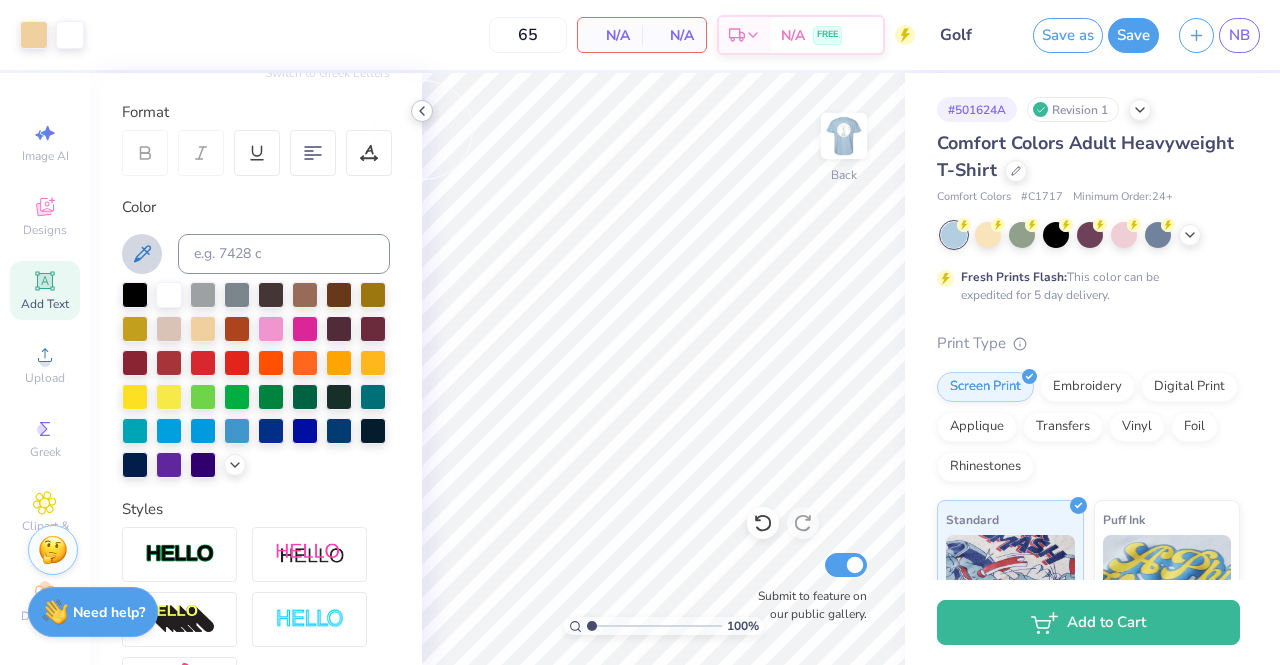 click 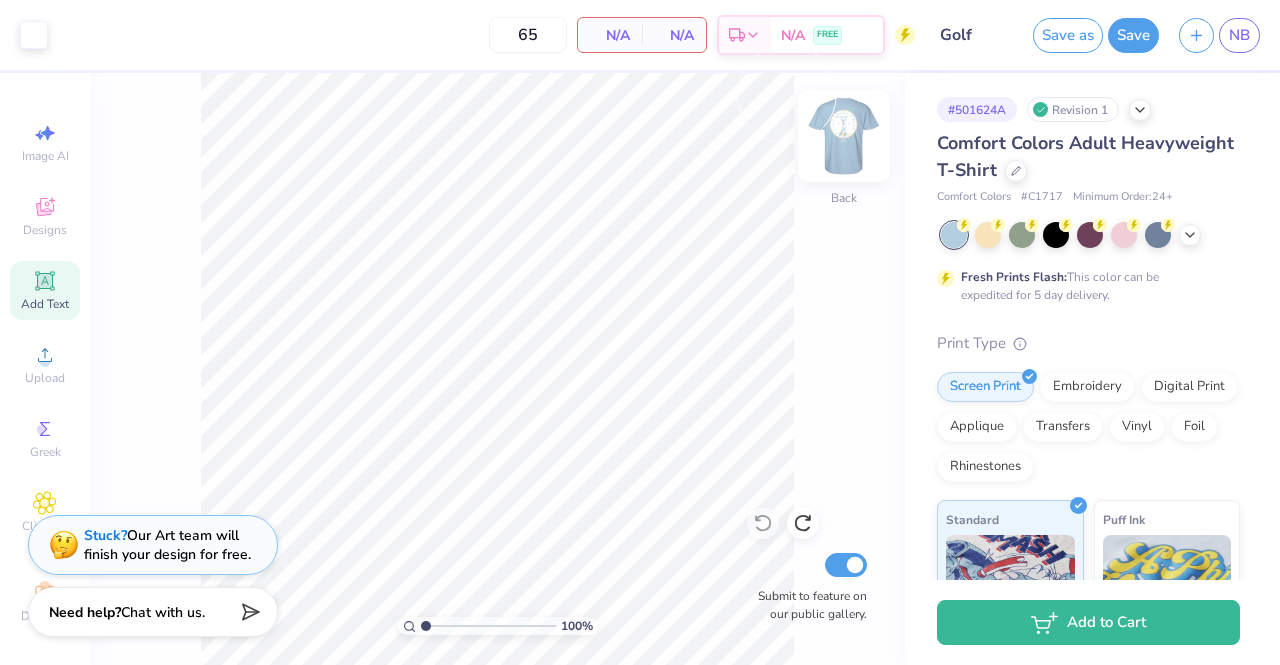 click at bounding box center (844, 136) 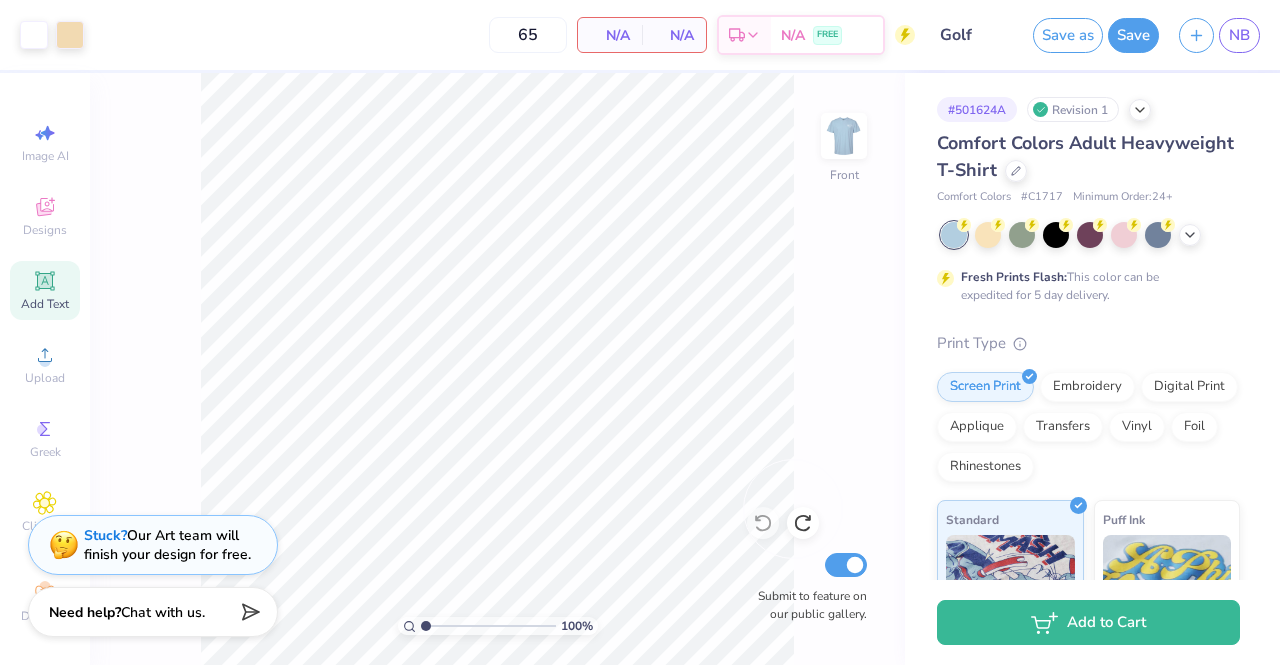 click on "100  % Front Submit to feature on our public gallery." at bounding box center [497, 369] 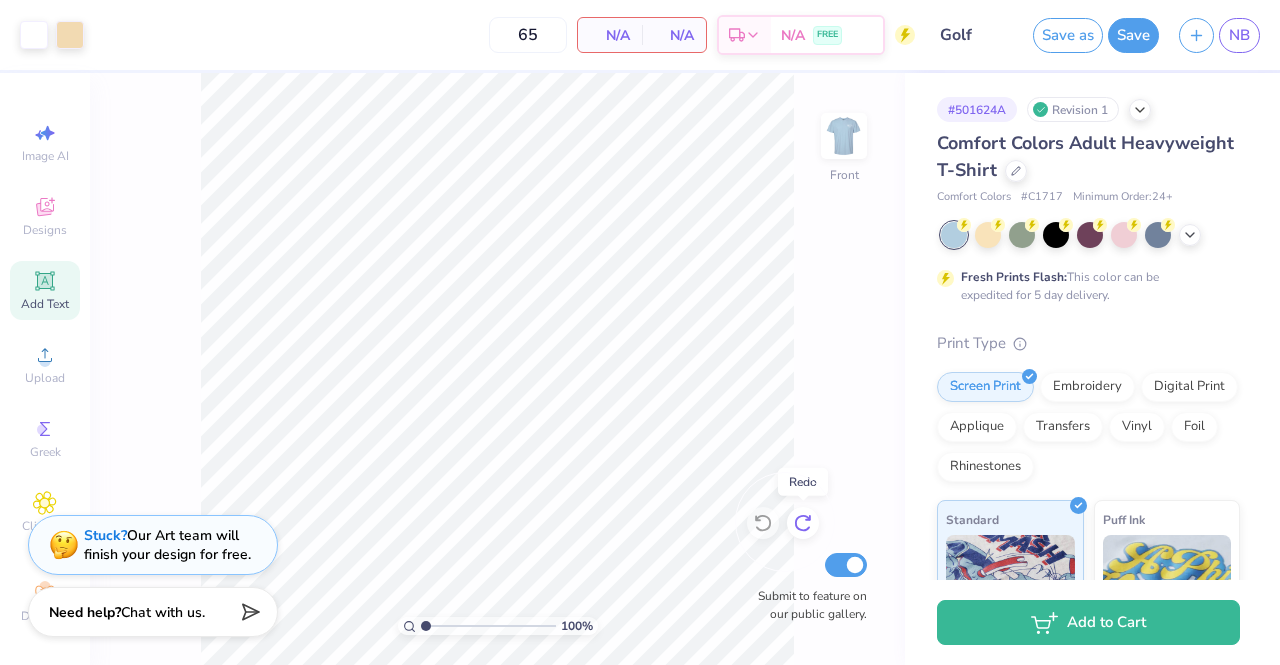 click 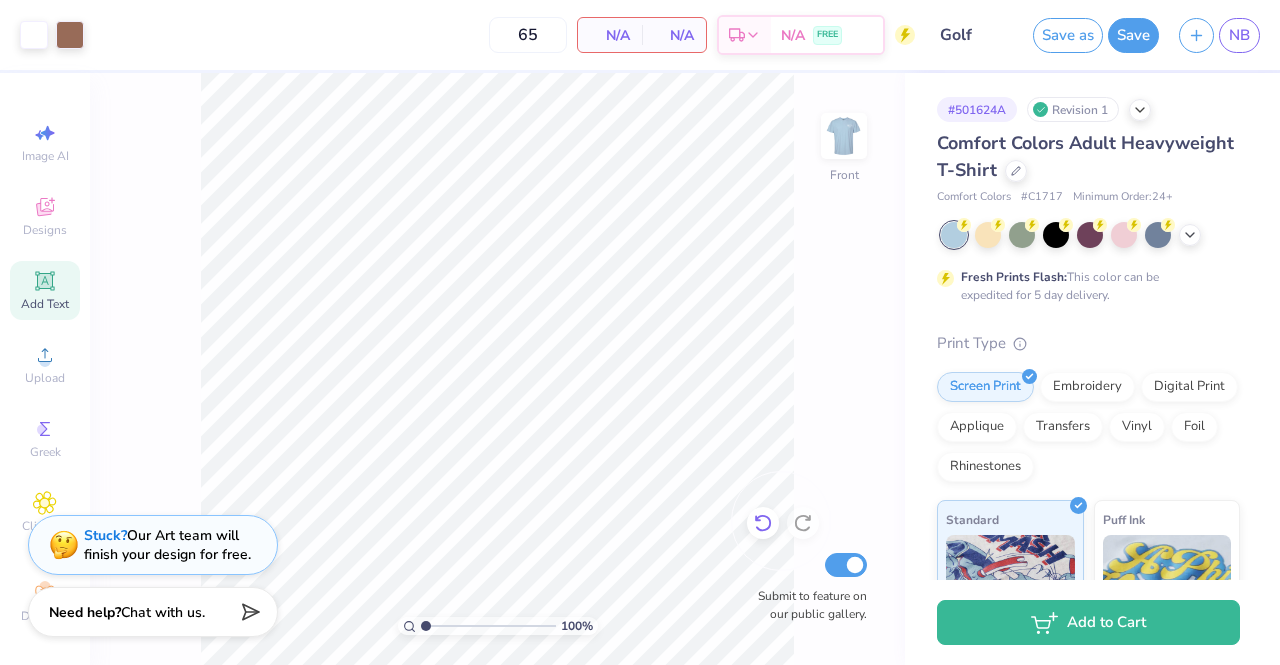 click 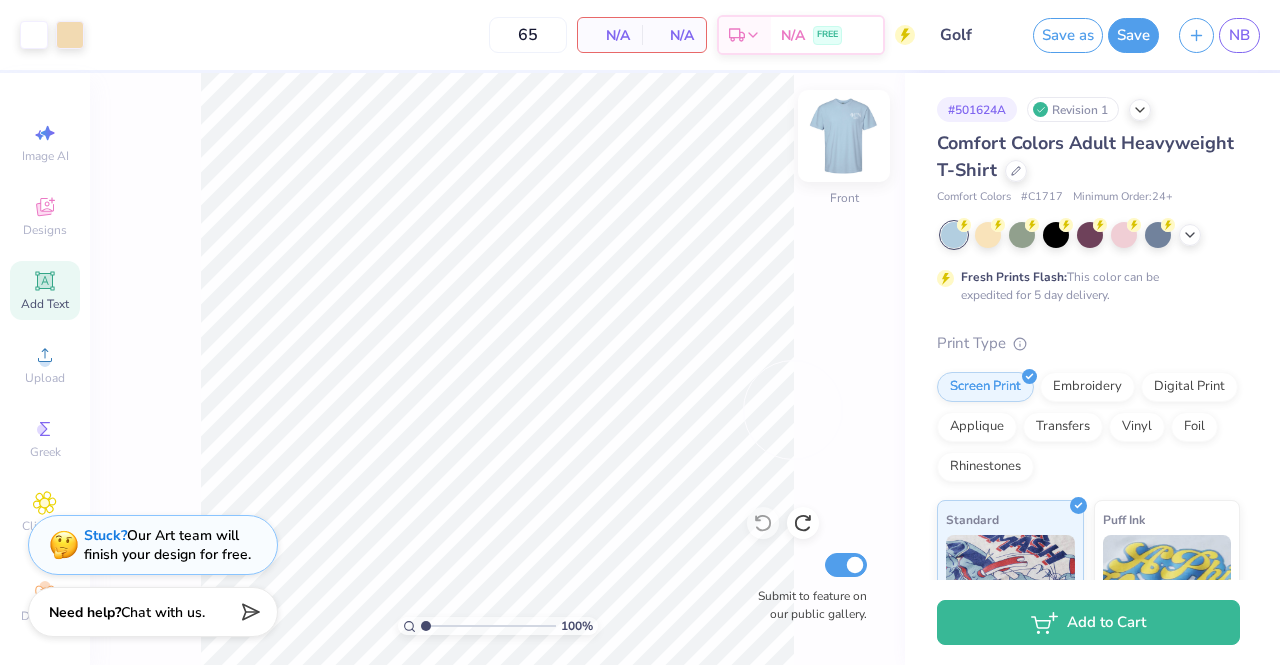 click at bounding box center [844, 136] 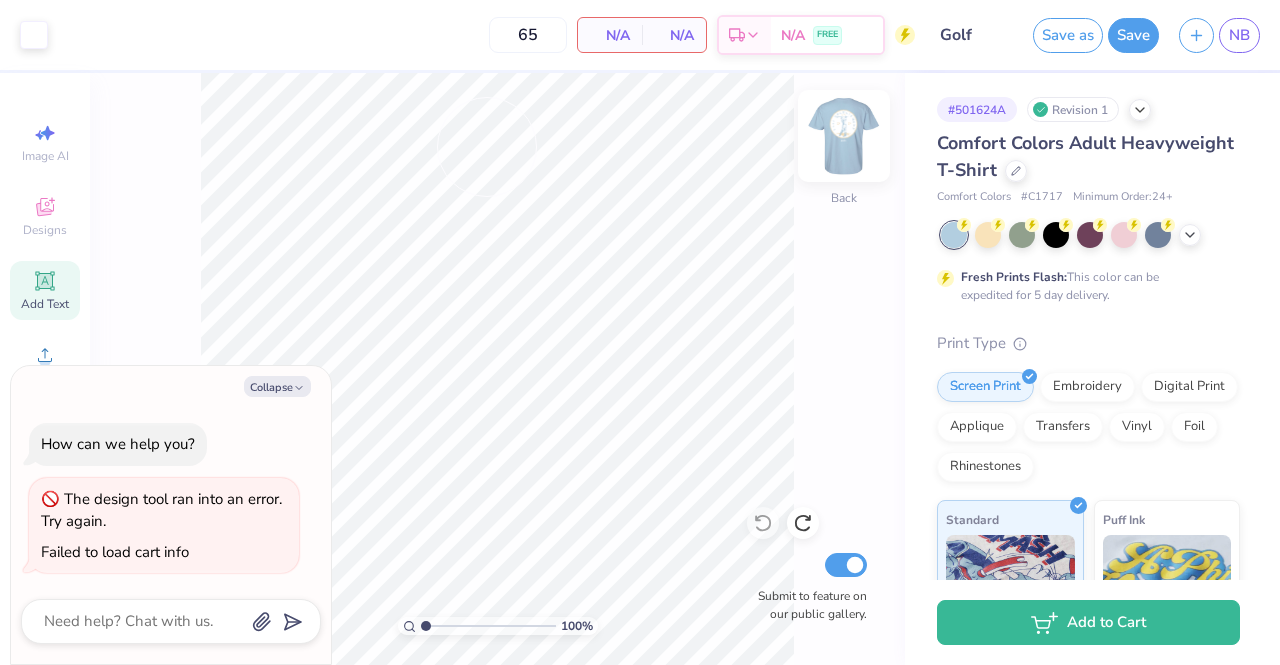 click at bounding box center (844, 136) 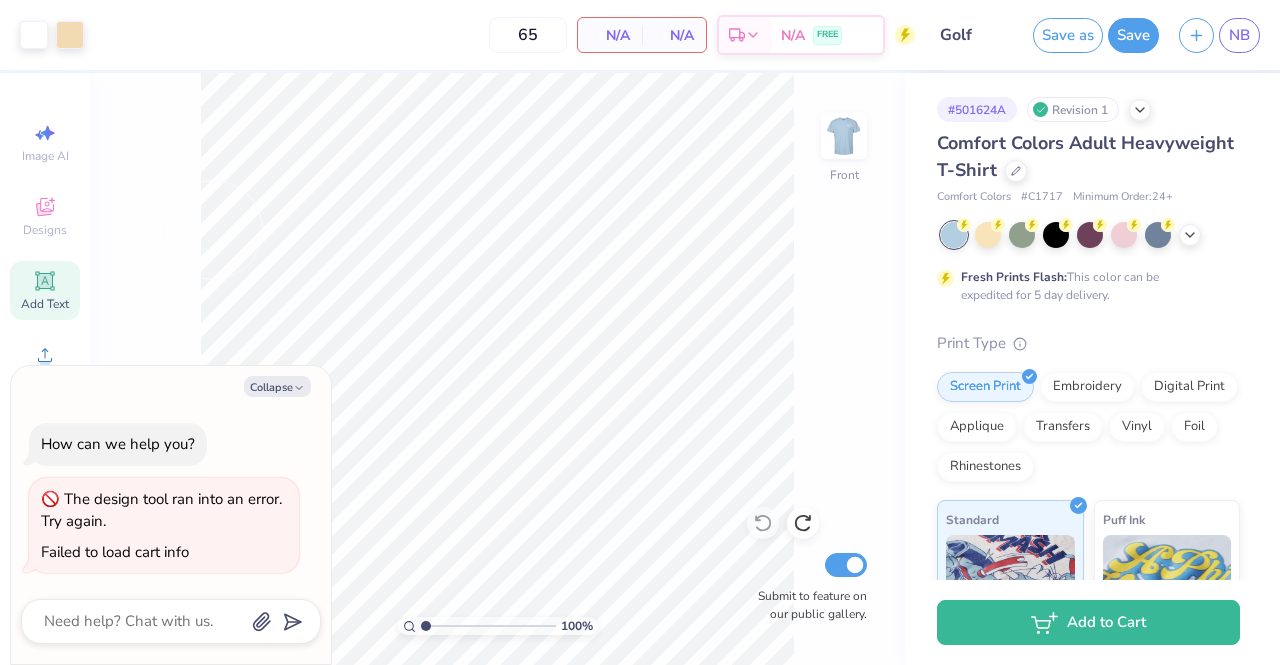 click on "100  % Front Submit to feature on our public gallery." at bounding box center (497, 369) 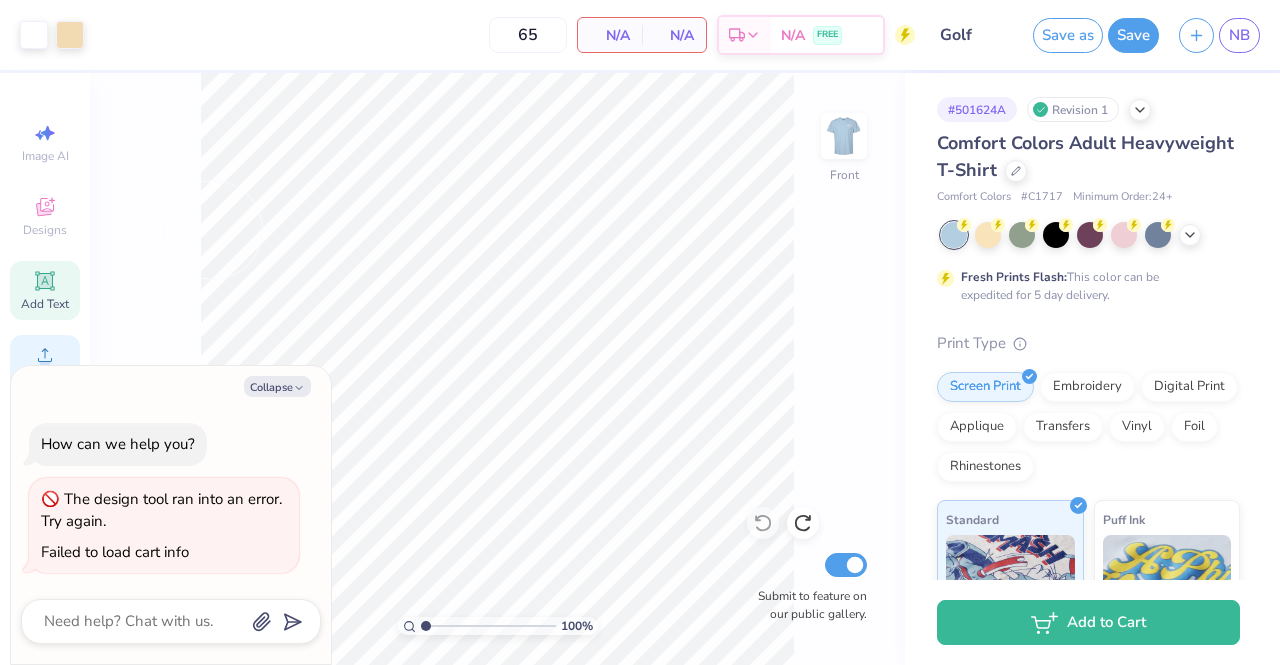 click on "Upload" at bounding box center (45, 364) 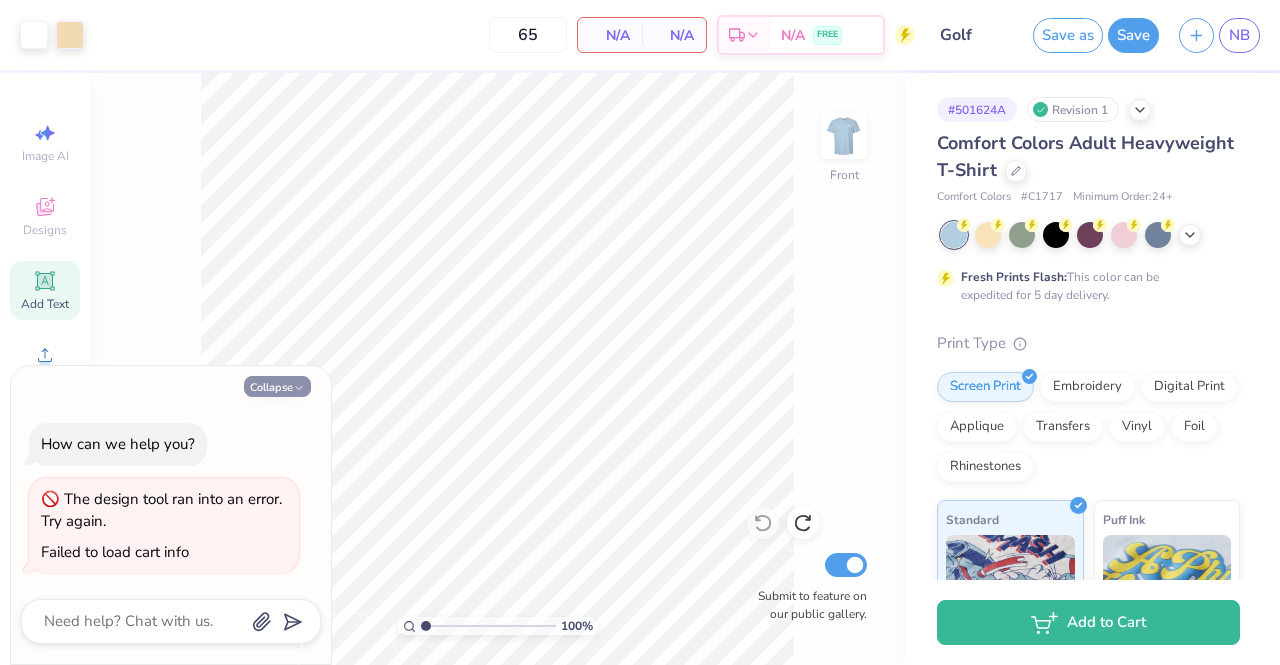 click on "Collapse" at bounding box center (277, 386) 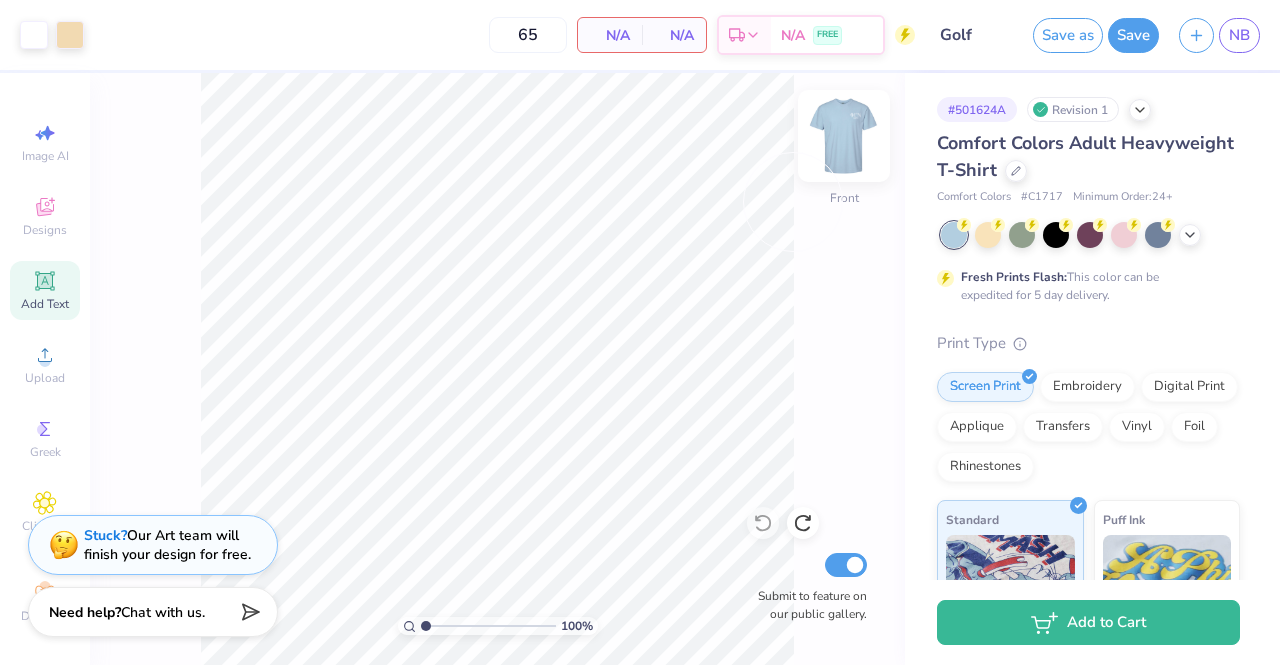 click at bounding box center [844, 136] 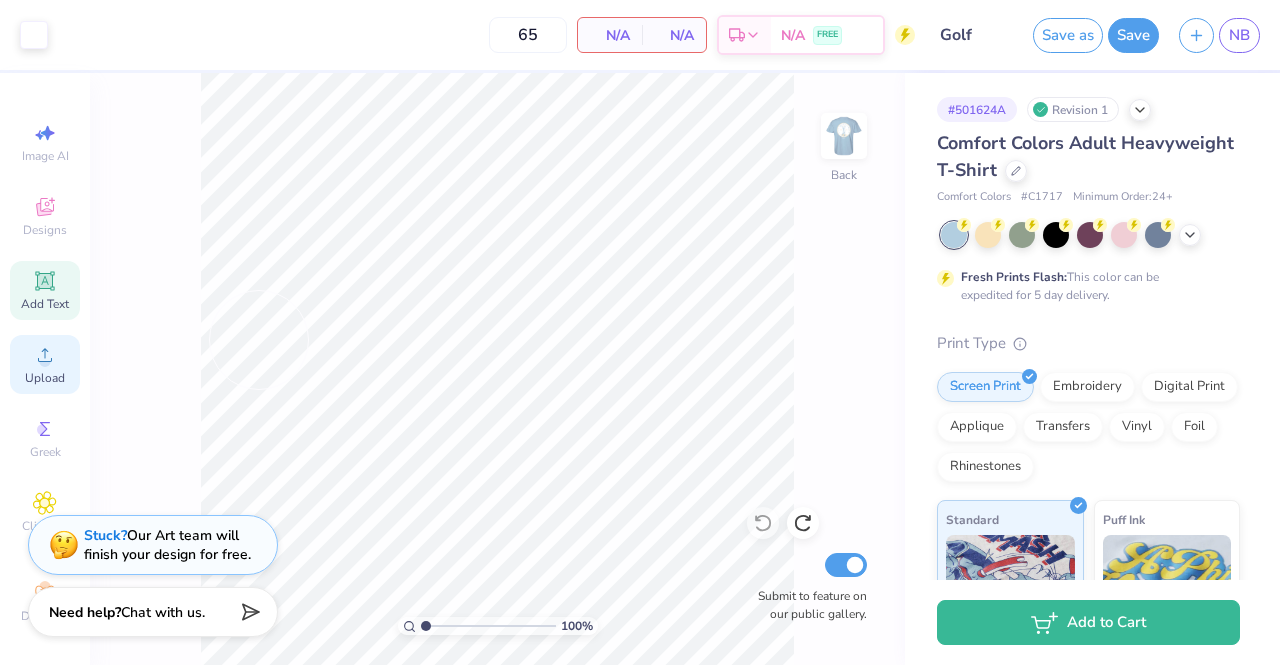 click 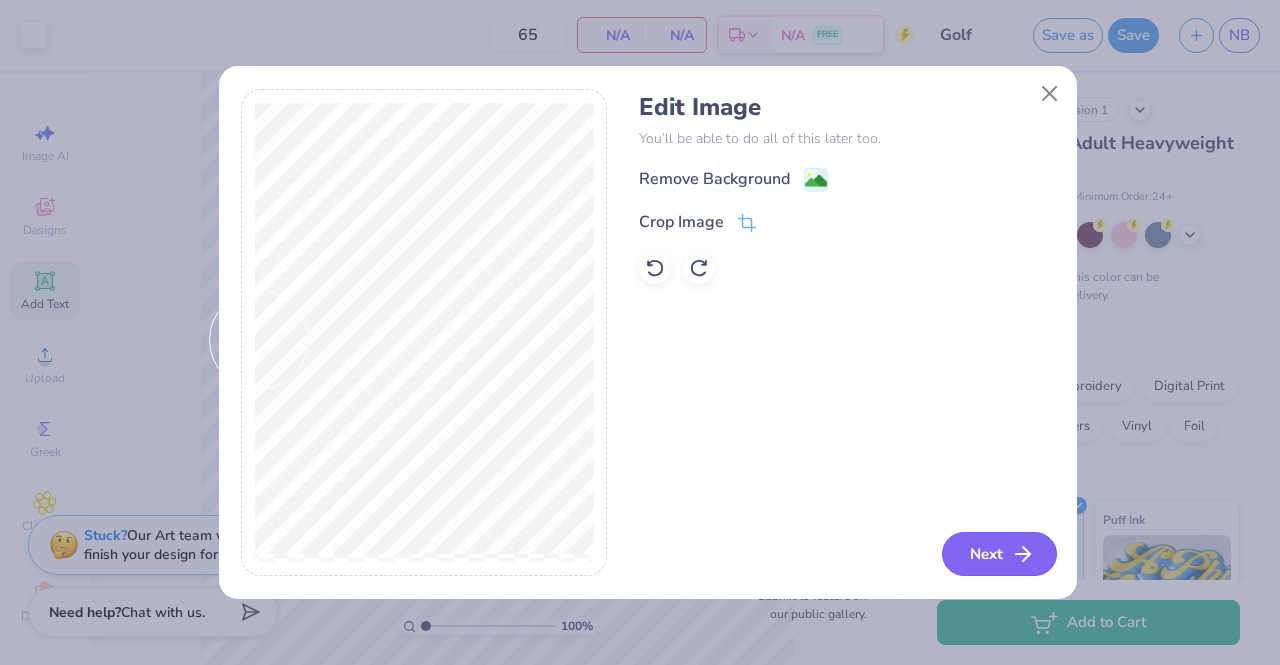 click on "Next" at bounding box center [999, 554] 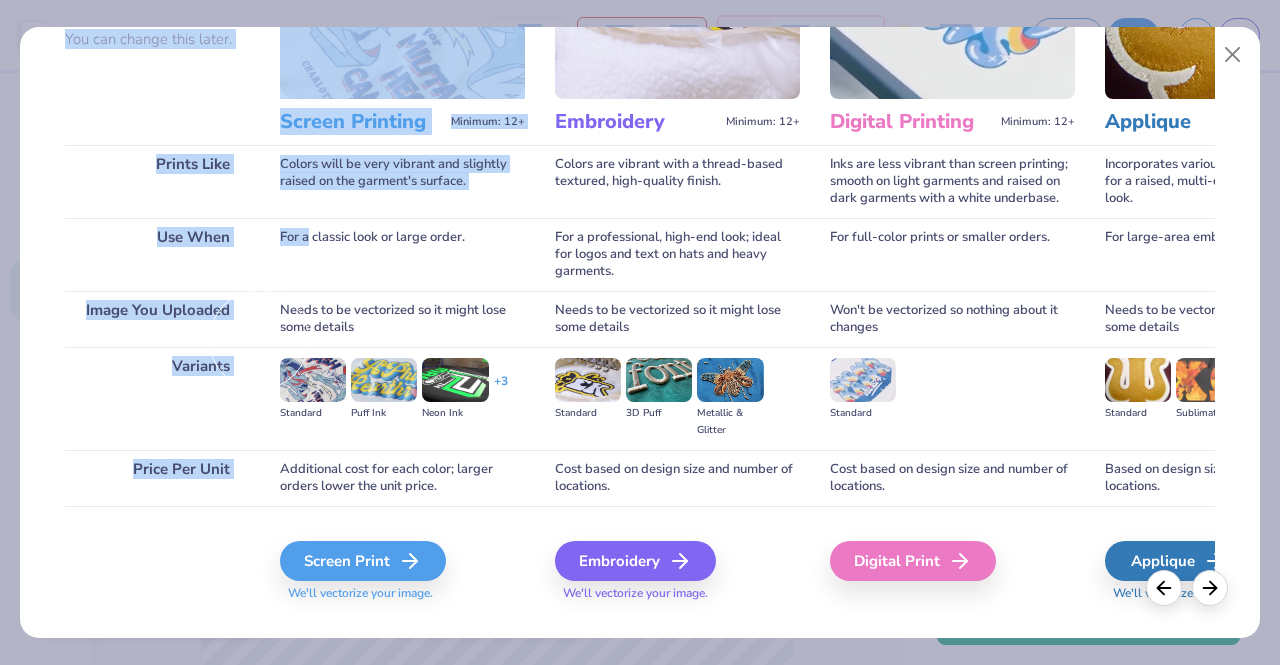 scroll, scrollTop: 232, scrollLeft: 0, axis: vertical 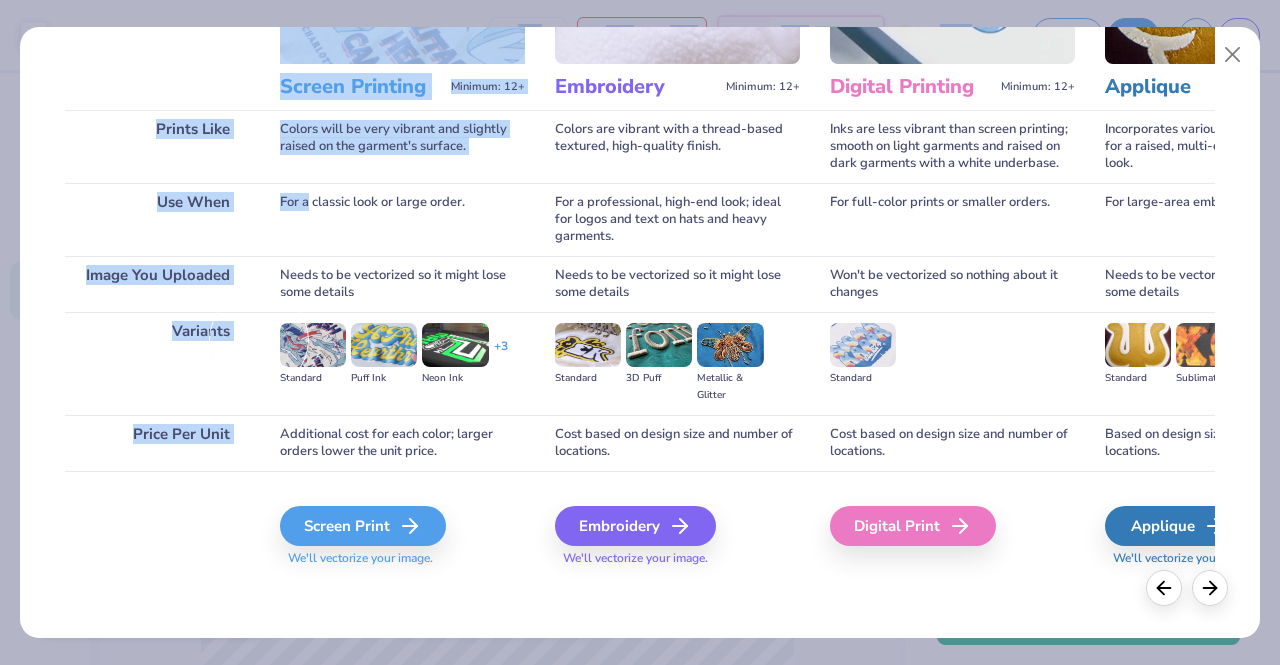 drag, startPoint x: 308, startPoint y: 417, endPoint x: 354, endPoint y: 698, distance: 284.74023 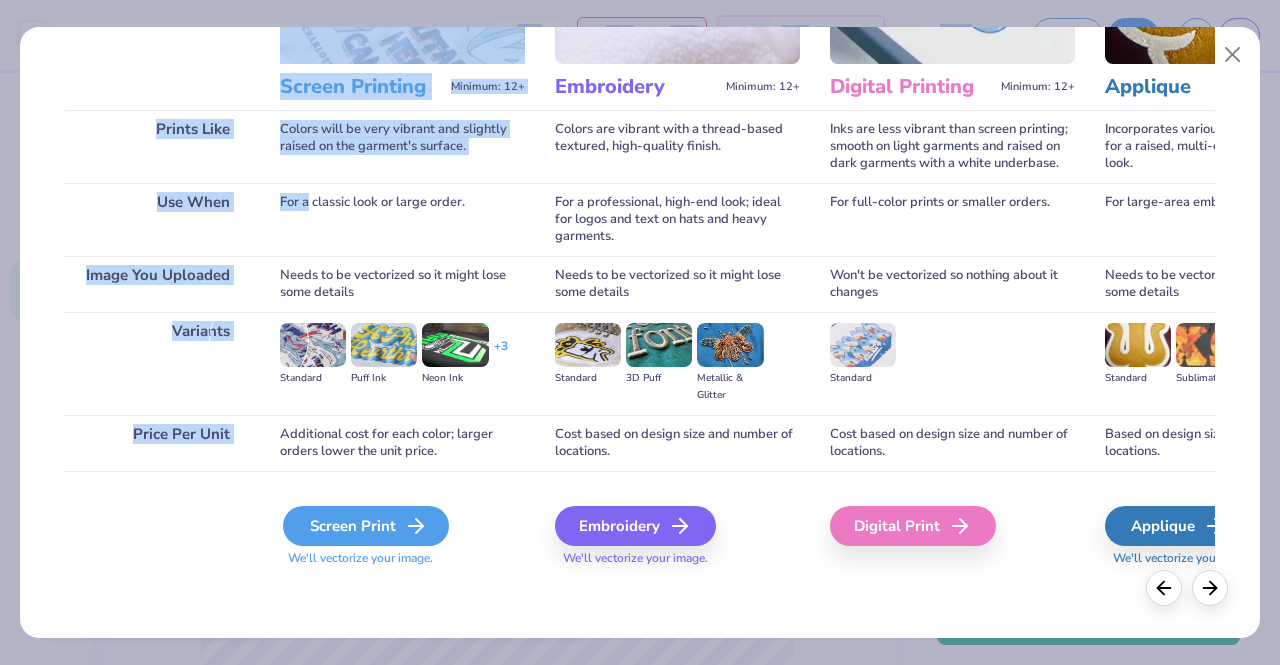 click on "Screen Print" at bounding box center [366, 526] 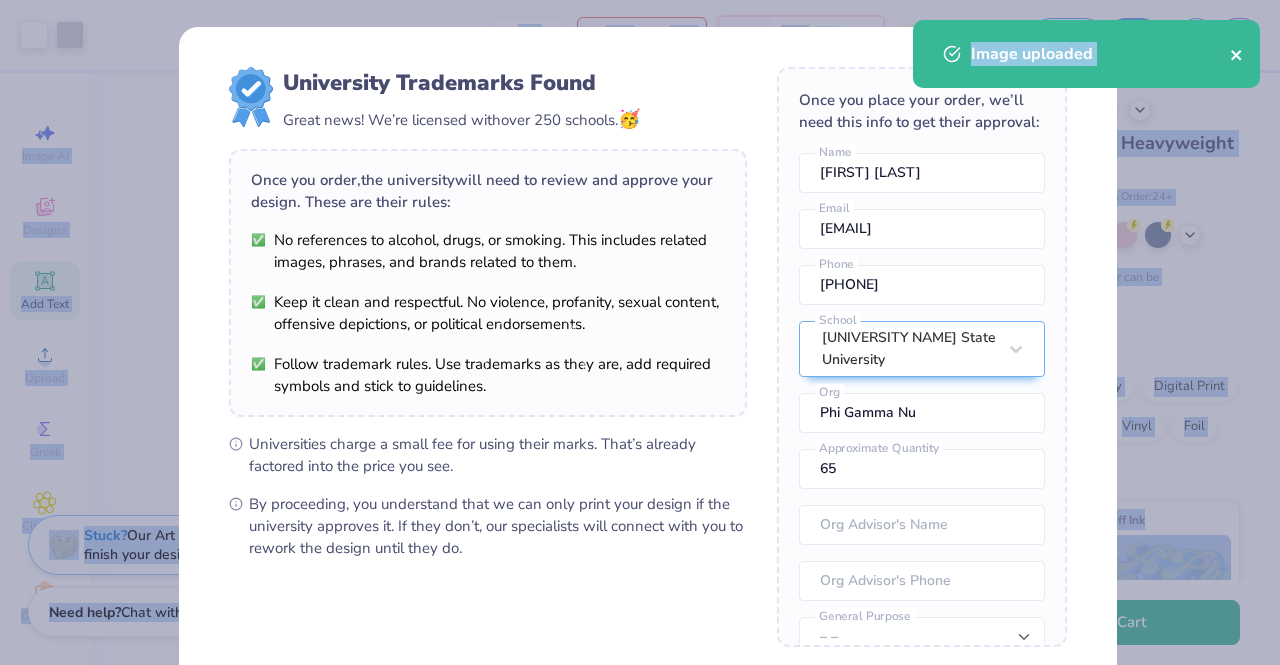 click 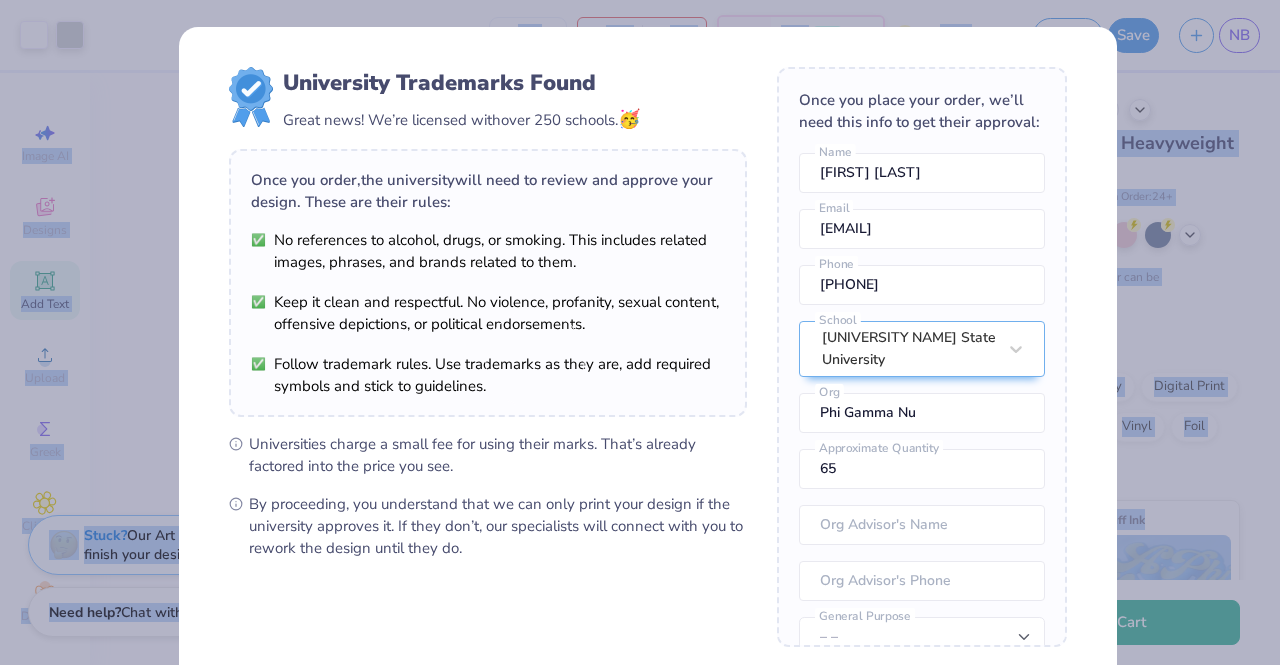 scroll, scrollTop: 89, scrollLeft: 0, axis: vertical 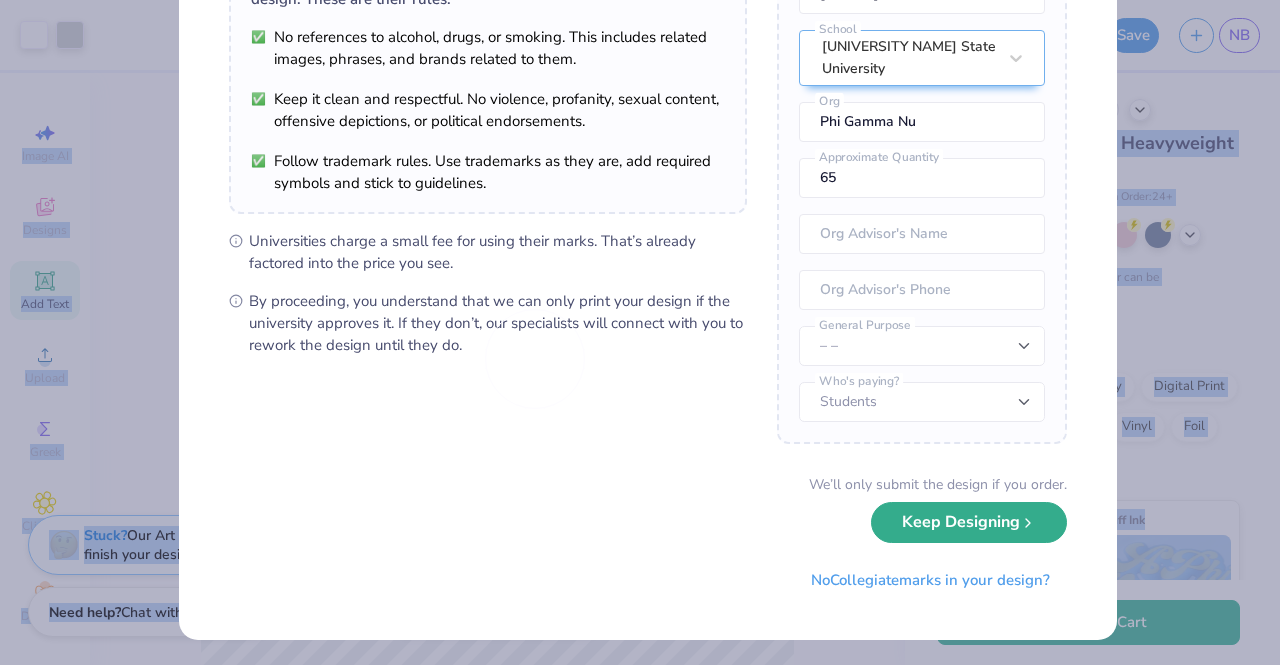 click on "Keep Designing" at bounding box center (969, 522) 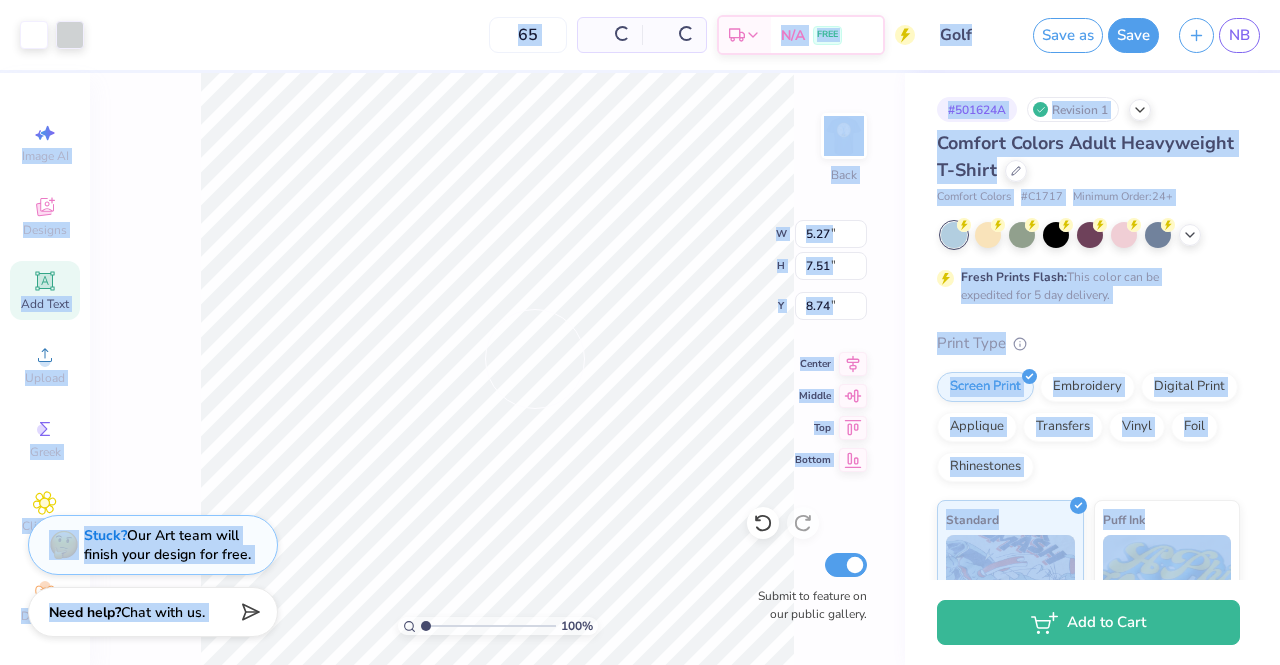 scroll, scrollTop: 0, scrollLeft: 0, axis: both 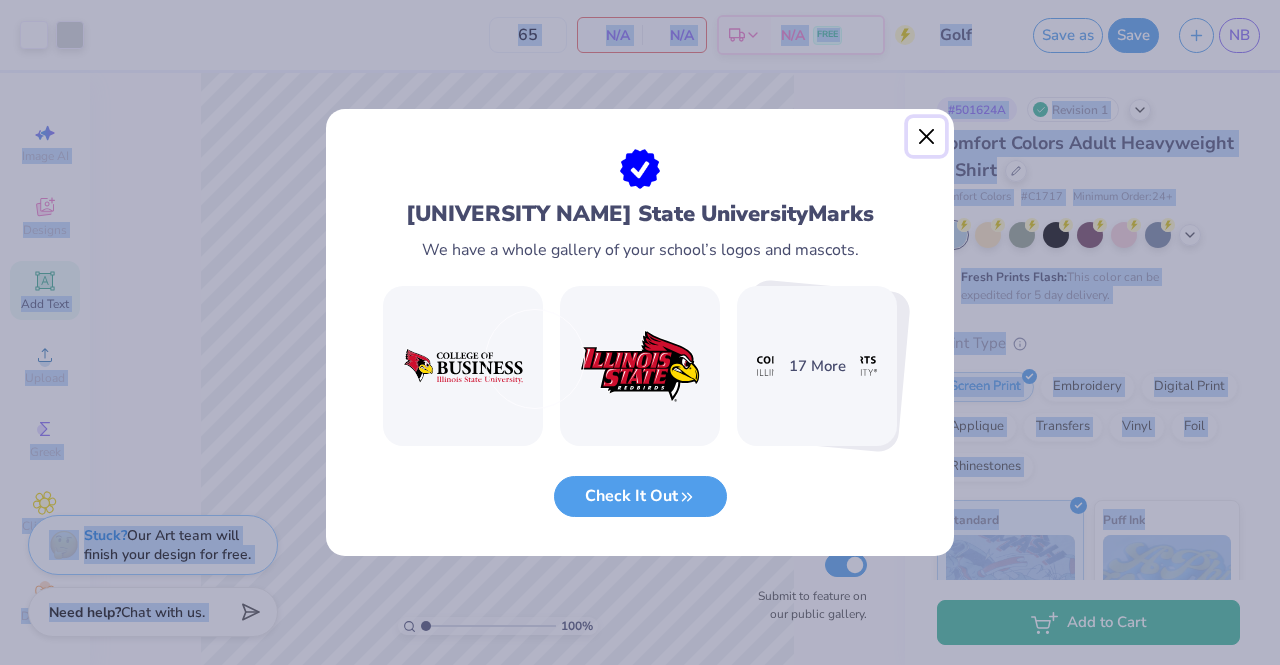 click at bounding box center [927, 137] 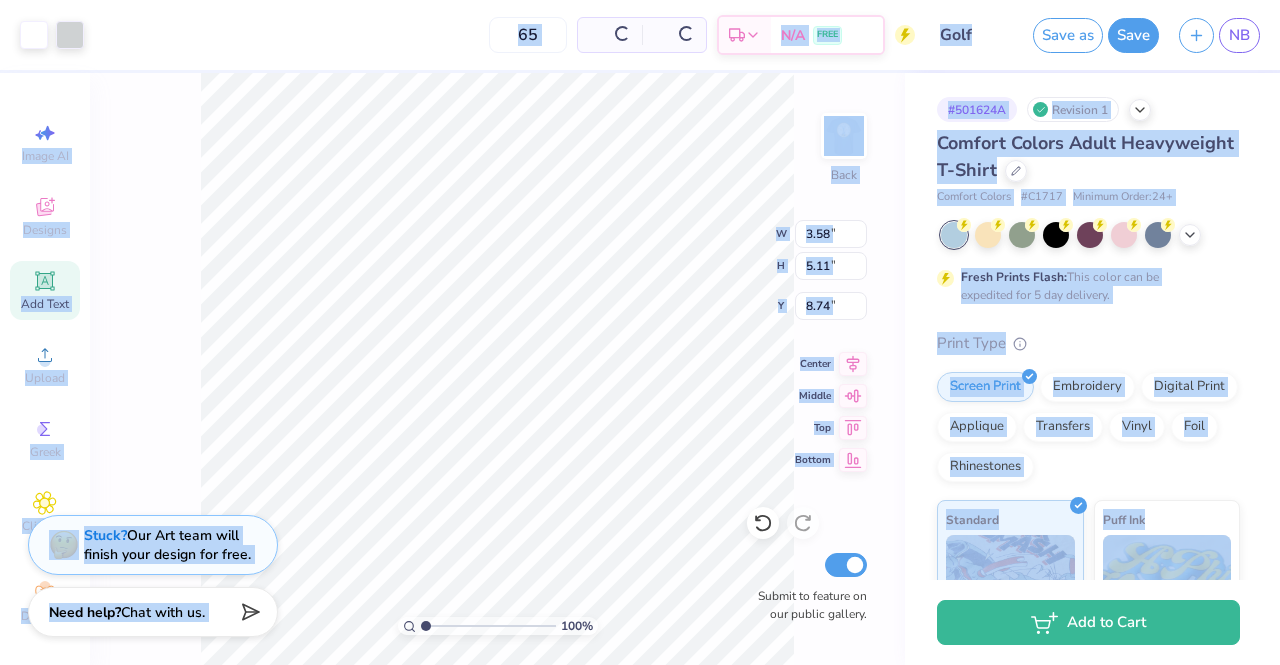 type on "3.58" 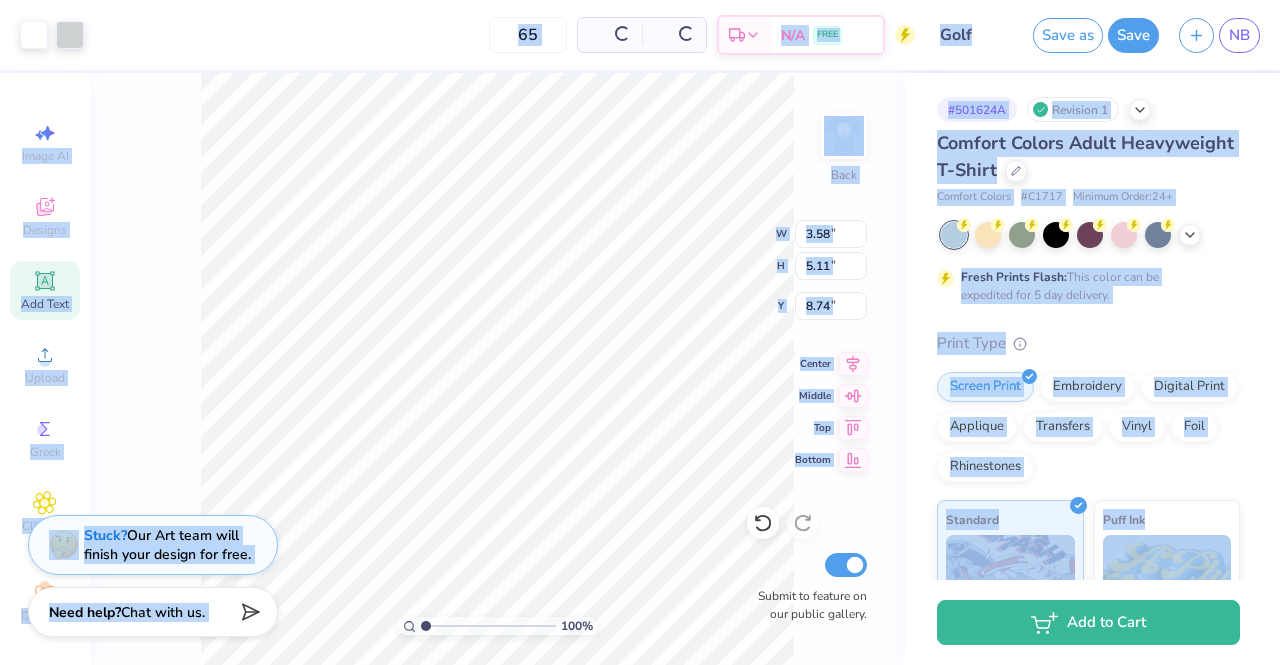 type on "5.11" 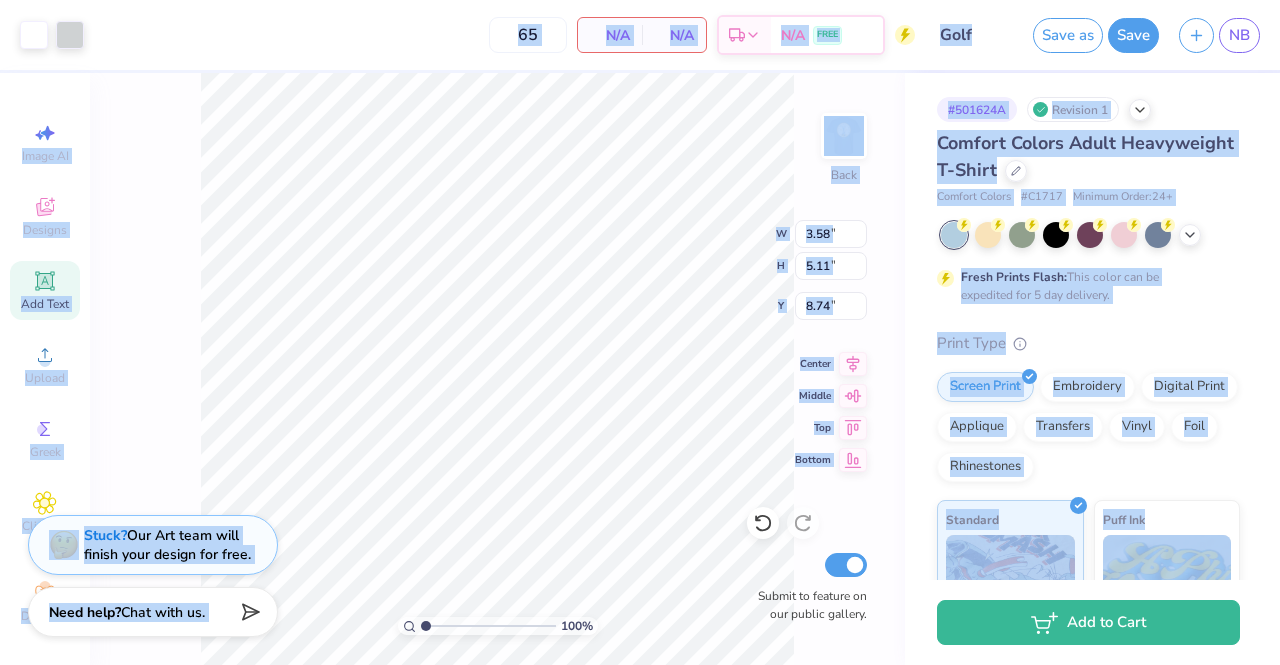 type on "1.58" 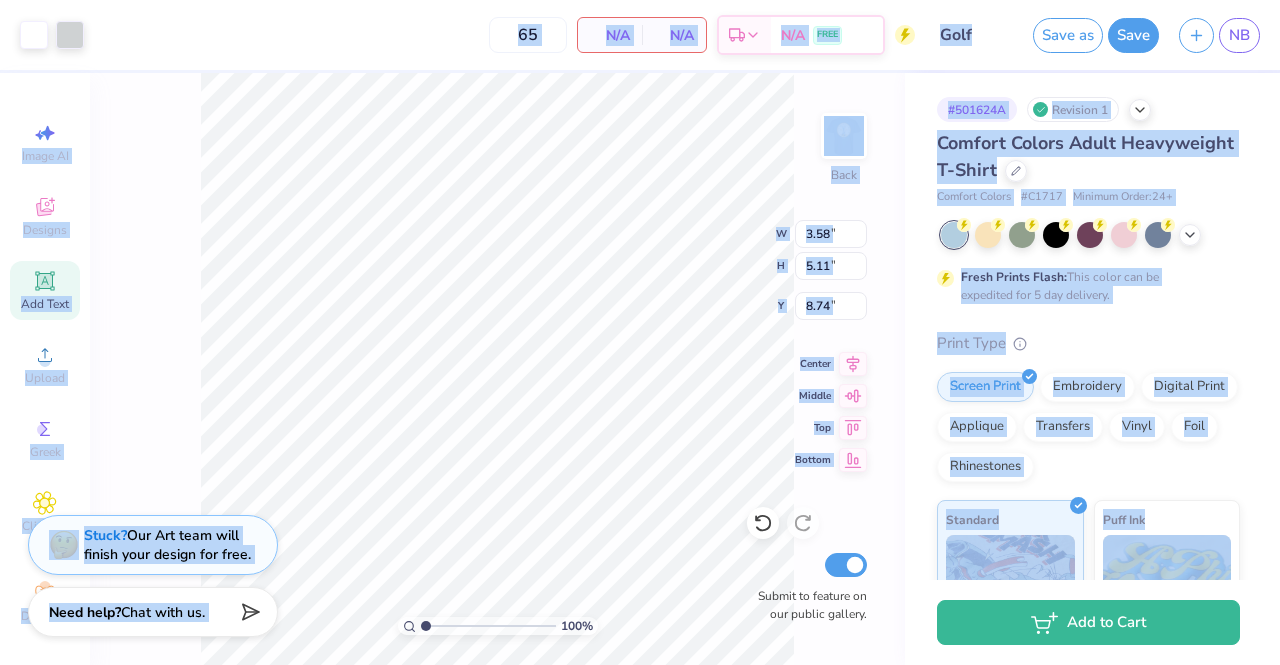 type on "2.26" 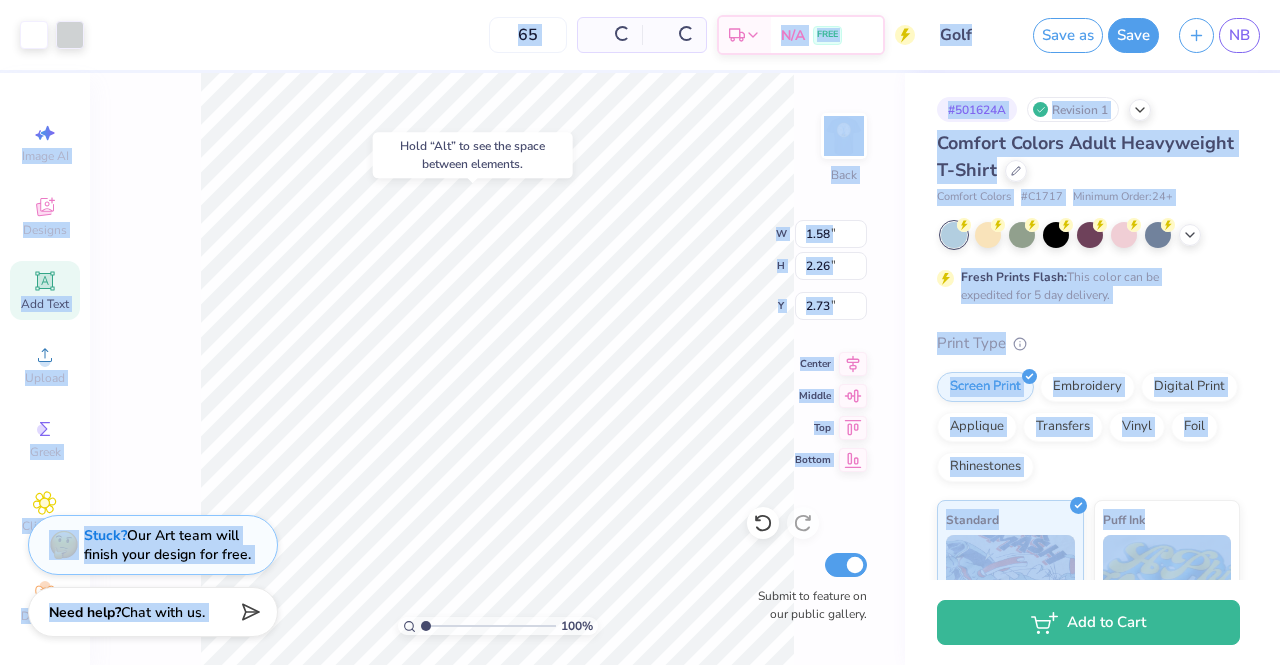 type on "2.73" 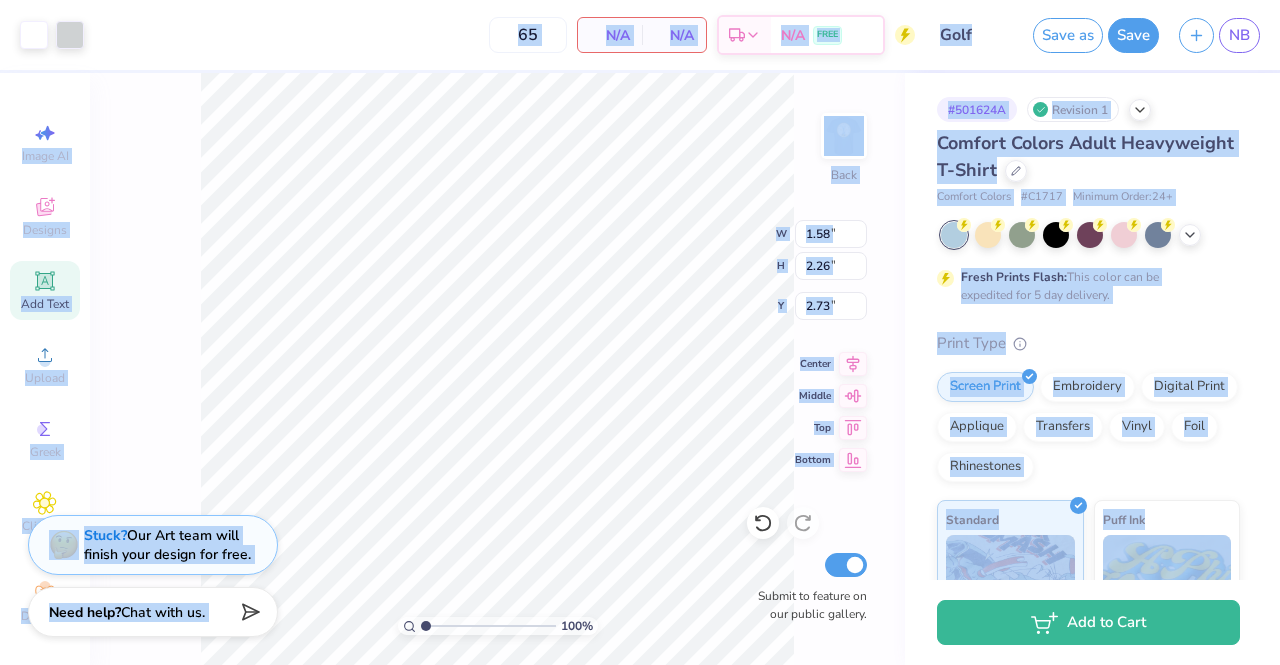 type on "2.39" 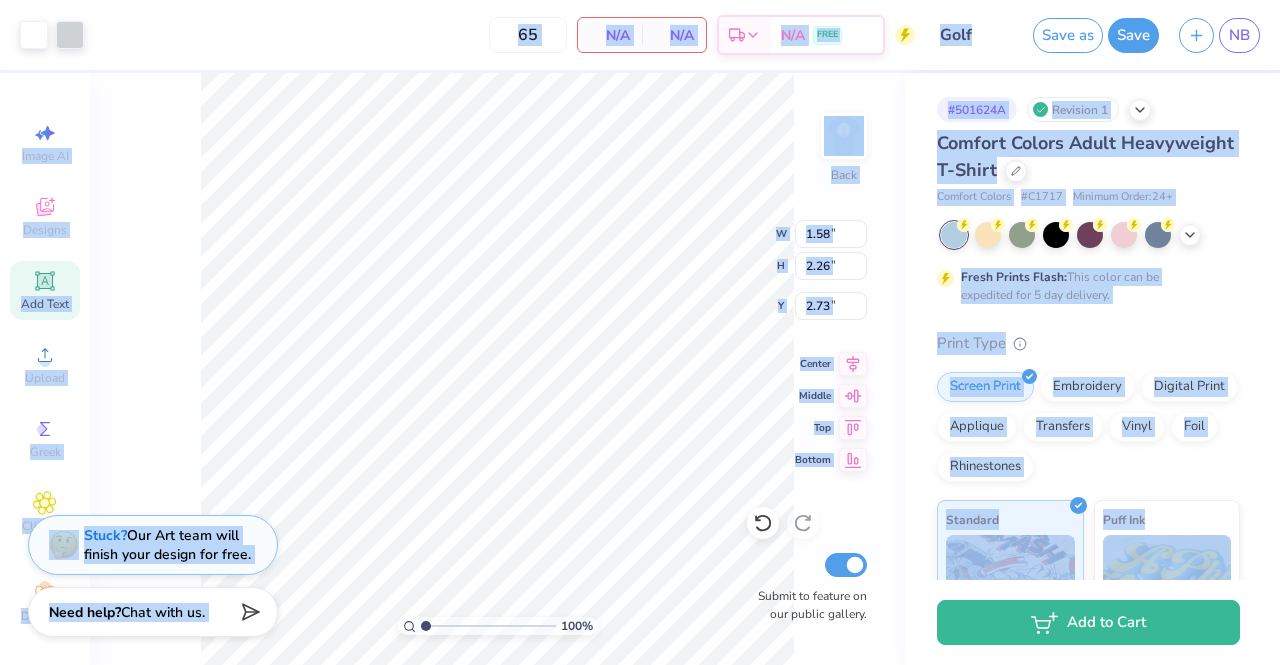 type on "3.41" 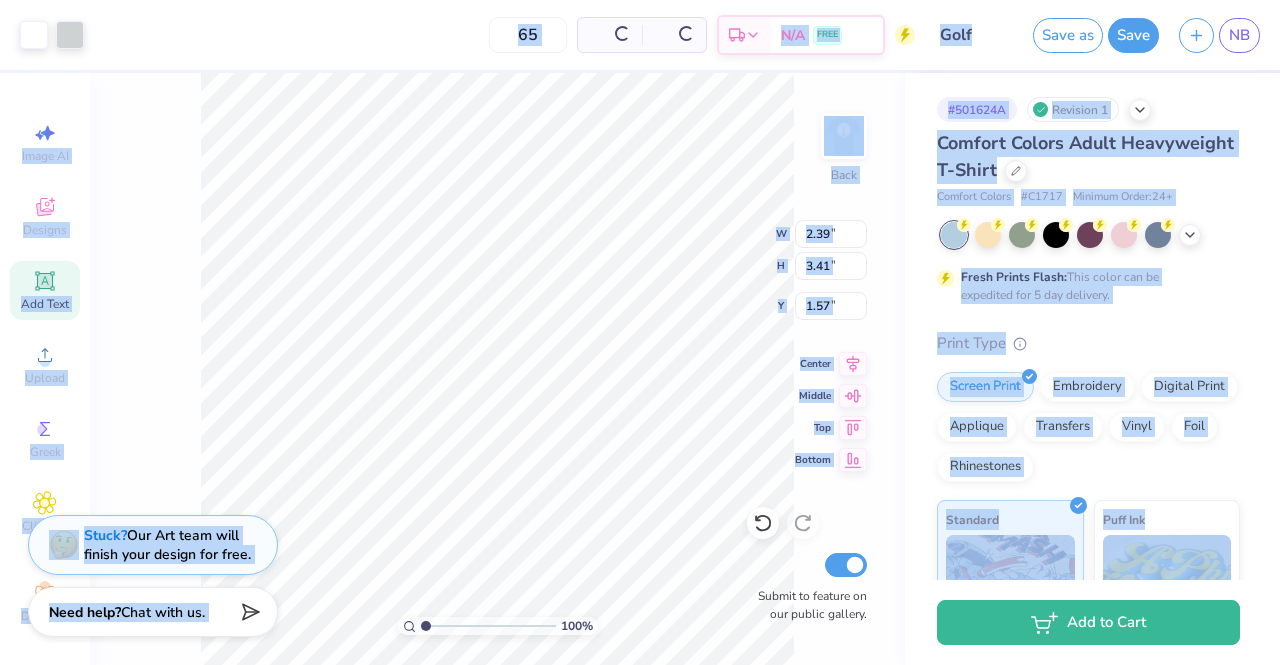 type on "1.67" 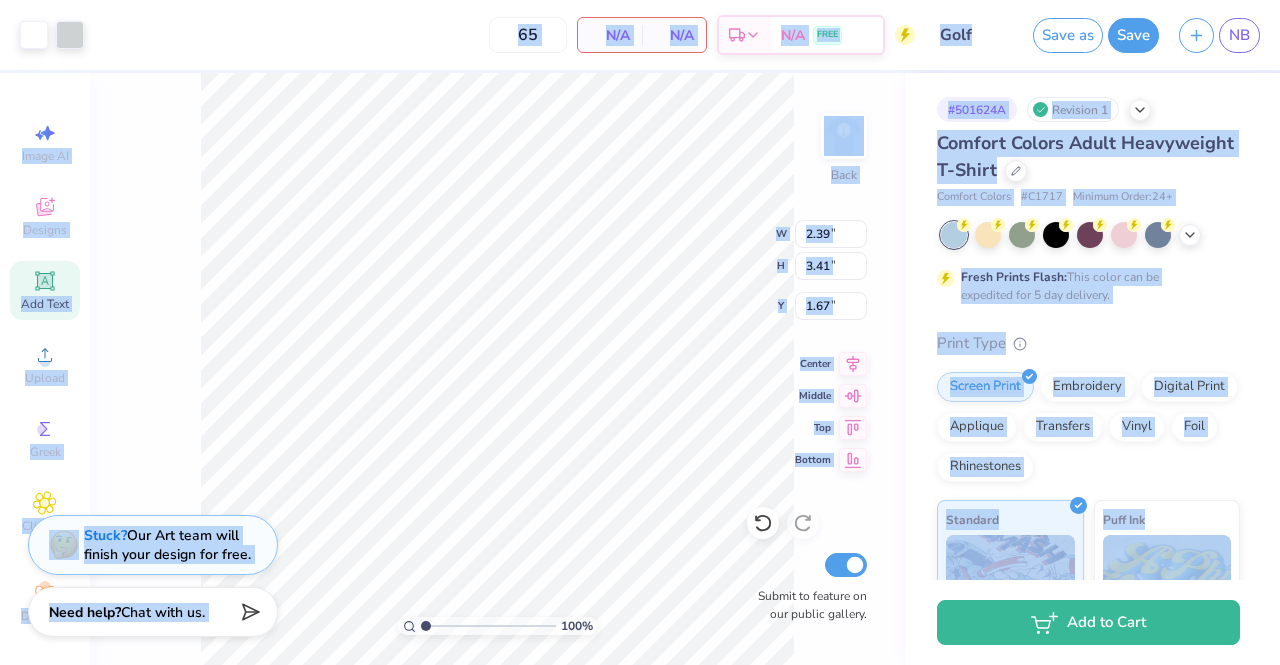 type on "1.95" 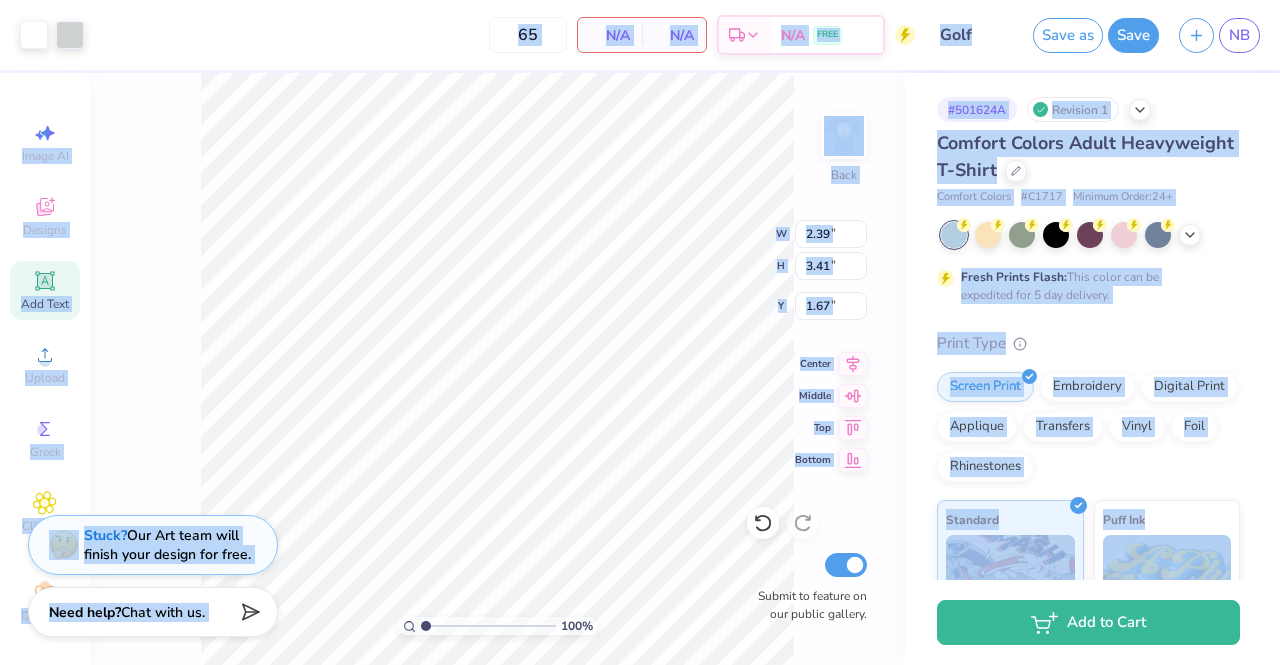 type on "2.78" 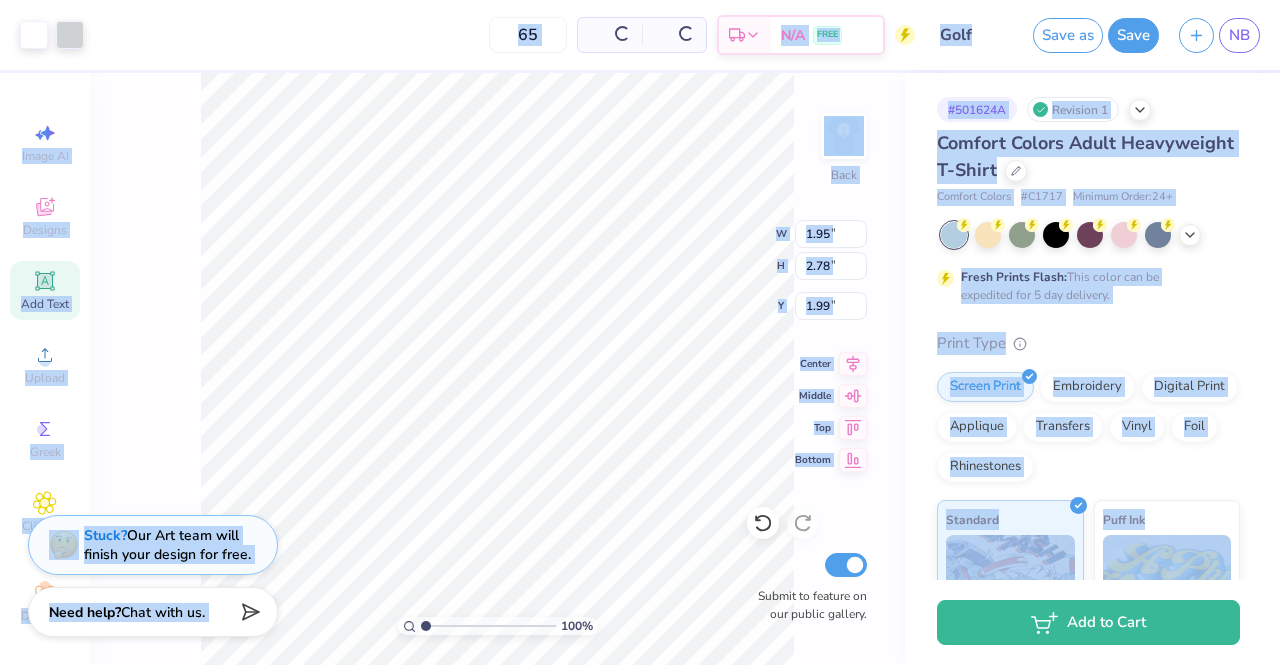 type on "1.99" 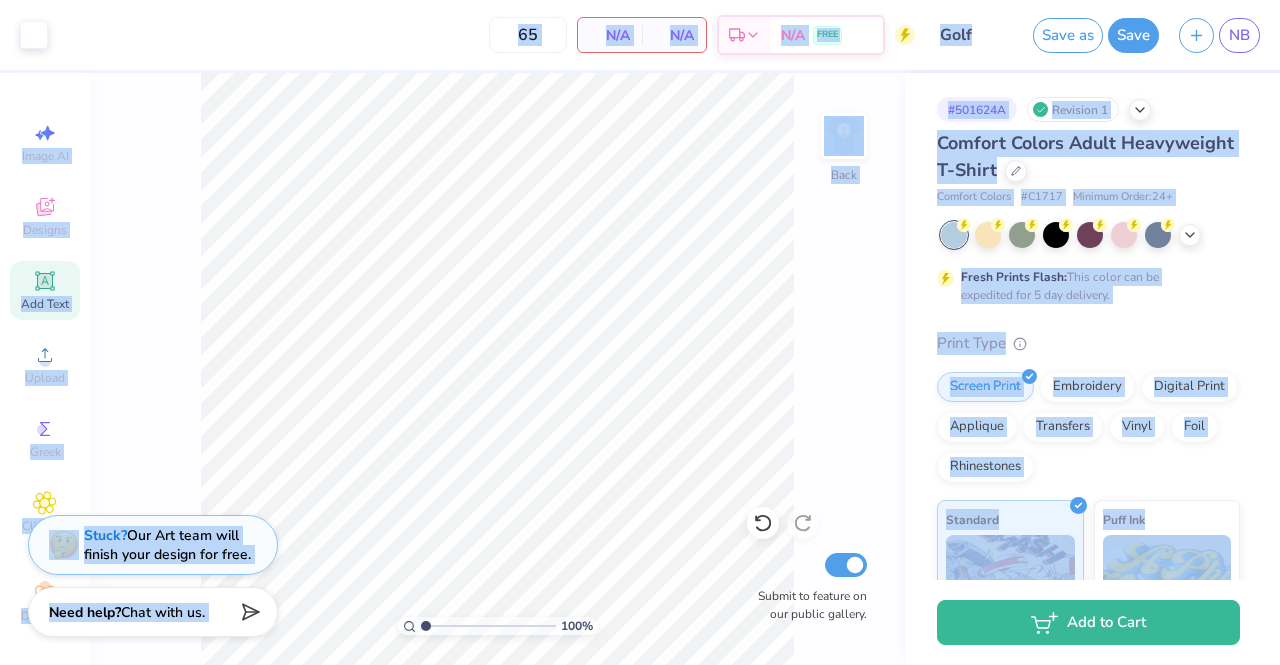 click on "100  % Back Submit to feature on our public gallery." at bounding box center (497, 369) 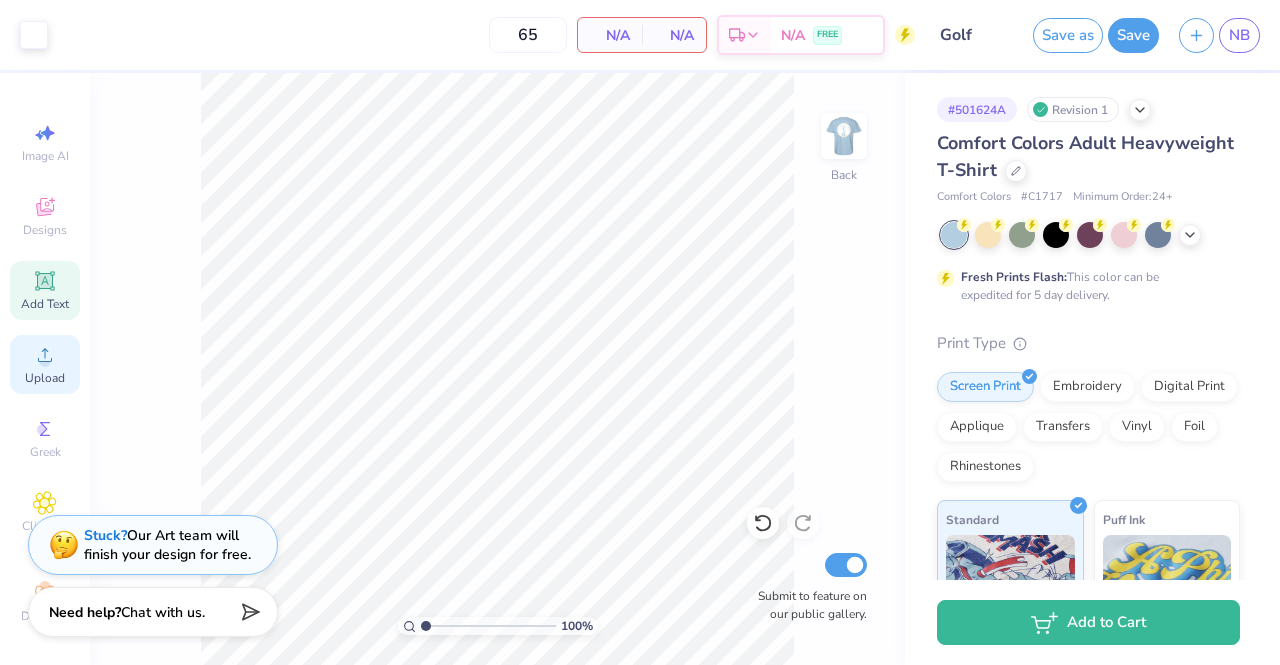click 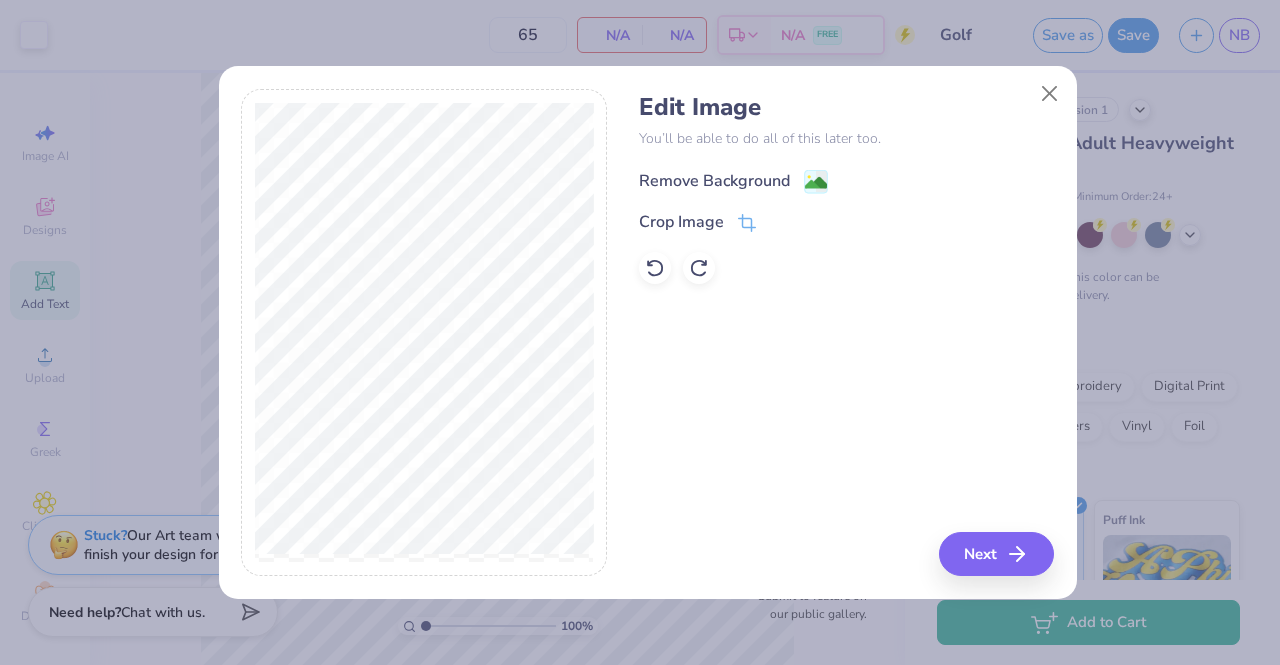 click on "Remove Background" at bounding box center [714, 181] 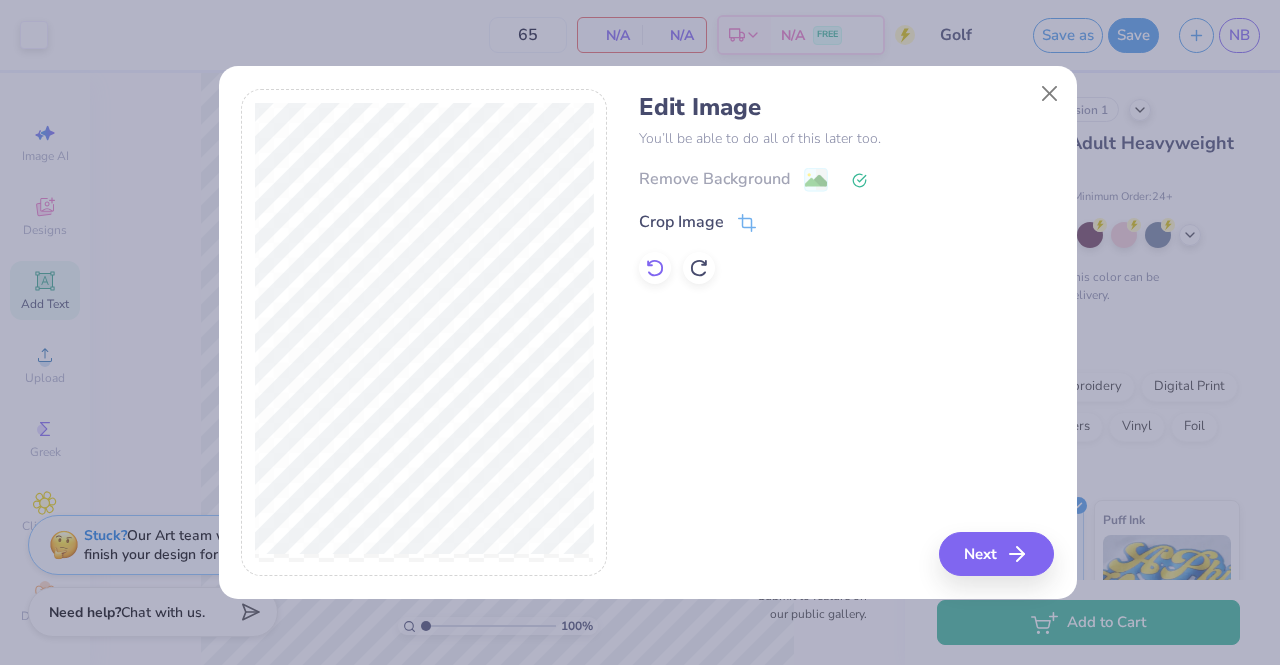 click 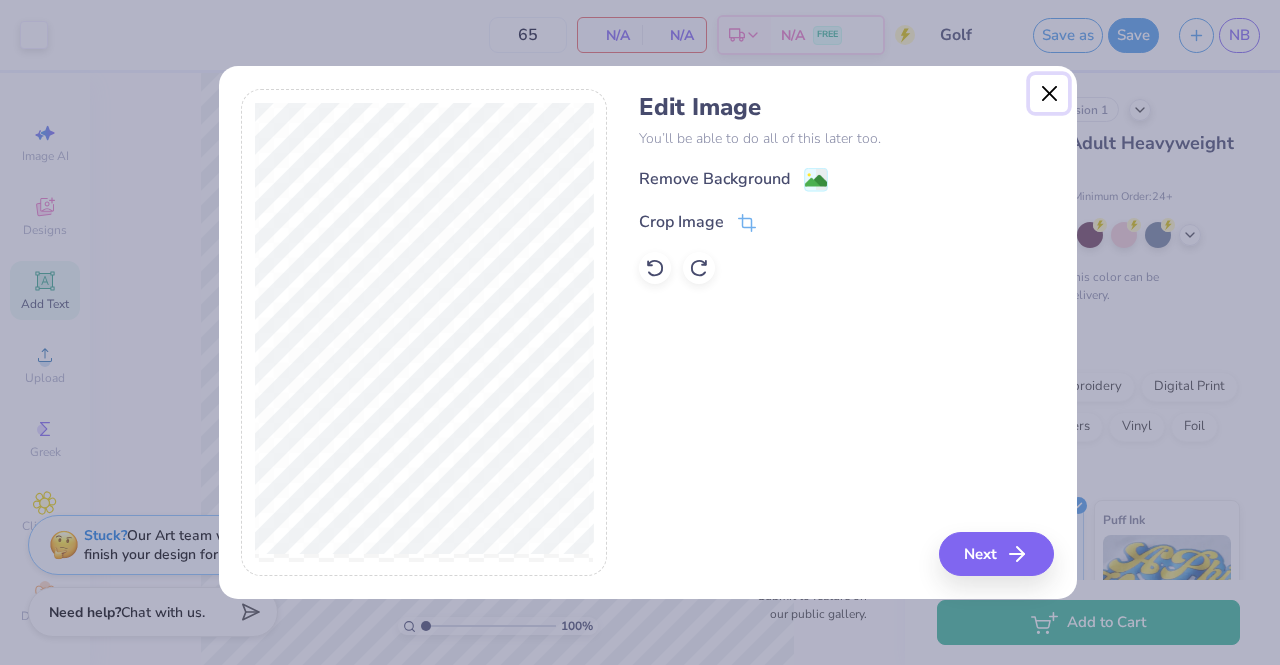 click at bounding box center (1049, 94) 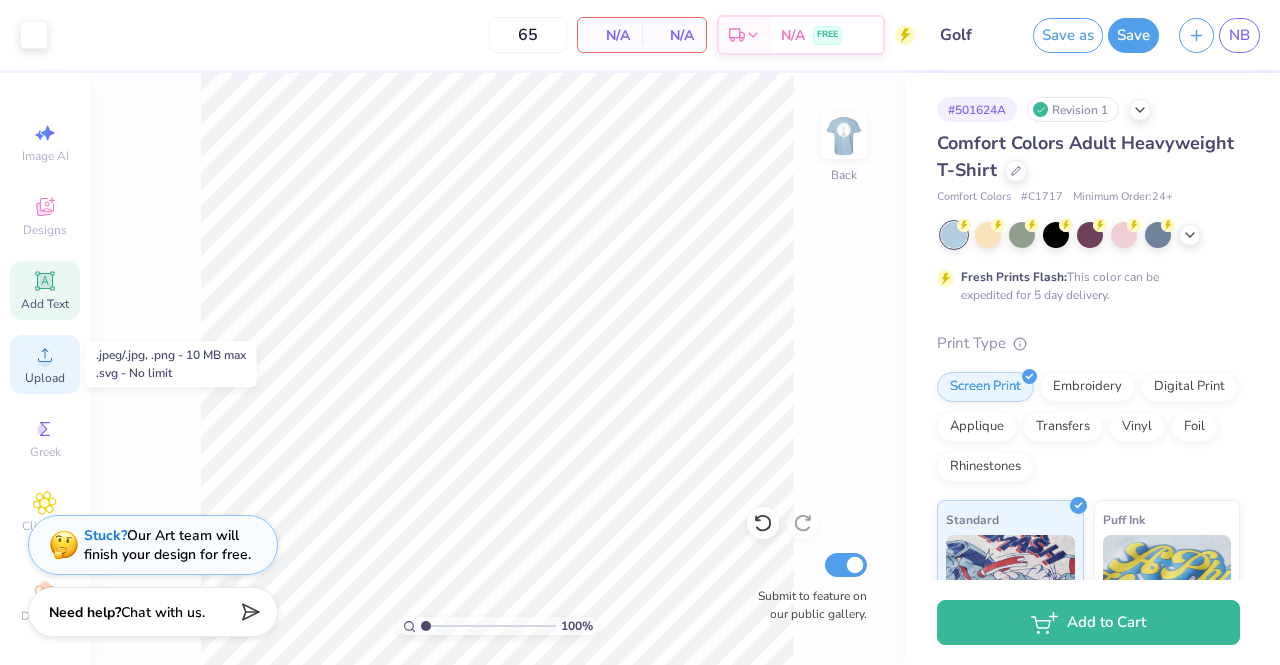 click 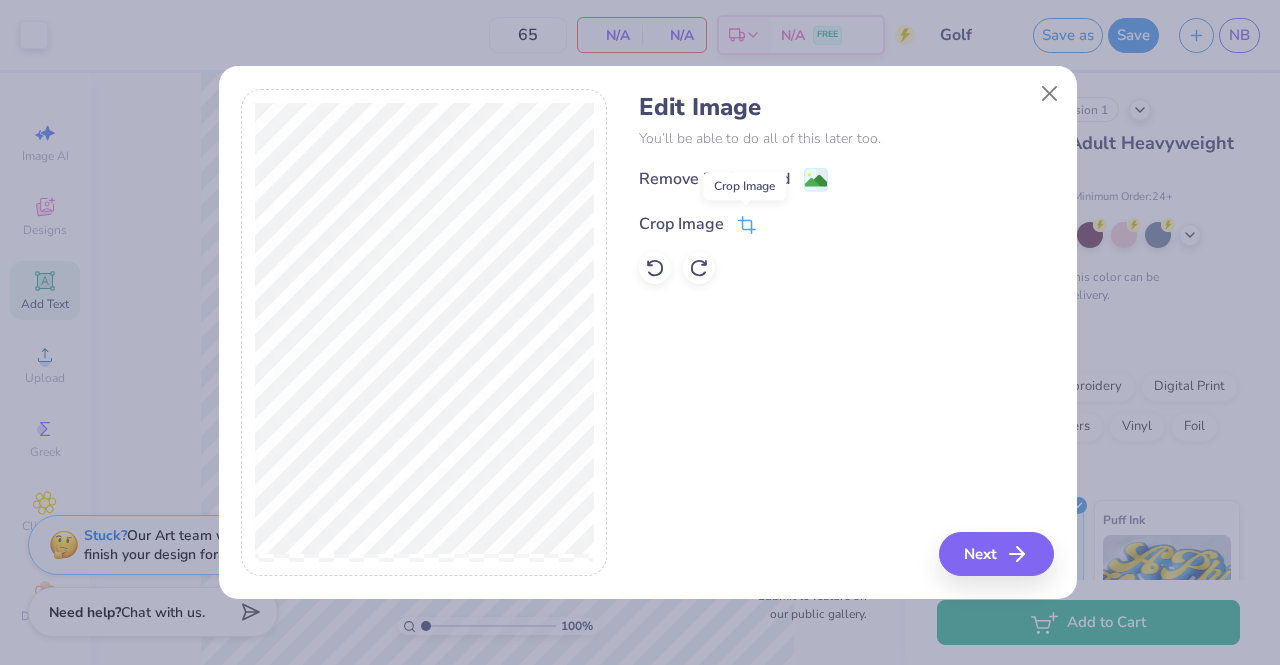 click 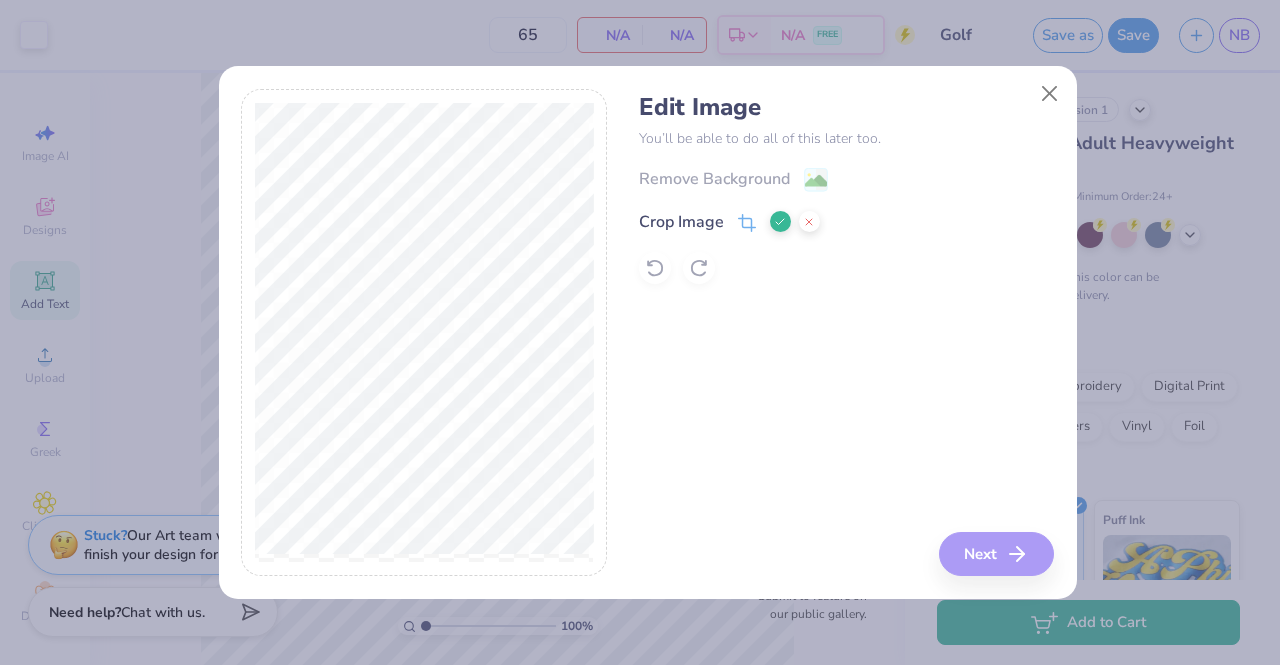 click on "Edit Image You’ll be able to do all of this later too. Remove Background Crop Image Next" at bounding box center (647, 333) 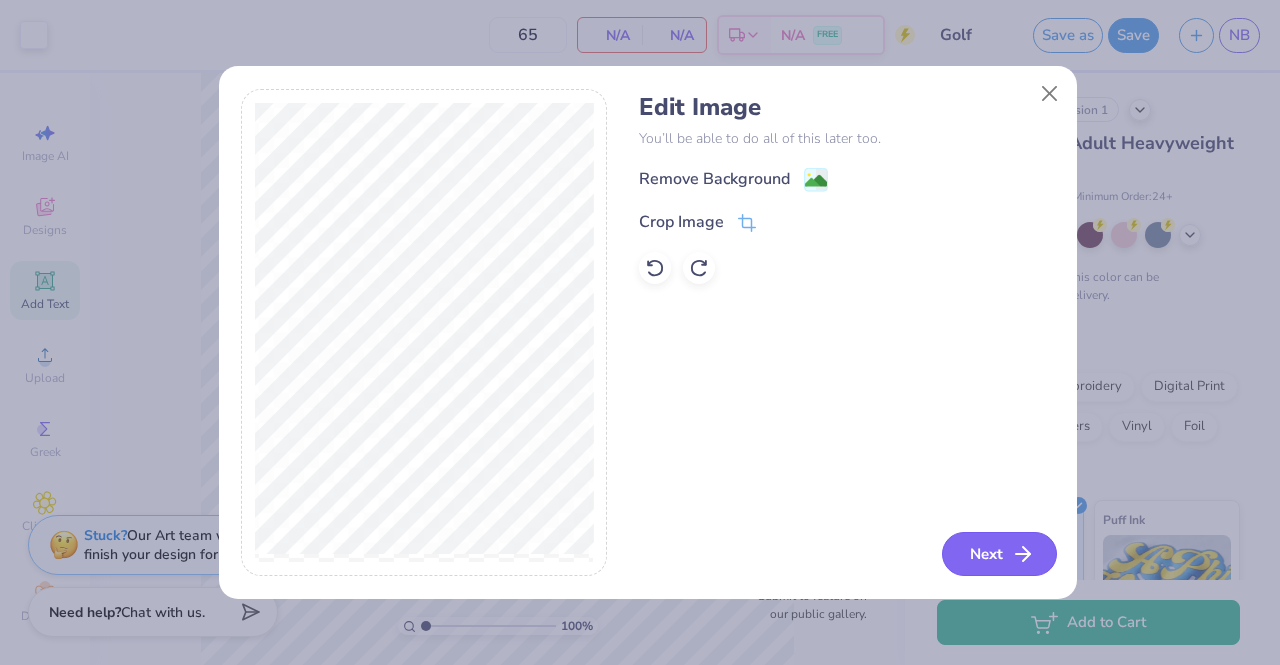 click on "Next" at bounding box center (999, 554) 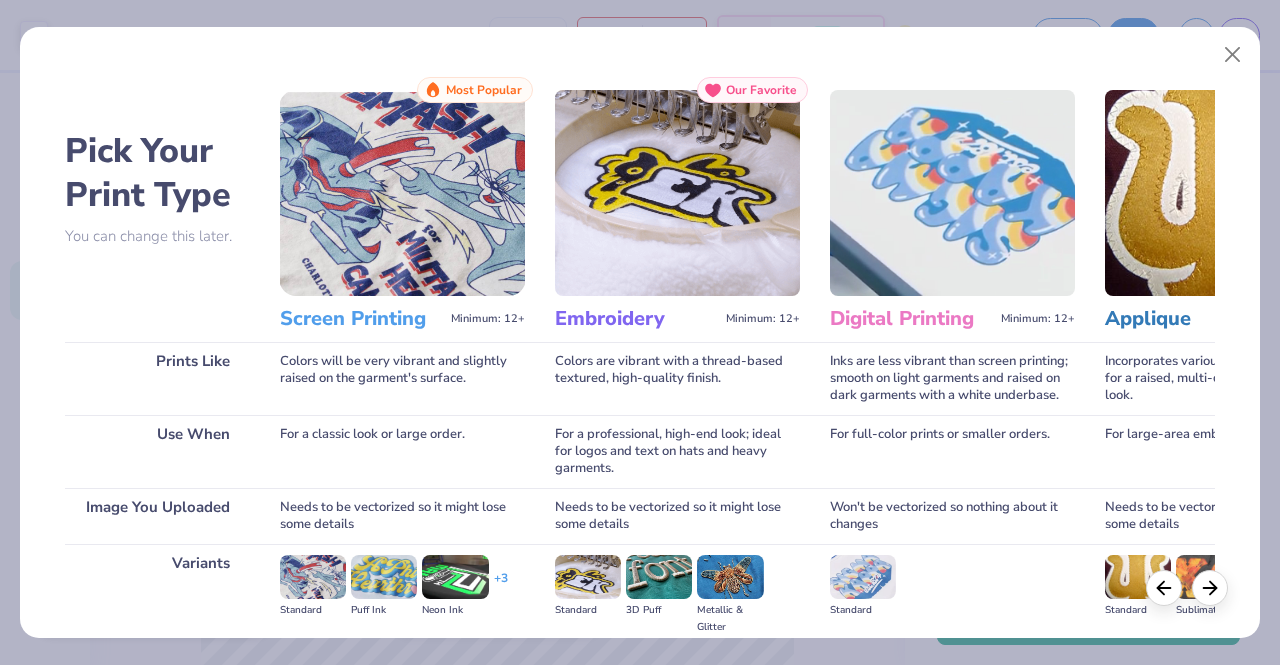 click on "Colors are vibrant with a thread-based textured, high-quality finish." at bounding box center (677, 378) 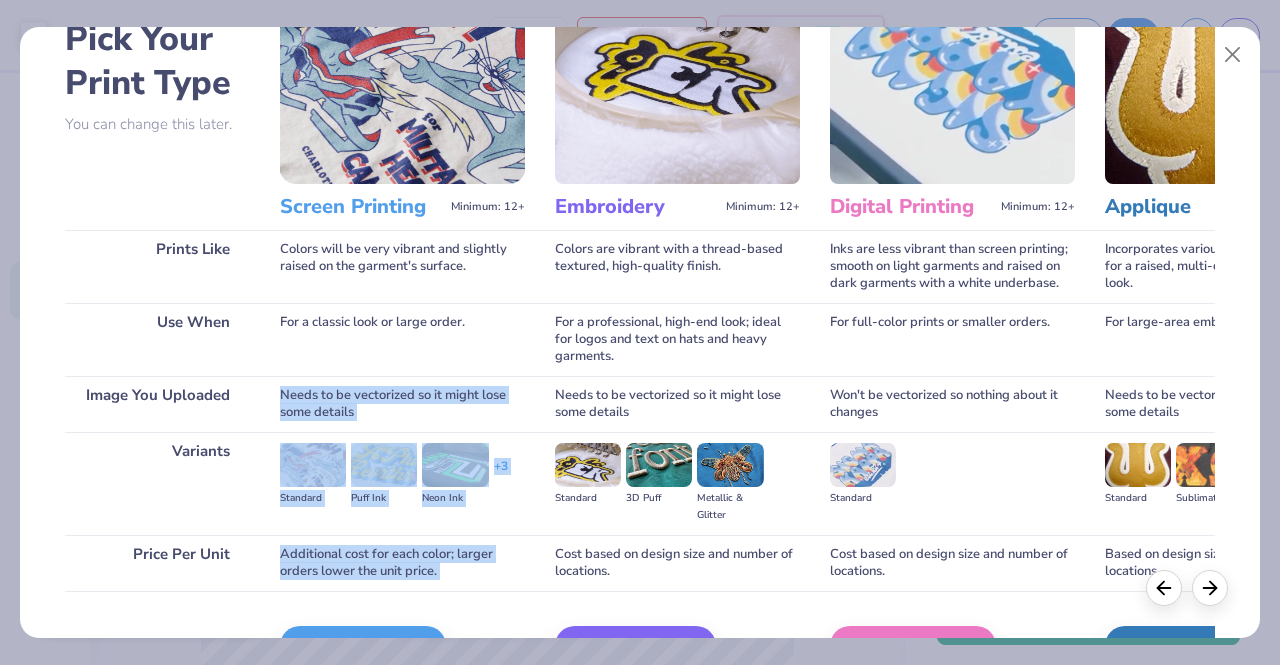 scroll, scrollTop: 232, scrollLeft: 0, axis: vertical 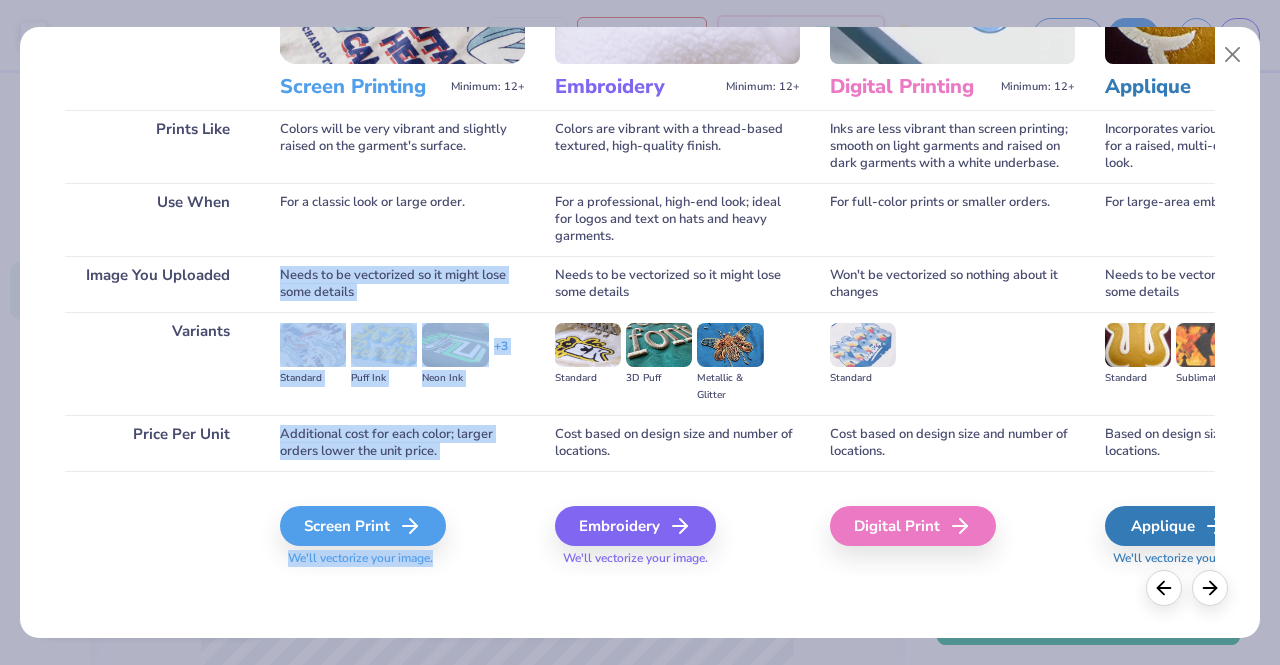 drag, startPoint x: 479, startPoint y: 429, endPoint x: 454, endPoint y: 659, distance: 231.3547 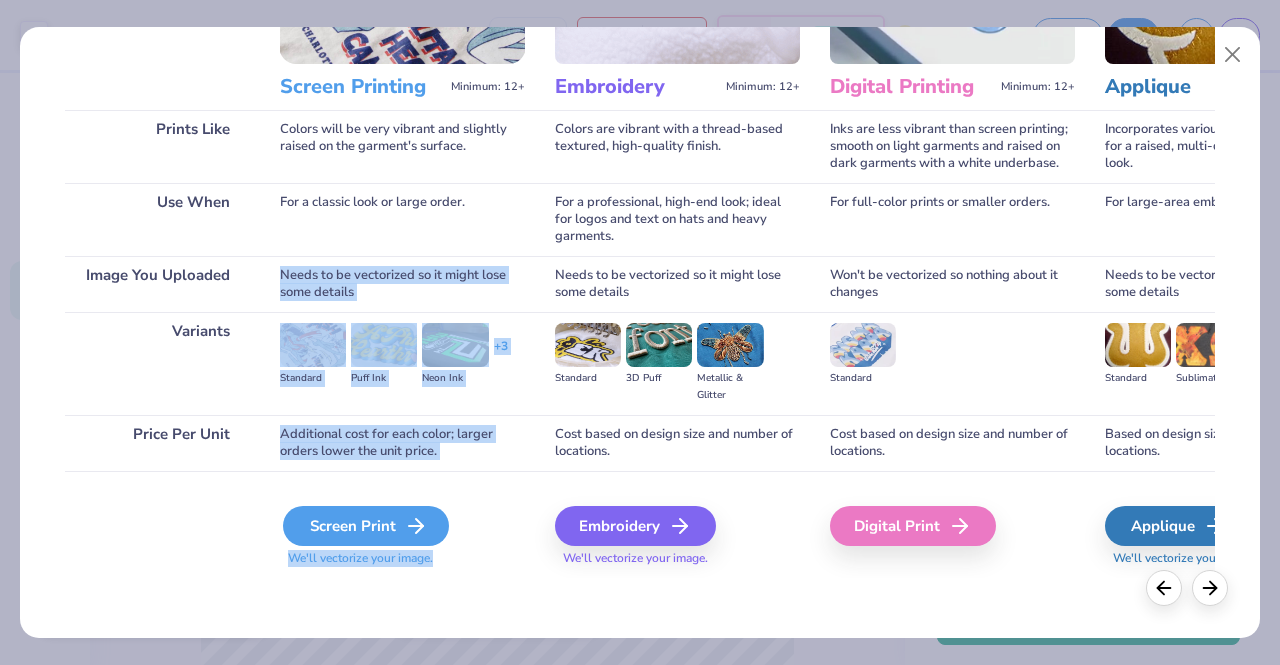 click 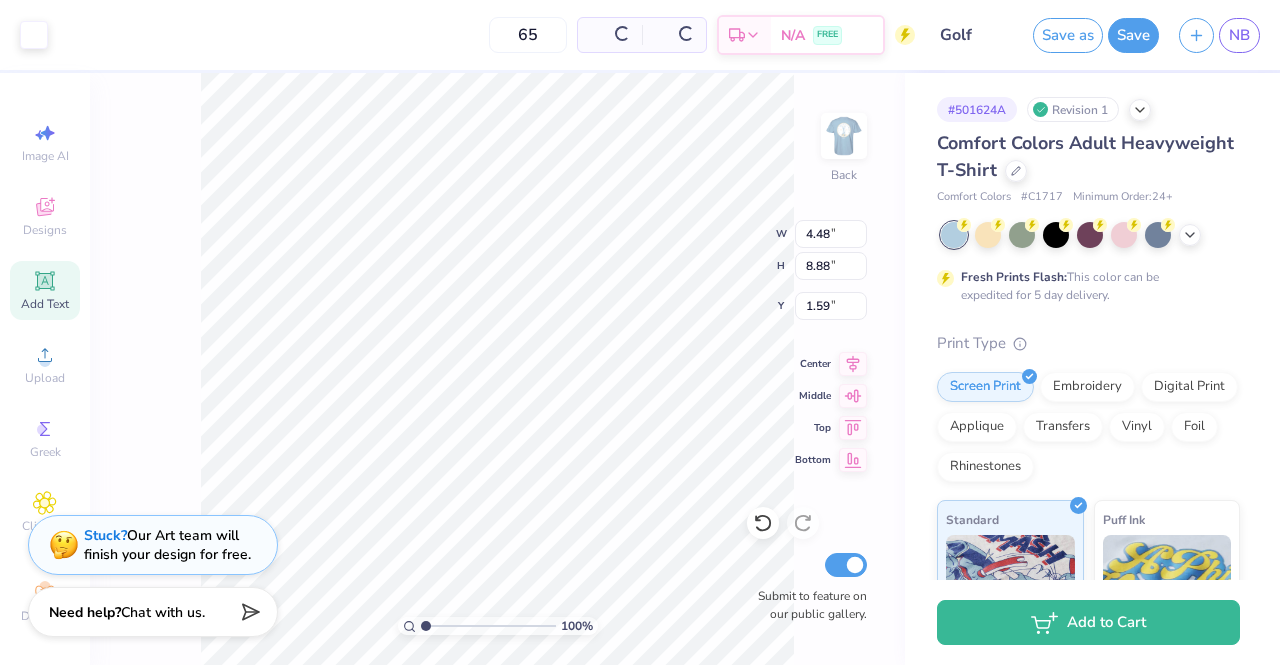 type on "1.59" 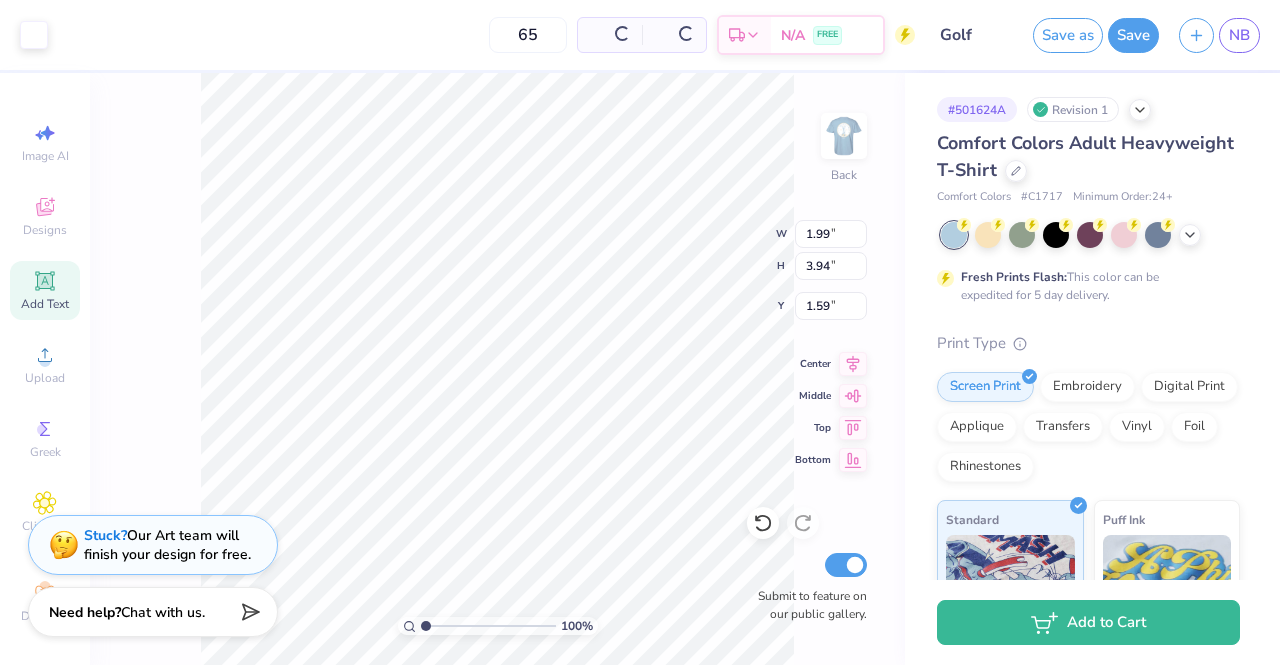 type on "1.99" 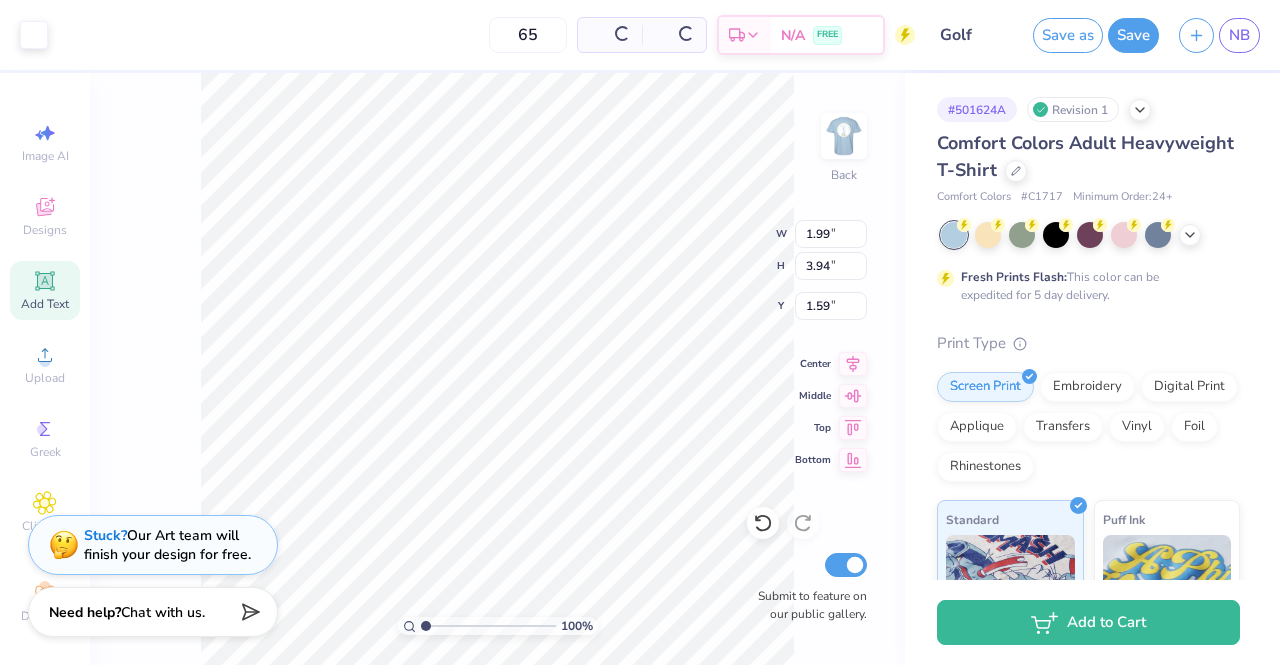 type on "3.94" 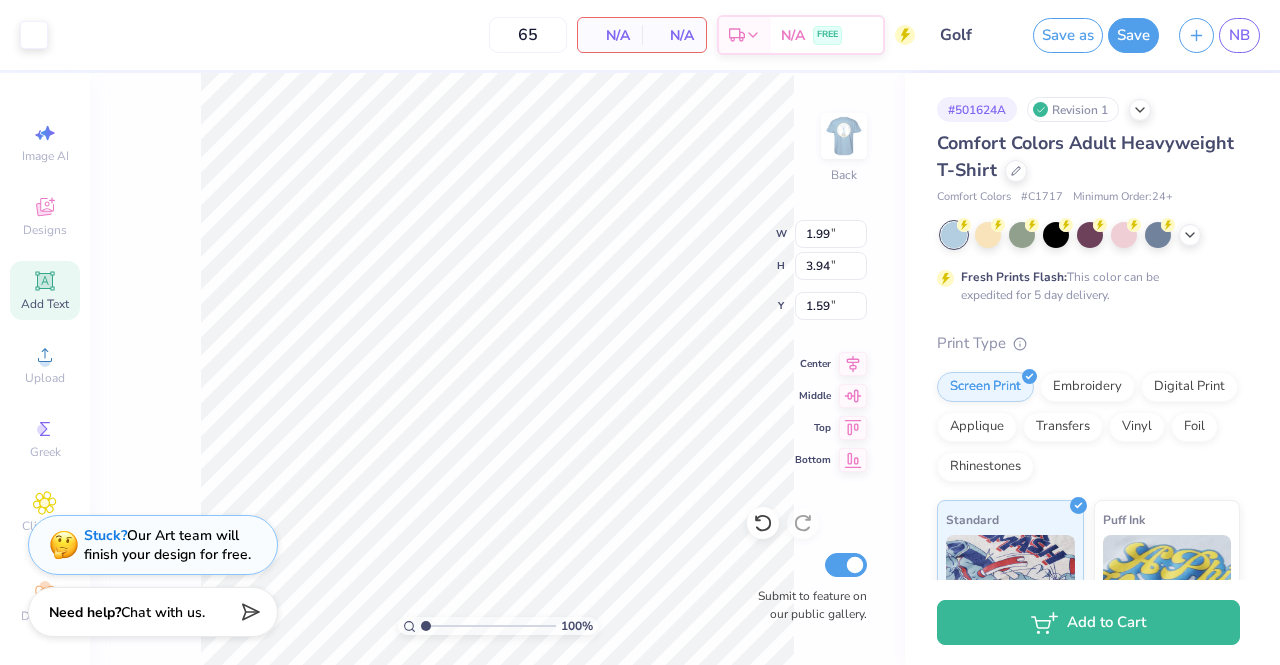 type on "1.40" 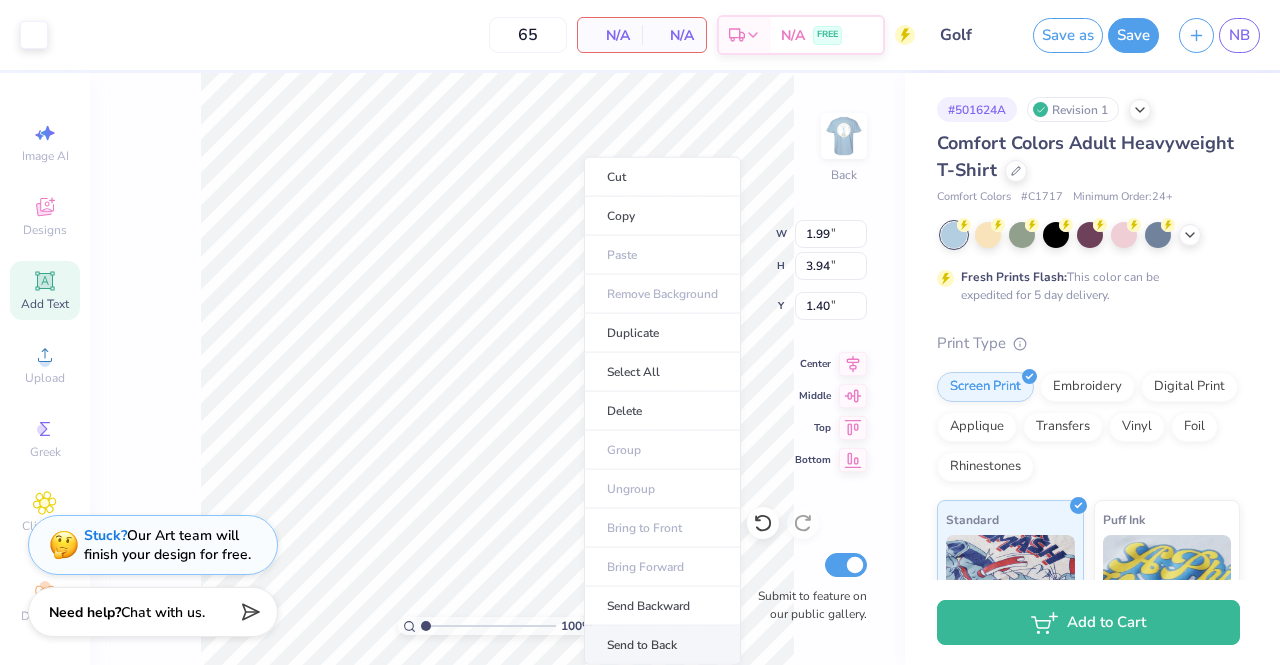click on "Send to Back" at bounding box center (662, 645) 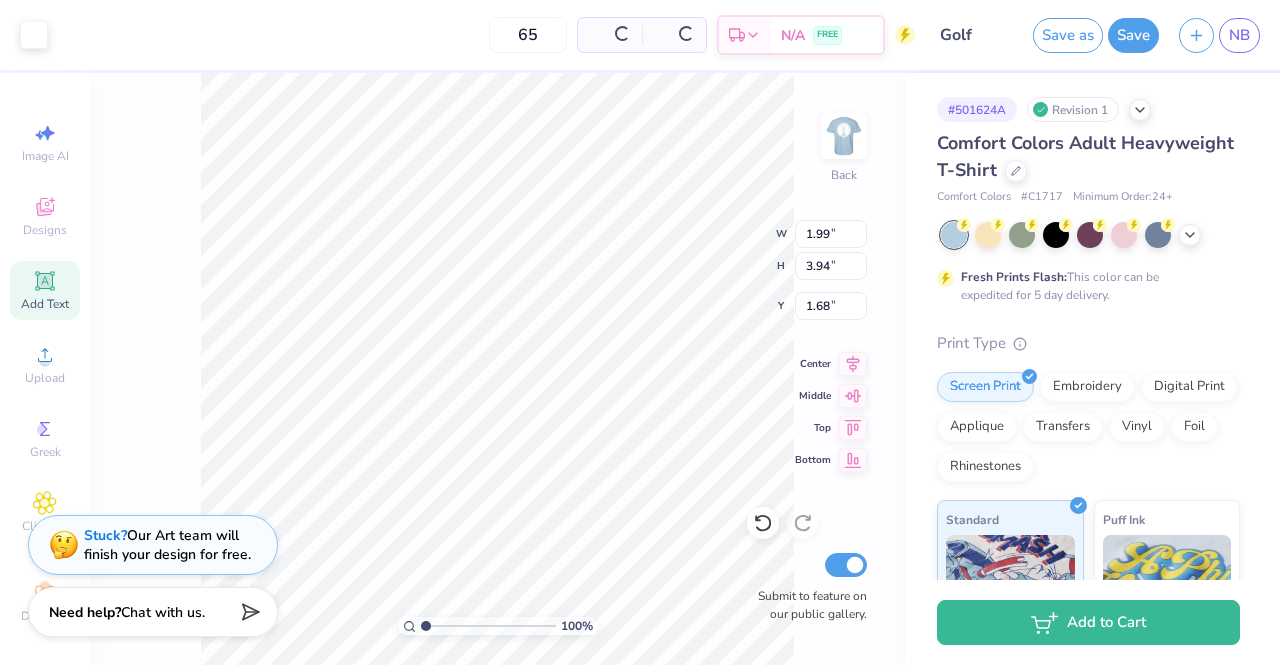 type on "1.68" 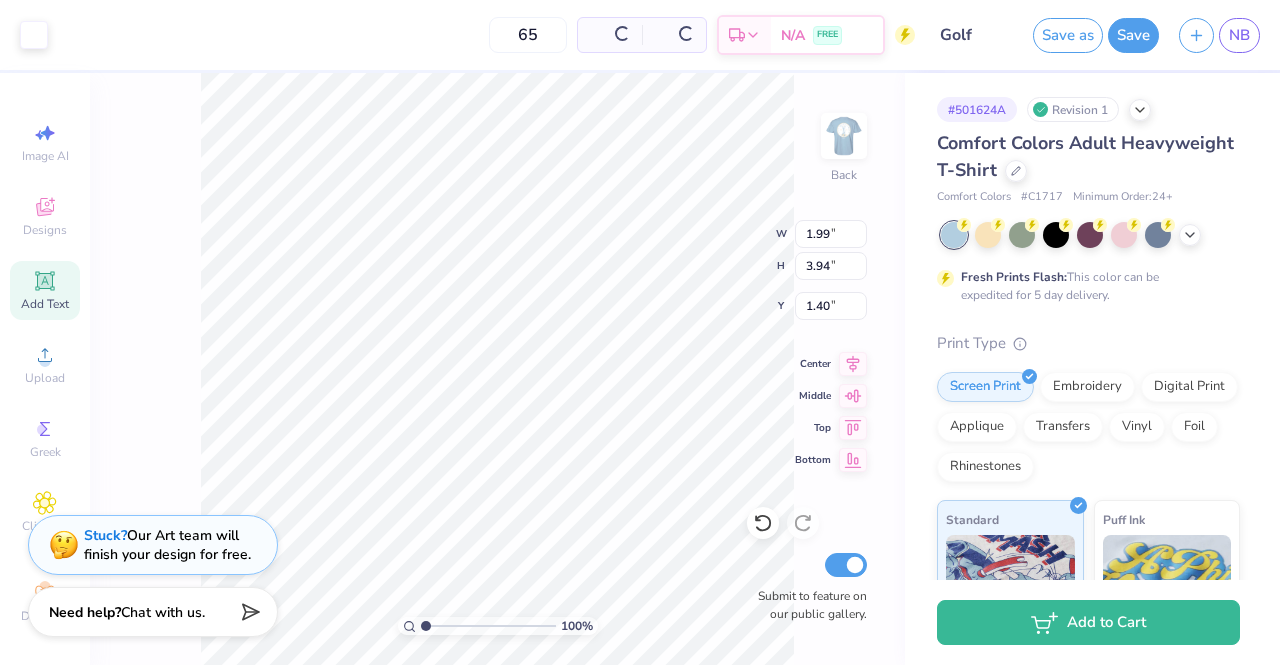 type on "1.40" 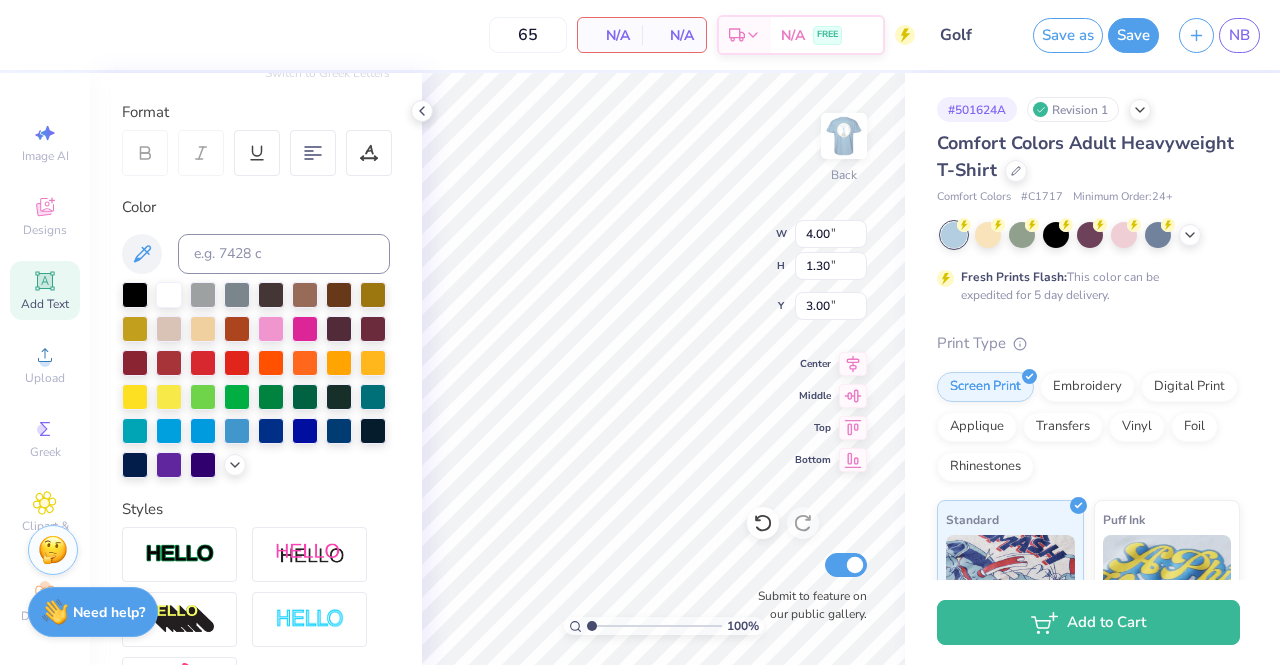 type on "2.73" 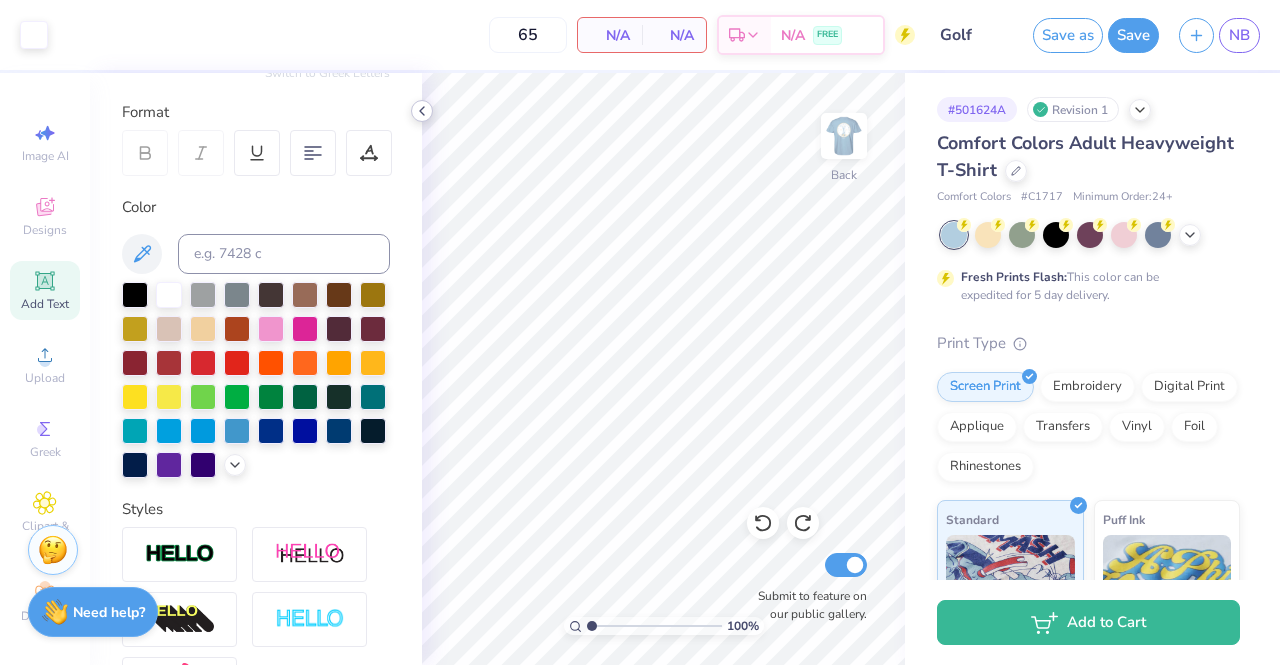 click 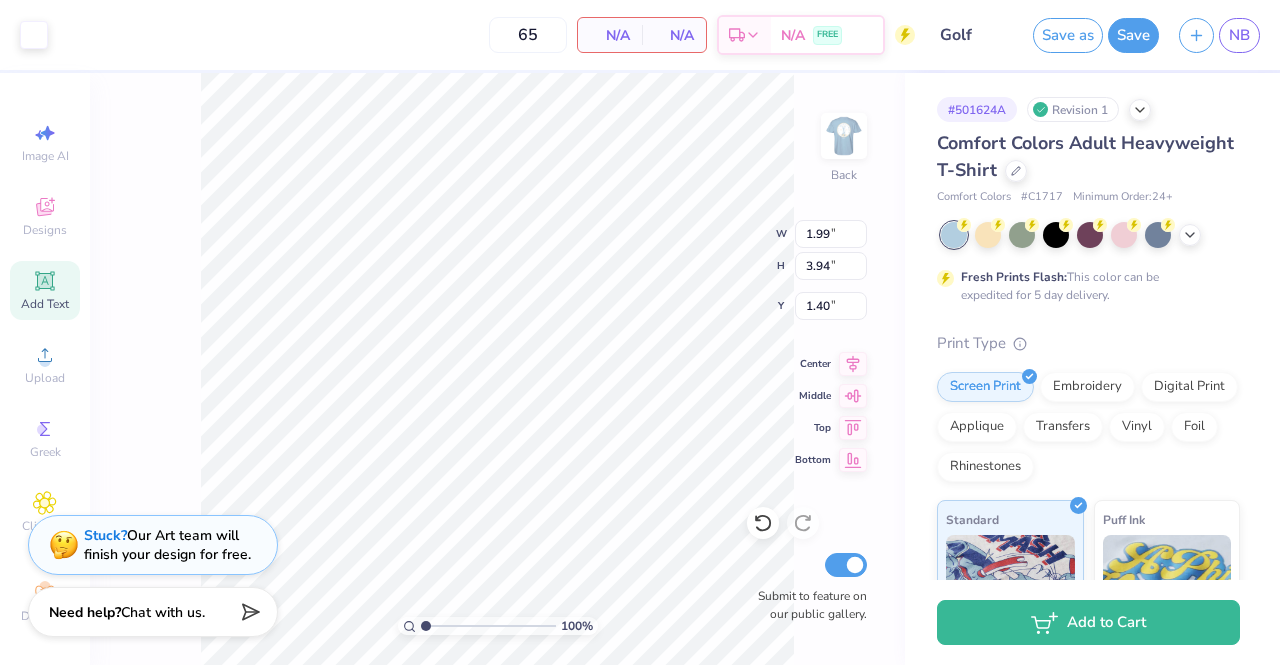 type on "2.76" 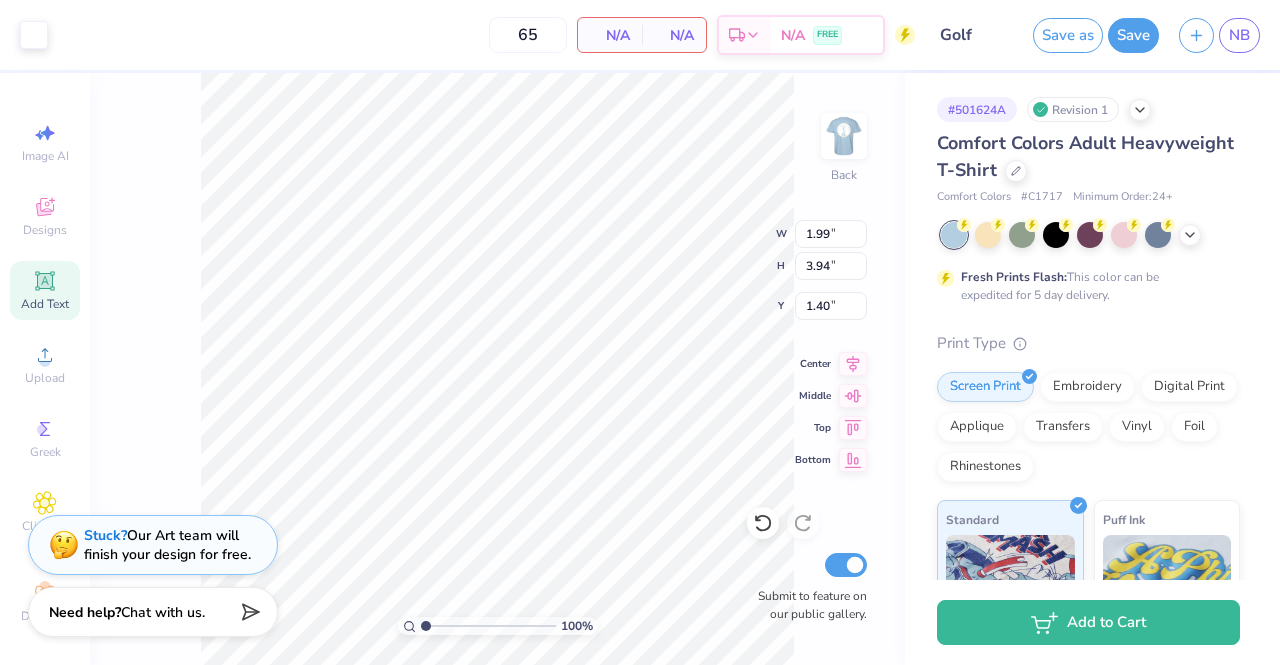 type on "5.48" 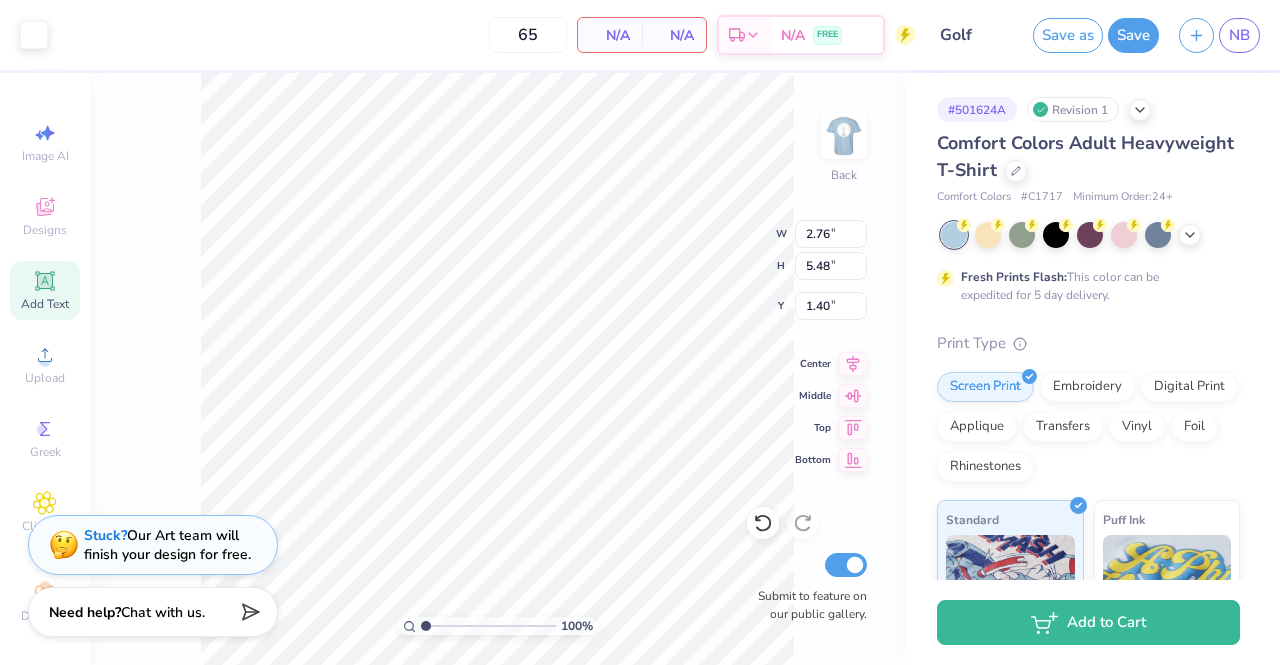 type on "1.99" 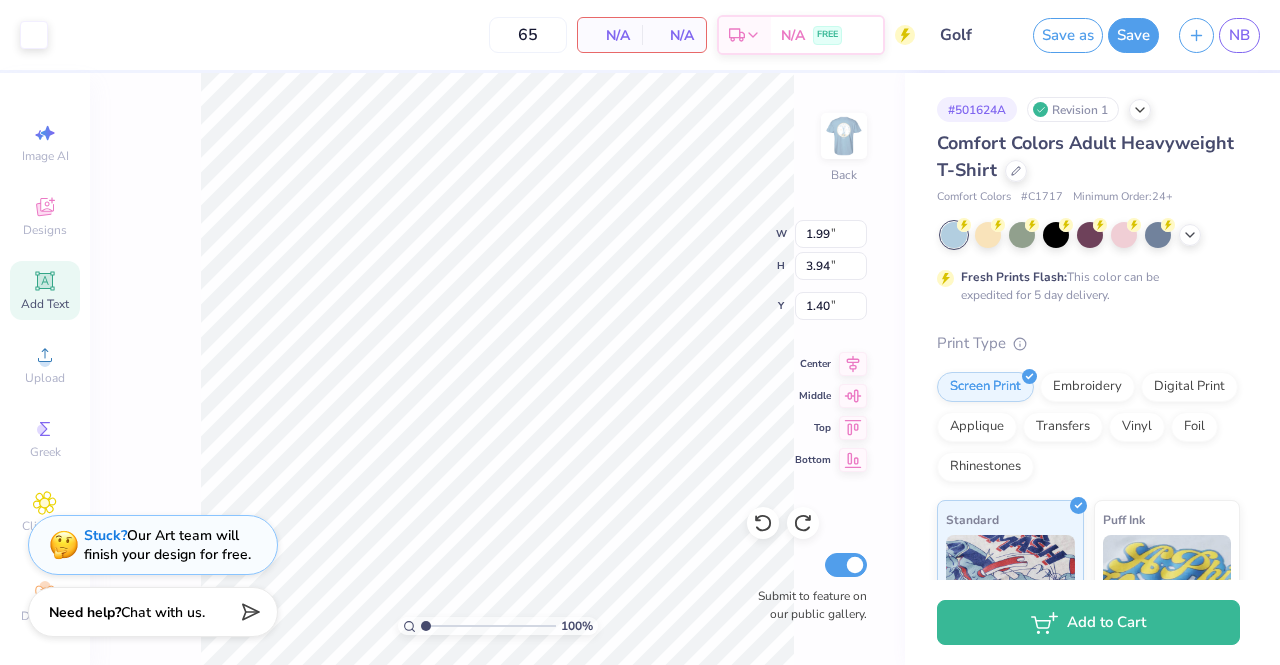 type on "1.44" 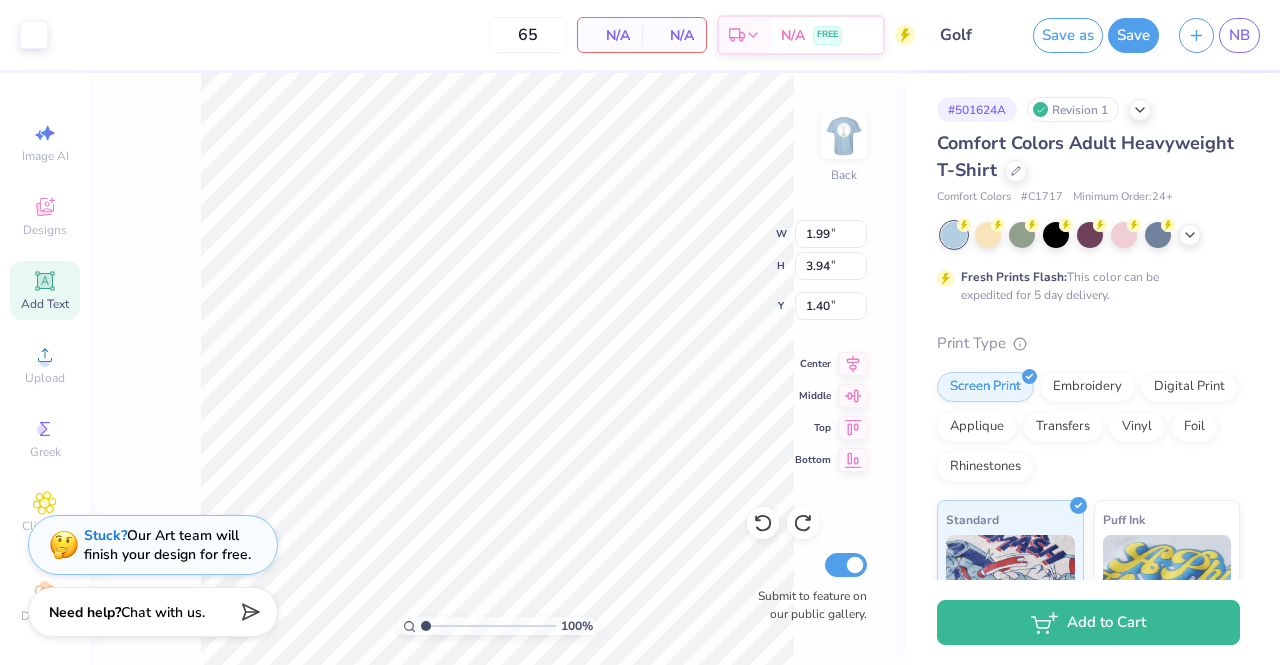 type on "2.86" 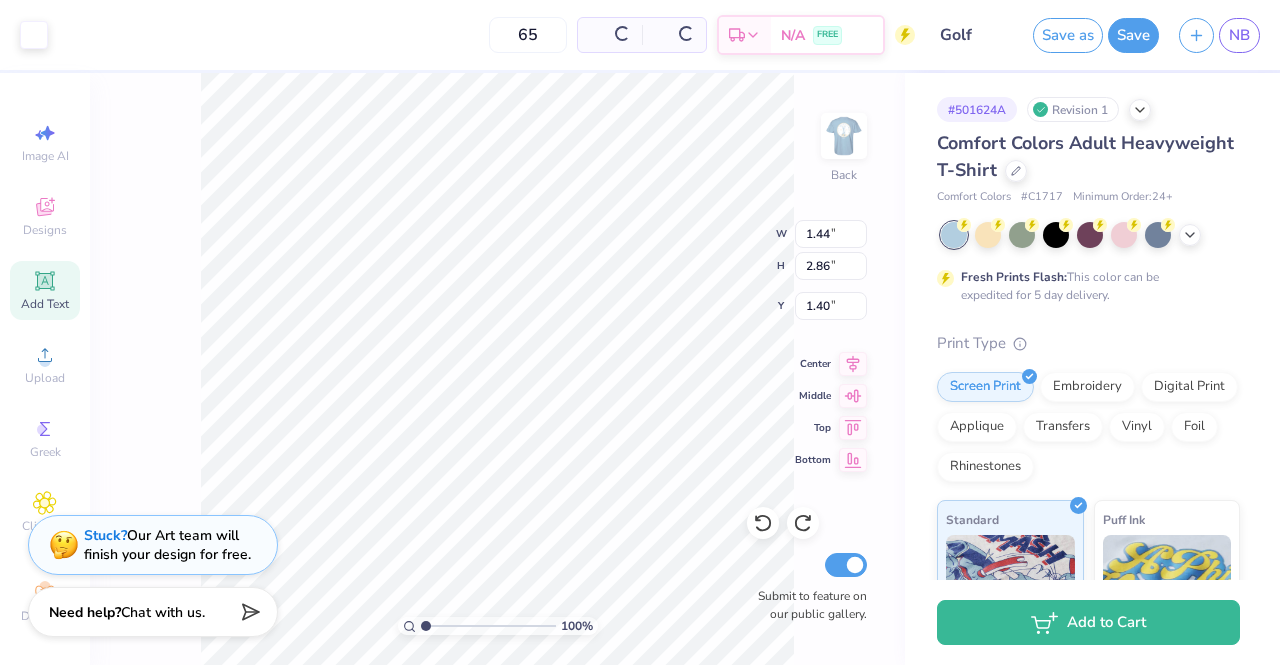 type on "1.99" 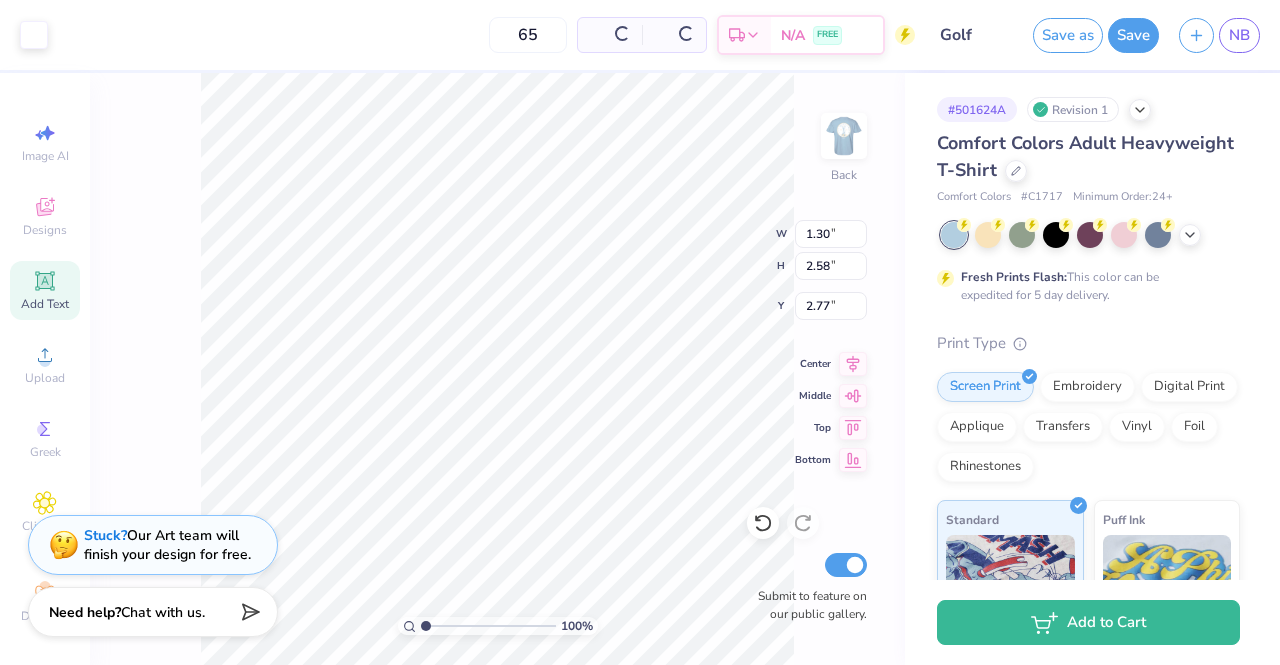type on "1.30" 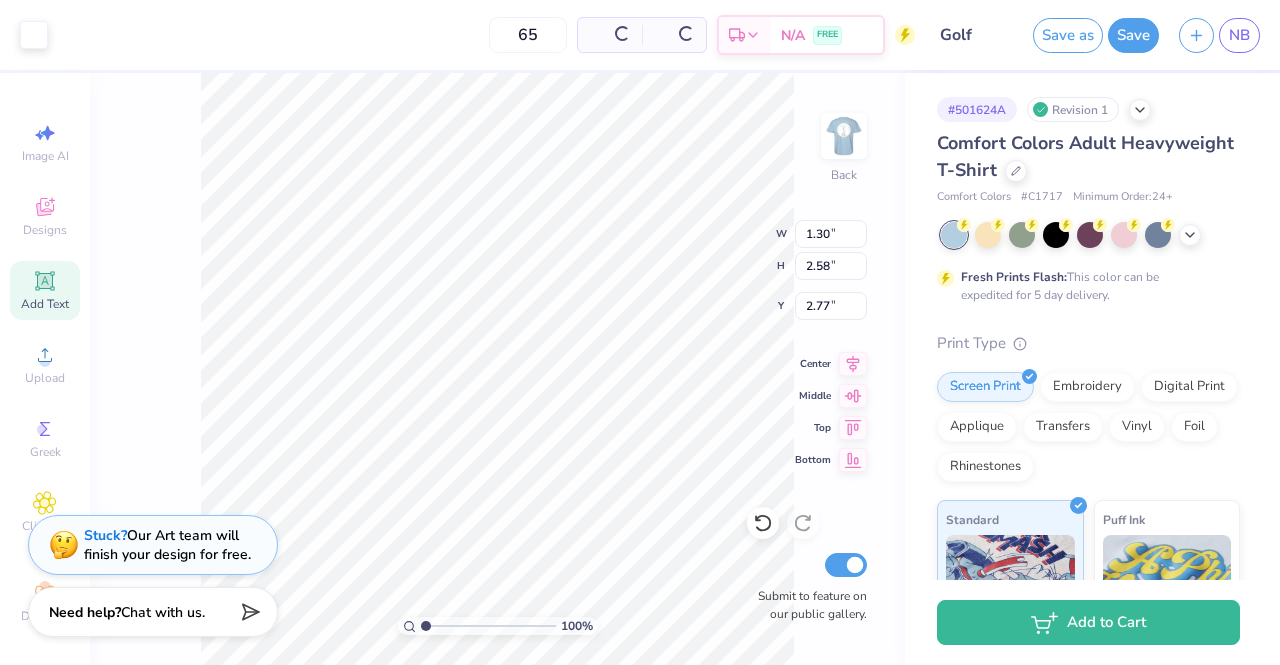 type on "2.58" 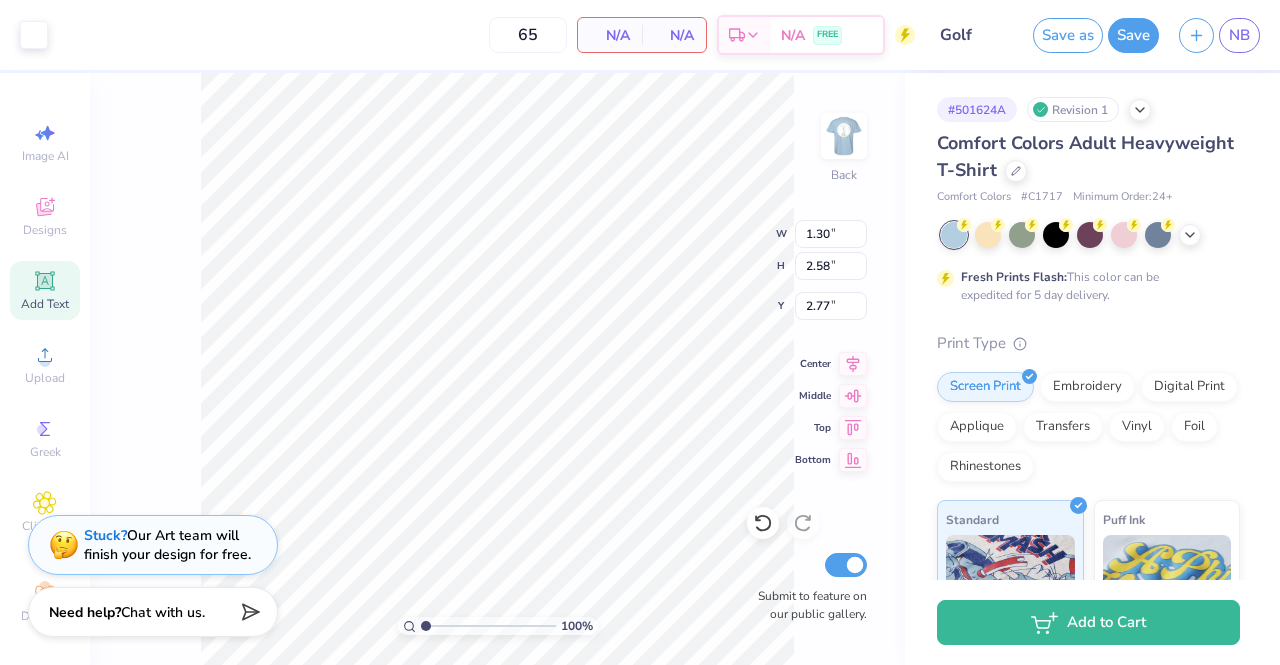 type on "2.25" 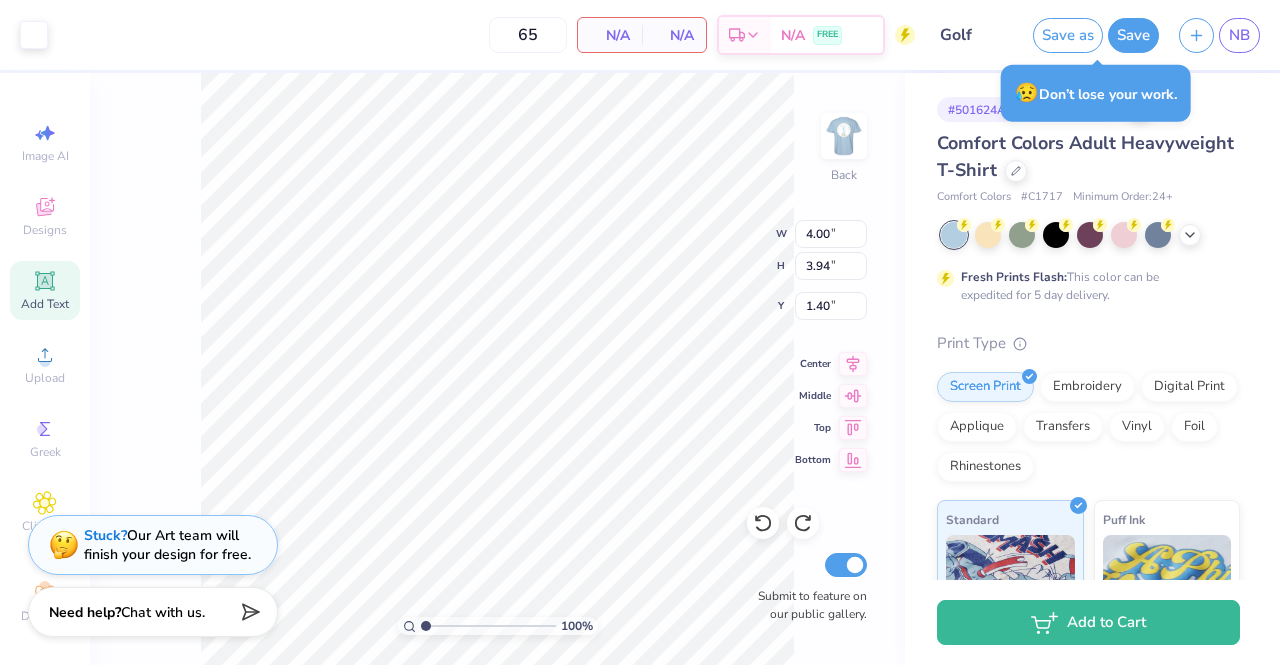 type on "3.00" 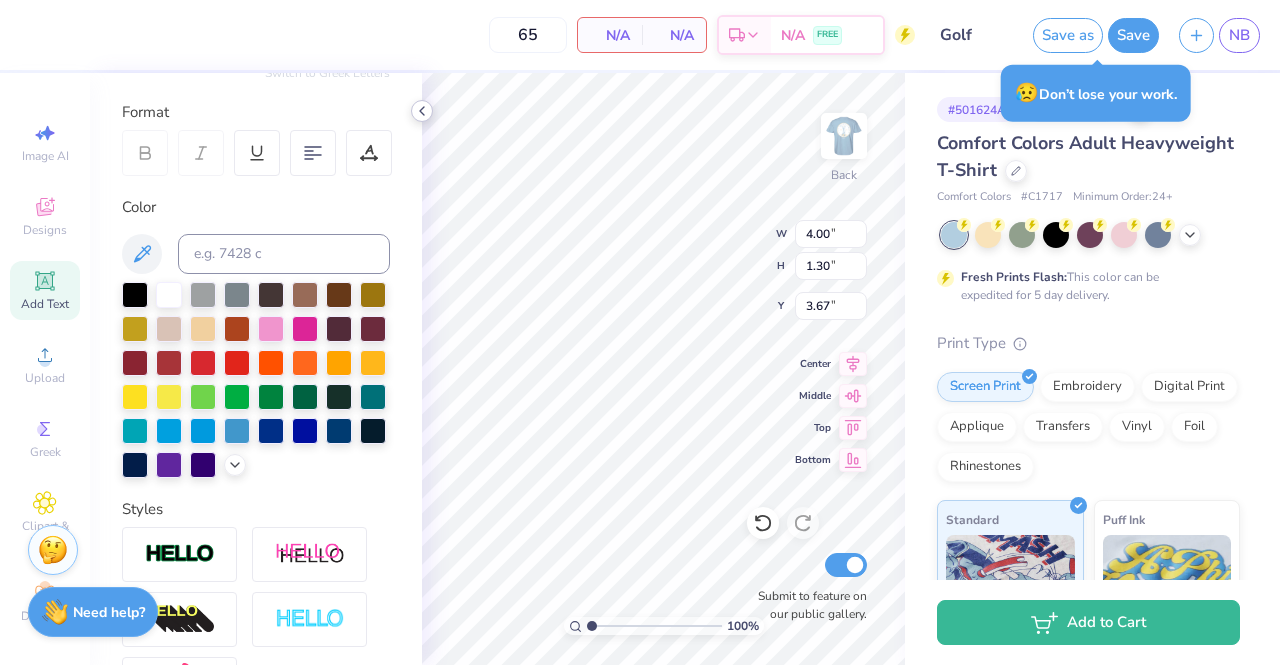 type on "4.32" 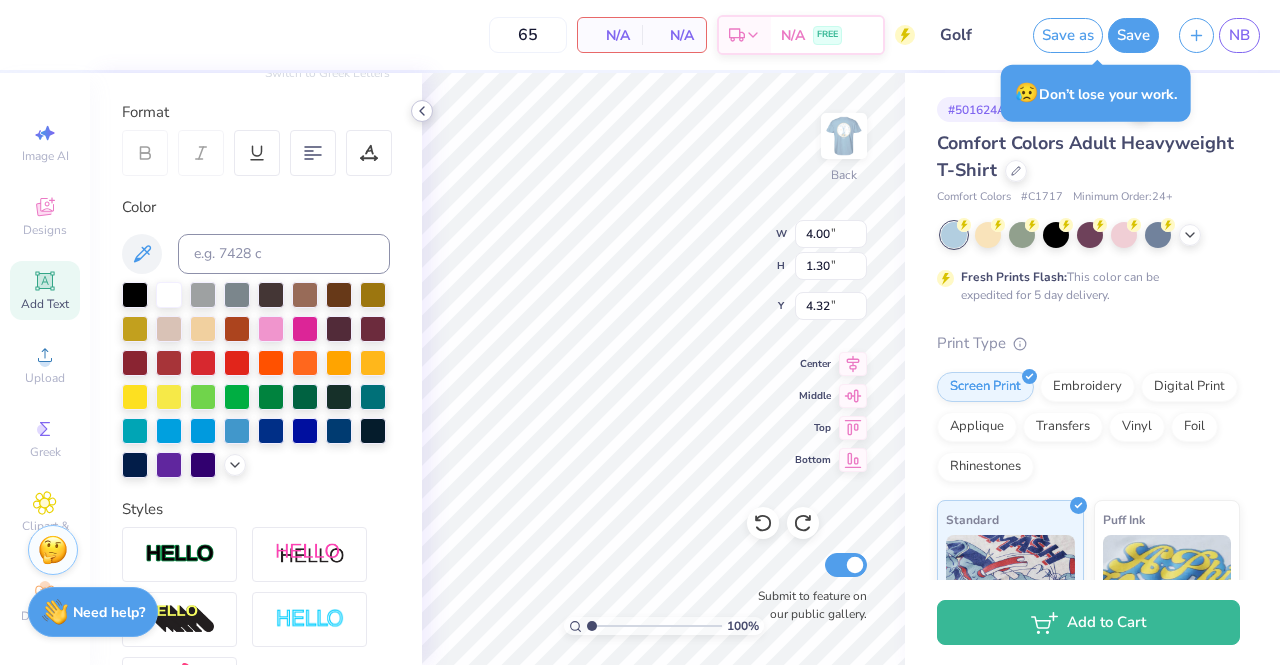 click 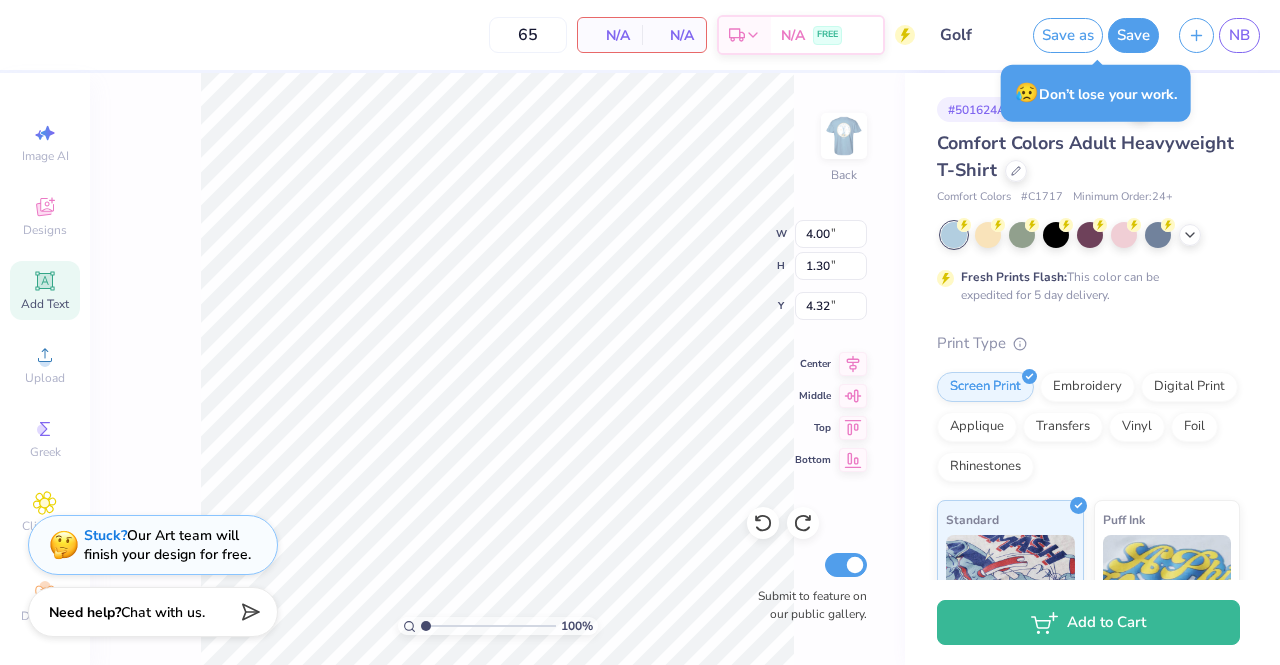type on "3.94" 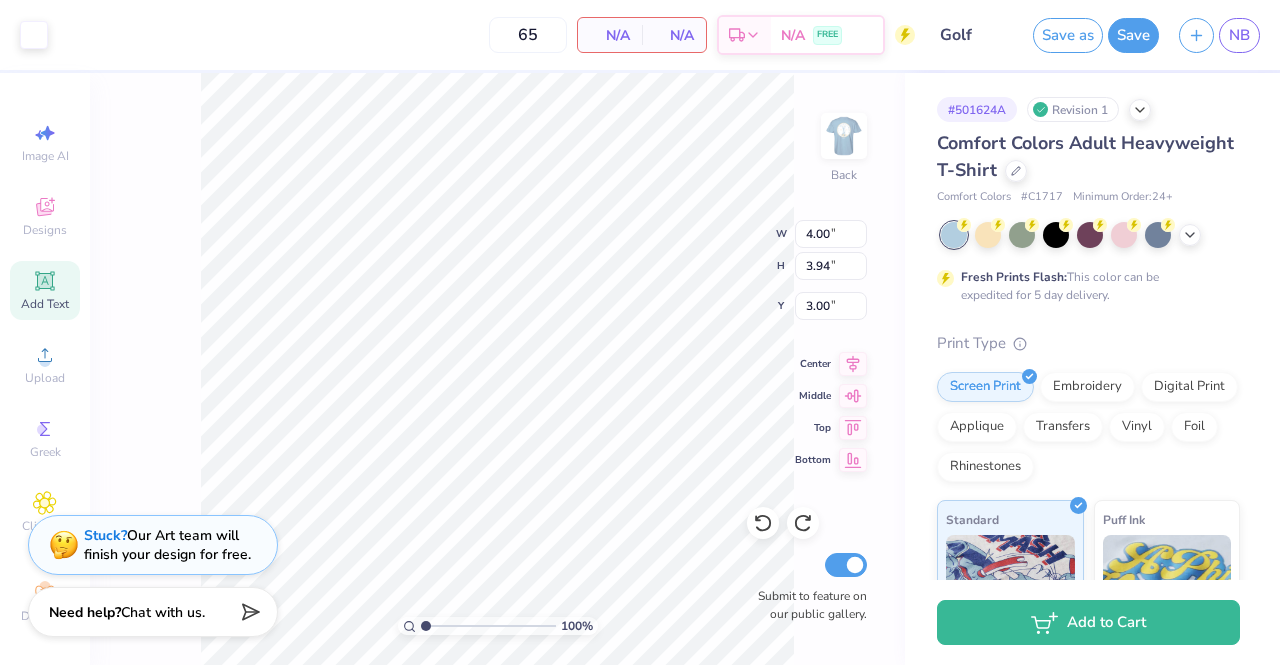 type on "1.84" 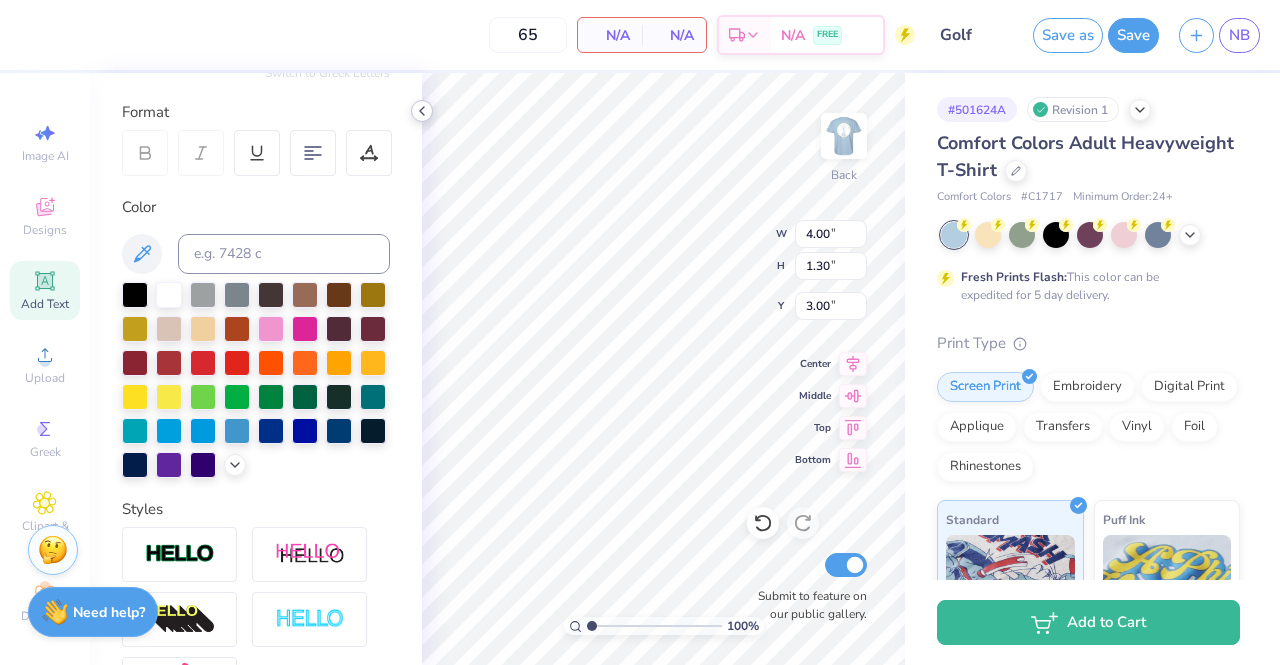 type on "3.16" 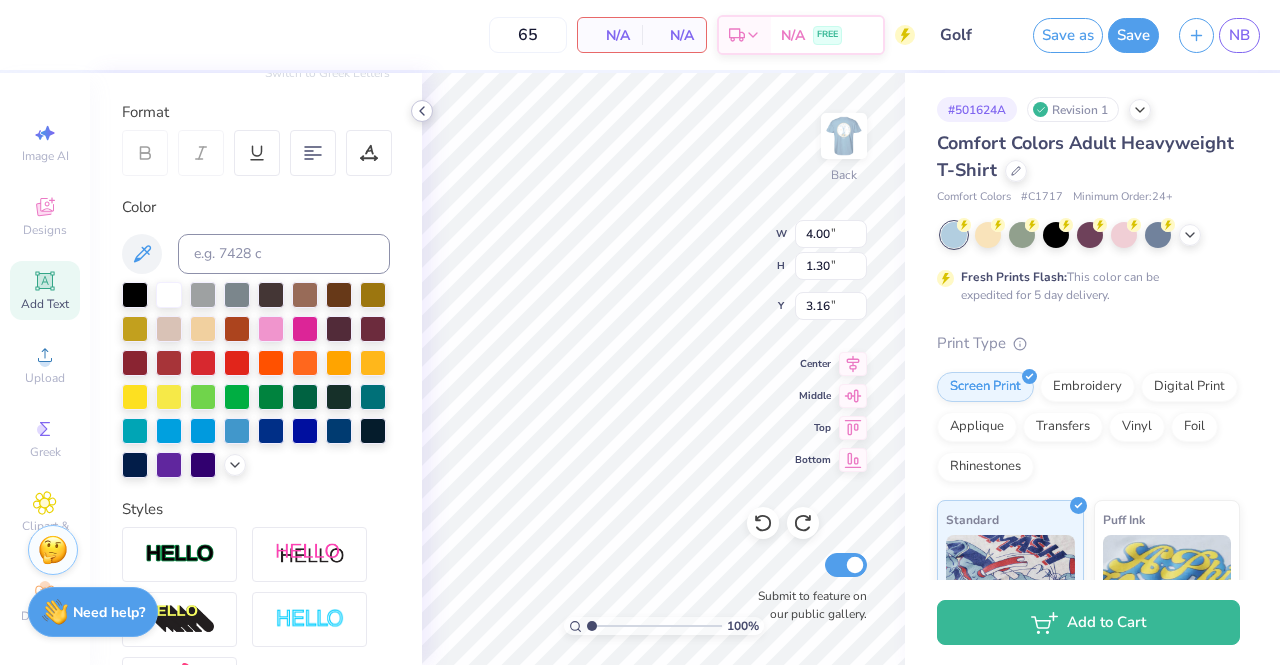 click 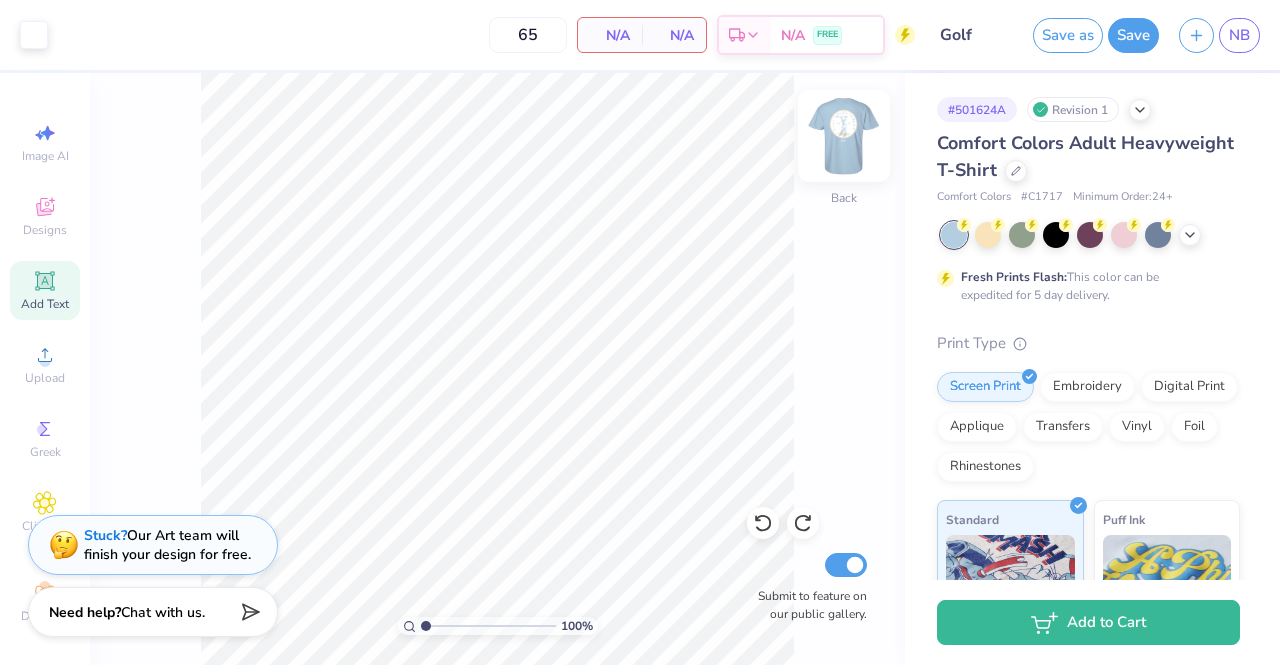 click at bounding box center [844, 136] 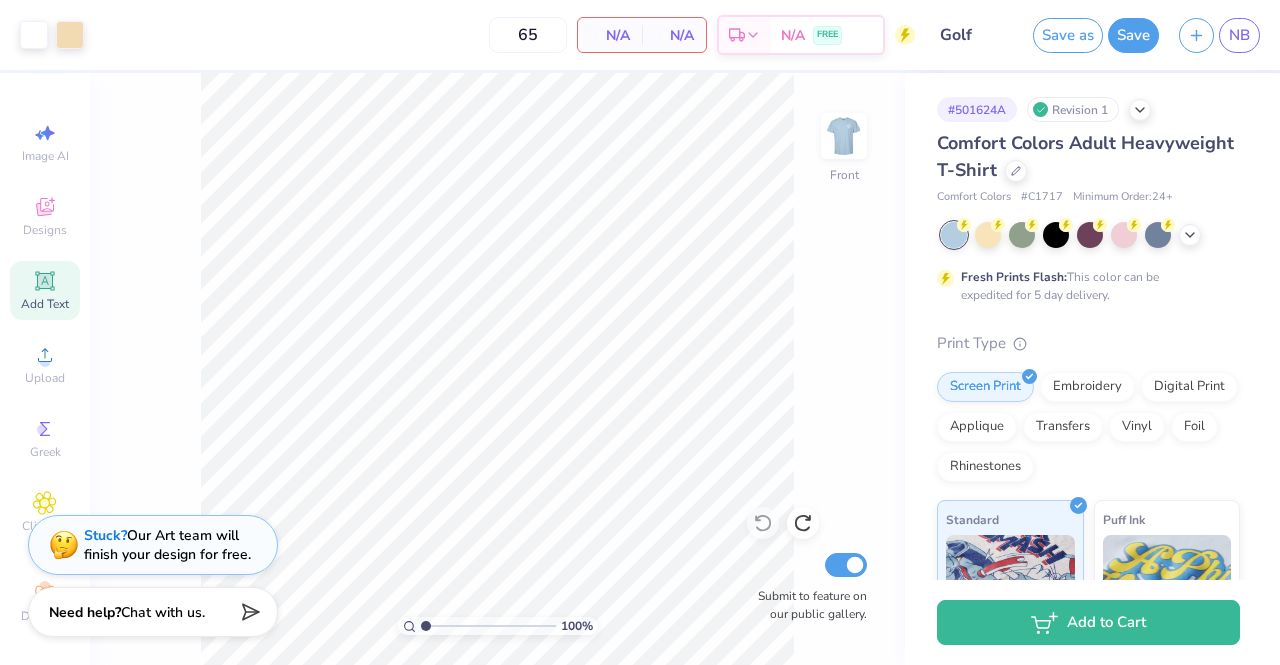 click at bounding box center (844, 136) 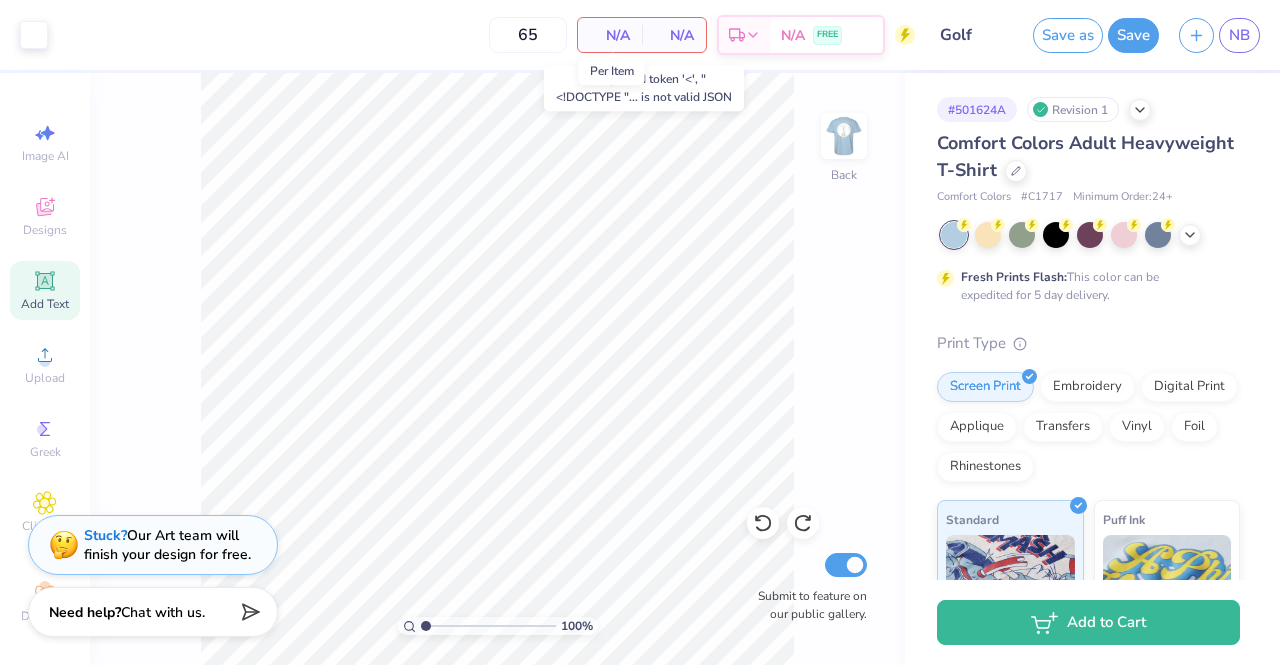 click on "N/A" at bounding box center (610, 35) 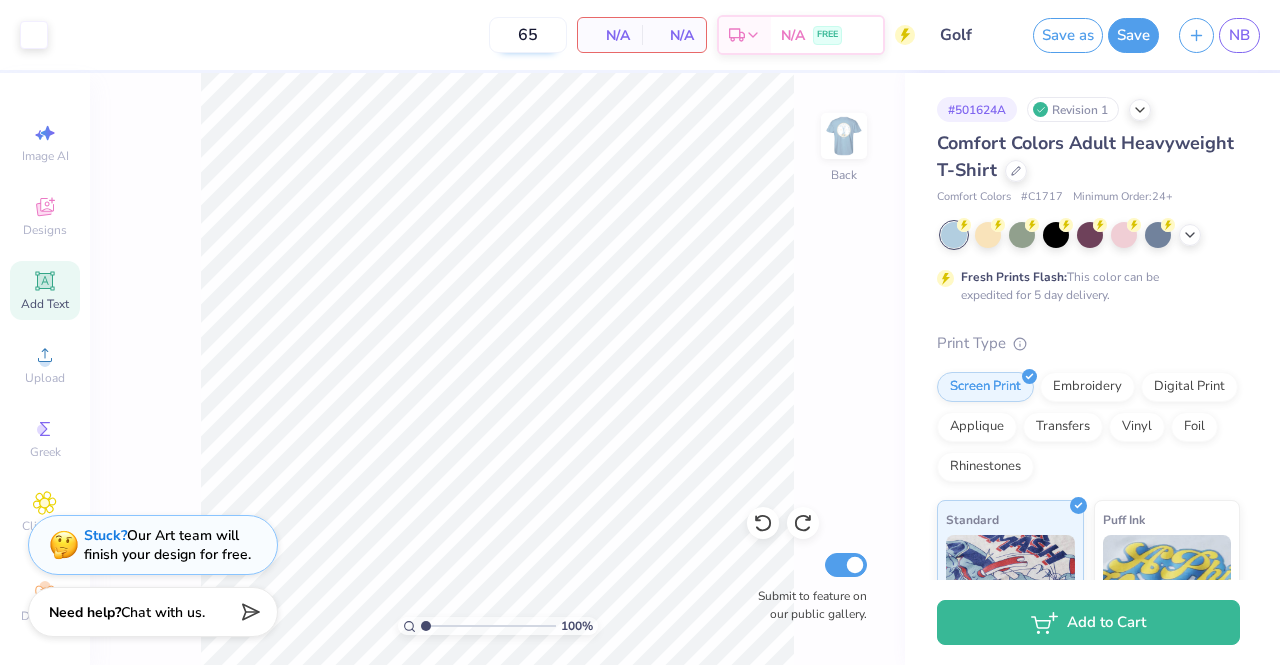click on "65" at bounding box center (528, 35) 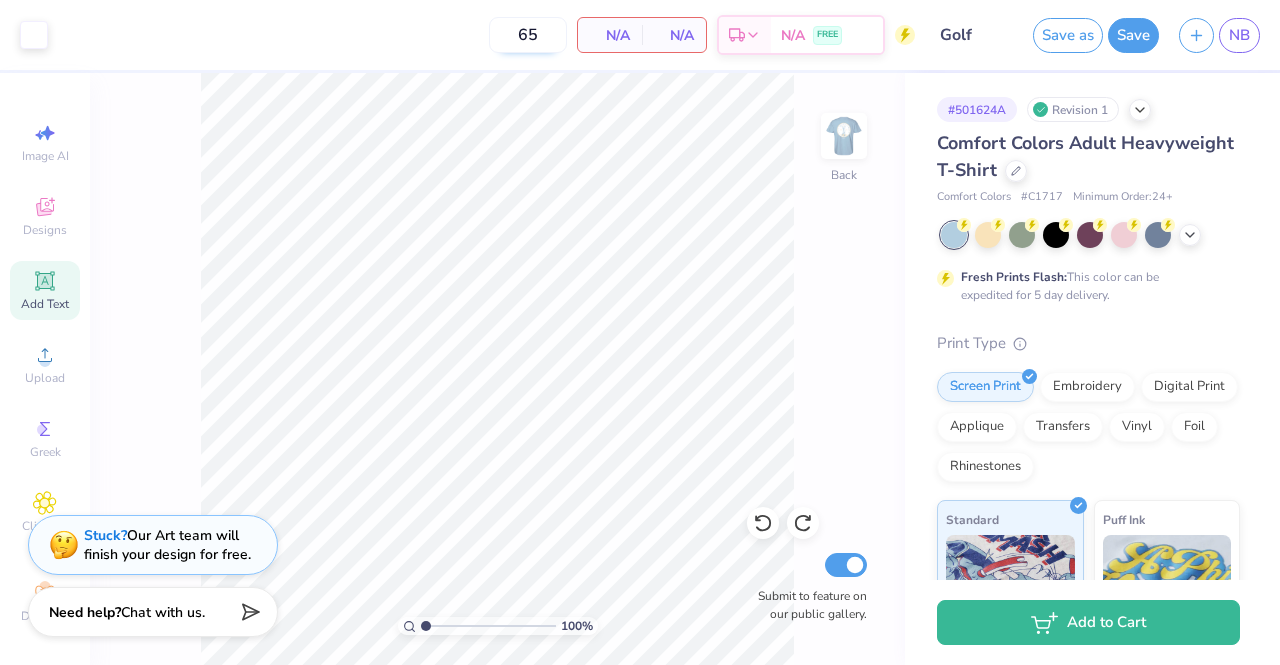 click on "65" at bounding box center [528, 35] 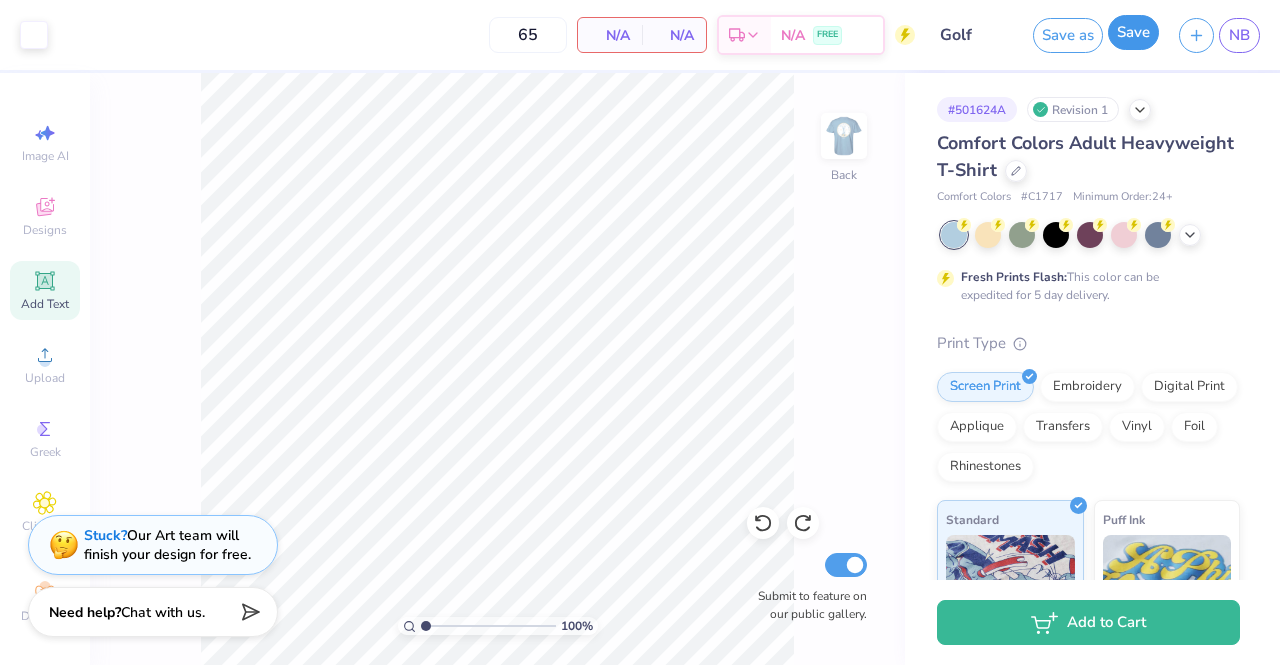 click on "Save" at bounding box center (1133, 32) 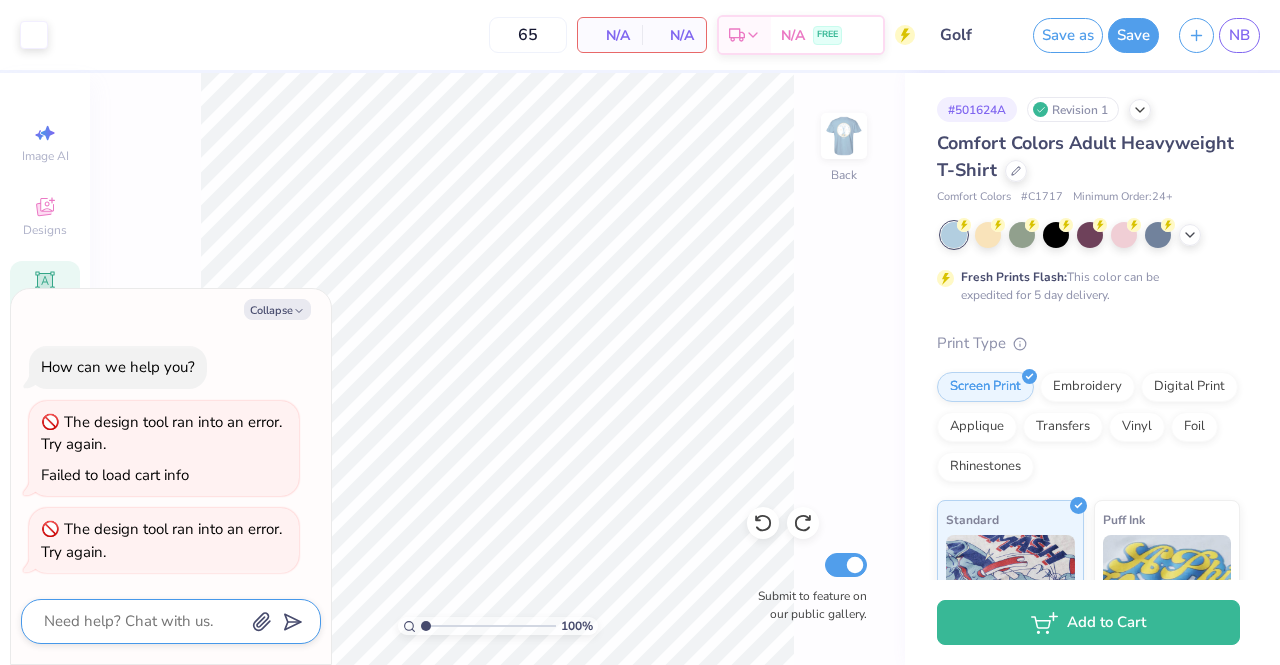 click at bounding box center (143, 621) 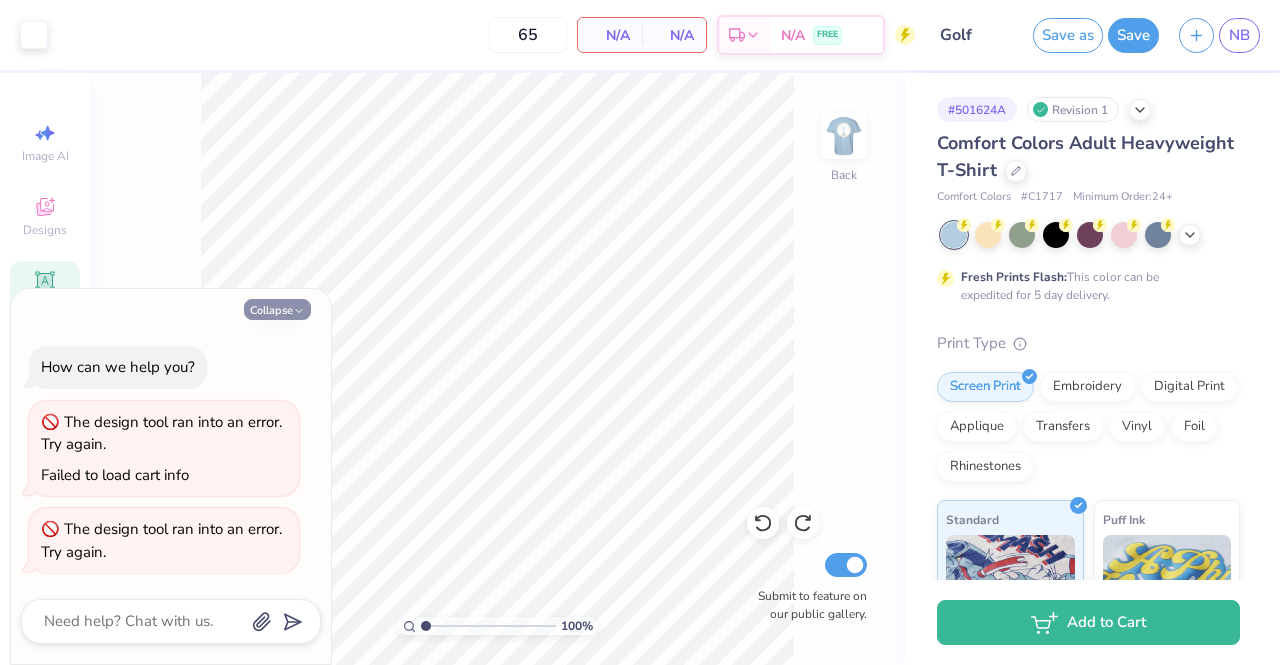 click on "Collapse" at bounding box center [277, 309] 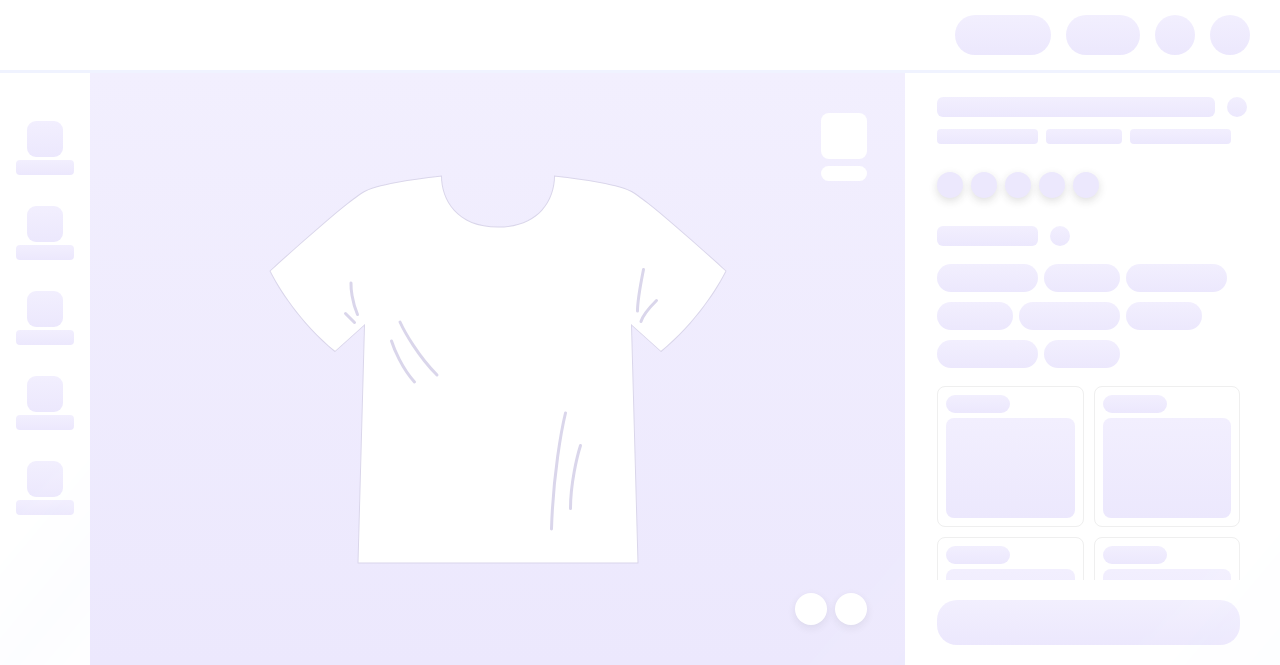 scroll, scrollTop: 0, scrollLeft: 0, axis: both 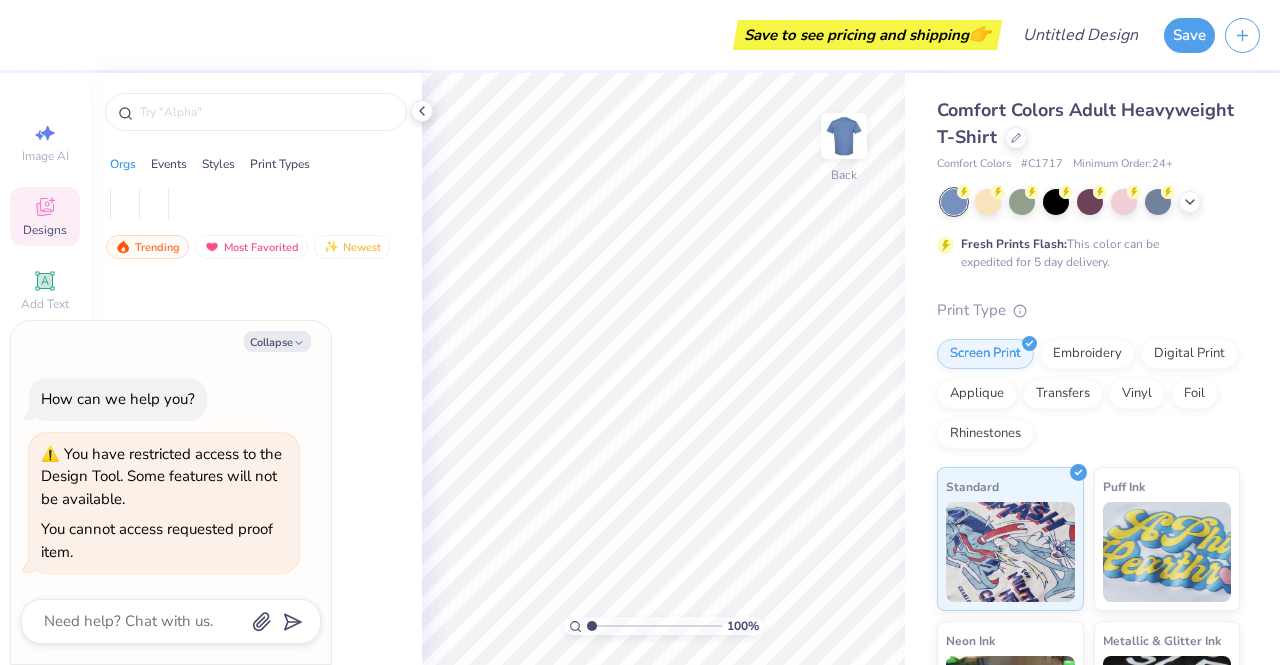 type on "x" 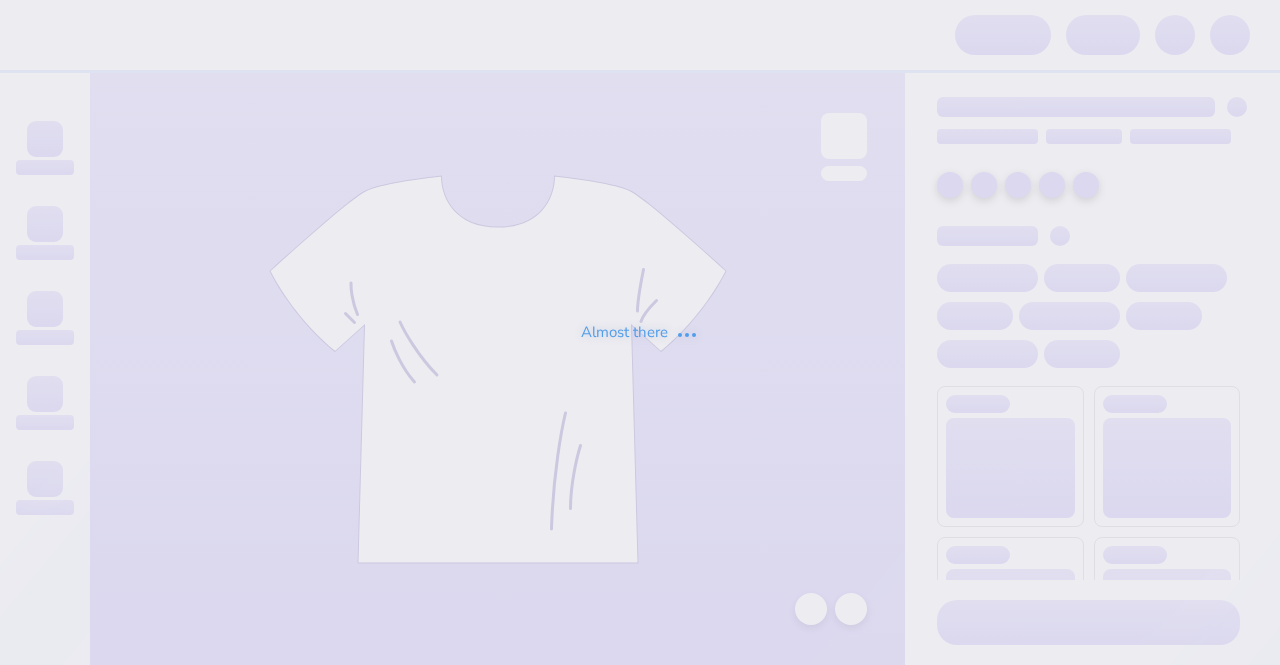 scroll, scrollTop: 0, scrollLeft: 0, axis: both 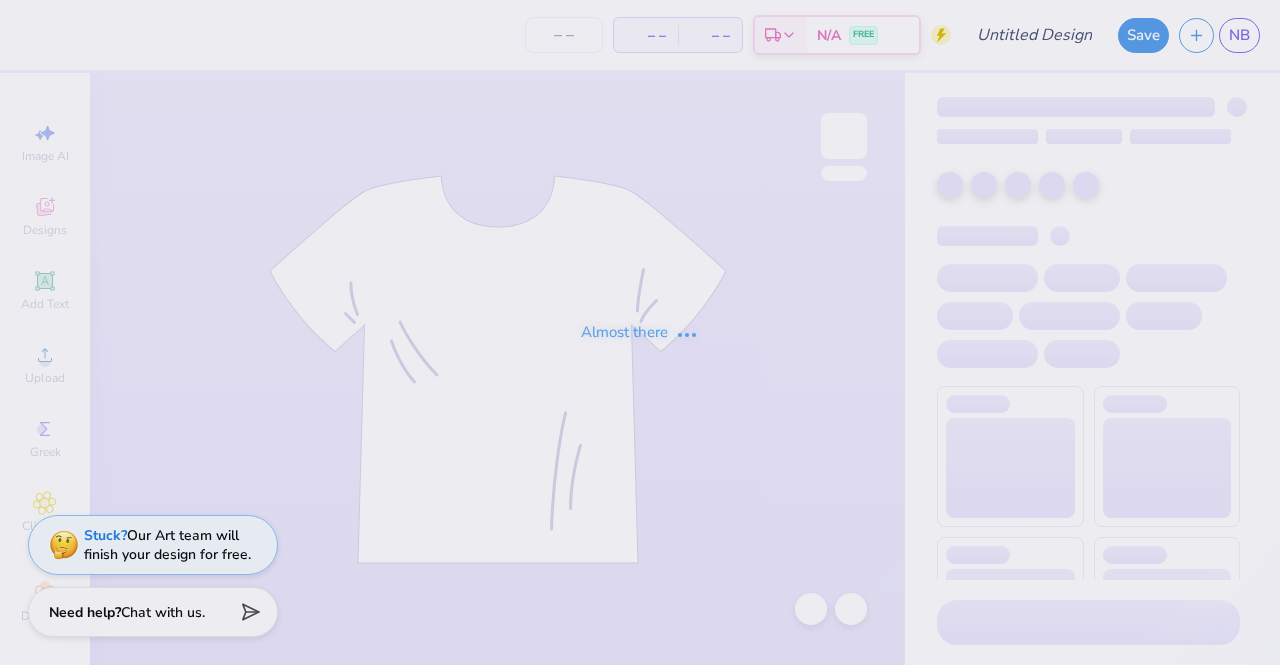 type on "Golf" 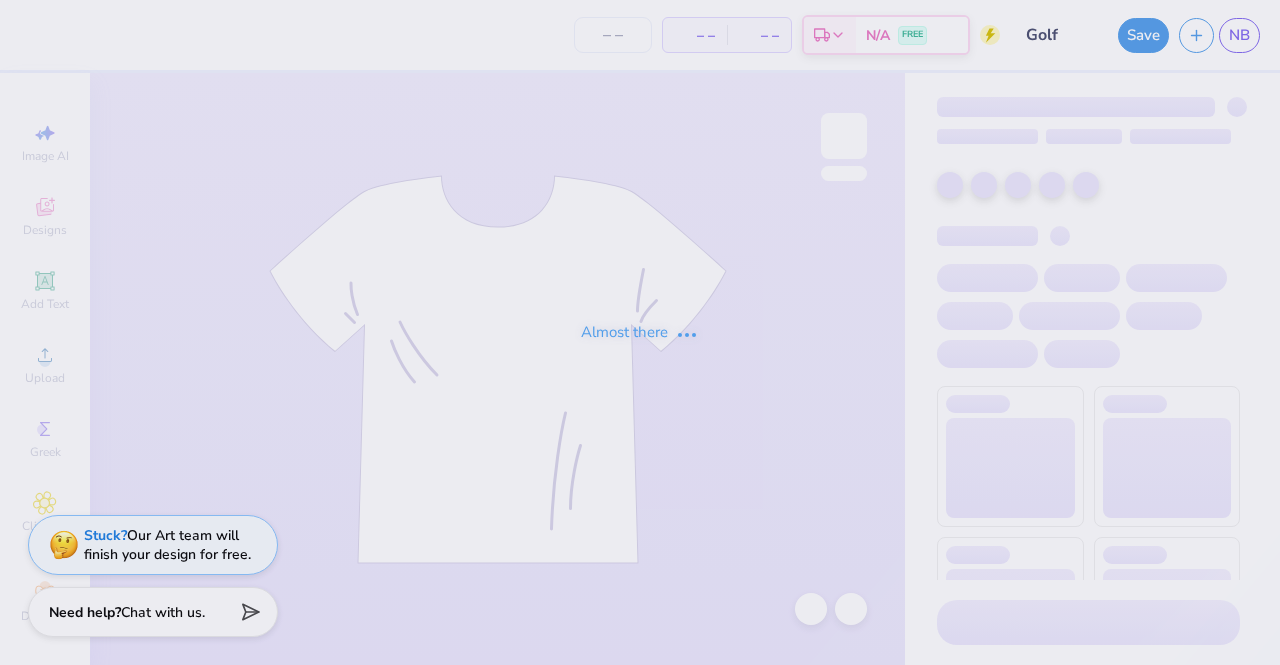 type on "65" 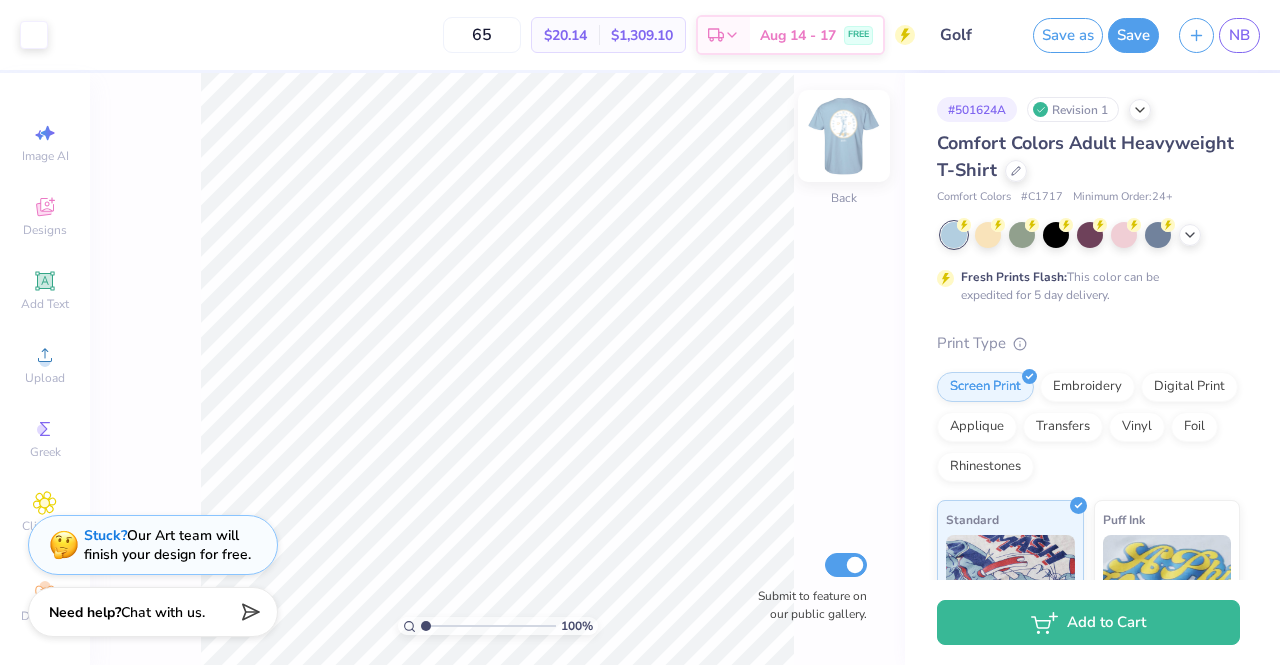 click at bounding box center [844, 136] 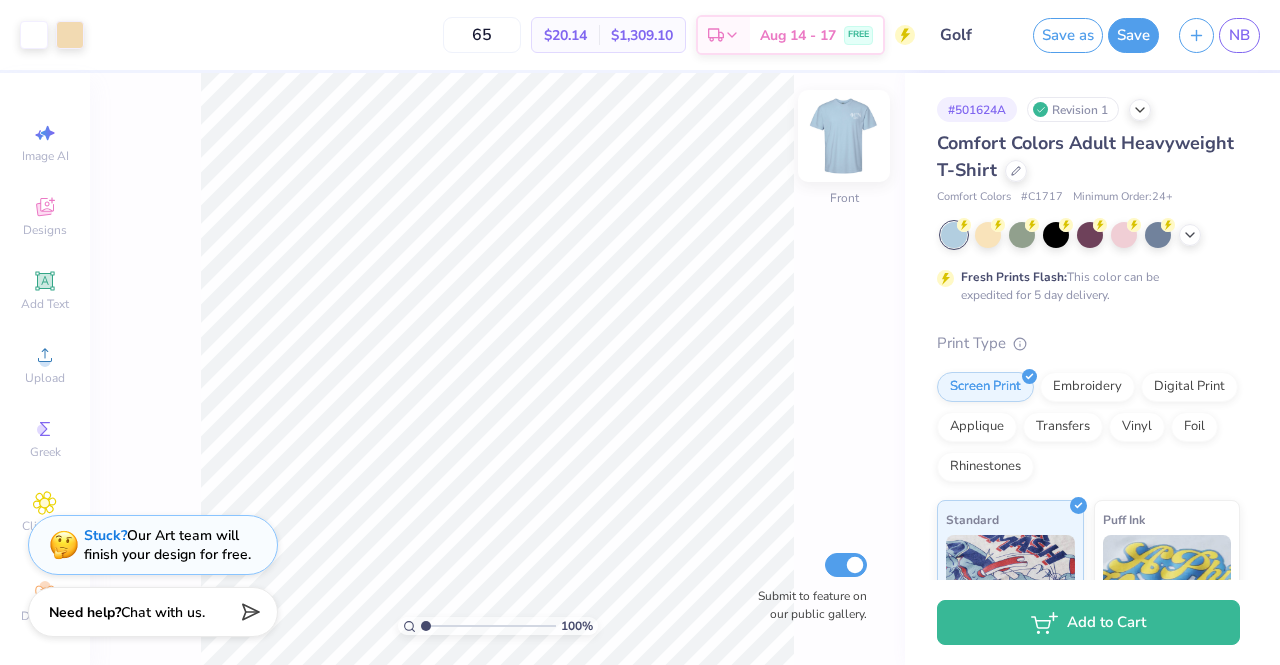 click at bounding box center [844, 136] 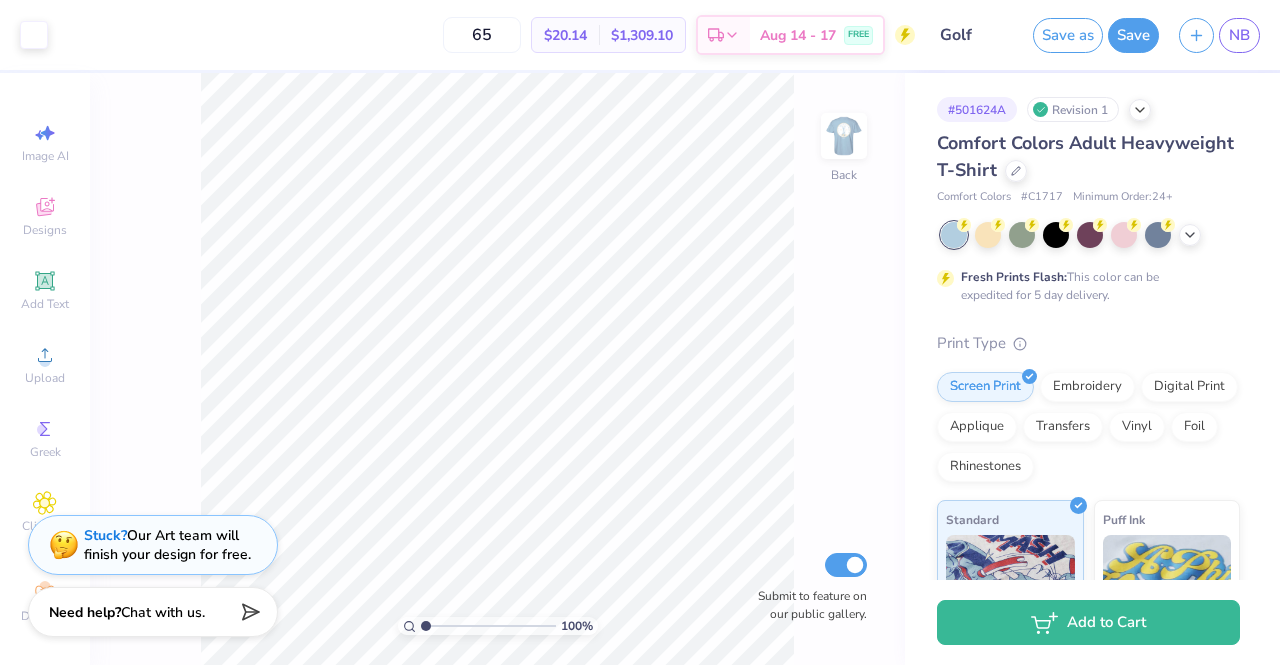 click at bounding box center [844, 136] 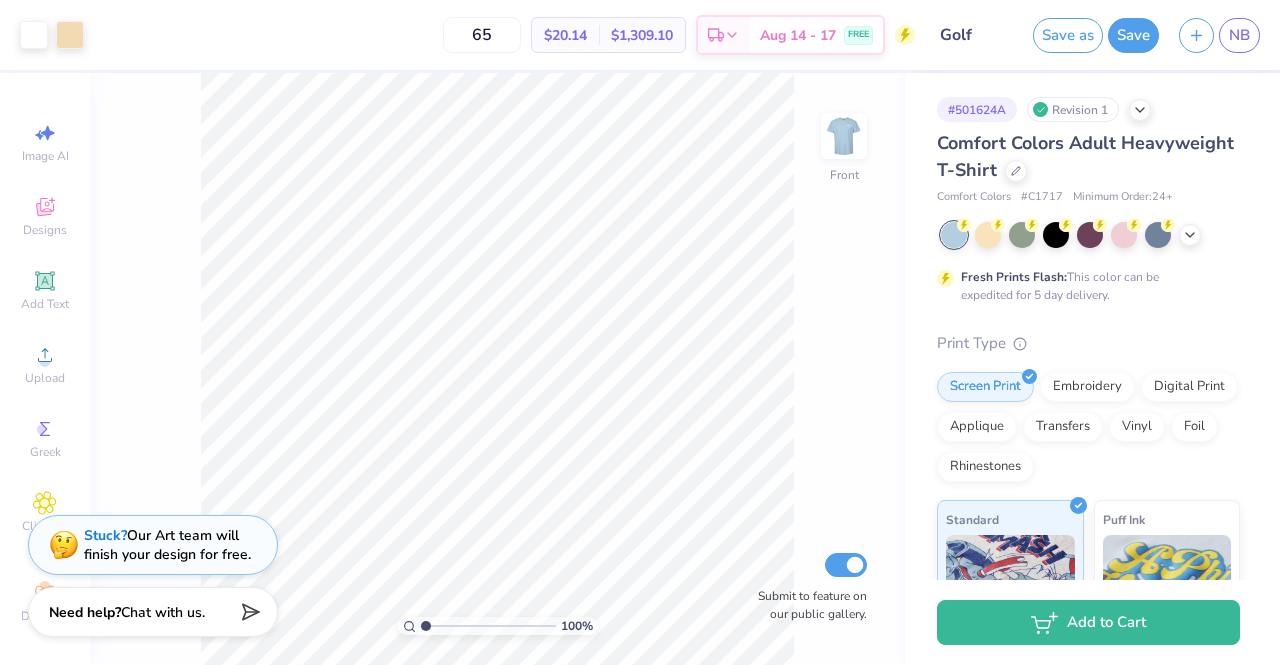 click at bounding box center (844, 136) 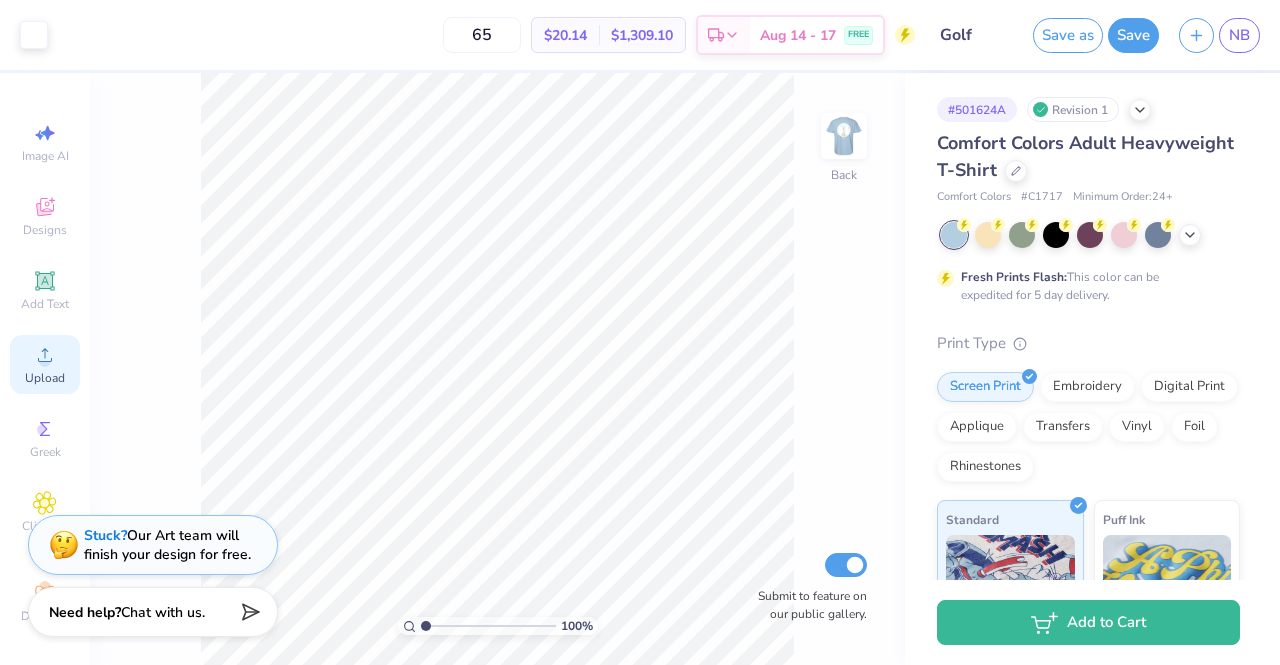 click 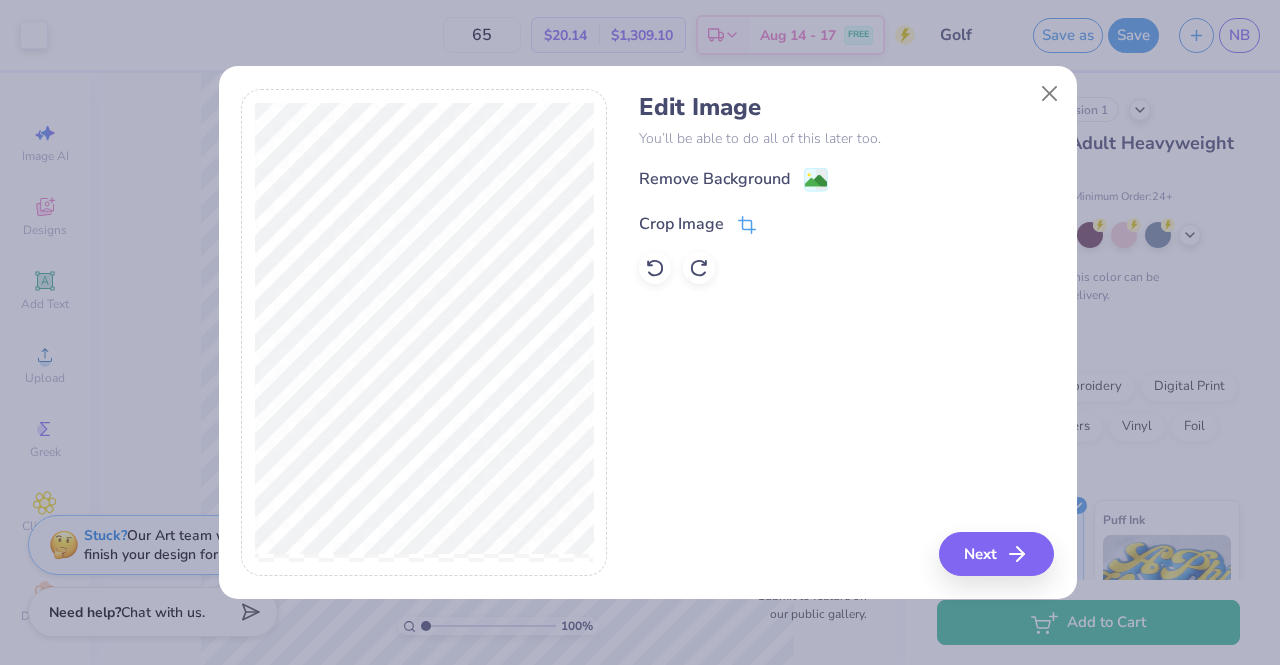 click 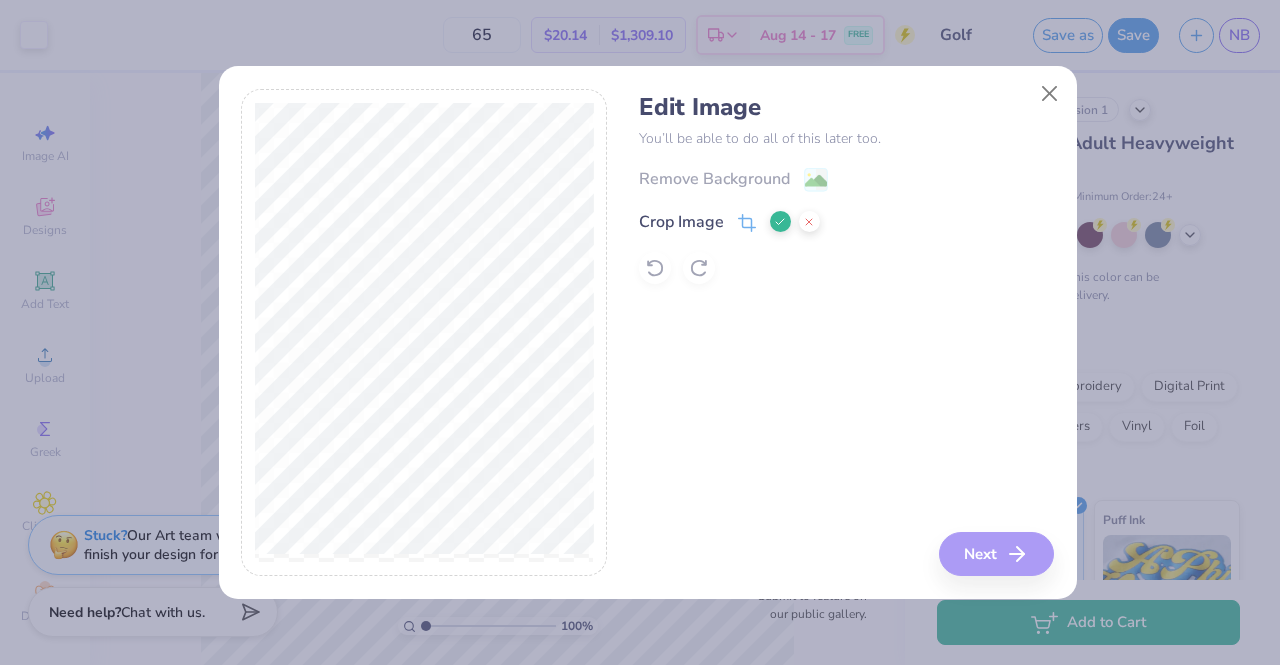 click 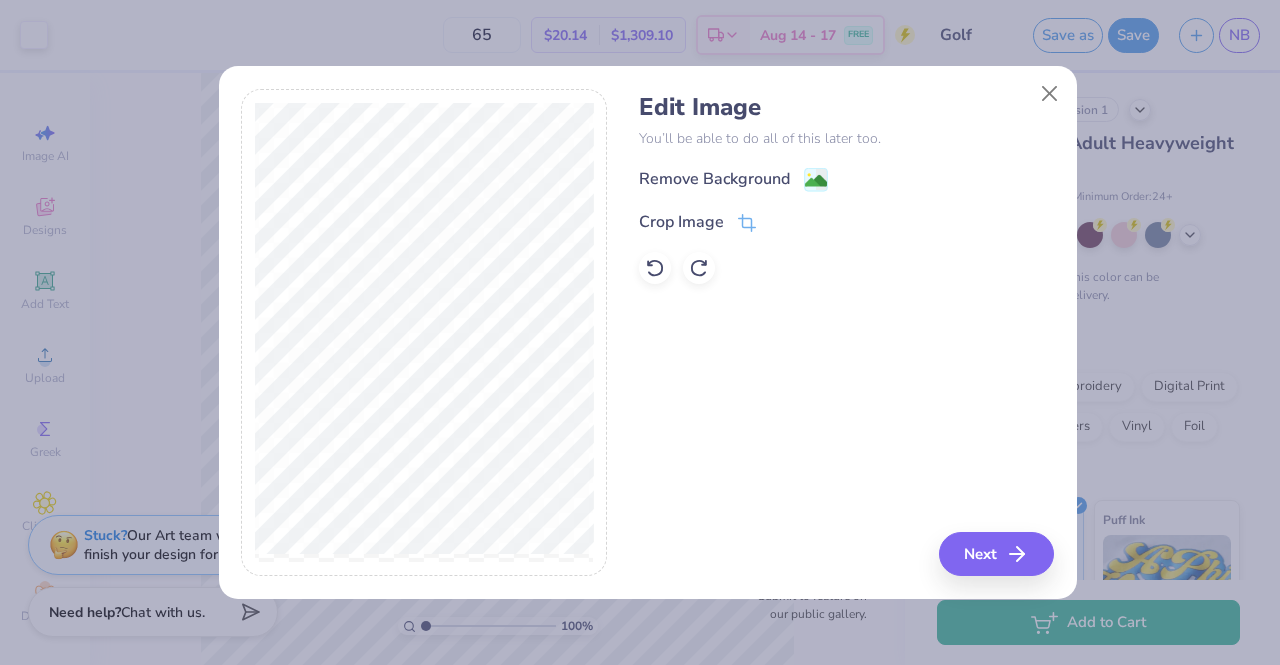 click on "Edit Image You’ll be able to do all of this later too. Remove Background Crop Image Next" at bounding box center (846, 333) 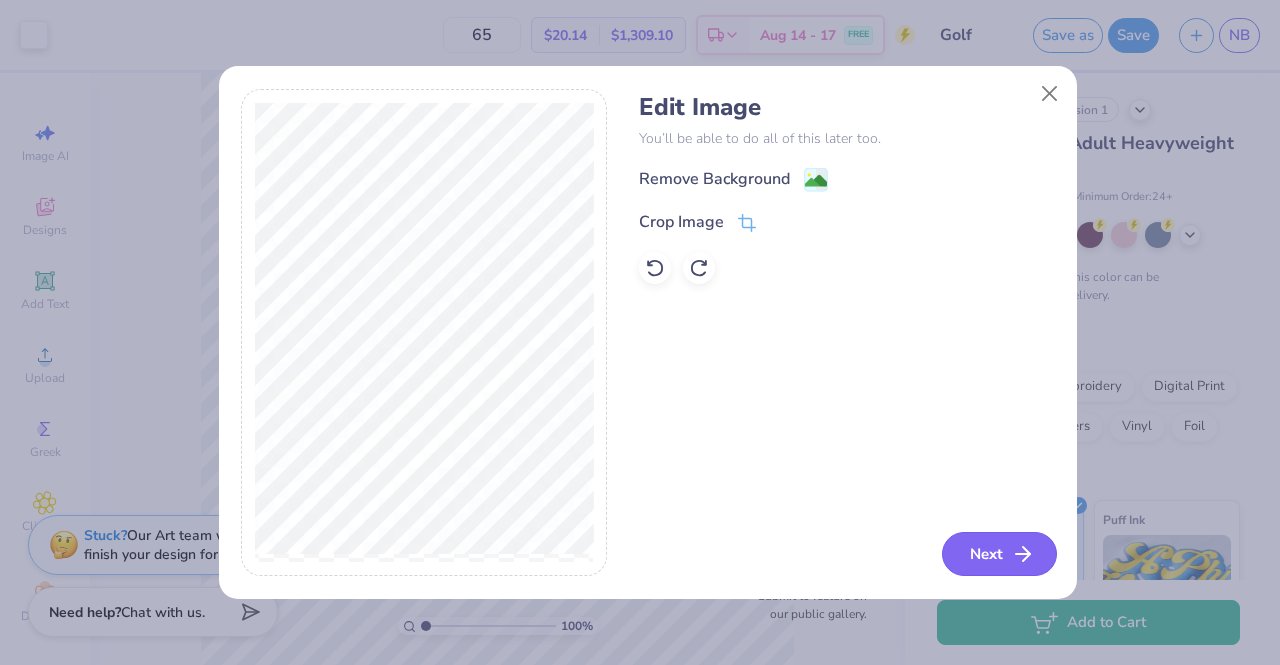 click on "Next" at bounding box center (999, 554) 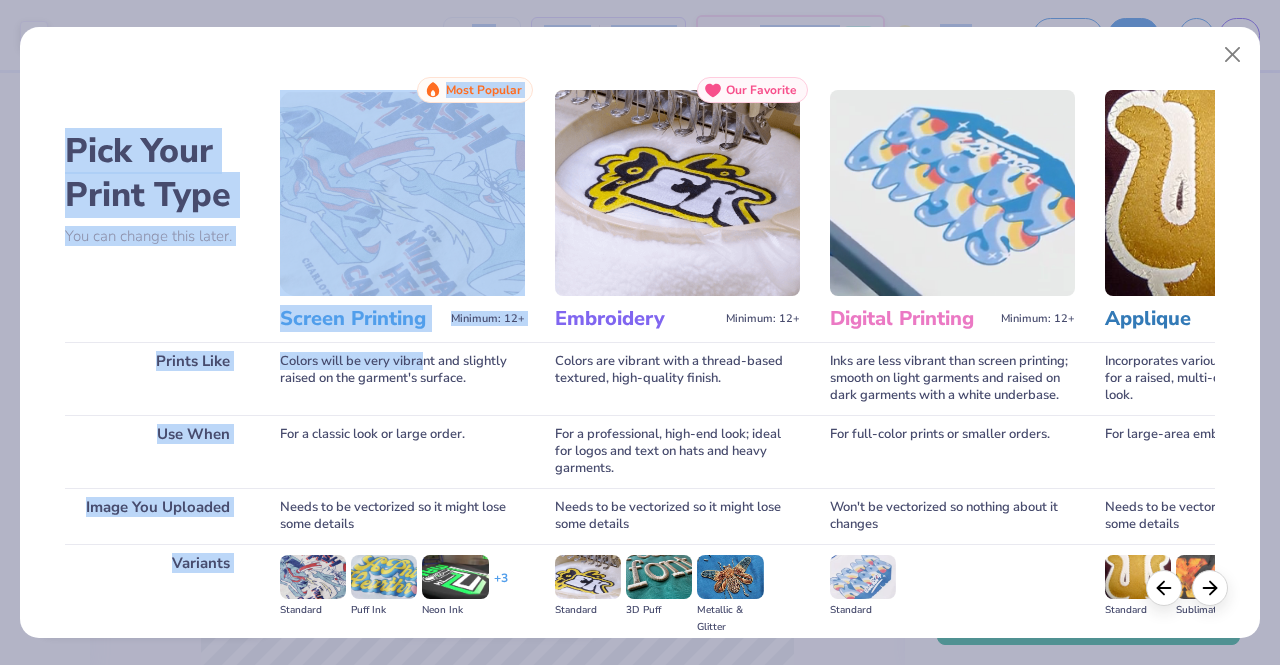 scroll, scrollTop: 232, scrollLeft: 0, axis: vertical 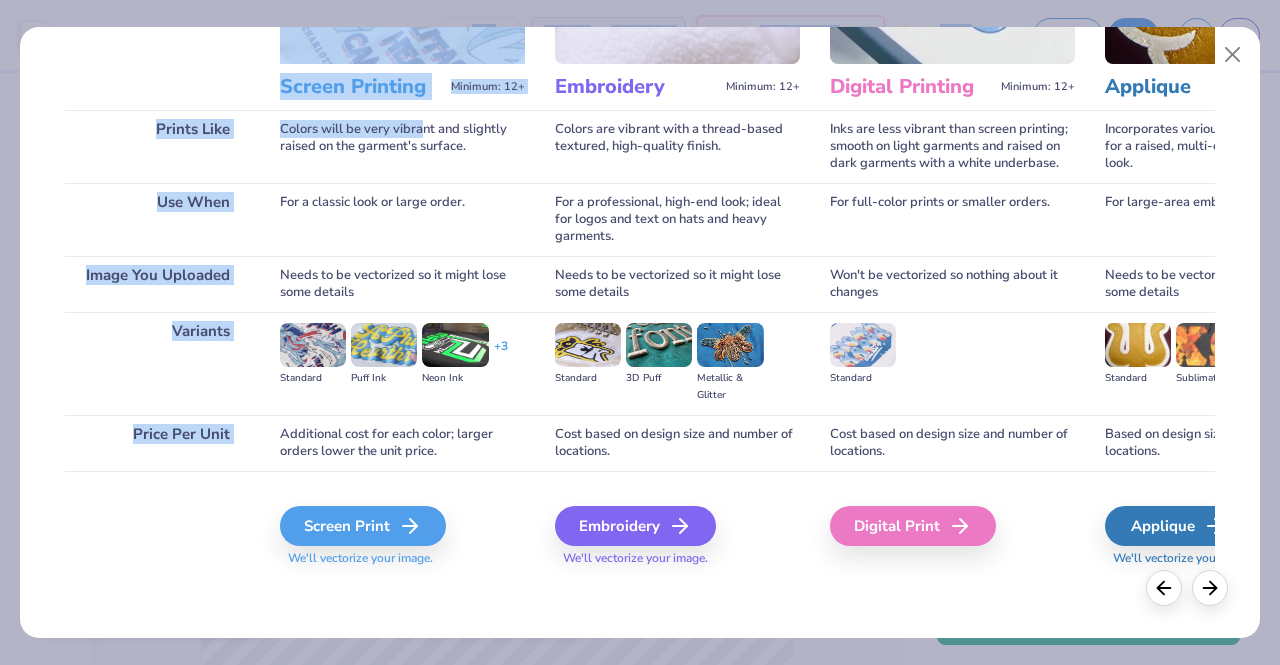 drag, startPoint x: 426, startPoint y: 362, endPoint x: 426, endPoint y: 699, distance: 337 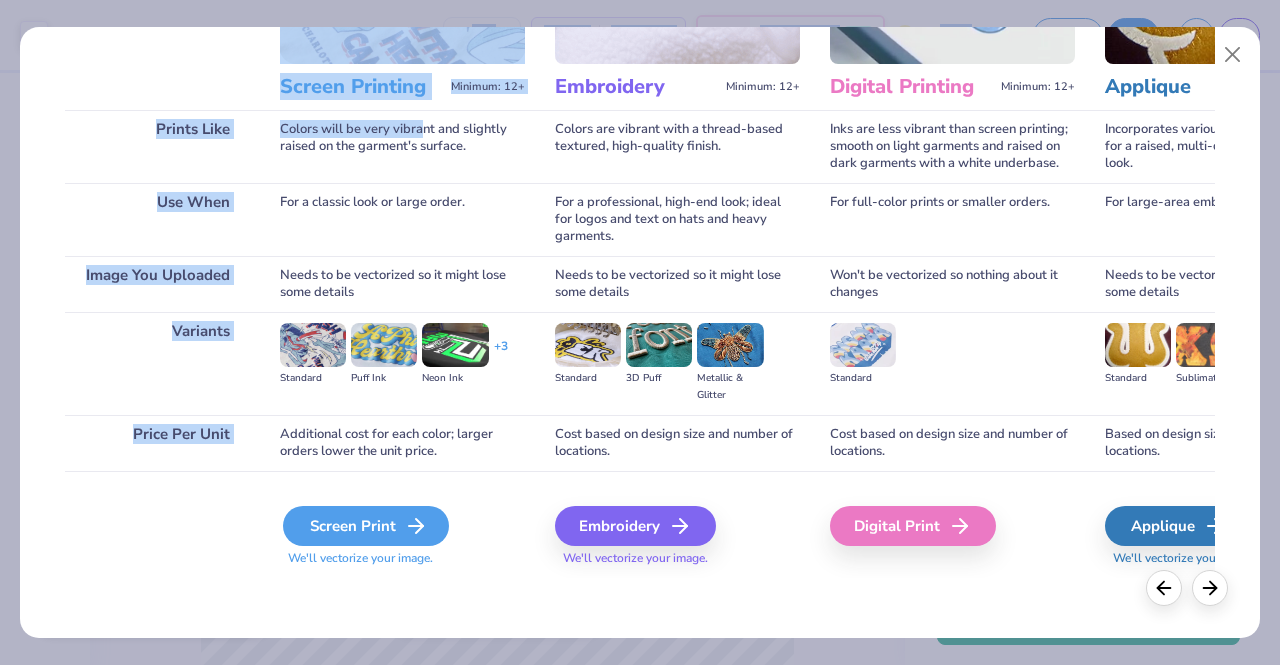 click 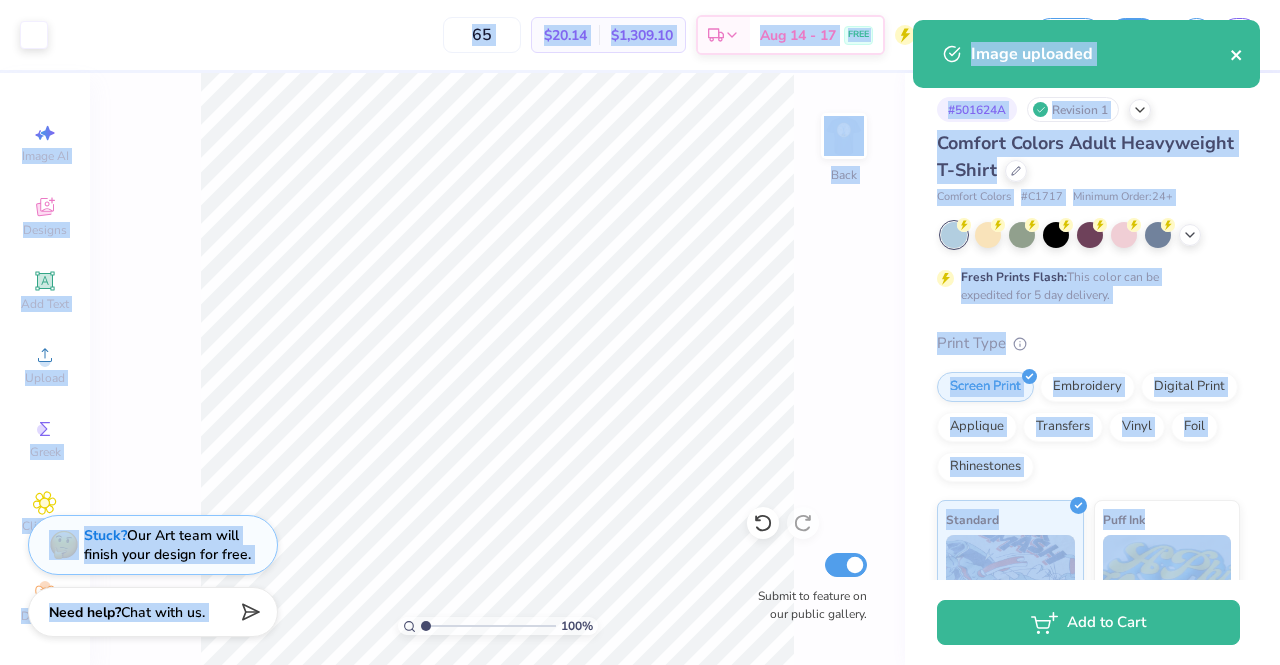 click 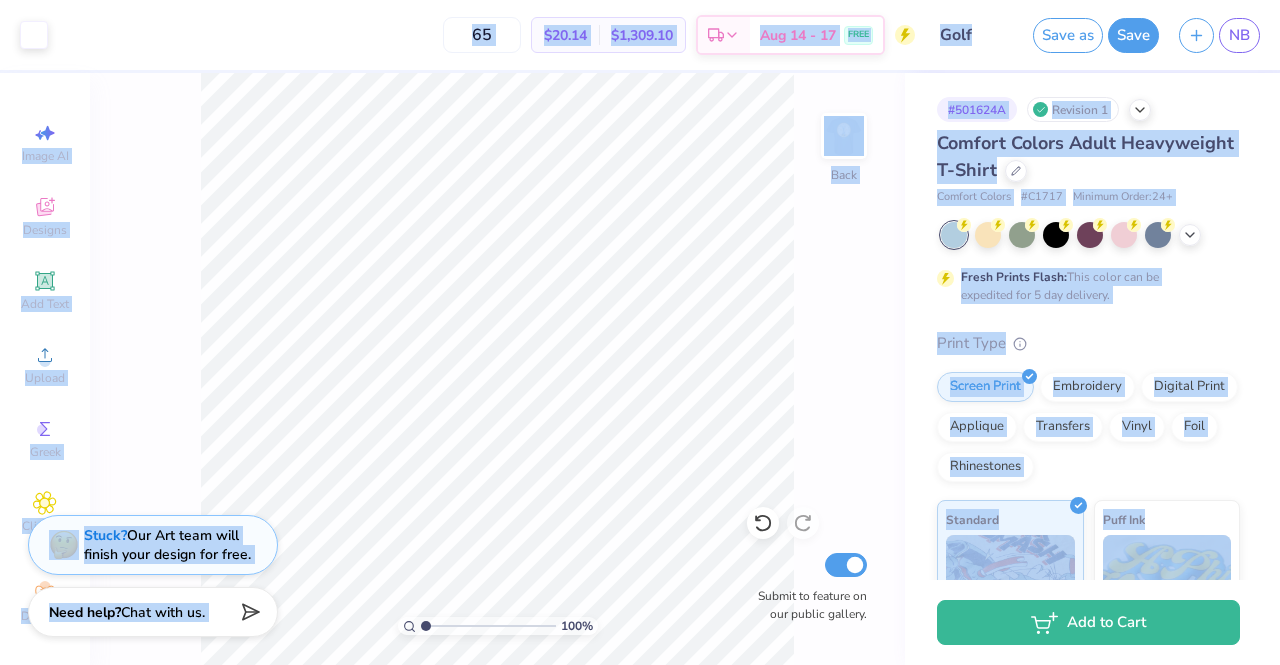 click on "100  % Back Submit to feature on our public gallery." at bounding box center (497, 369) 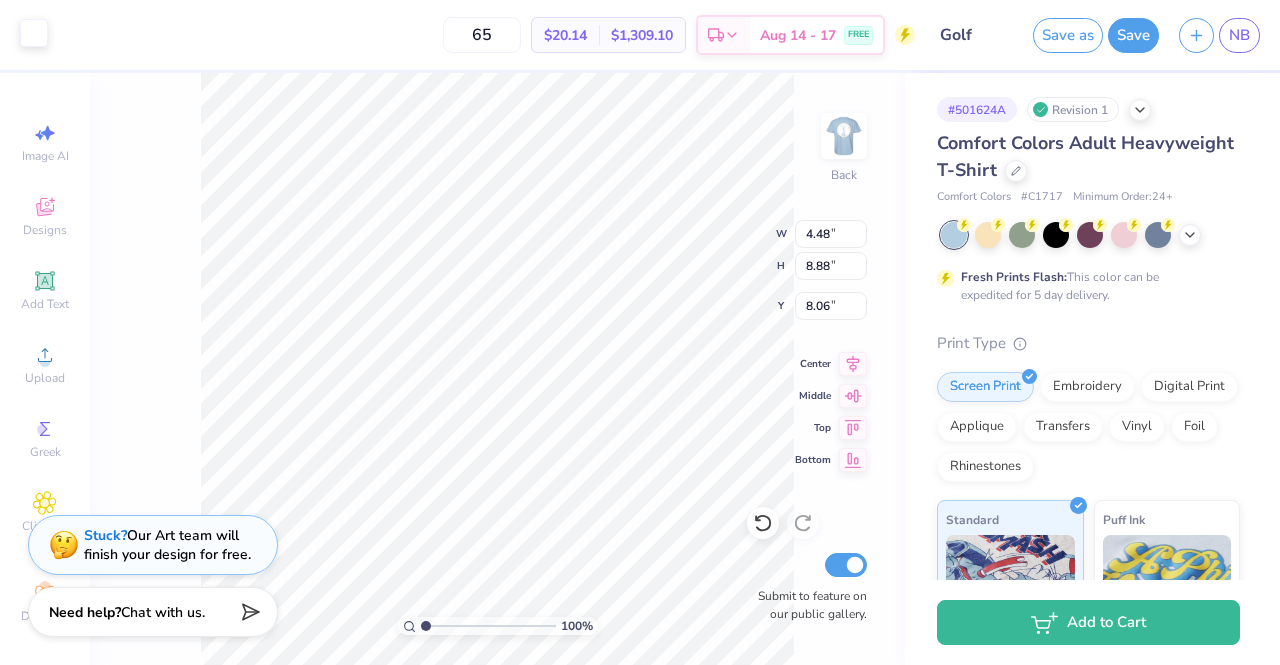 click at bounding box center [34, 33] 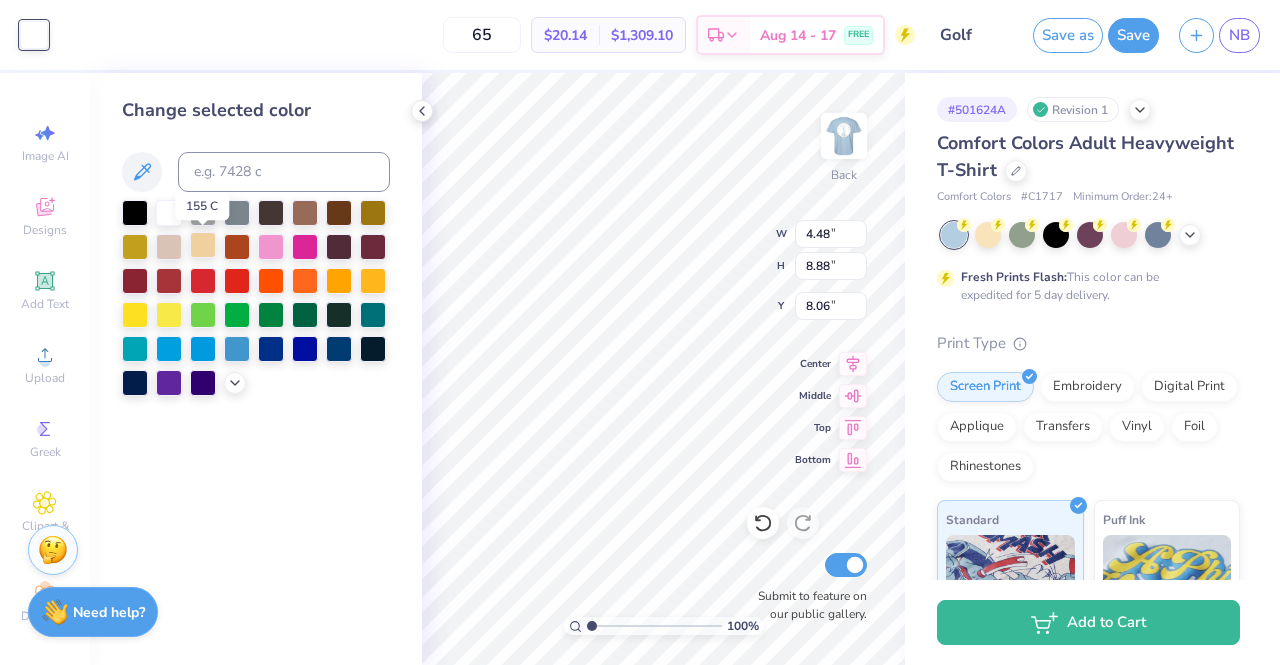 click at bounding box center [203, 245] 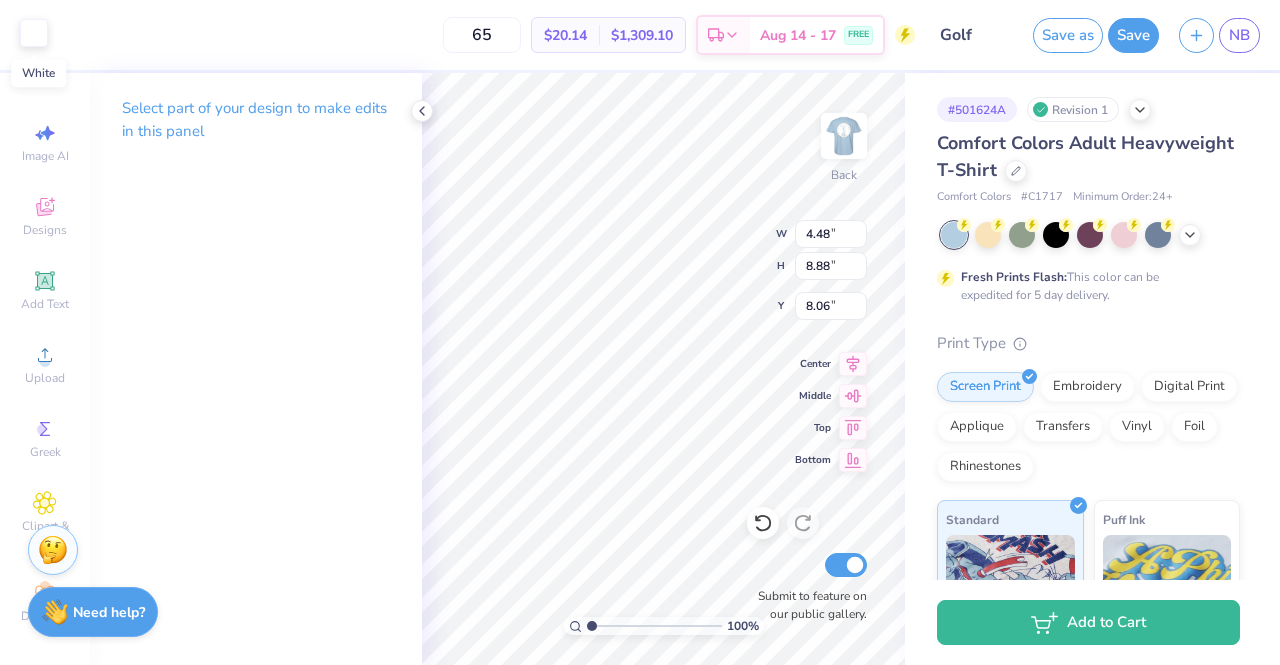 click at bounding box center (34, 33) 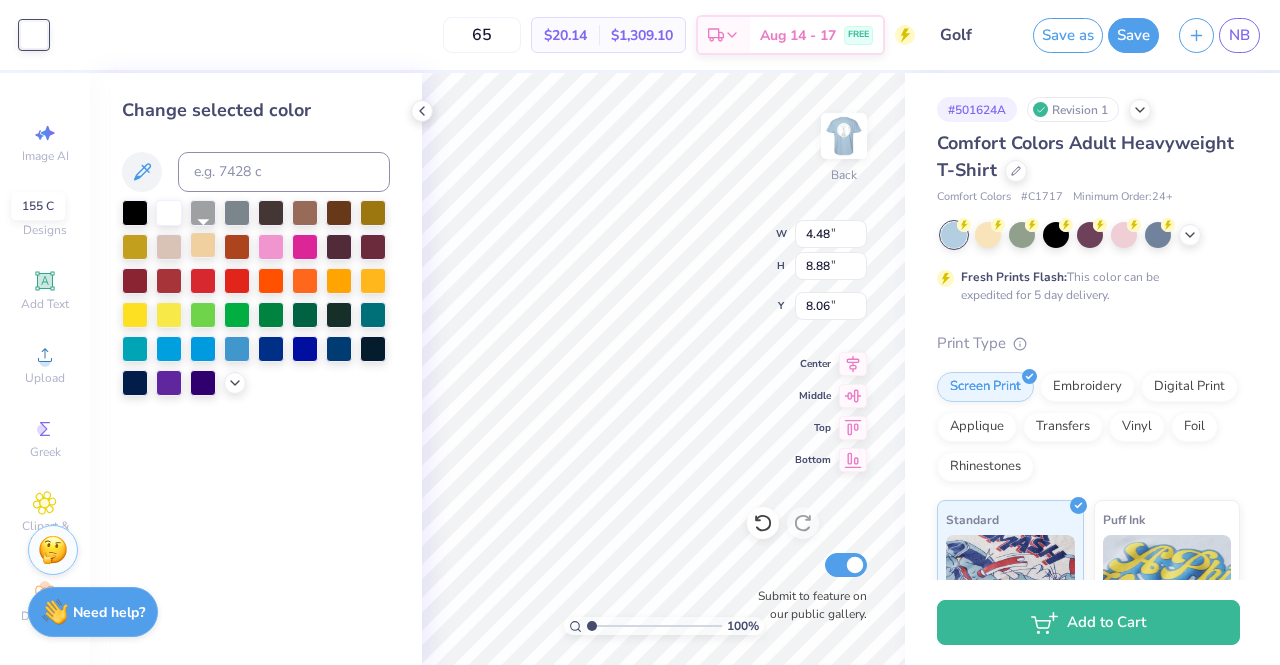 click at bounding box center [203, 245] 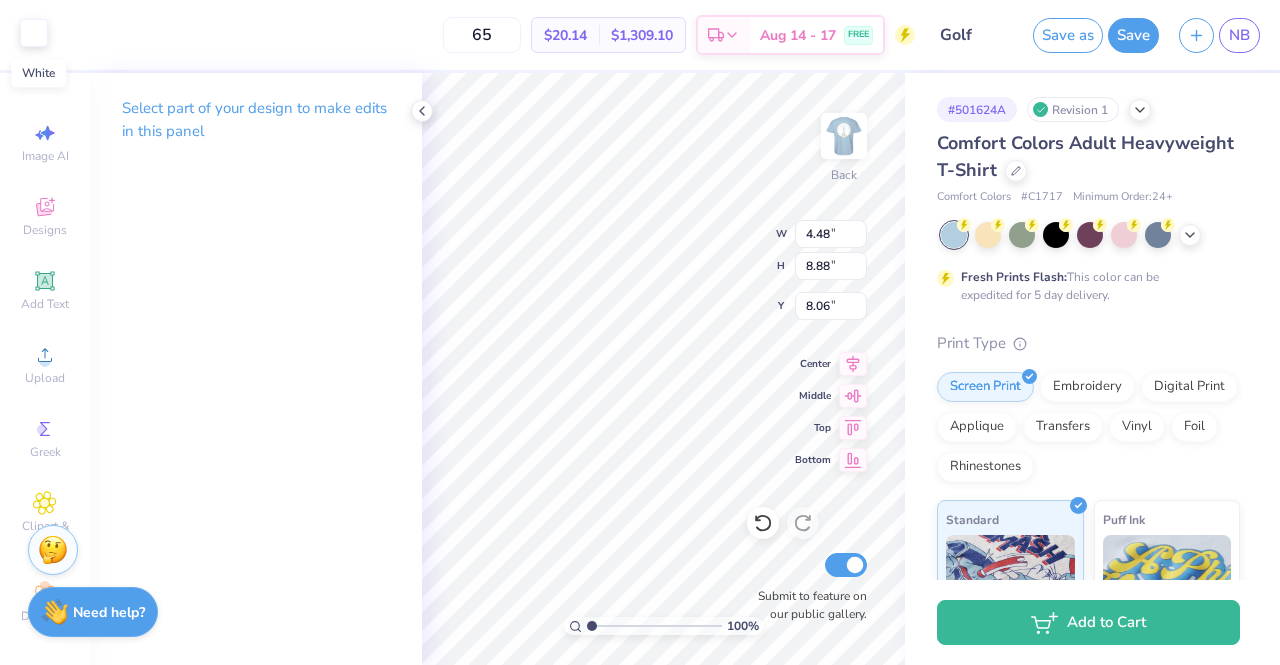 click at bounding box center (34, 33) 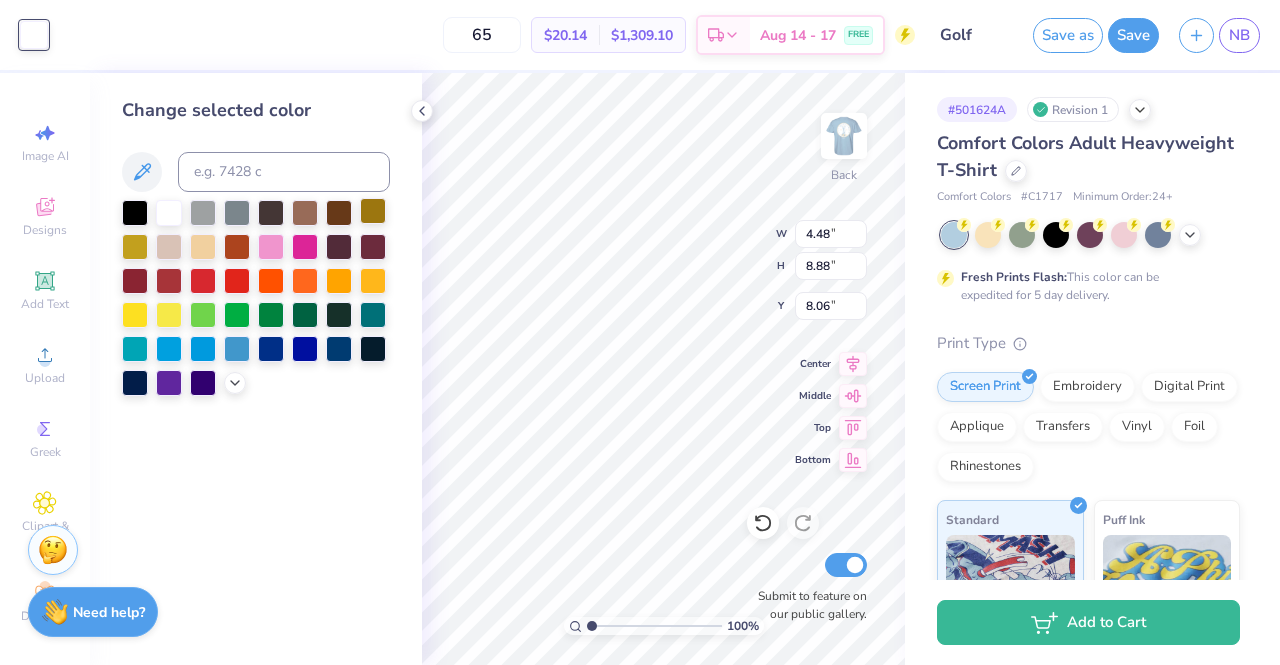 click at bounding box center (373, 211) 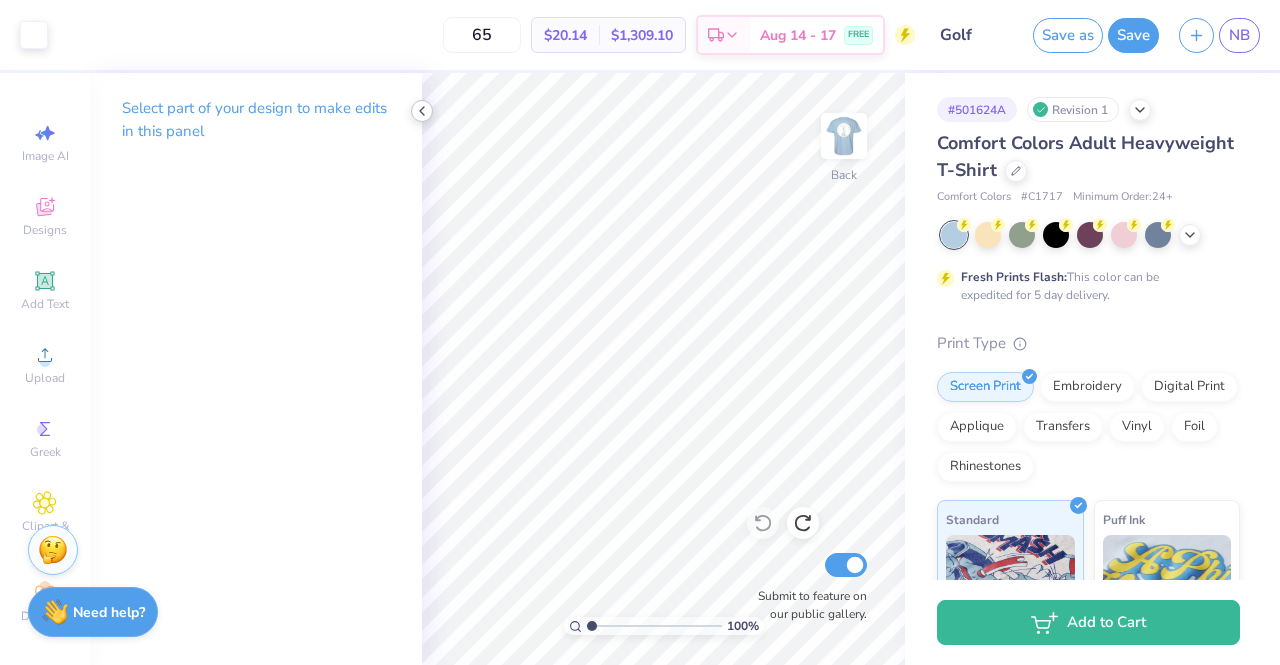 click 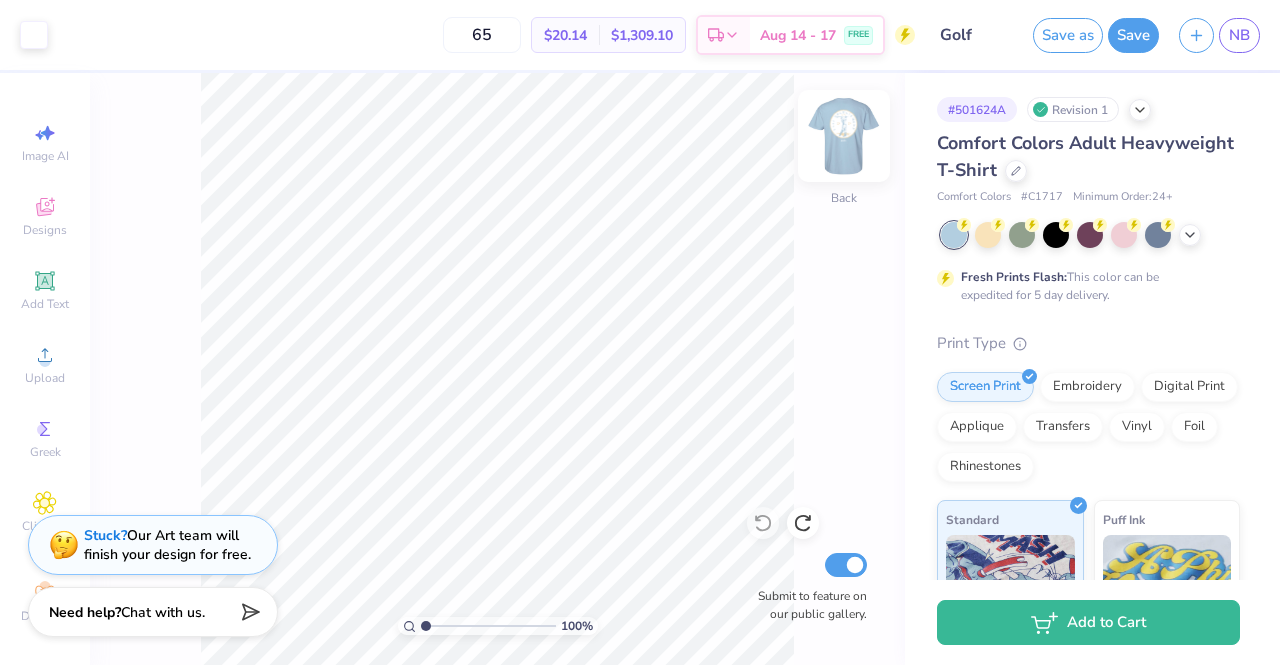 click at bounding box center [844, 136] 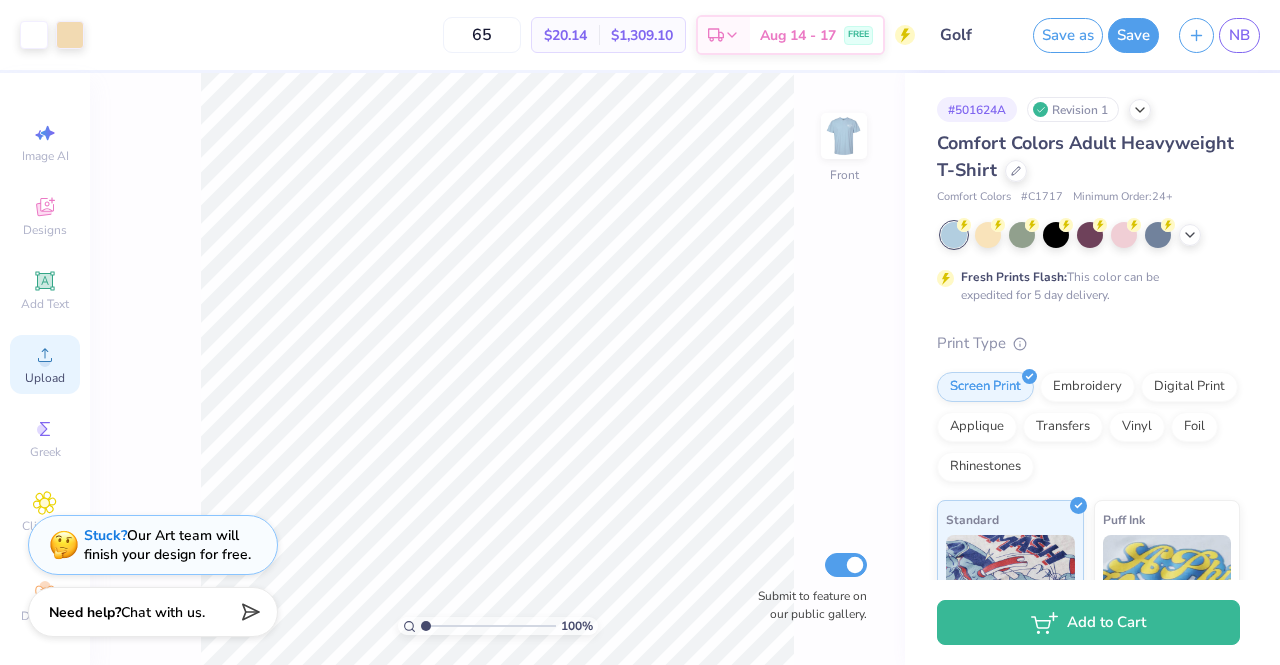 click 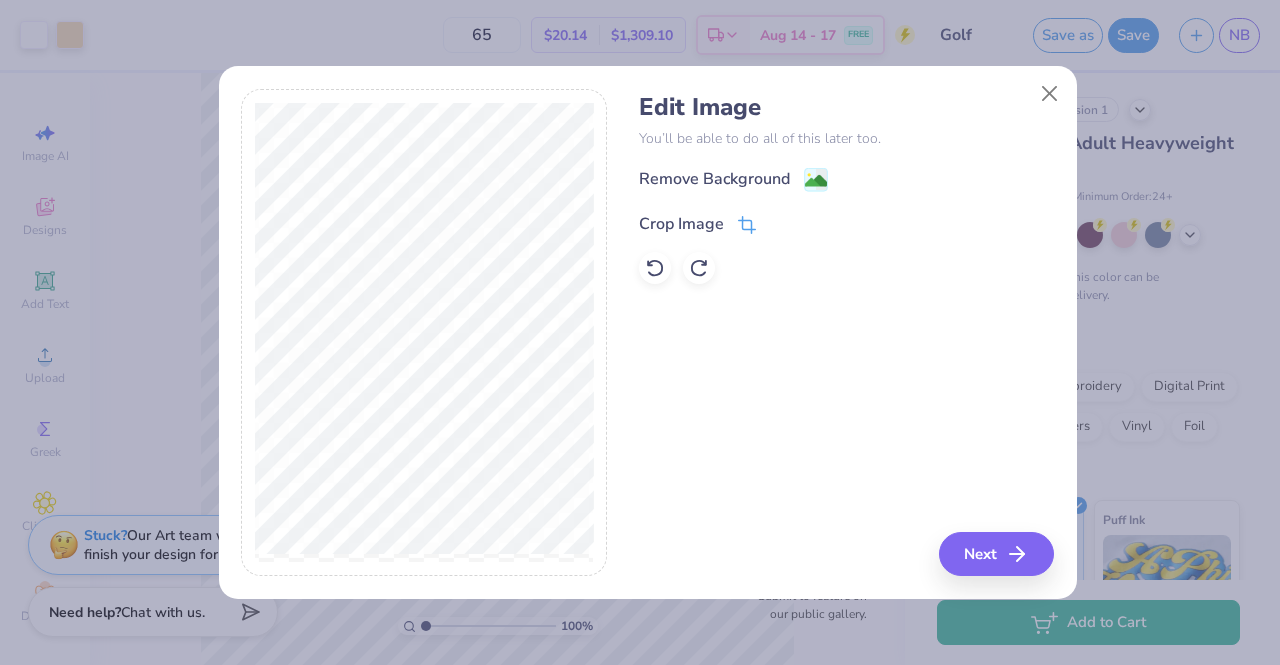 click on "Crop Image" at bounding box center [681, 224] 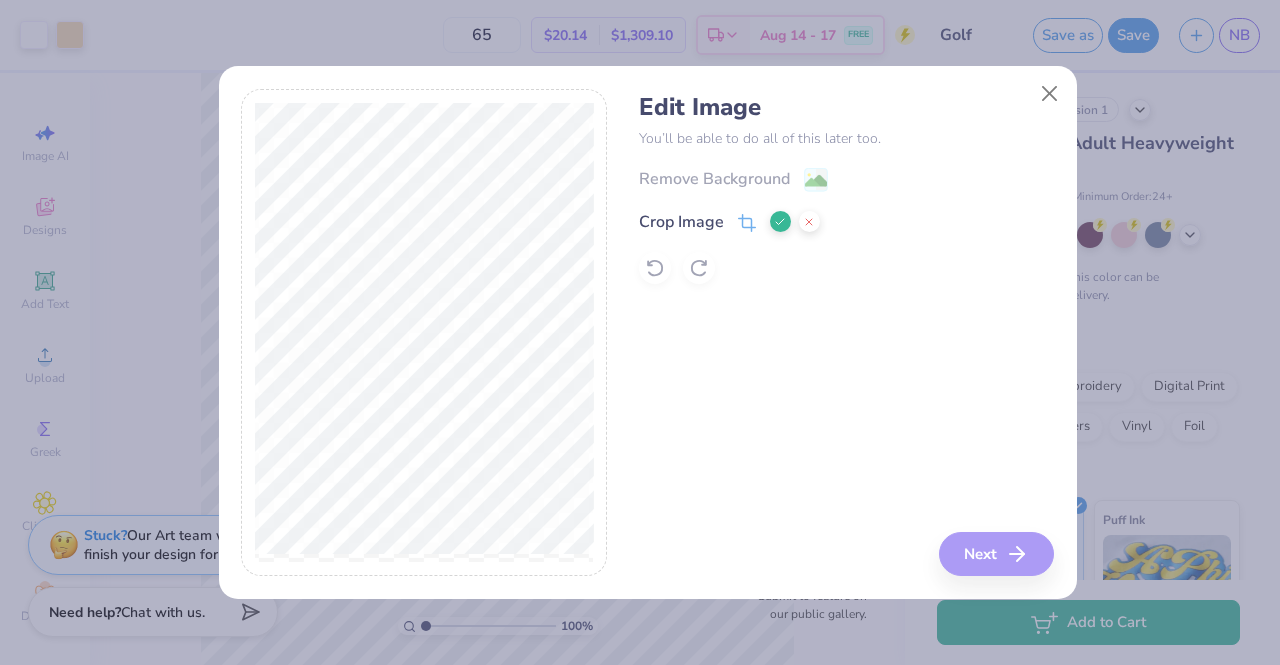 click 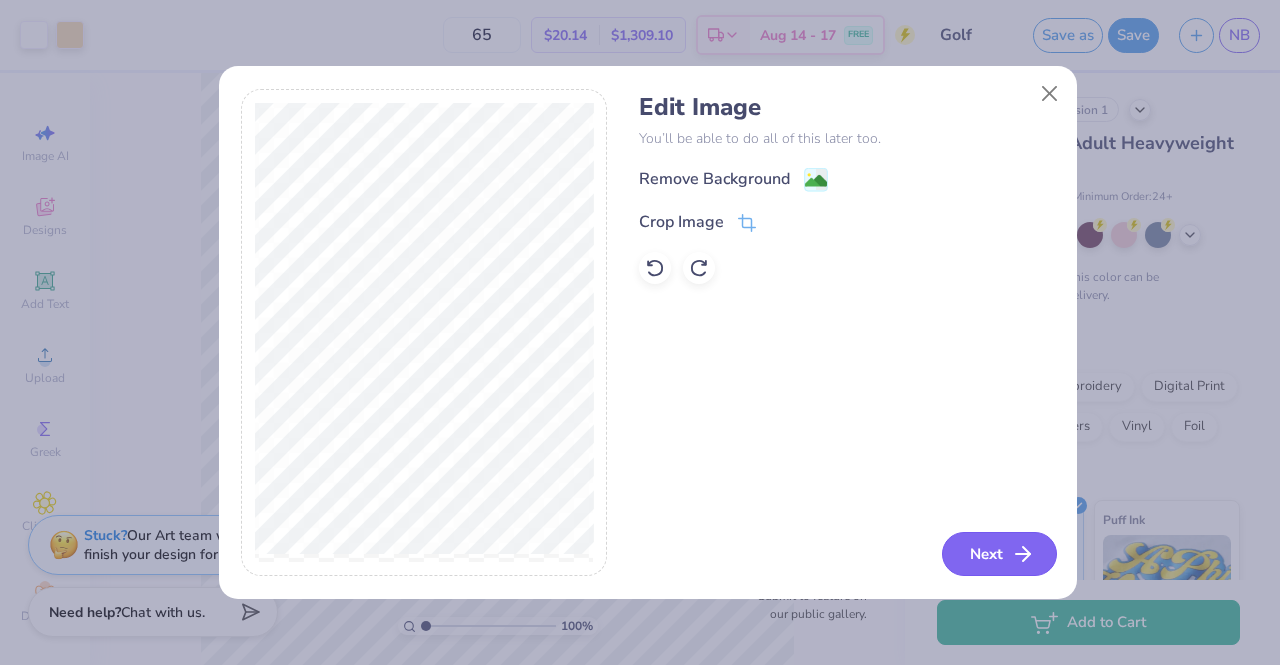 click on "Next" at bounding box center (999, 554) 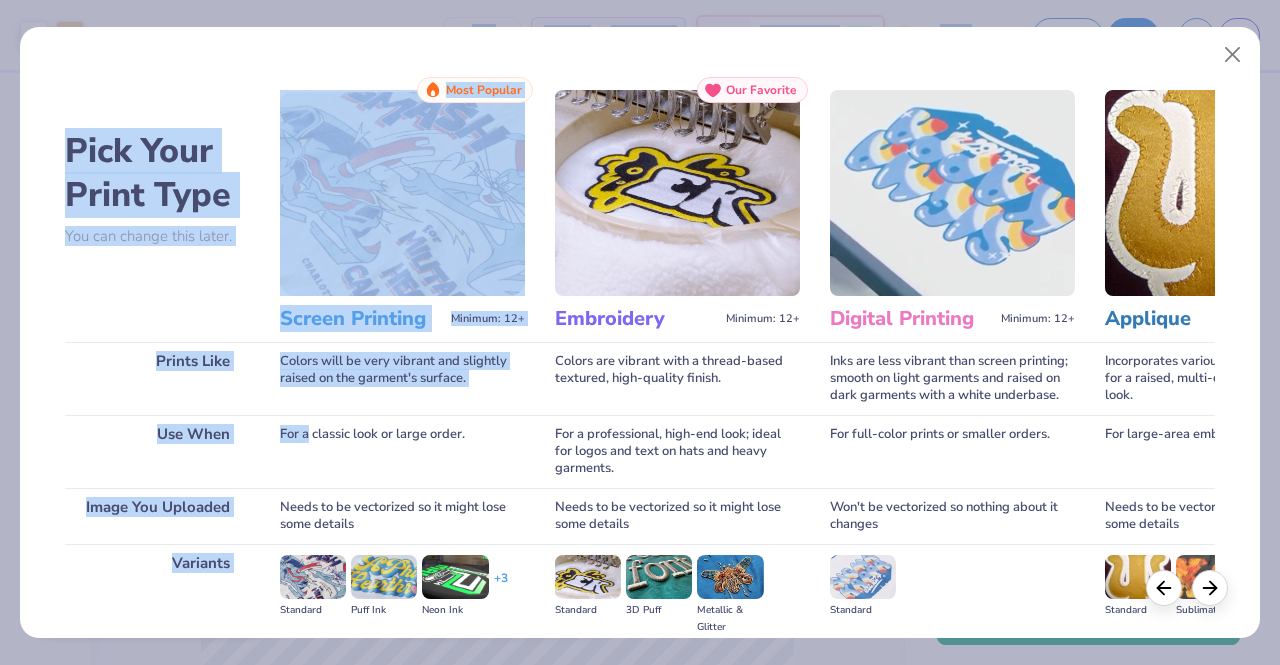 scroll, scrollTop: 232, scrollLeft: 0, axis: vertical 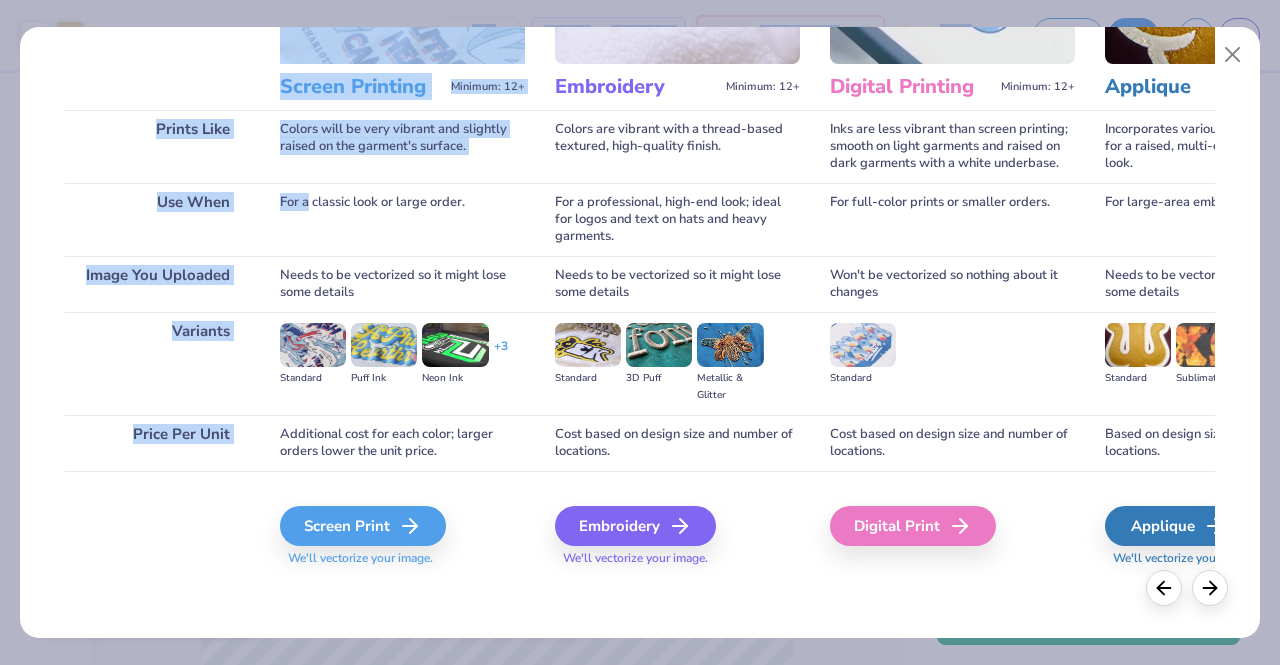 drag, startPoint x: 309, startPoint y: 435, endPoint x: 325, endPoint y: 689, distance: 254.50343 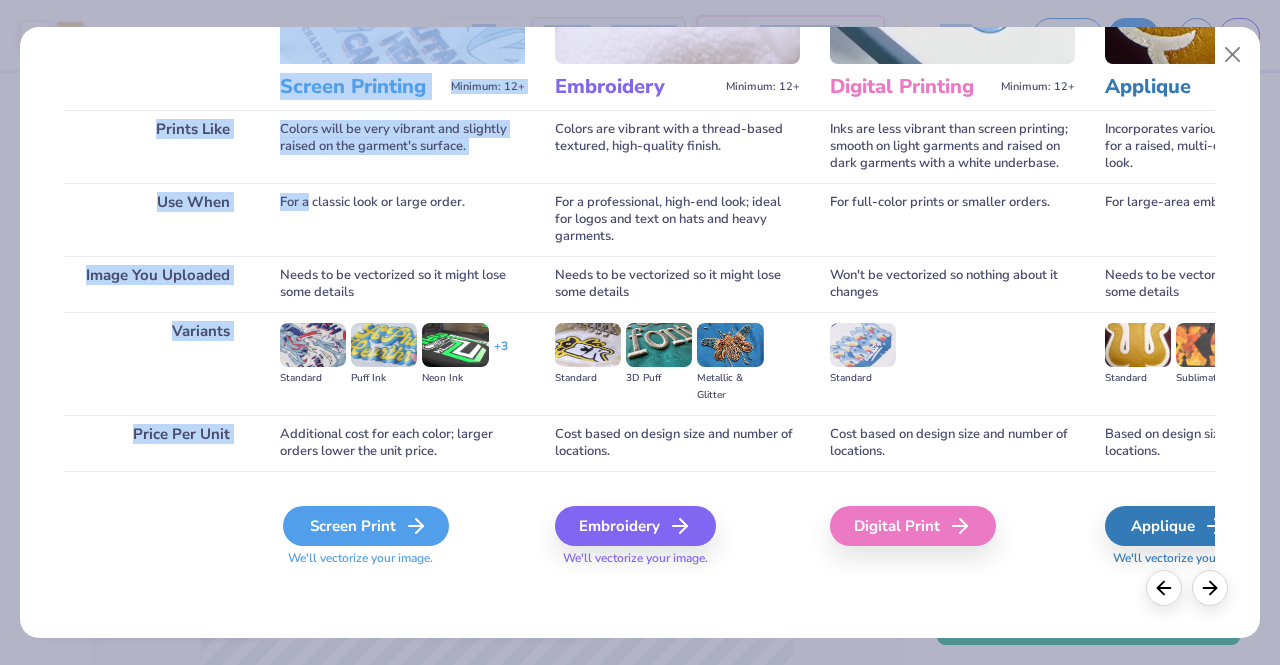 click on "Screen Print" at bounding box center [366, 526] 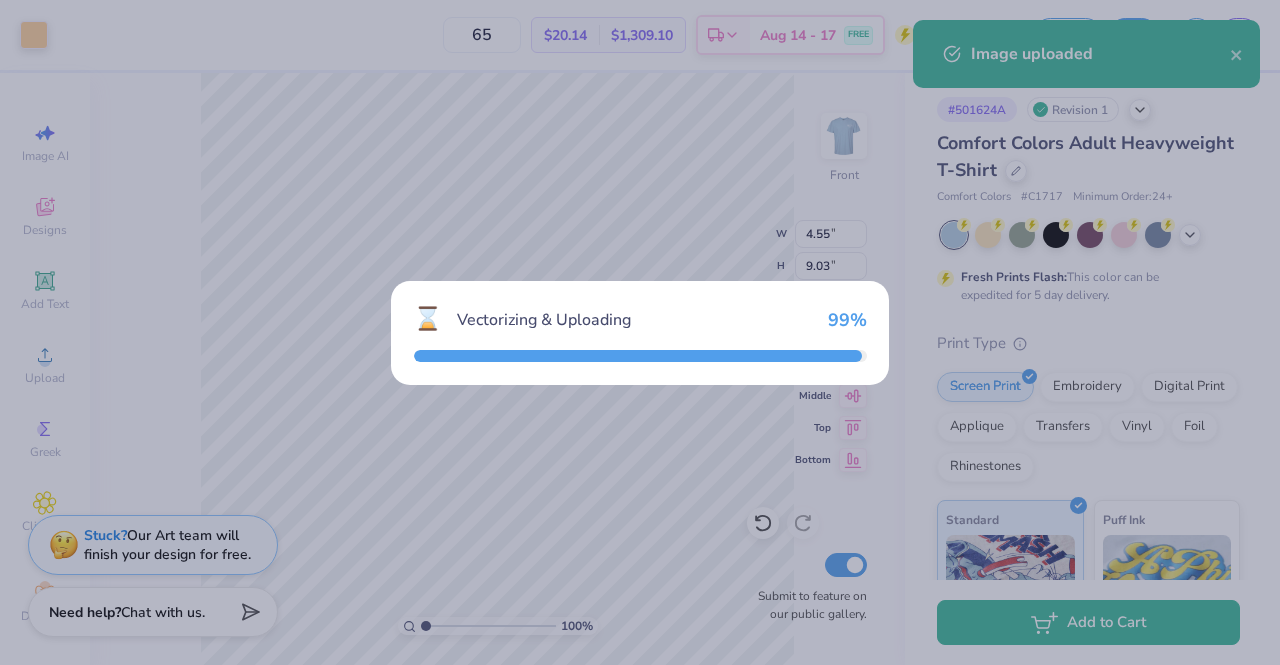 click on "⏳ Vectorizing & Uploading [NUMBER] %" at bounding box center (640, 332) 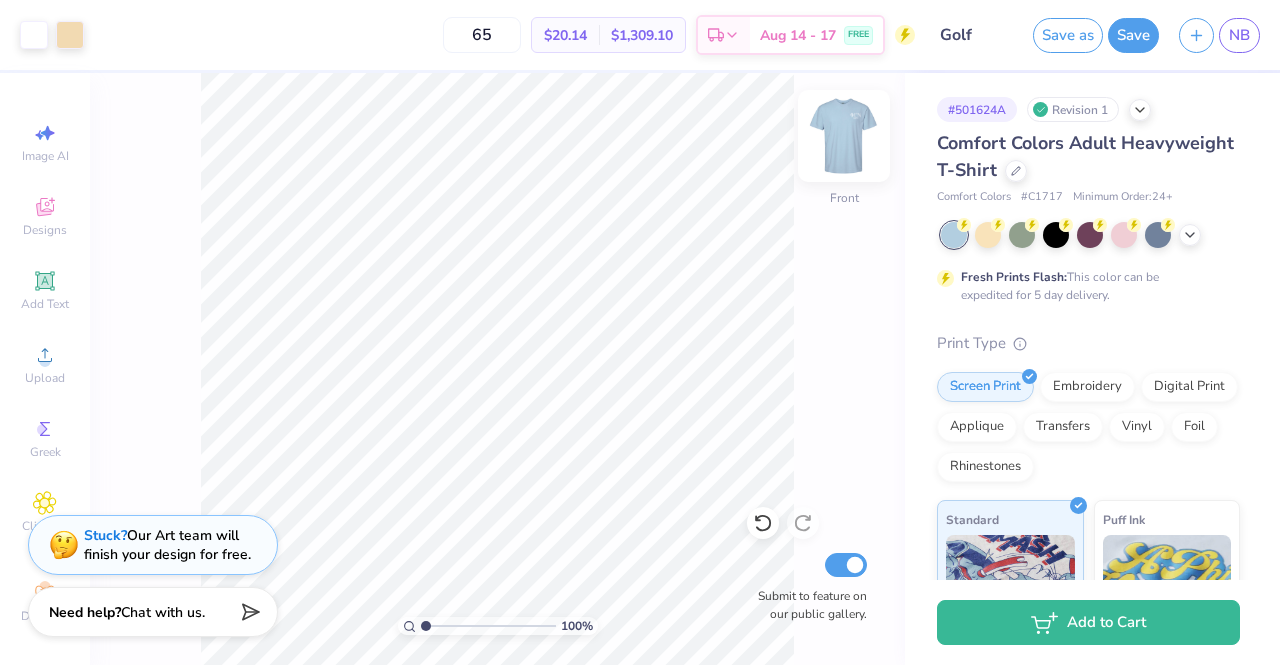 click at bounding box center [844, 136] 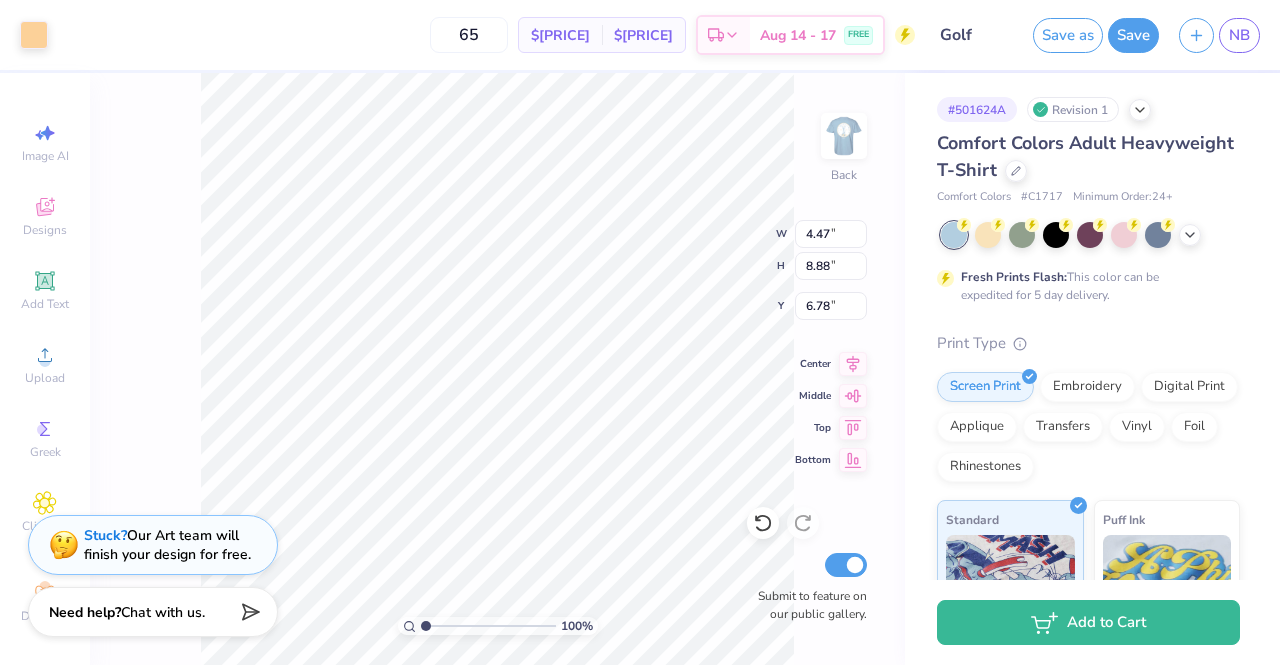 type on "2.00" 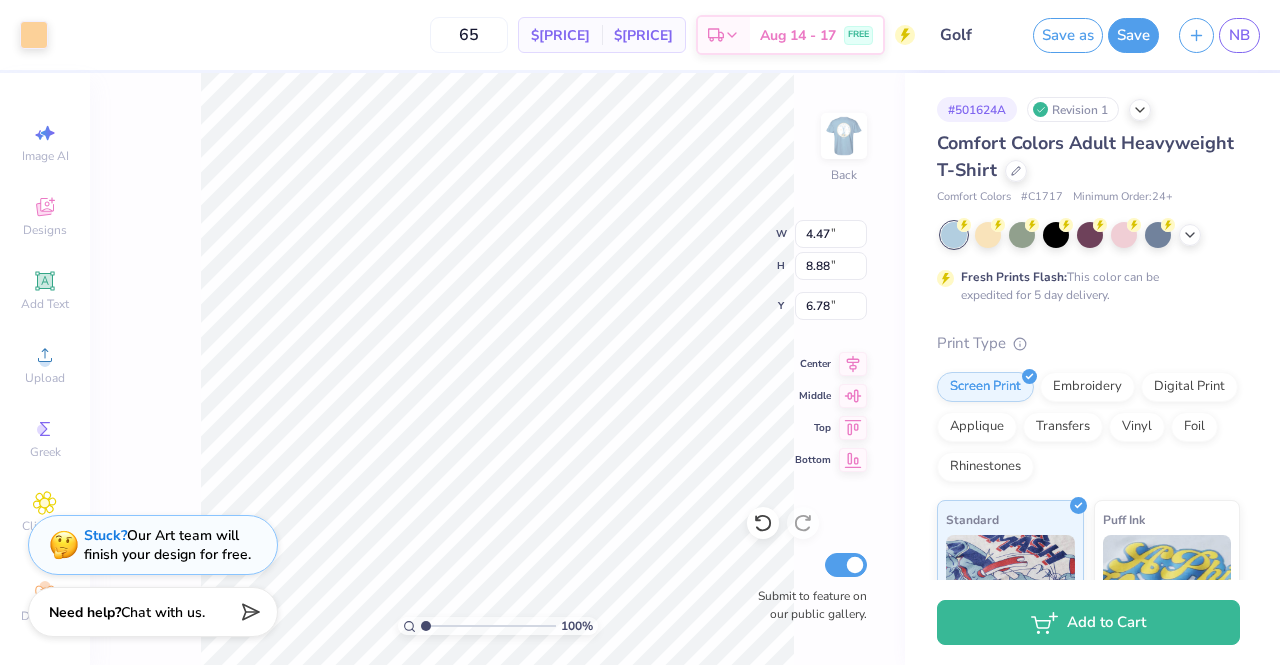 type on "3.97" 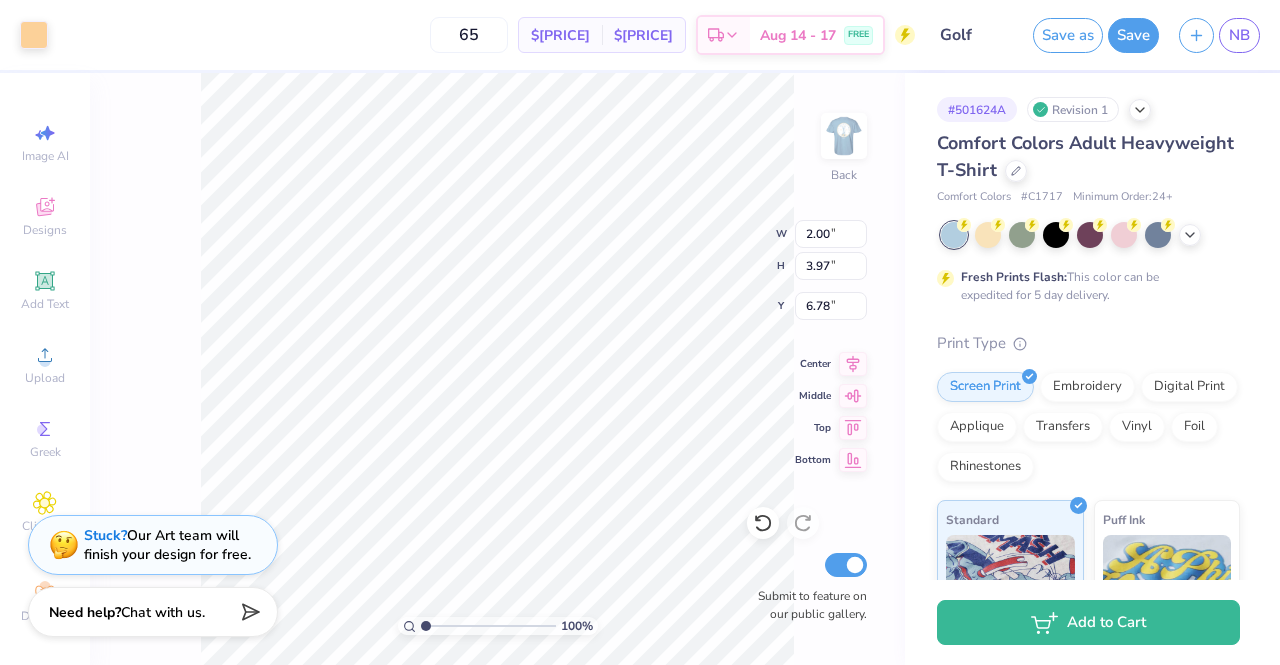type on "2.04" 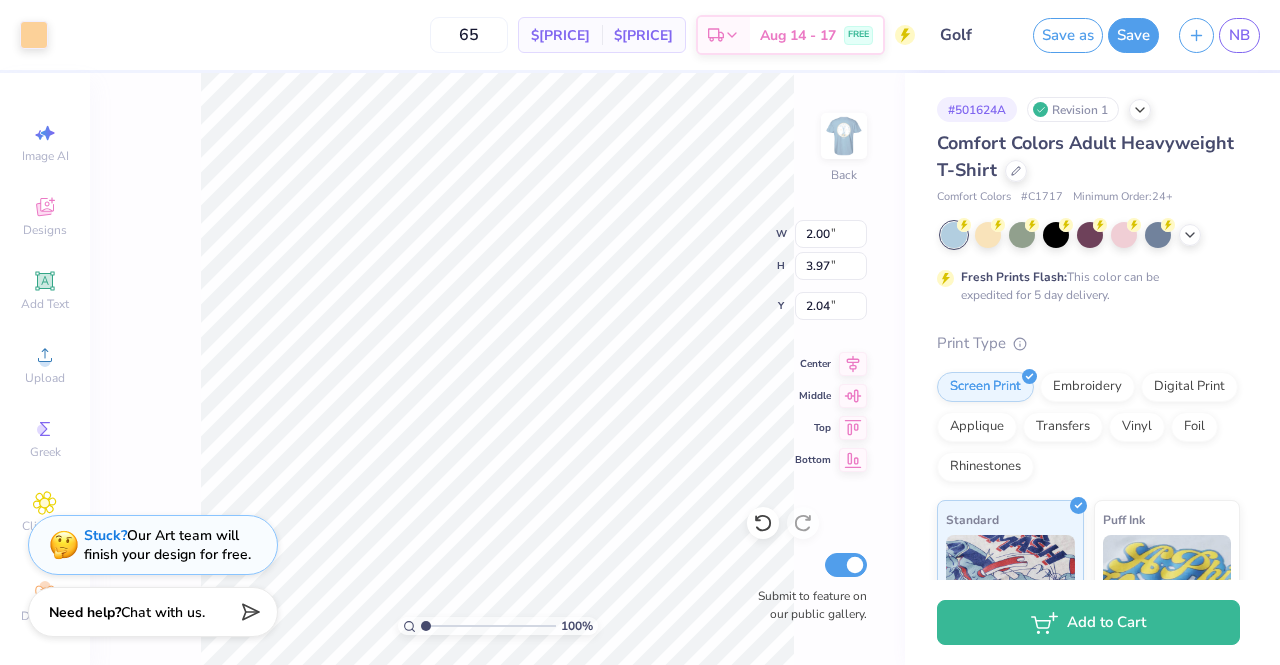 type on "1.65" 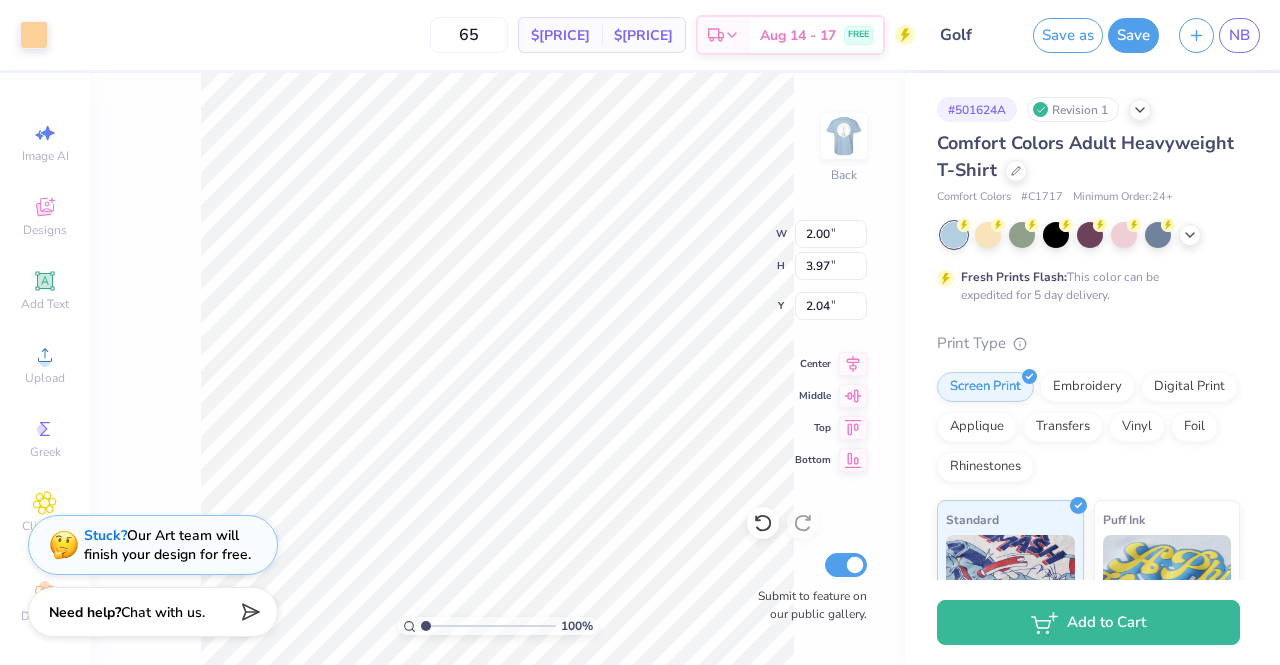type on "3.27" 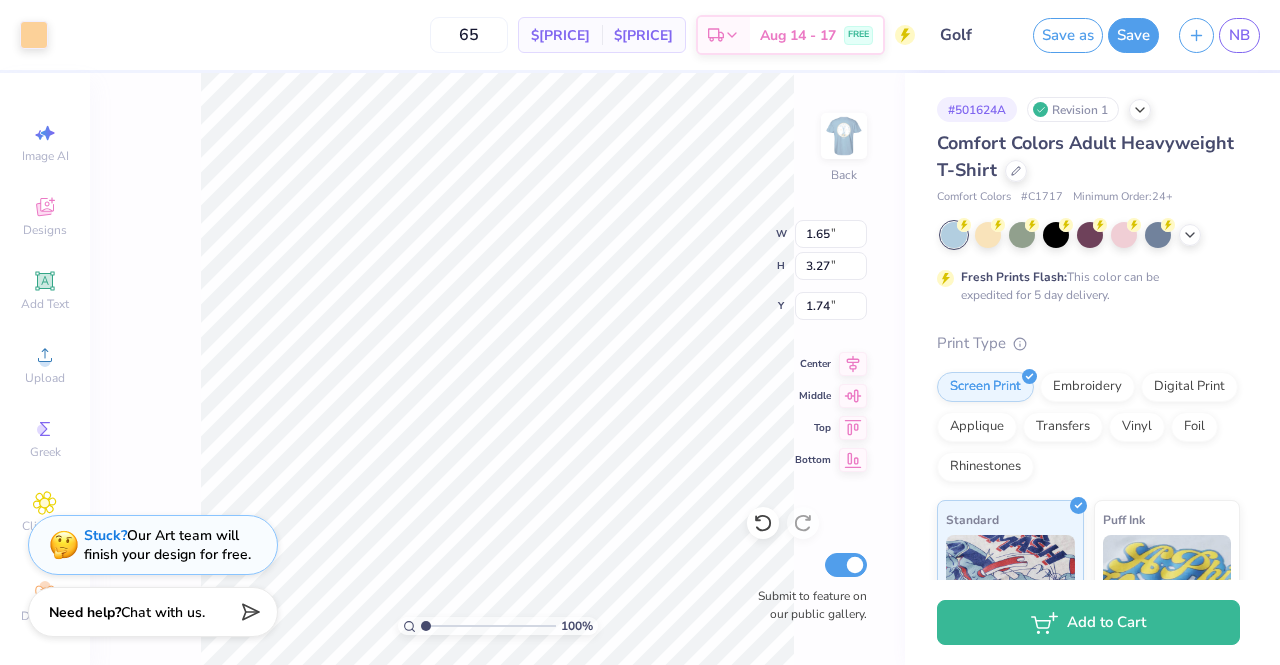 type on "2.04" 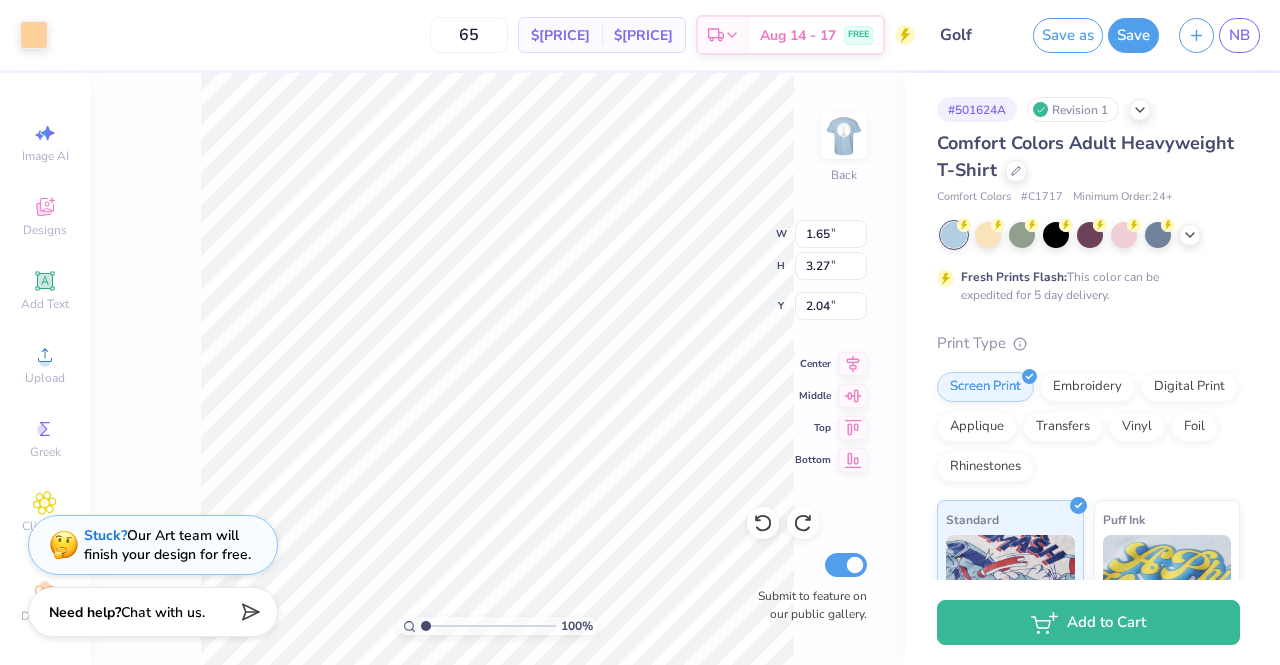type on "2.00" 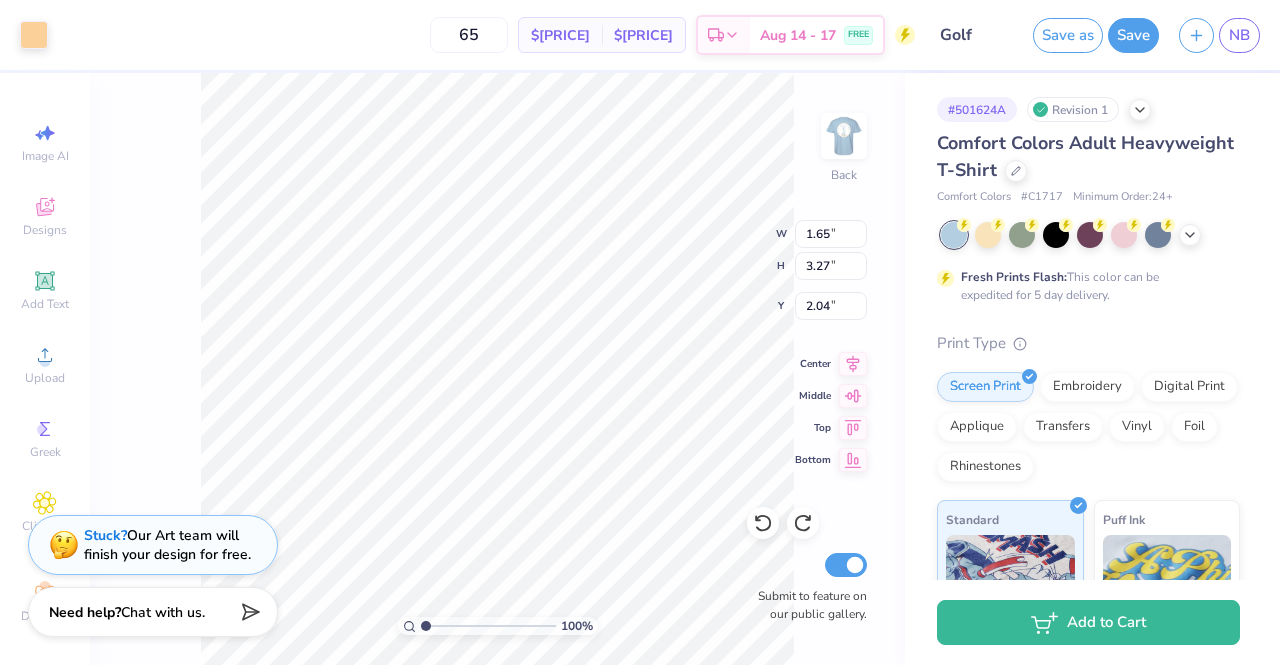 type on "3.97" 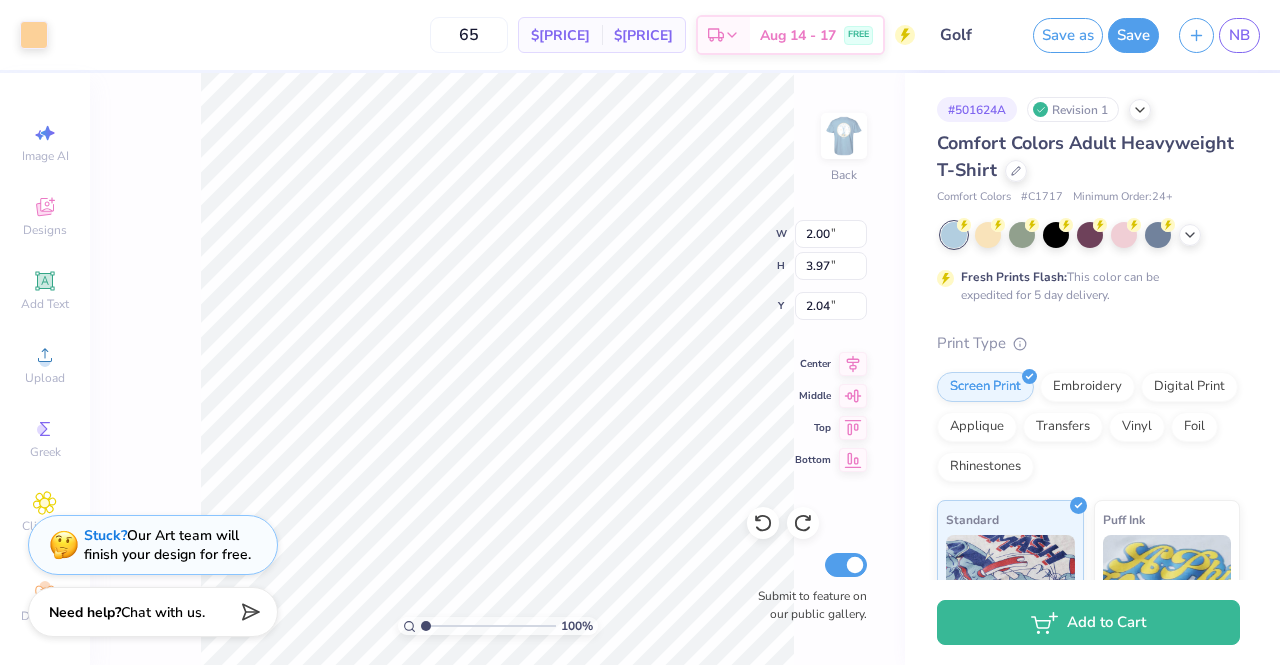 type on "6.78" 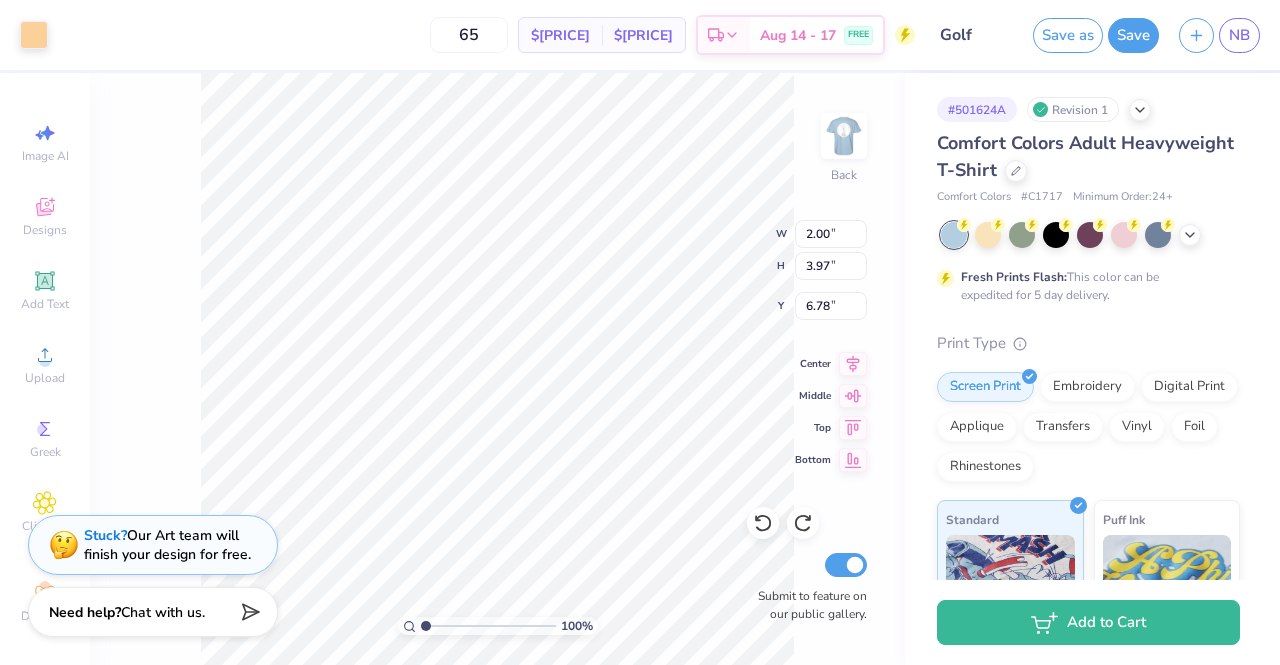 type on "4.47" 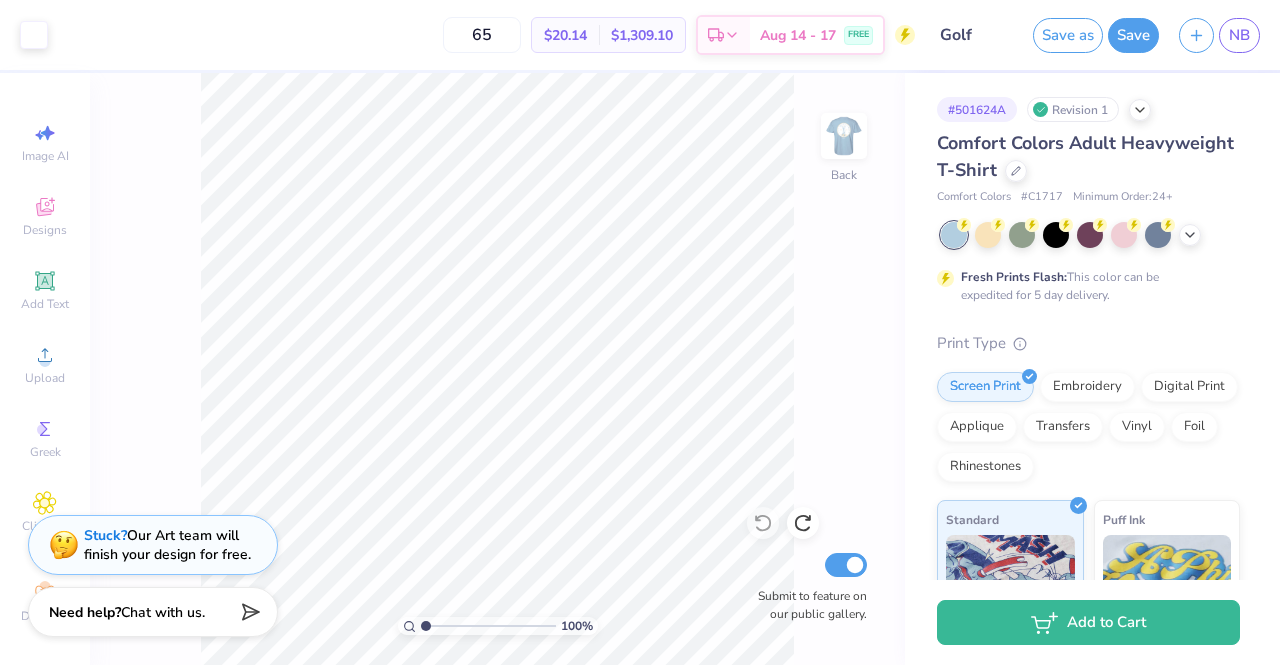 click on "100  % Back Submit to feature on our public gallery." at bounding box center (497, 369) 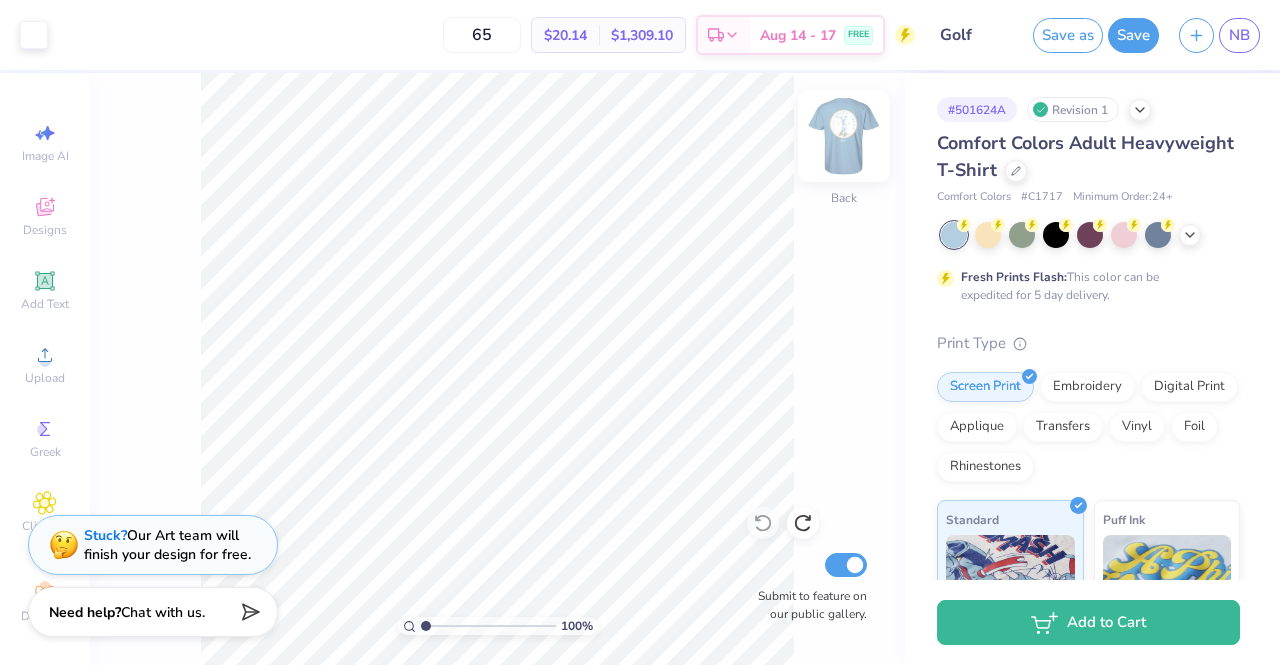 click at bounding box center (844, 136) 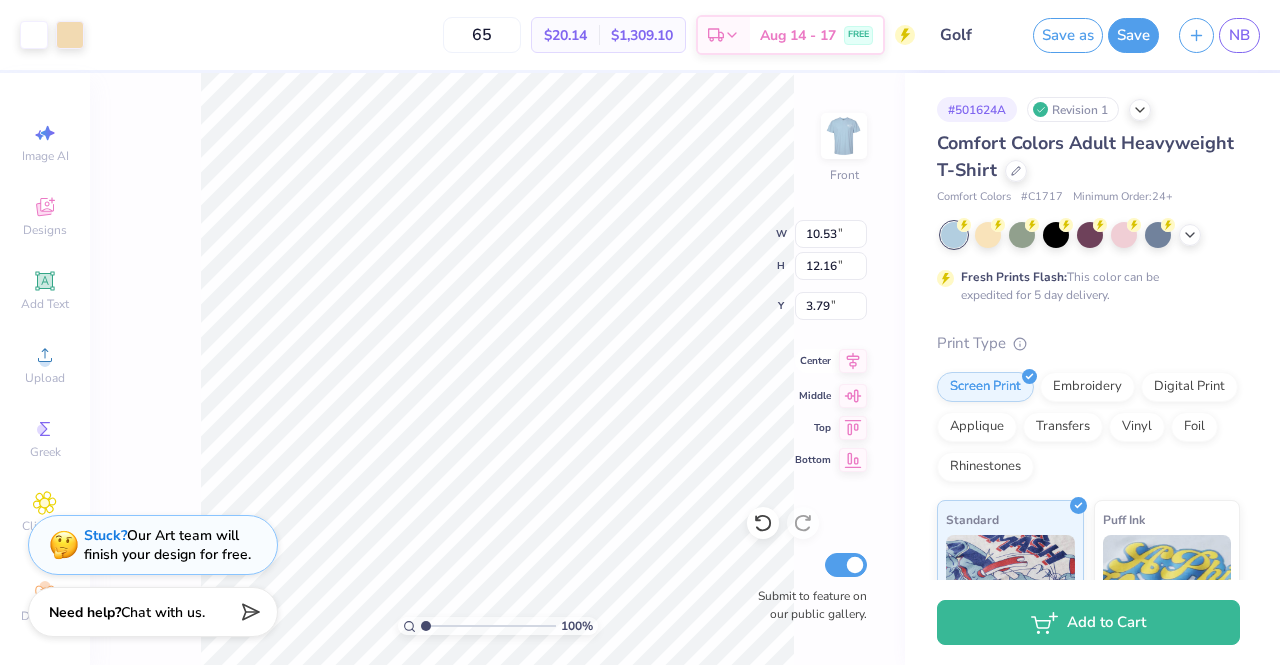 click 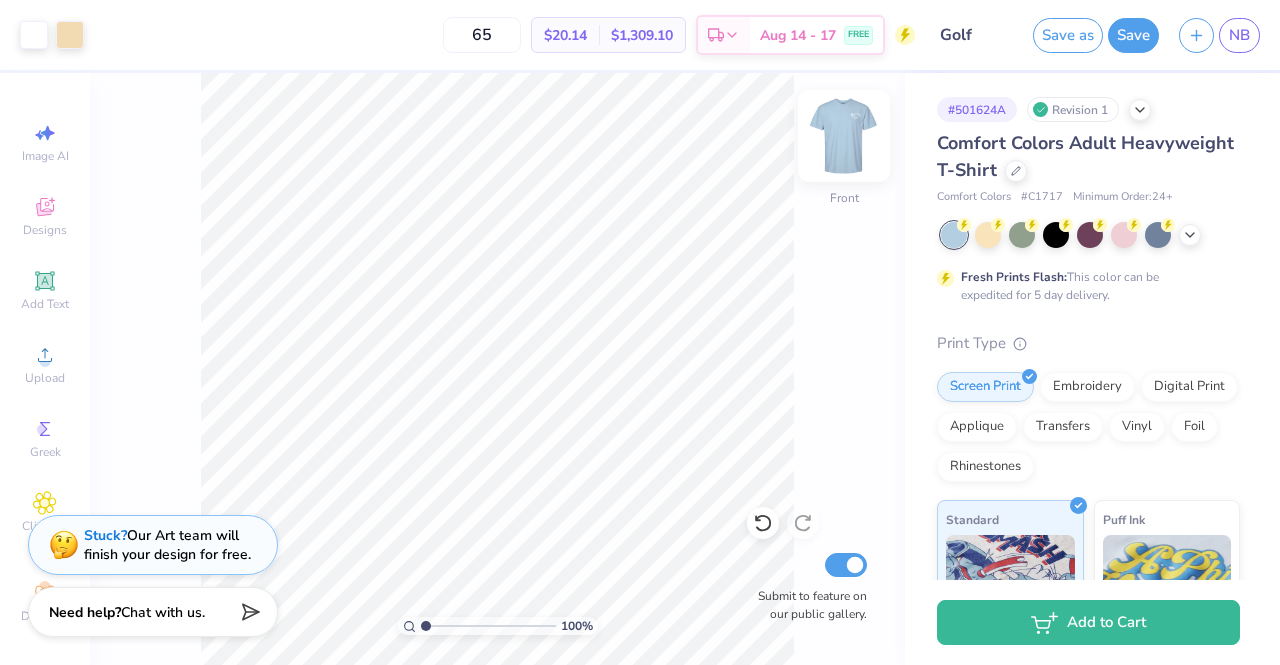 click at bounding box center (844, 136) 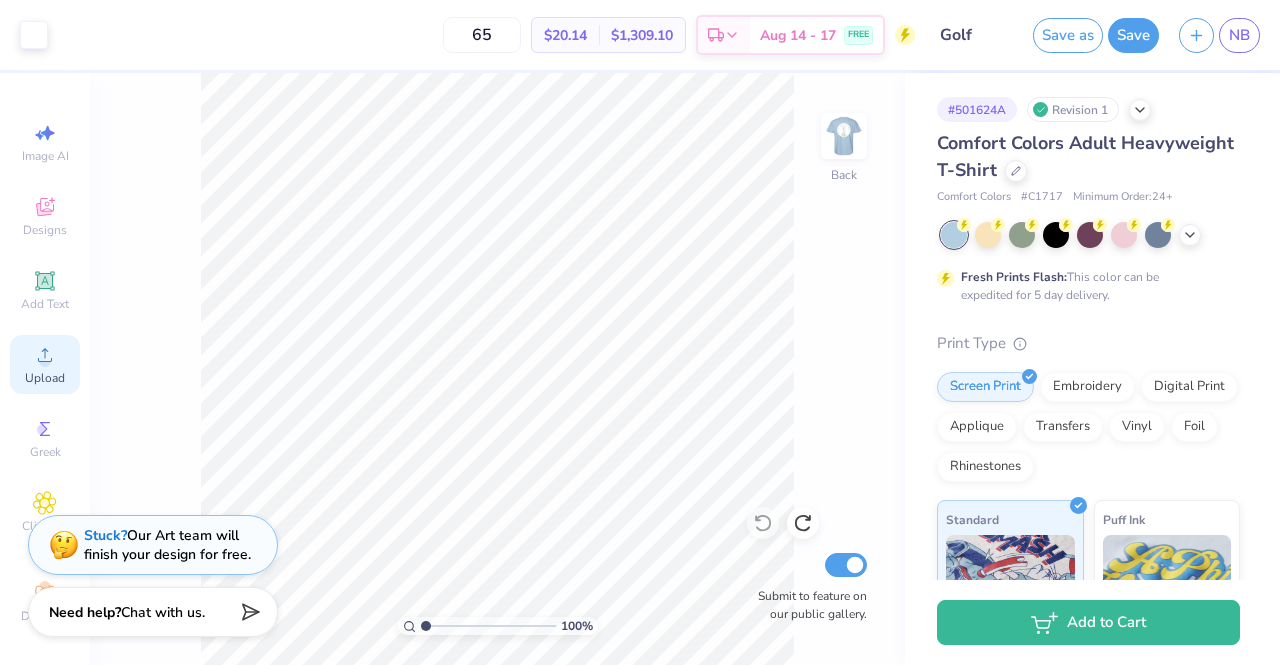 click on "Upload" at bounding box center [45, 364] 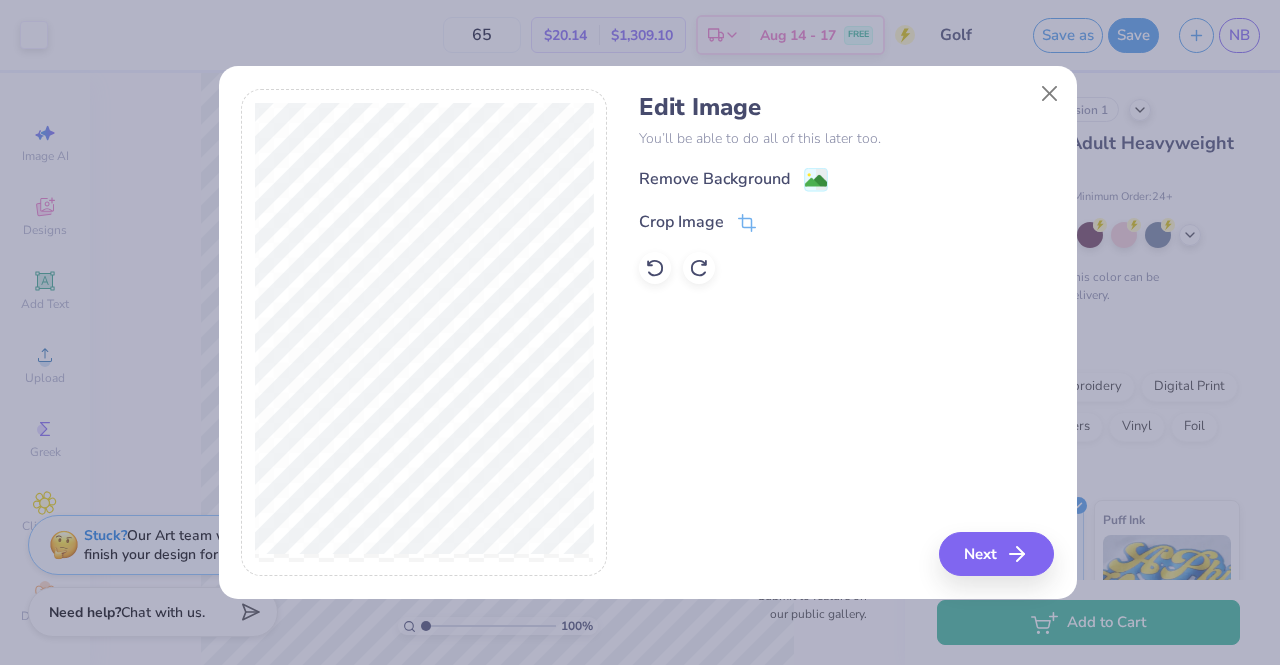 click on "Crop Image" at bounding box center (697, 222) 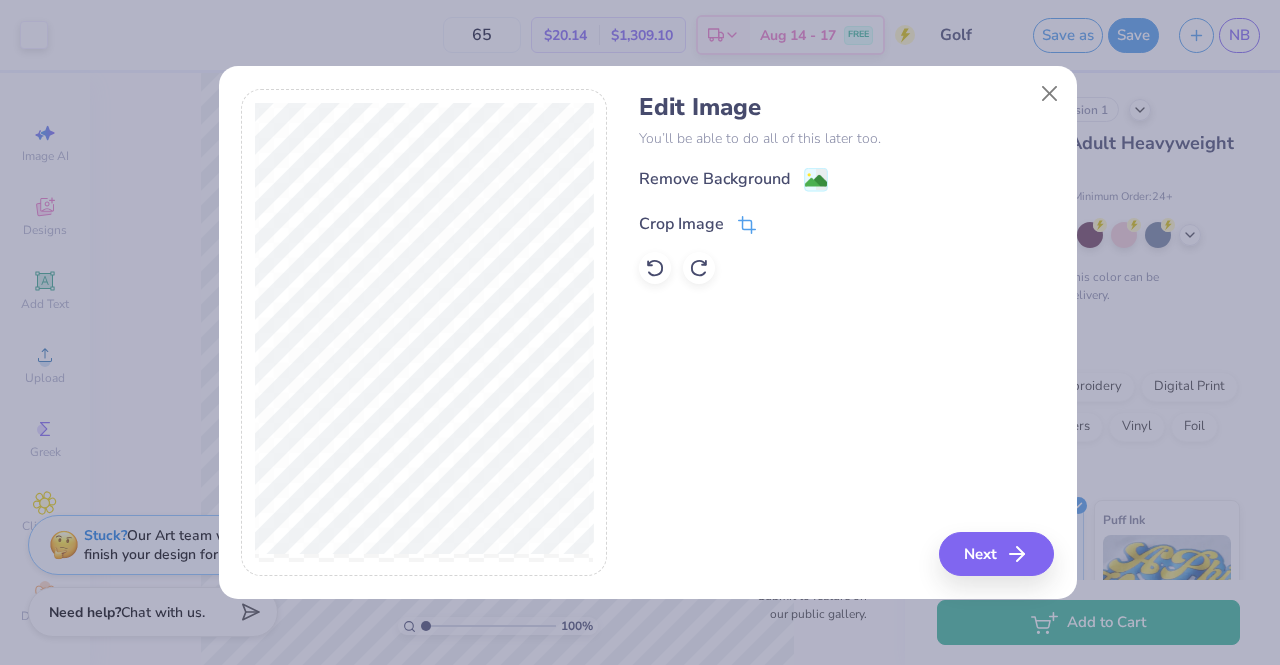 click 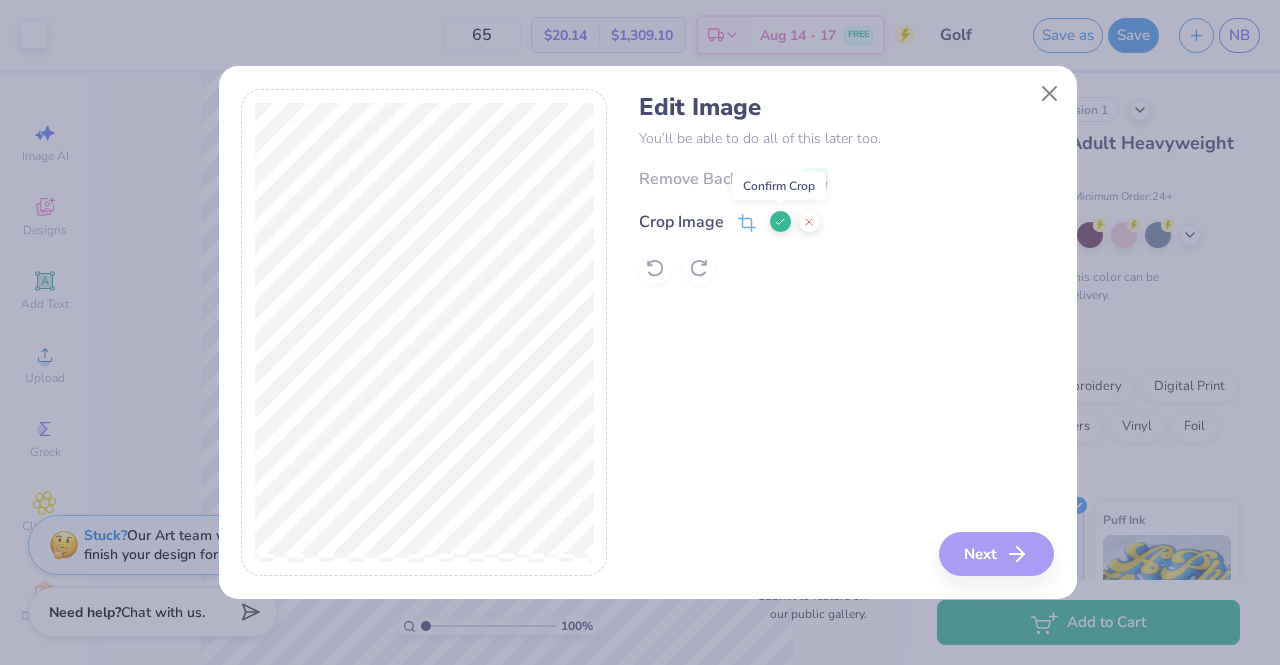 click 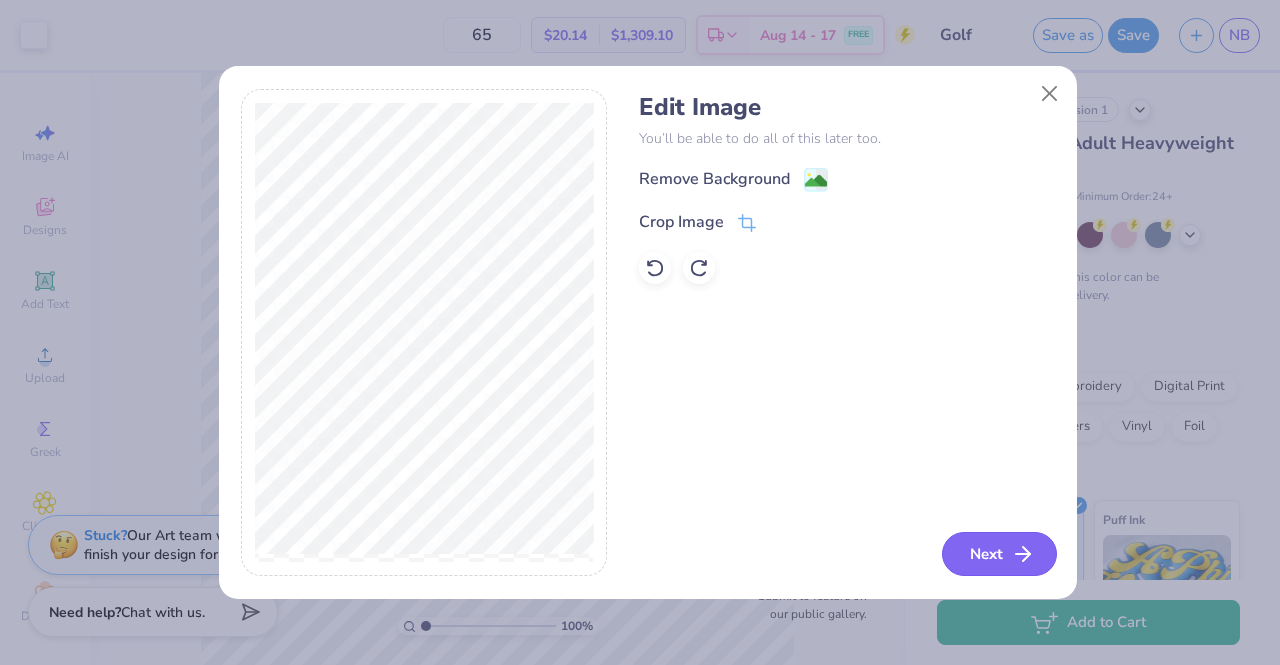 click on "Next" at bounding box center (999, 554) 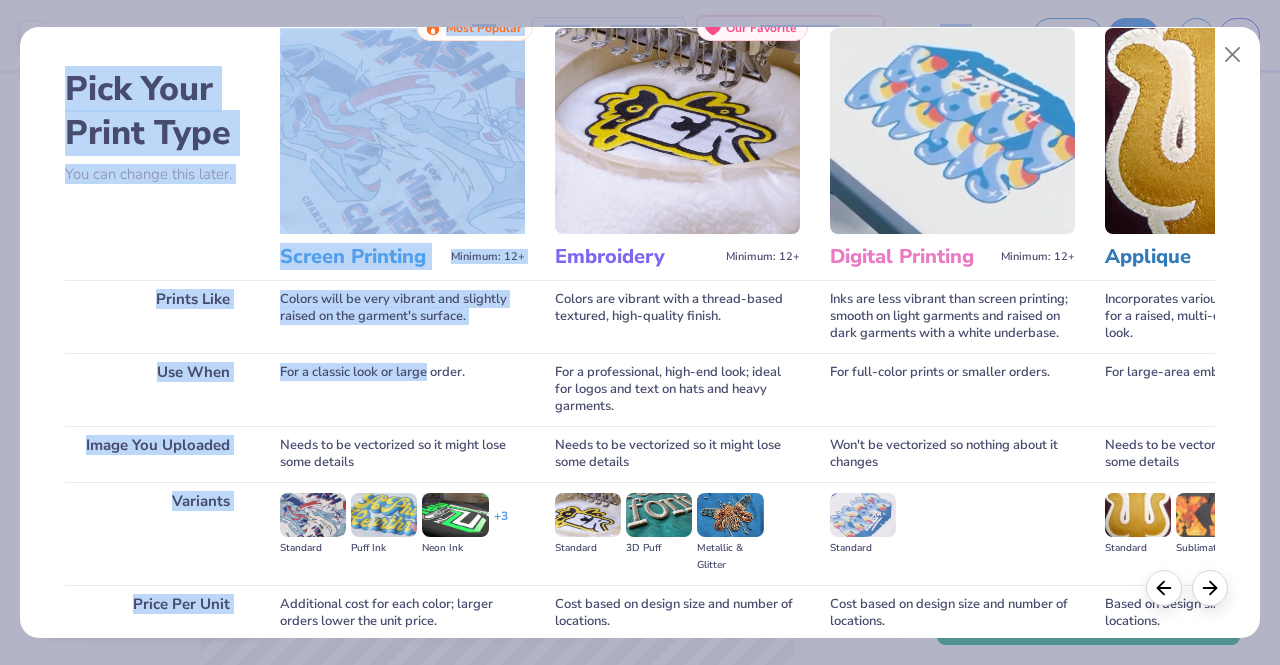 scroll, scrollTop: 232, scrollLeft: 0, axis: vertical 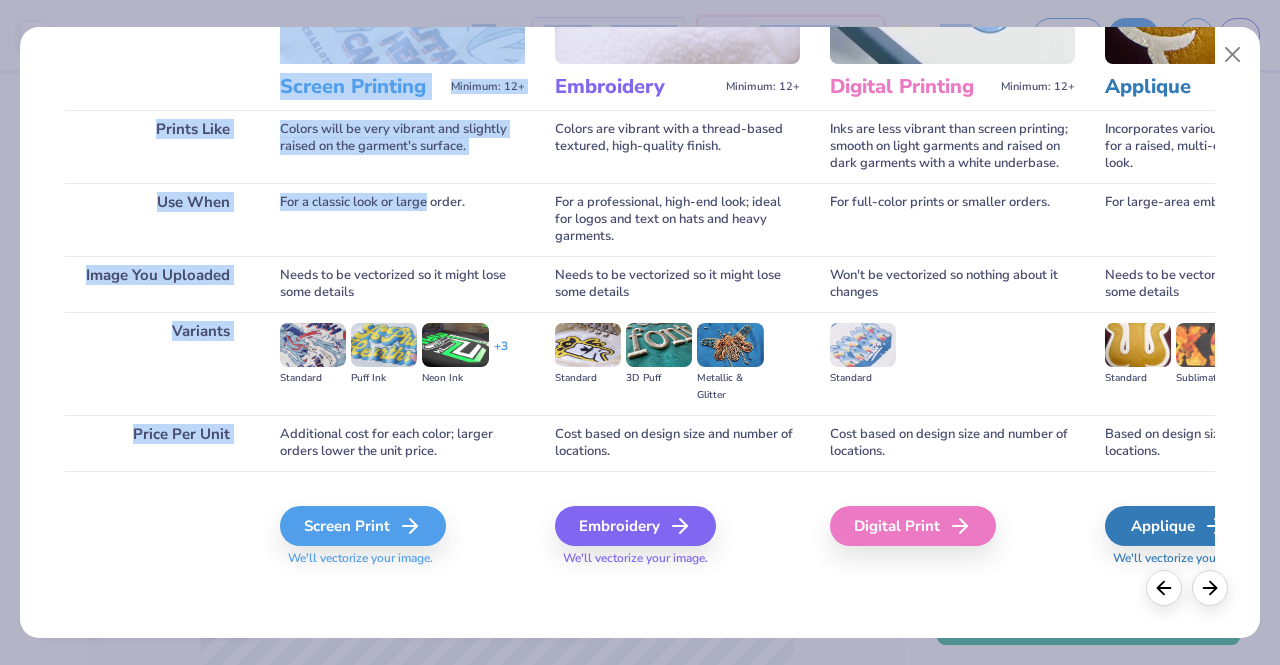 drag, startPoint x: 429, startPoint y: 469, endPoint x: 426, endPoint y: 673, distance: 204.02206 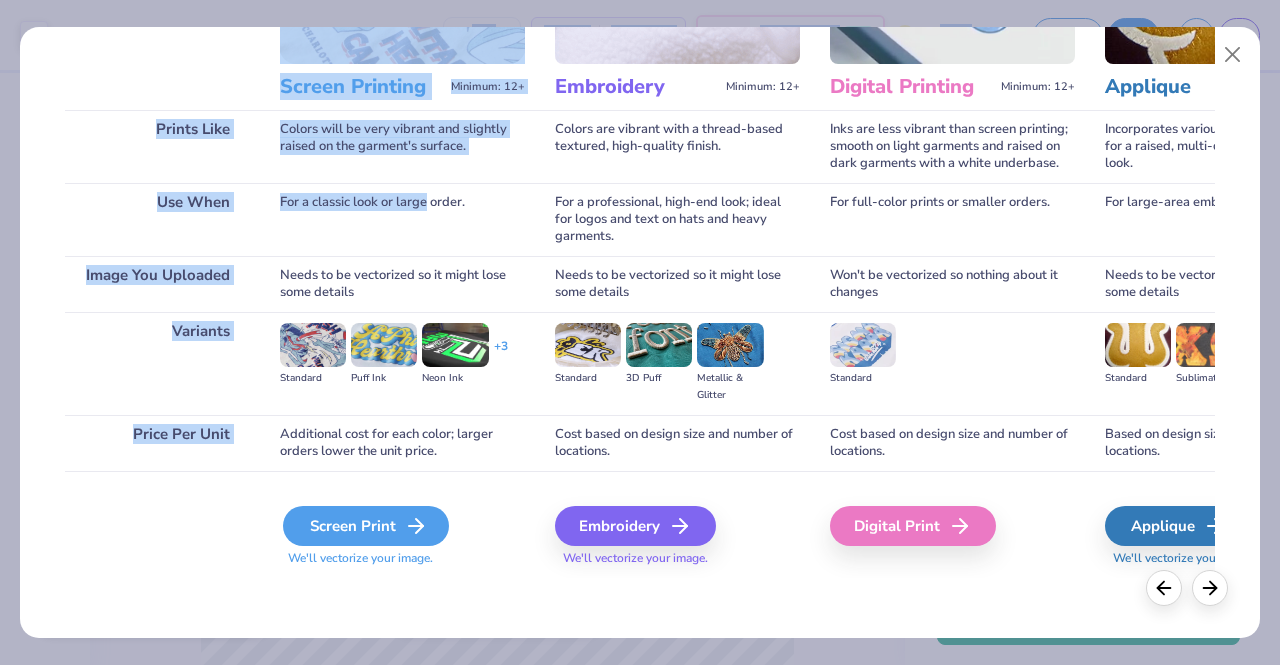 click on "Screen Print" at bounding box center [366, 526] 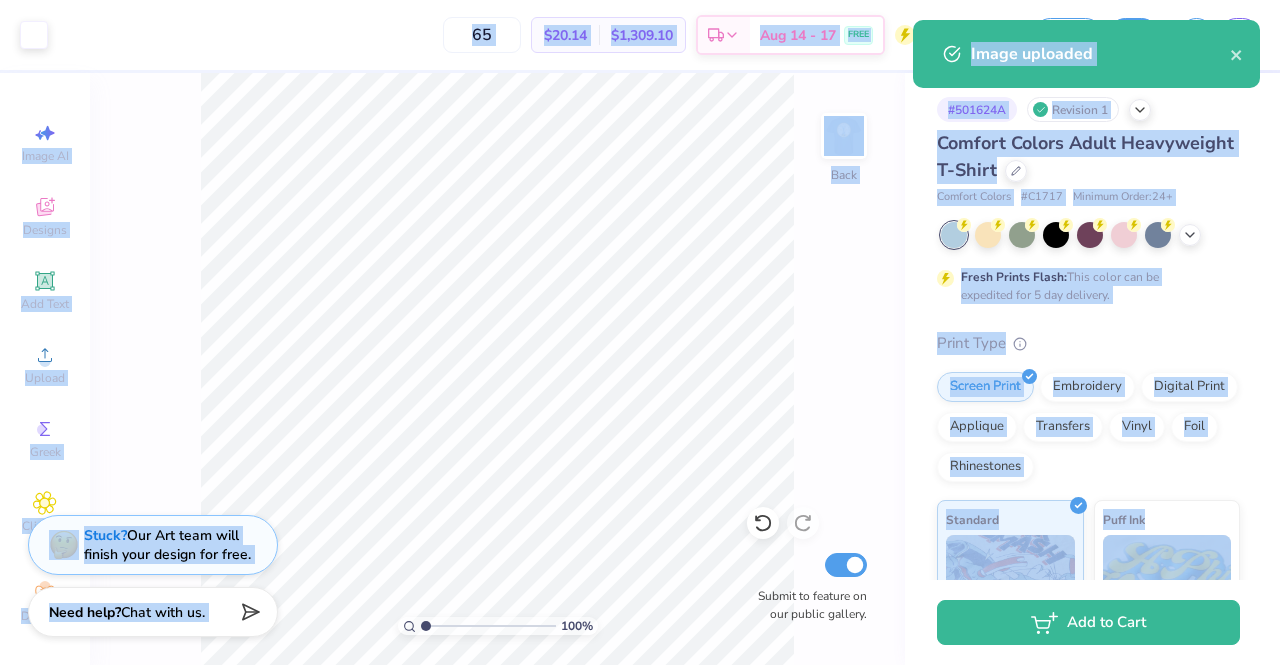 click on "Image uploaded" at bounding box center (1086, 54) 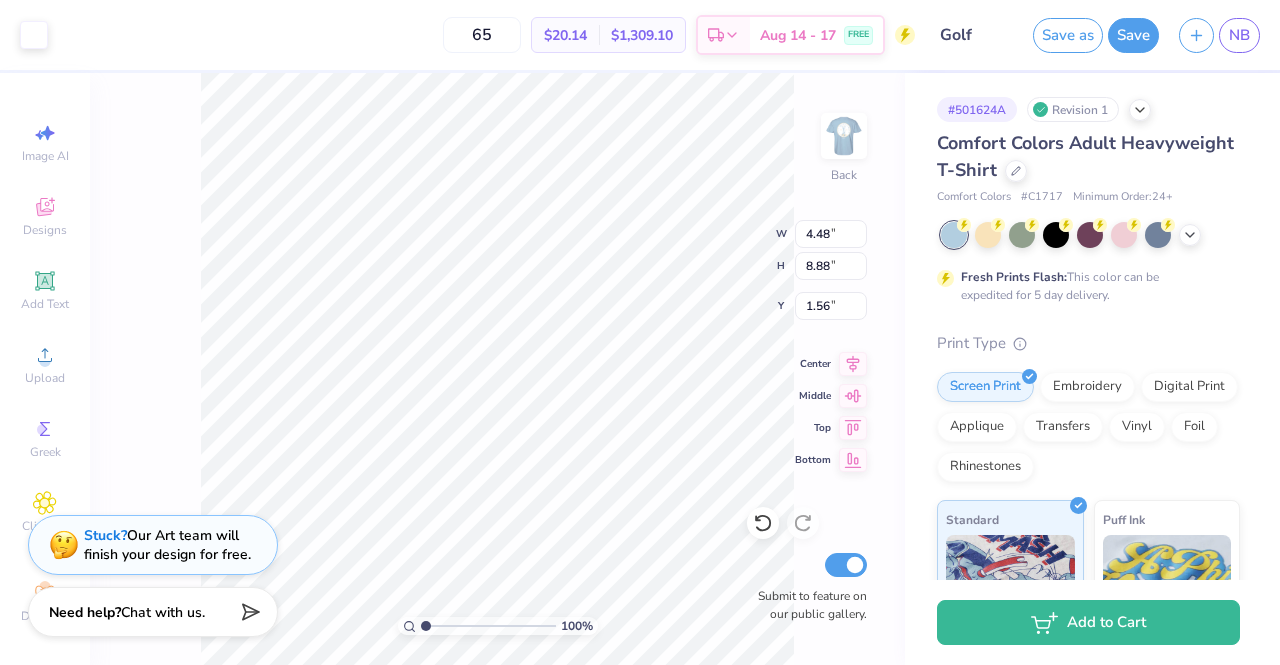type on "1.56" 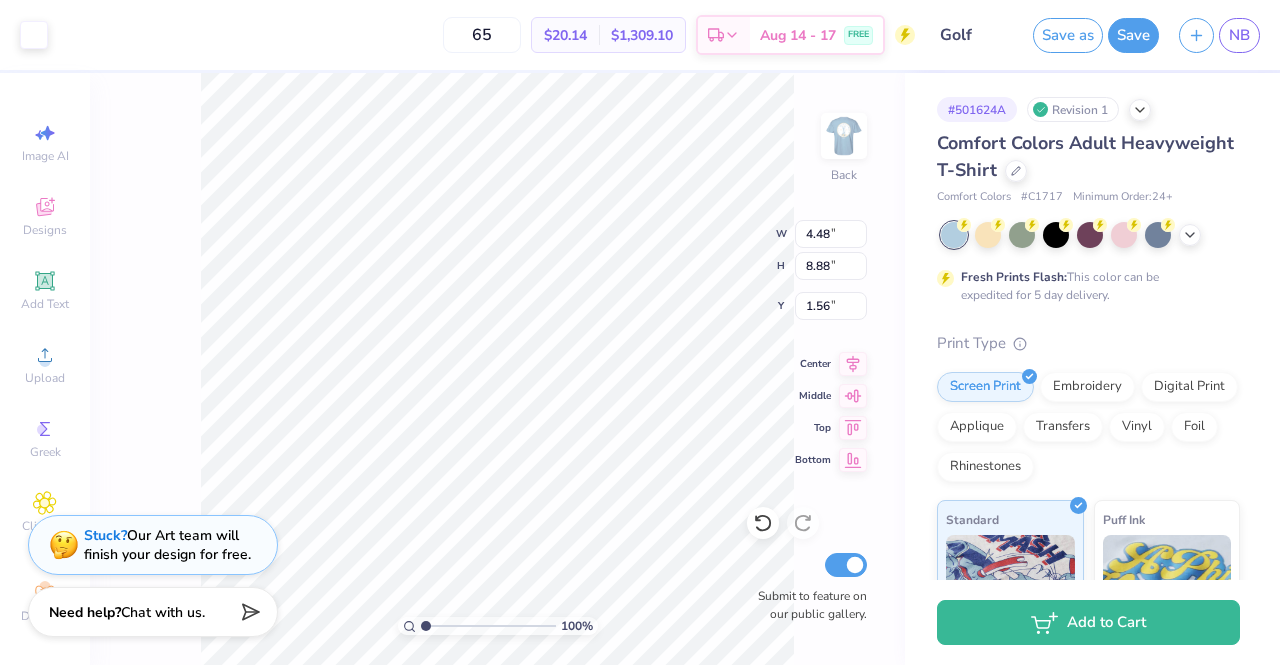 type on "4.76" 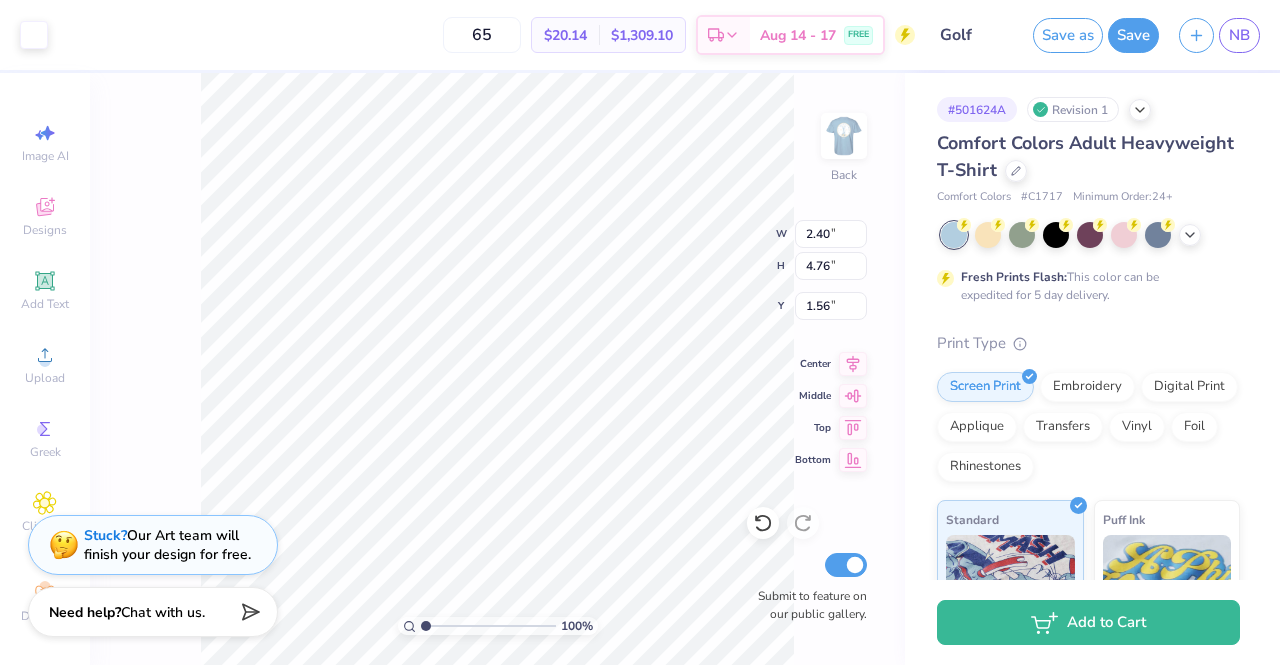 type on "1.64" 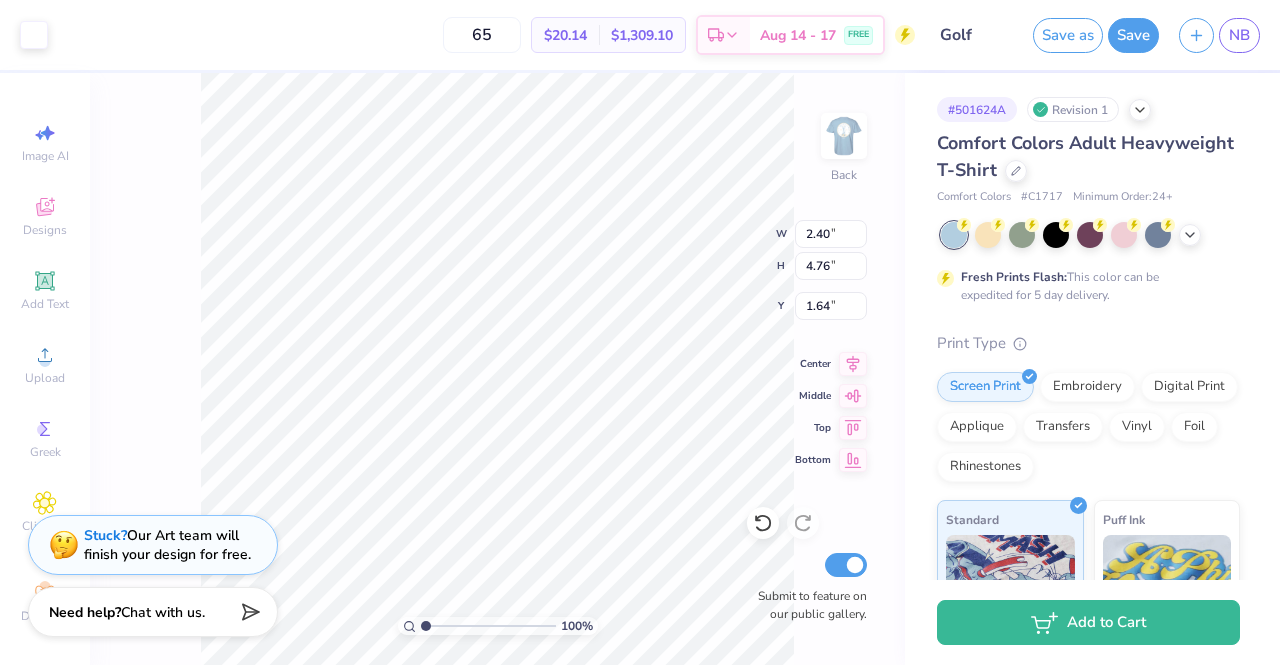 type on "1.71" 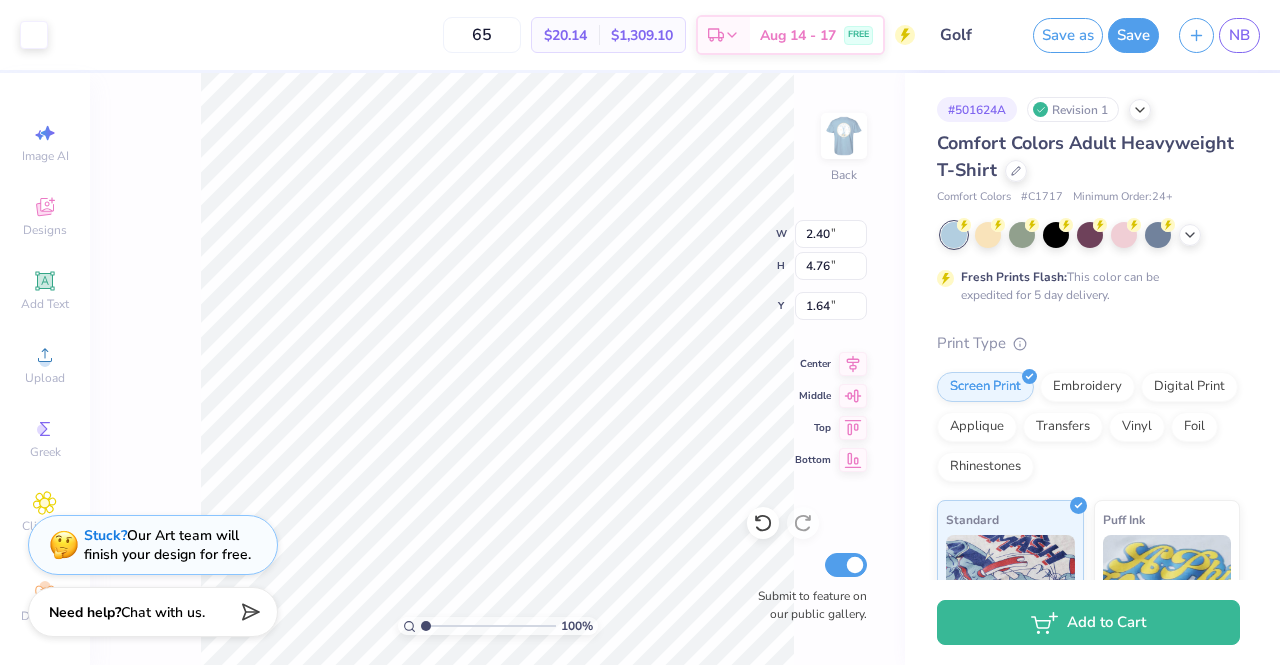 type on "3.39" 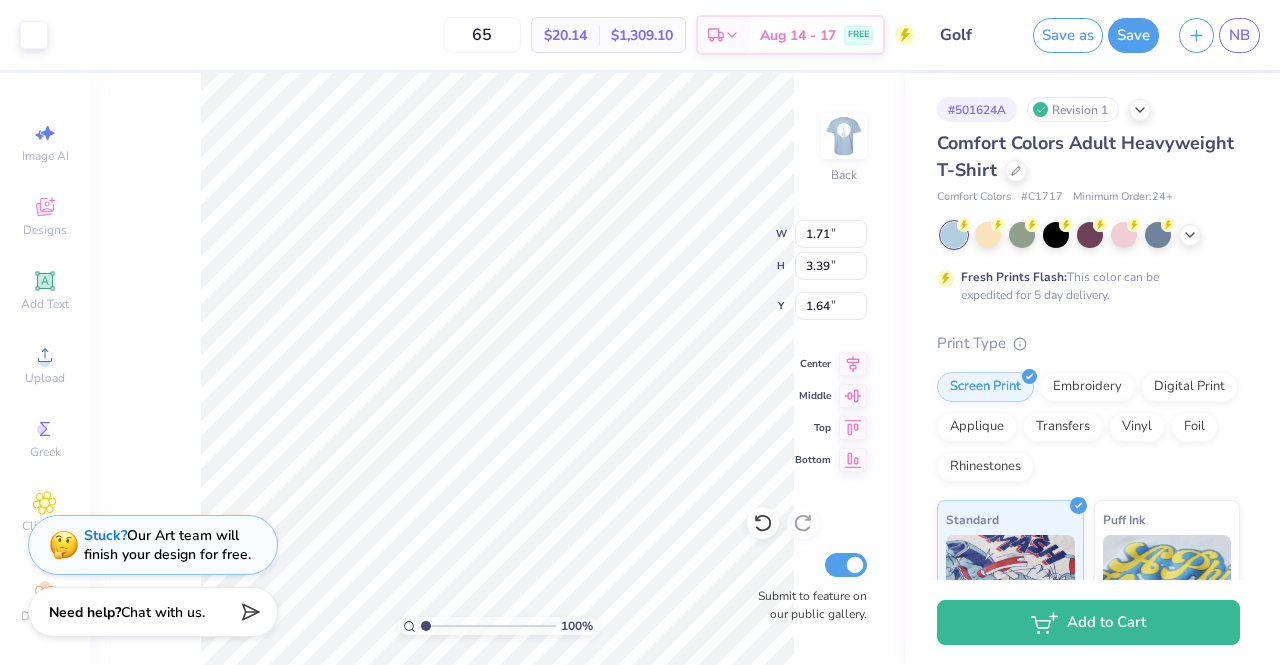 type on "1.68" 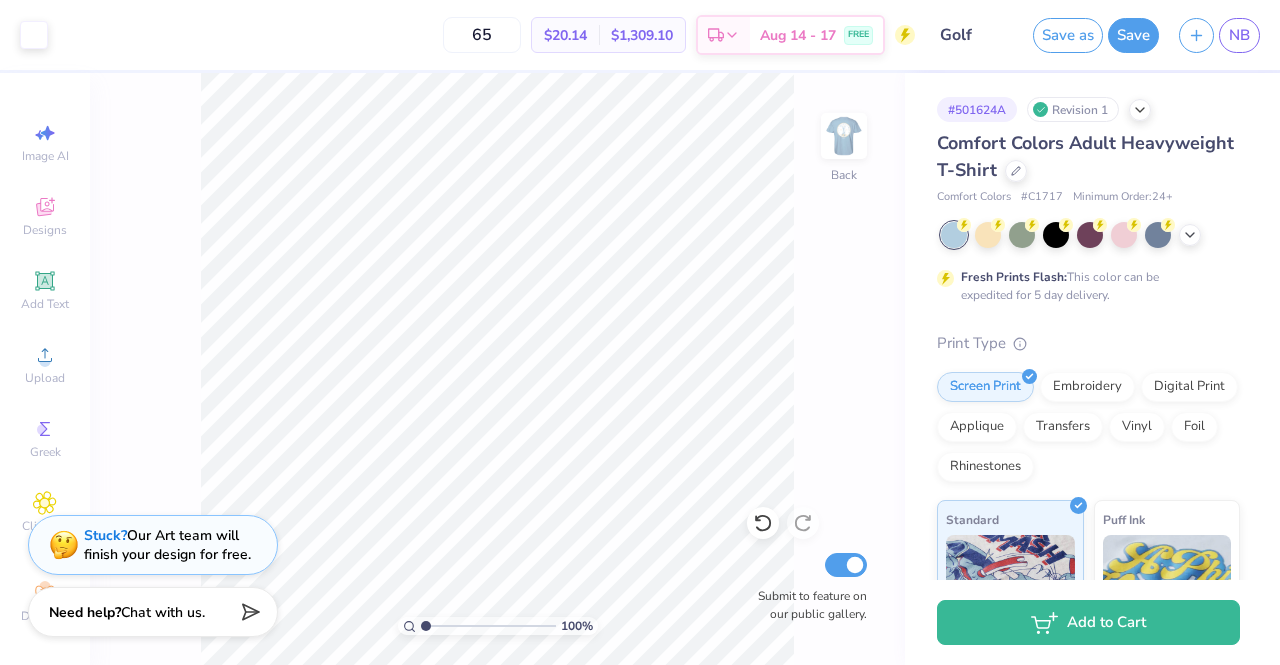 drag, startPoint x: 448, startPoint y: 627, endPoint x: 420, endPoint y: 627, distance: 28 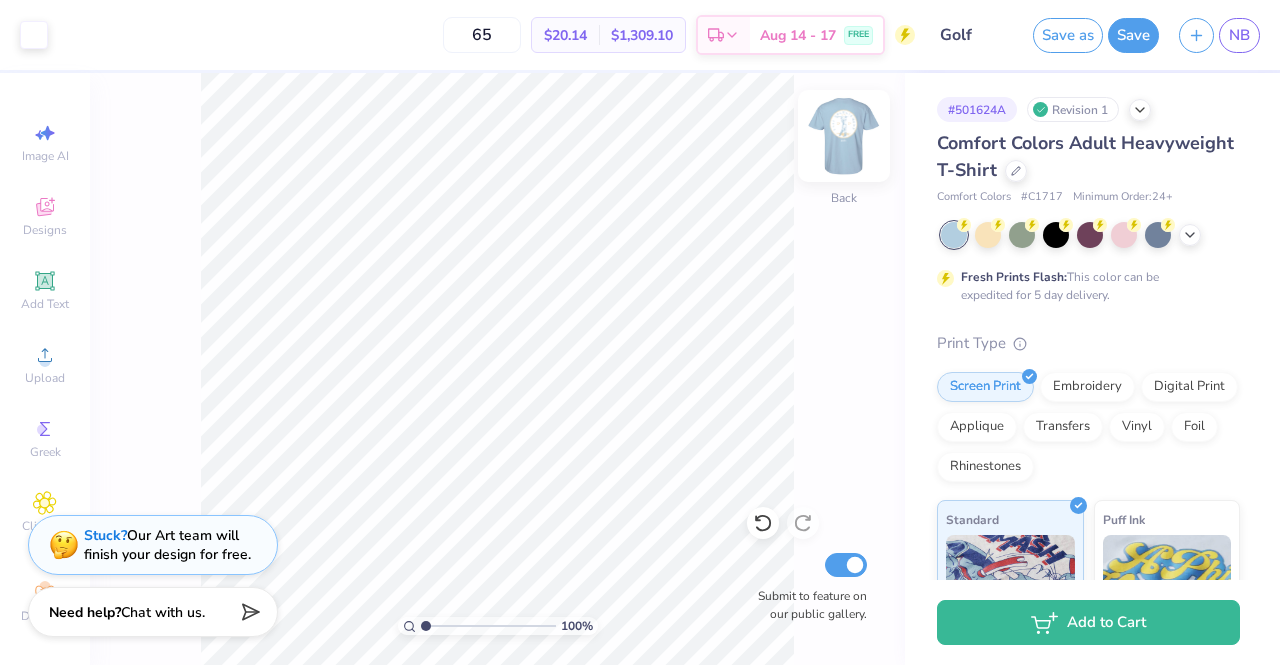 click at bounding box center [844, 136] 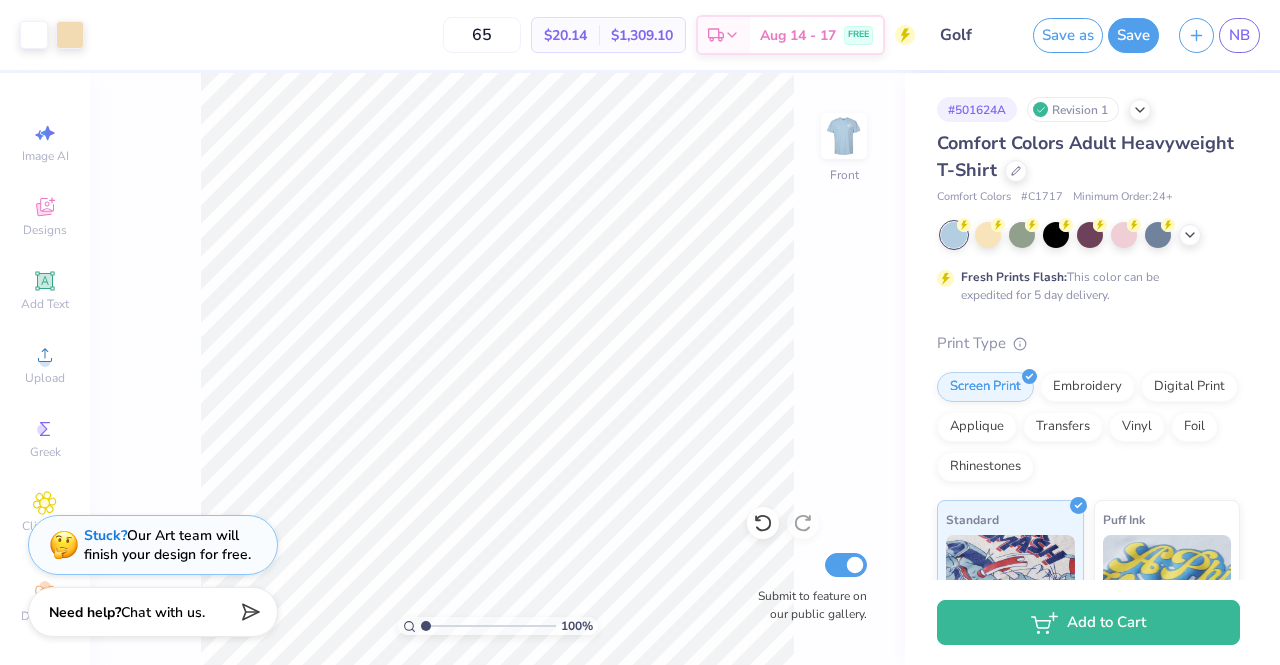 click at bounding box center [844, 136] 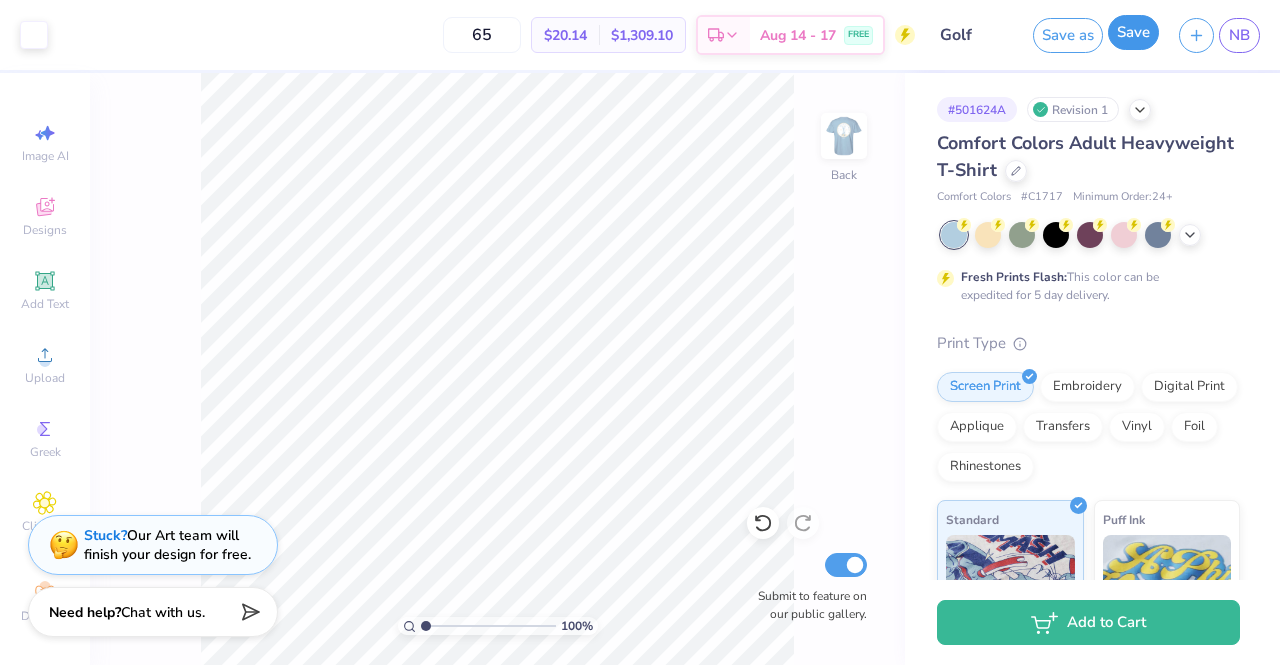 click on "Save" at bounding box center (1133, 32) 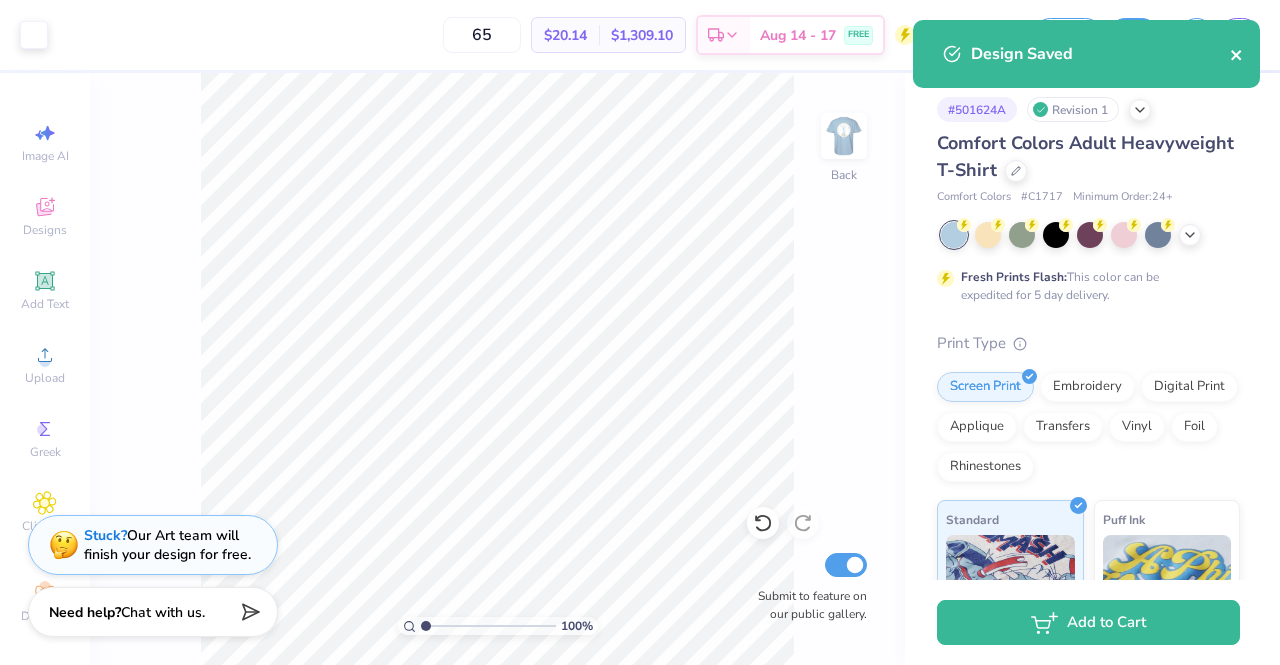click 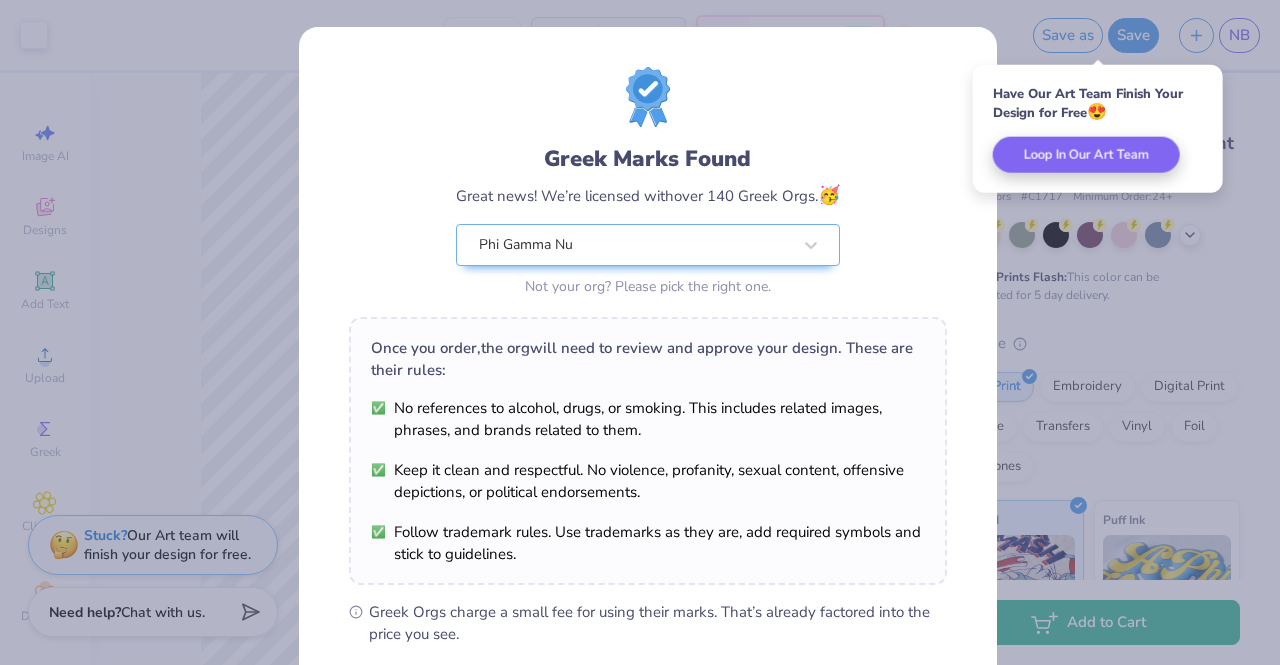 scroll, scrollTop: 268, scrollLeft: 0, axis: vertical 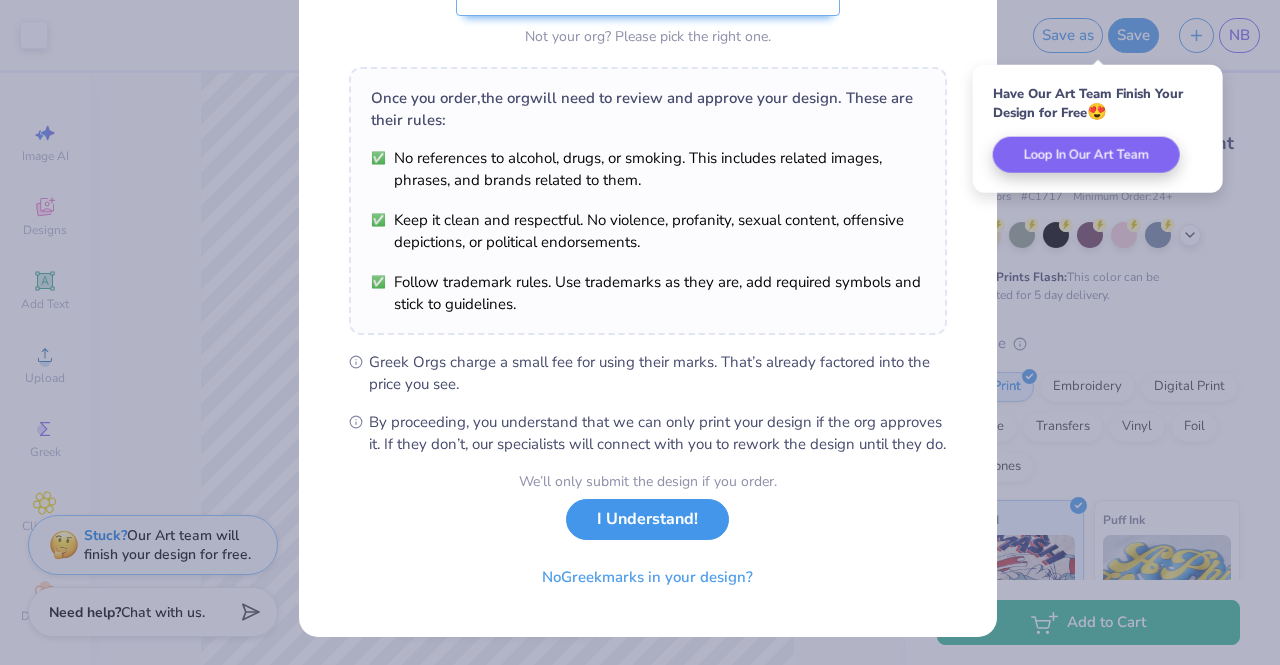 click on "I Understand!" at bounding box center (647, 519) 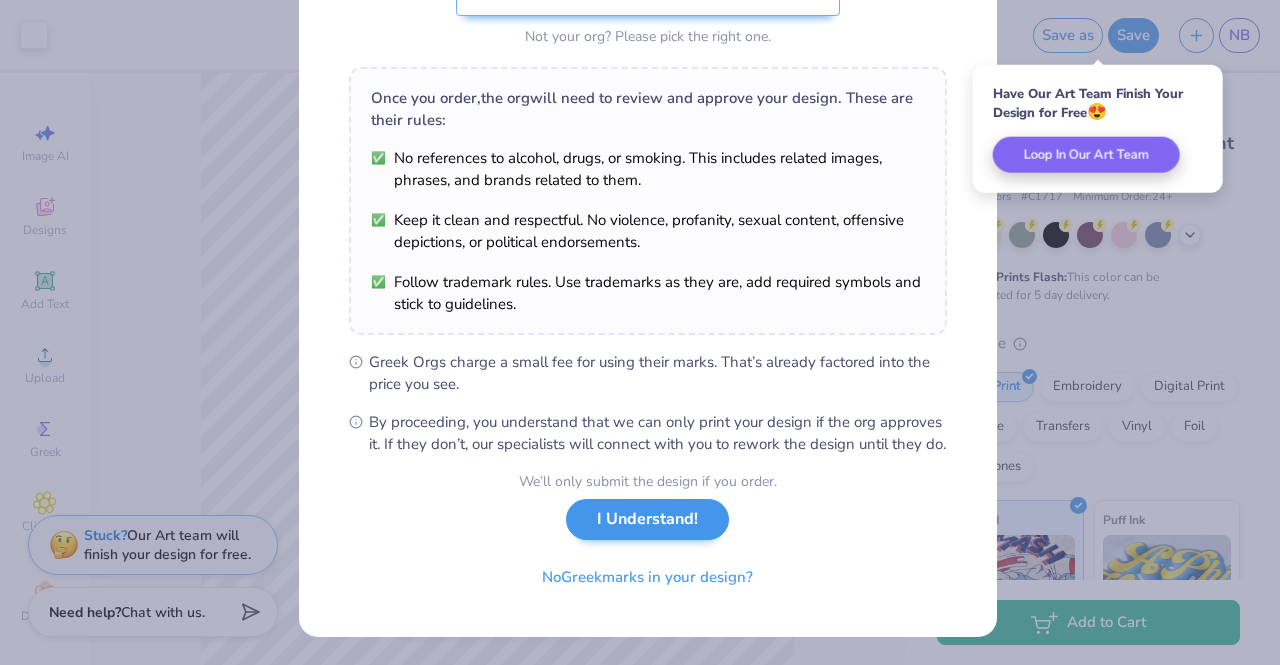 scroll, scrollTop: 0, scrollLeft: 0, axis: both 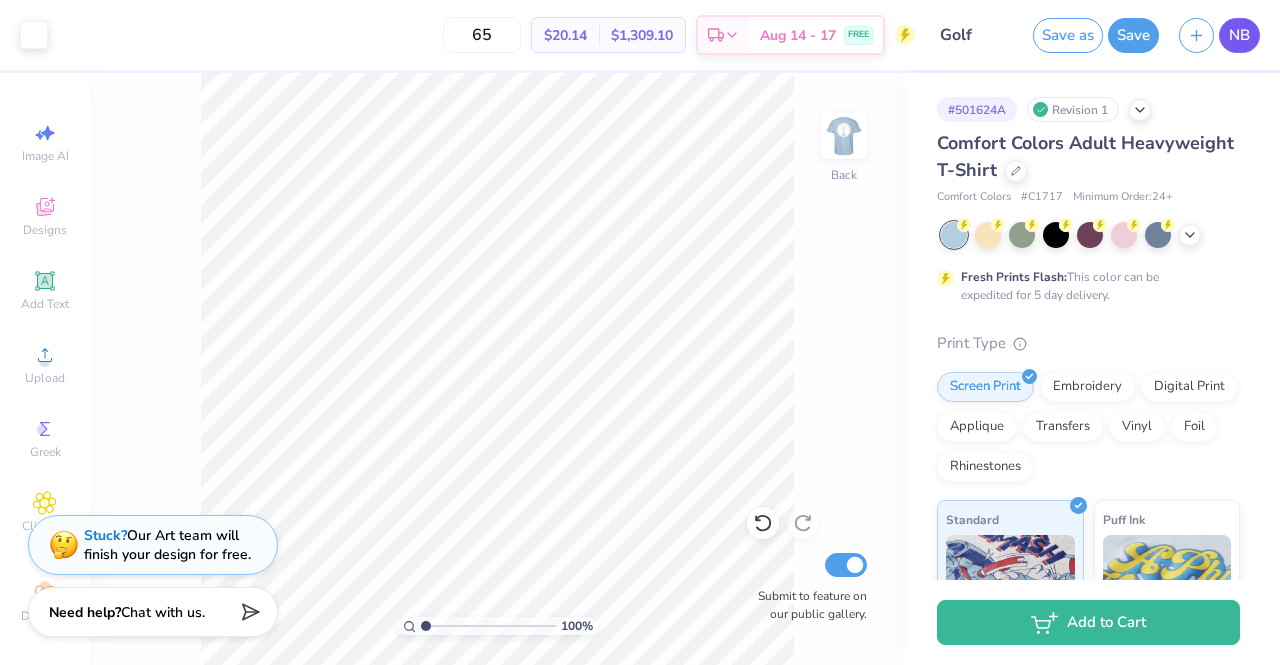 click on "NB" at bounding box center [1239, 35] 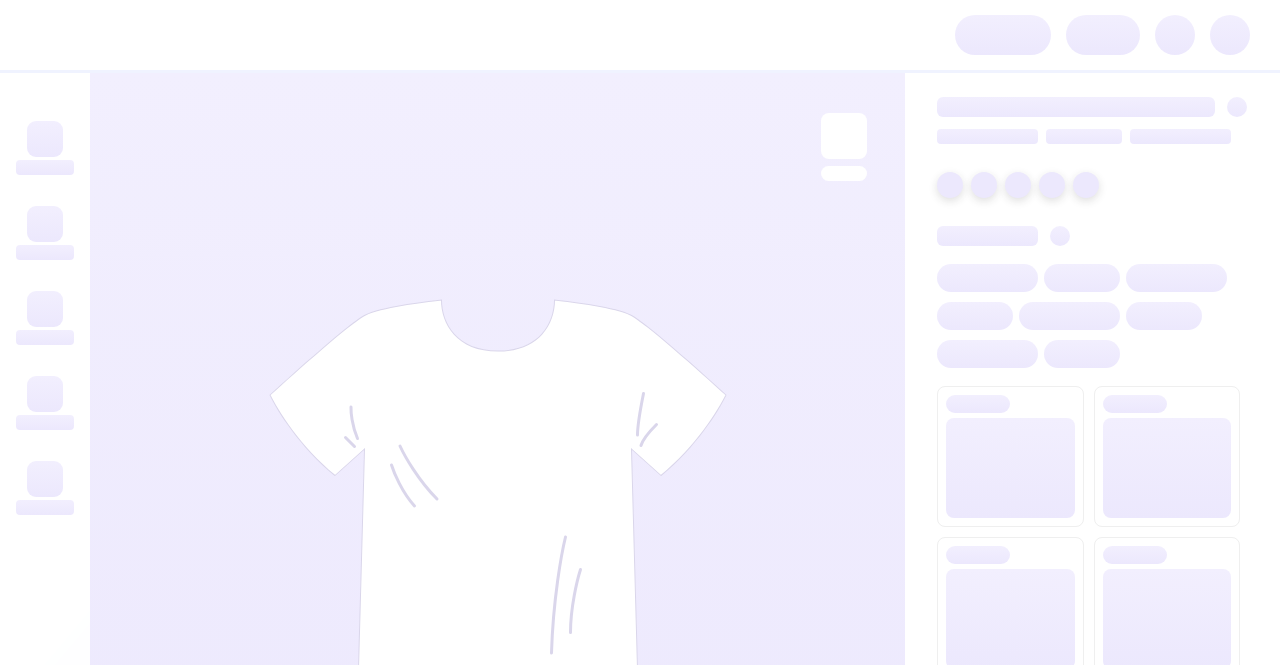 scroll, scrollTop: 0, scrollLeft: 0, axis: both 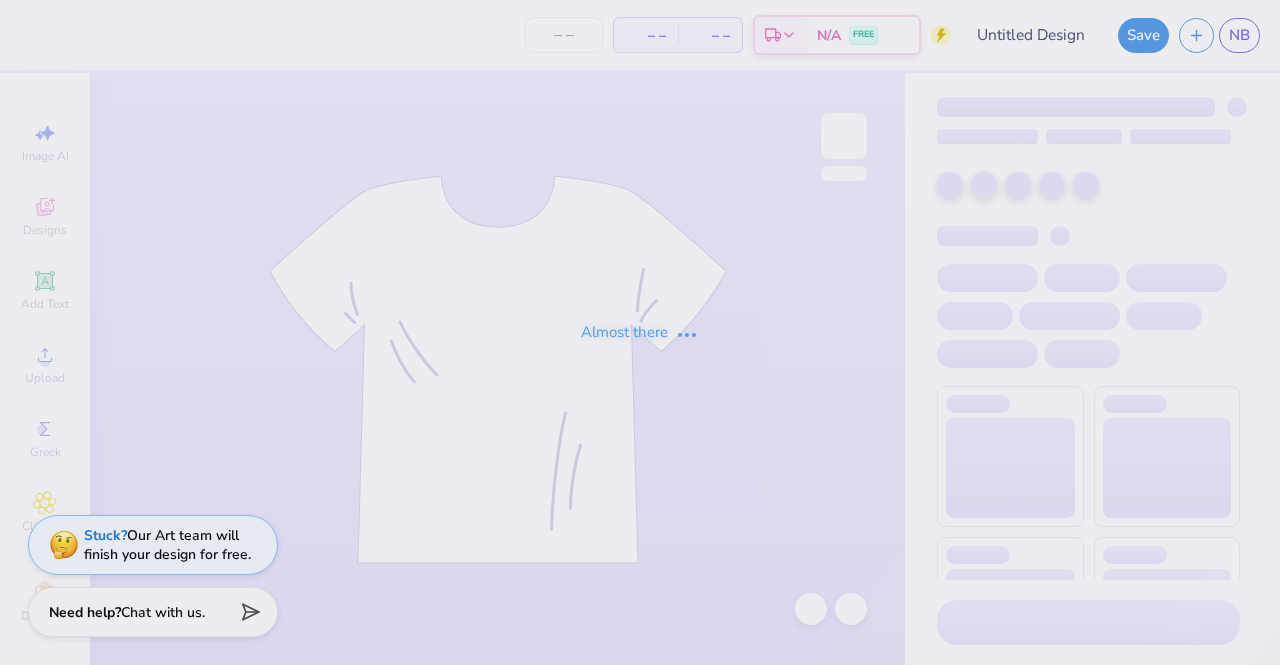 type on "Golf" 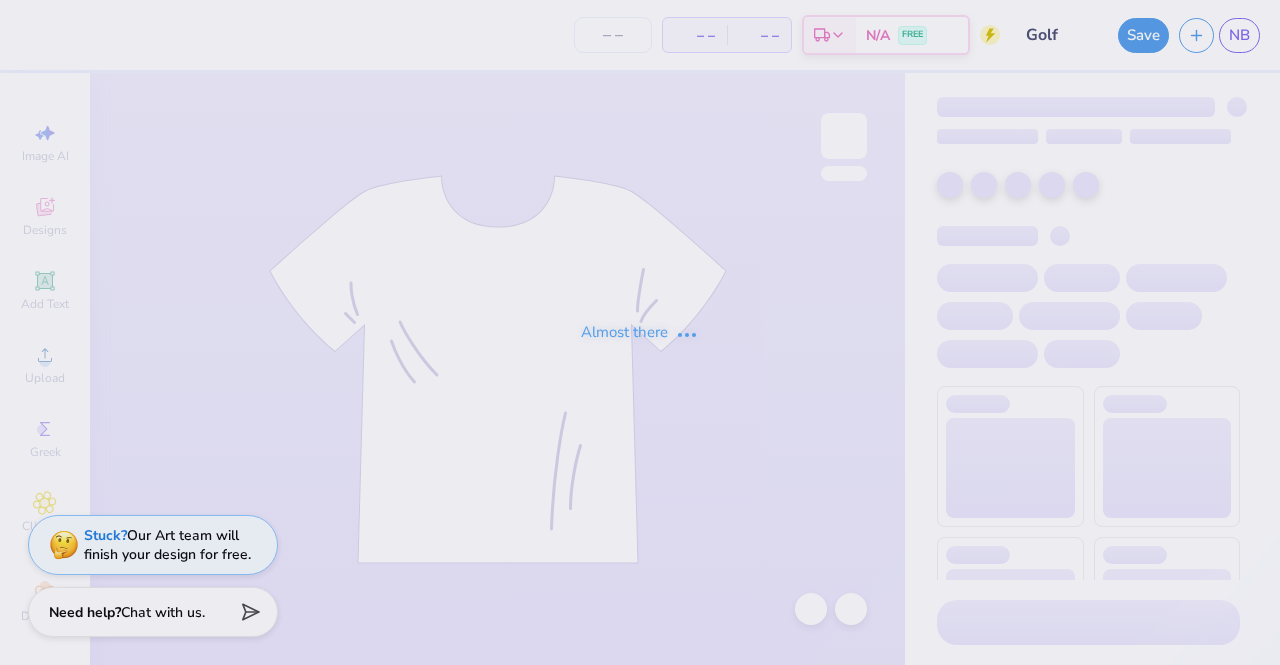 type on "65" 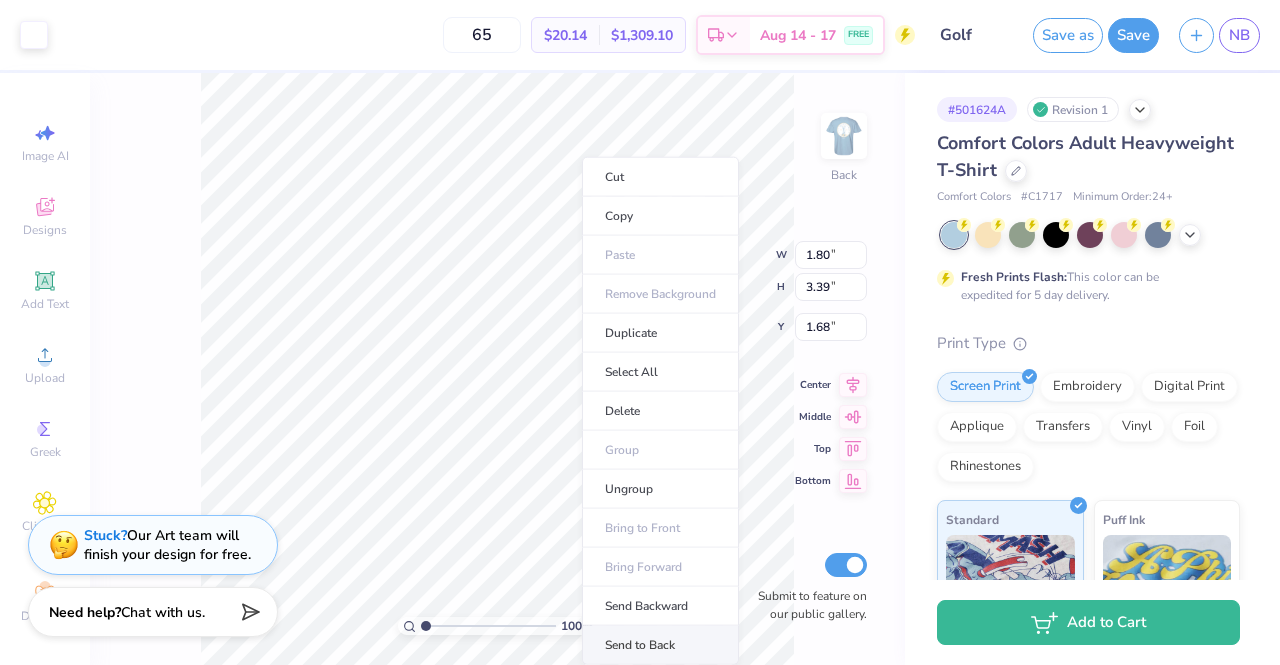 click on "Send to Back" at bounding box center [660, 645] 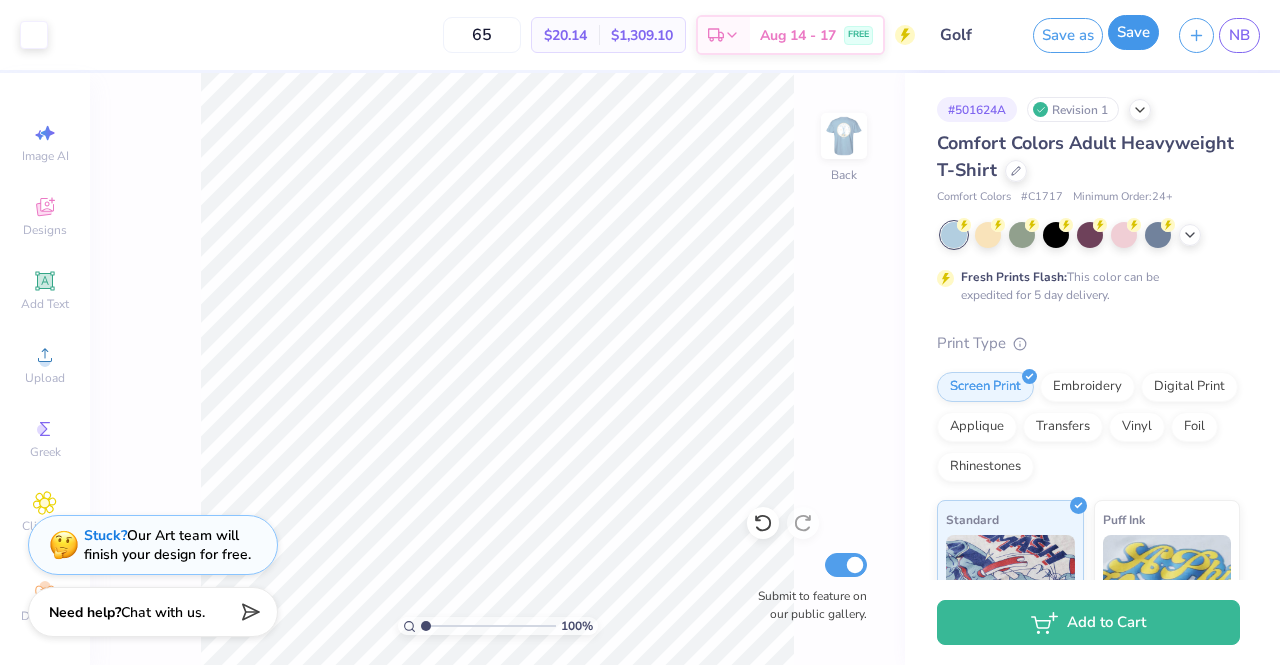 click on "Save" at bounding box center (1133, 32) 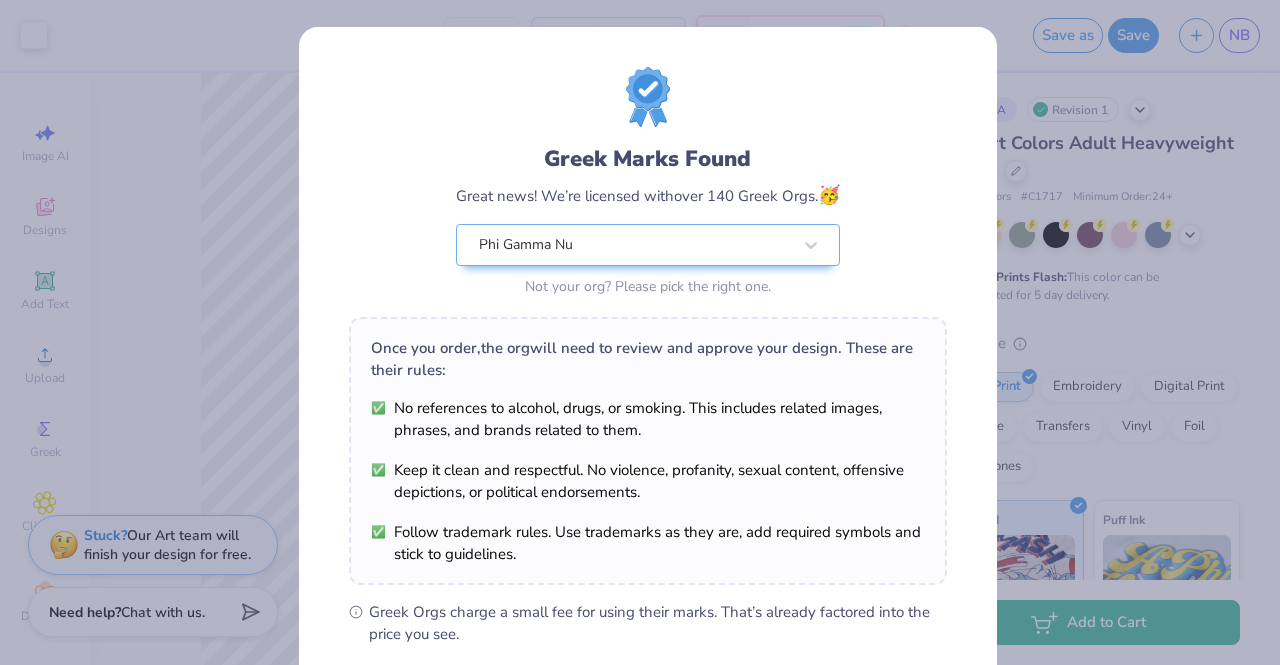 click on "Greek Marks Found Great news! We’re licensed with  over 140 Greek Orgs. 🥳 Phi Gamma Nu Not your org? Please pick the right one. Once you order,  the org  will need to review and approve your design. These are their rules: No references to alcohol, drugs, or smoking. This includes related images, phrases, and brands related to them. Keep it clean and respectful. No violence, profanity, sexual content, offensive depictions, or political endorsements. Follow trademark rules. Use trademarks as they are, add required symbols and stick to guidelines. Greek Orgs charge a small fee for using their marks. That’s already factored into the price you see. By proceeding, you understand that we can only print your design if the org approves it. If they don’t, our specialists will connect with you to rework the design until they do. We’ll only submit the design if you order. I Understand! No  Greek  marks in your design?" at bounding box center (640, 332) 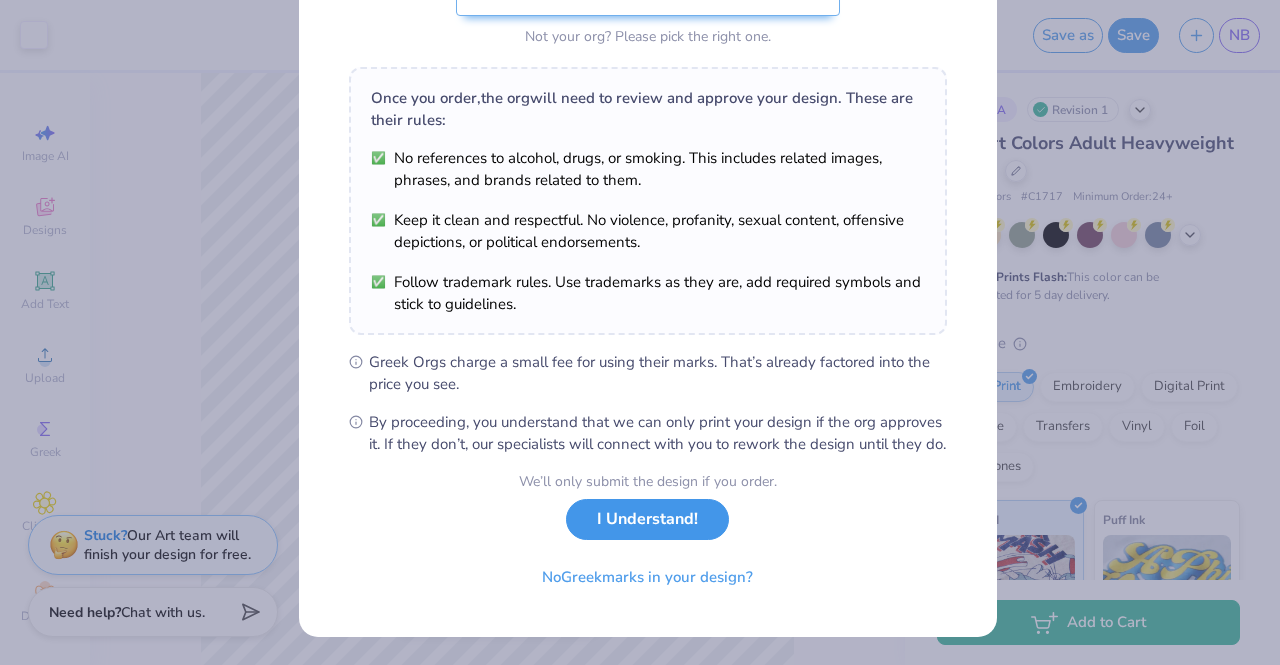 click on "I Understand!" at bounding box center [647, 519] 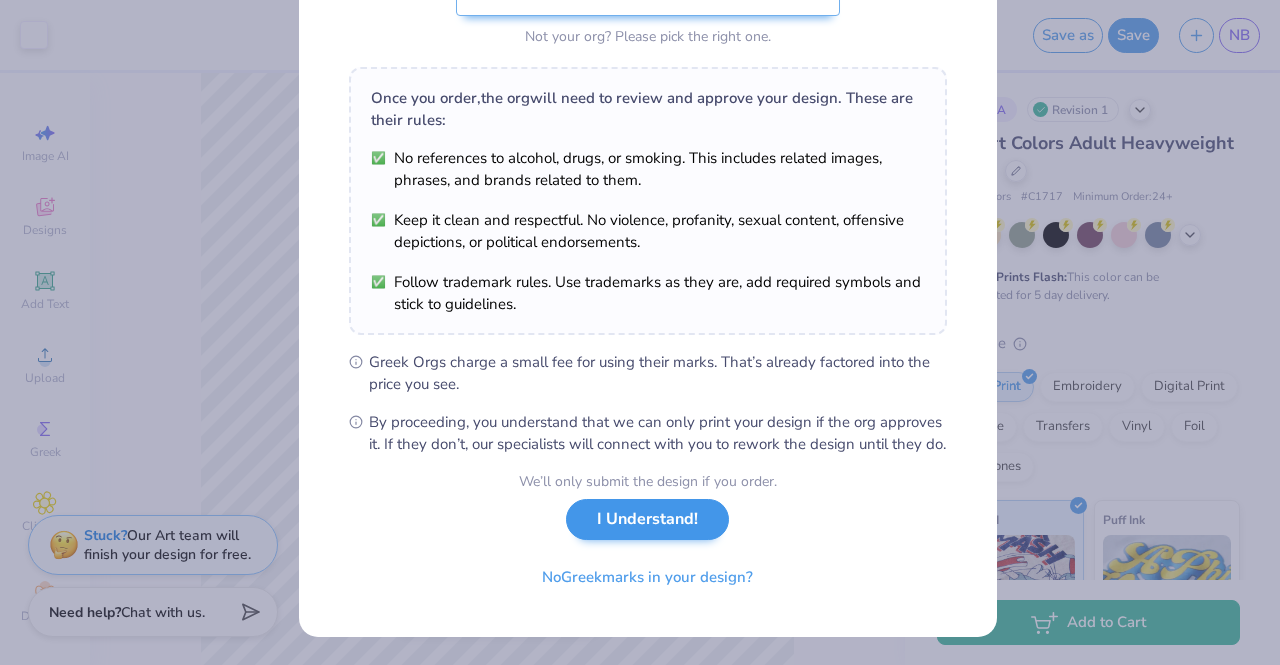 scroll, scrollTop: 0, scrollLeft: 0, axis: both 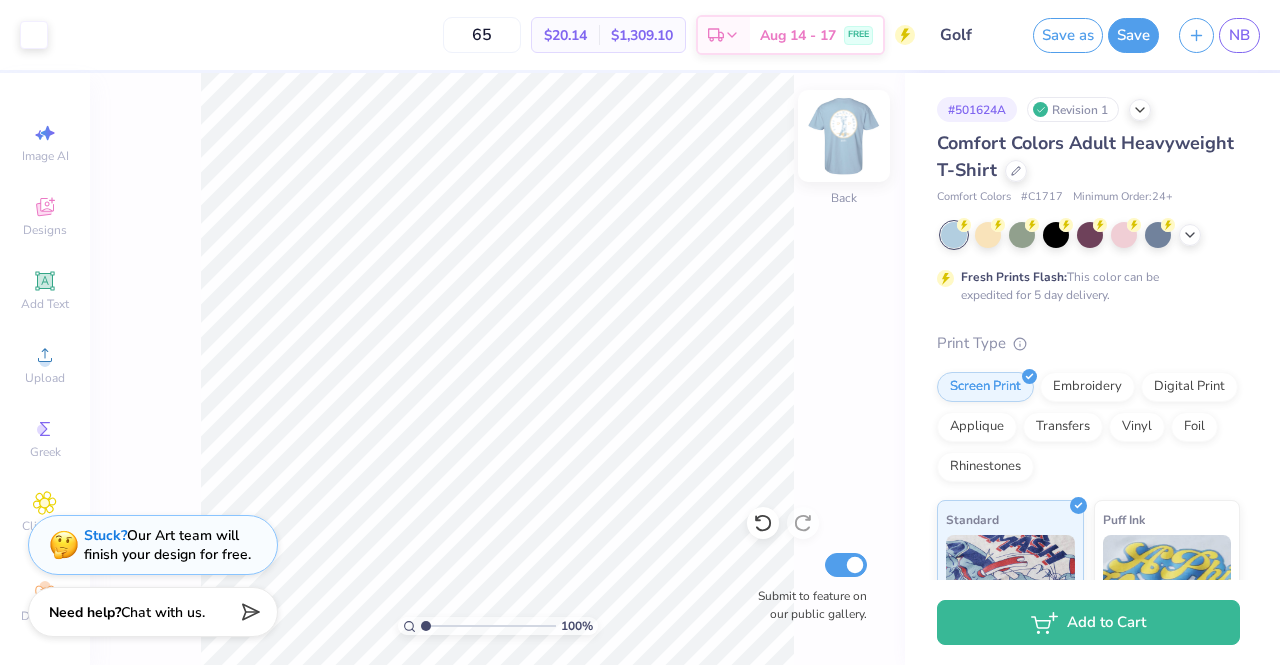 click at bounding box center (844, 136) 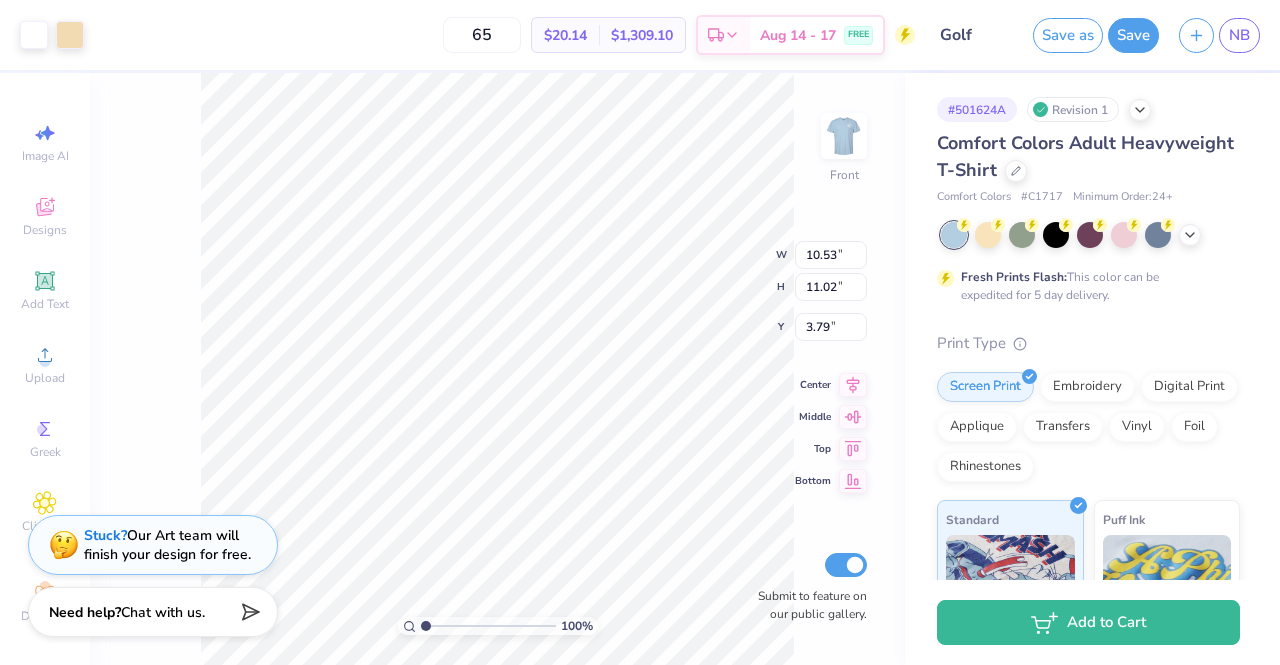 type on "12.16" 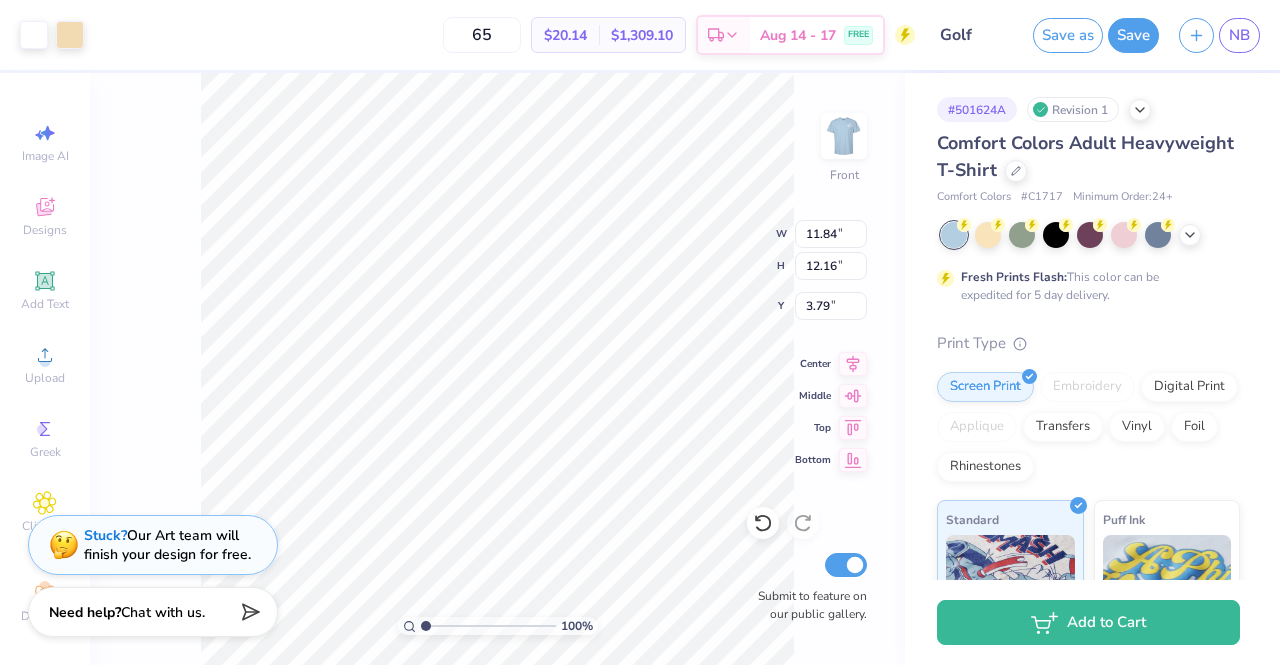 type on "11.84" 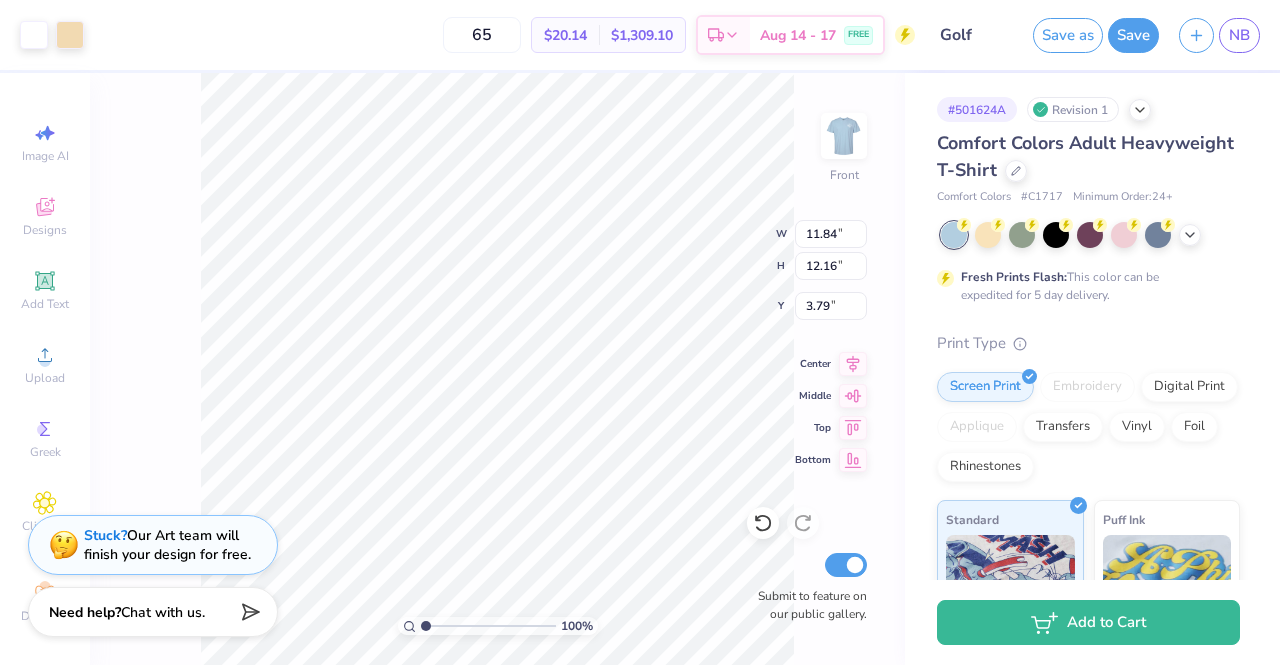 type on "13.69" 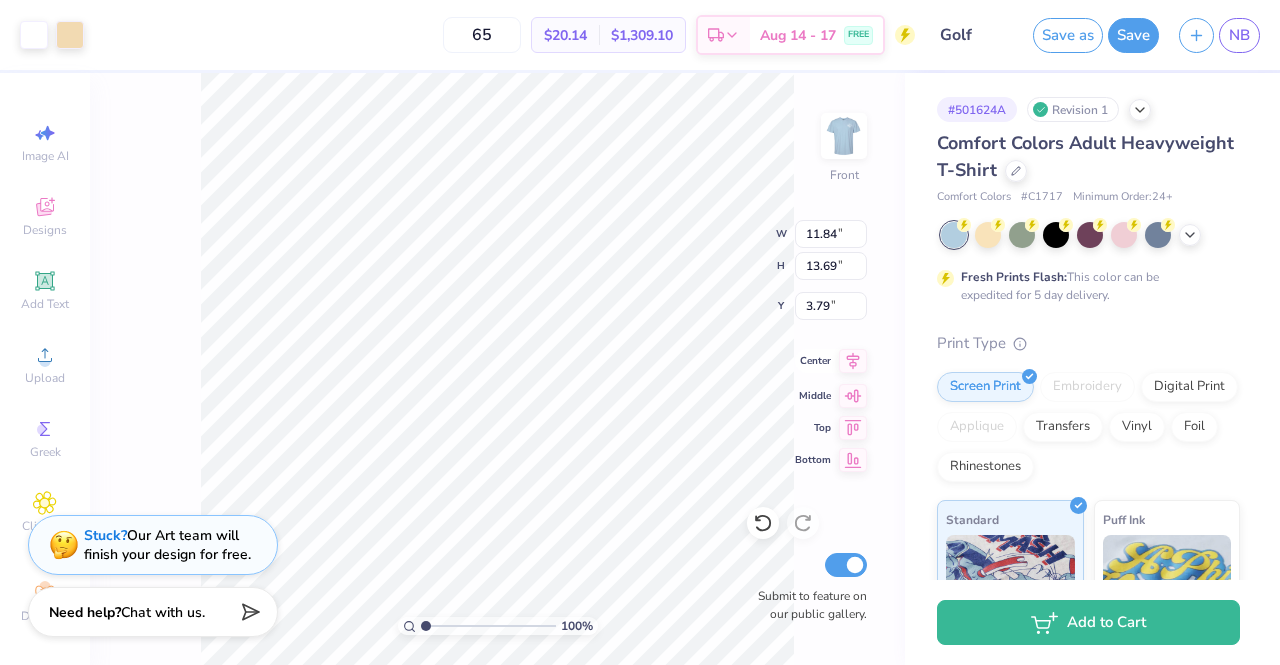 click 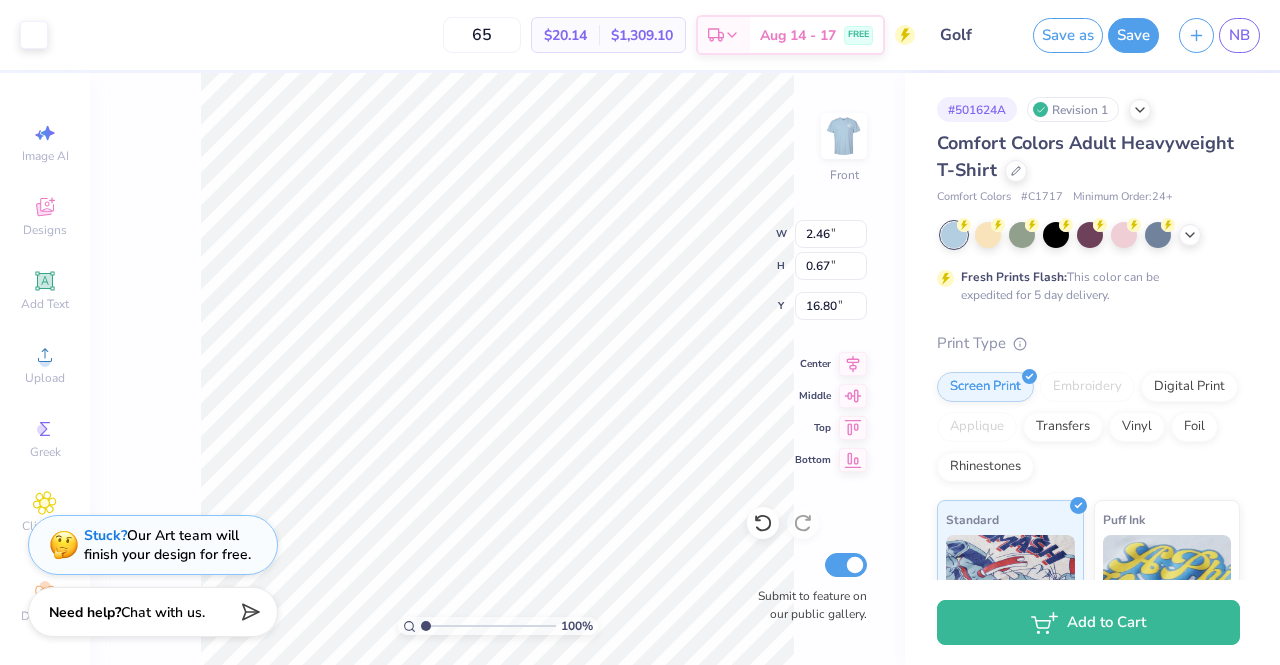 click on "100  % Front W 2.46 2.46 " H 0.67 0.67 " Y 16.80 16.80 " Center Middle Top Bottom Submit to feature on our public gallery." at bounding box center (497, 369) 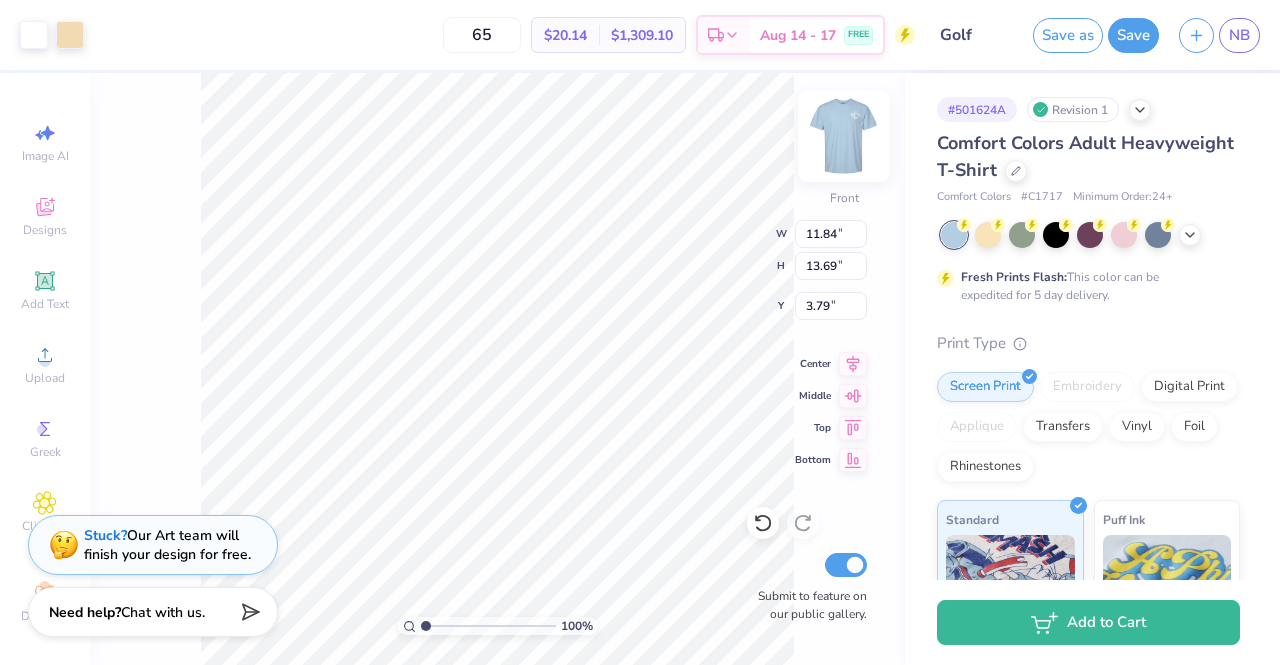 type on "3.41" 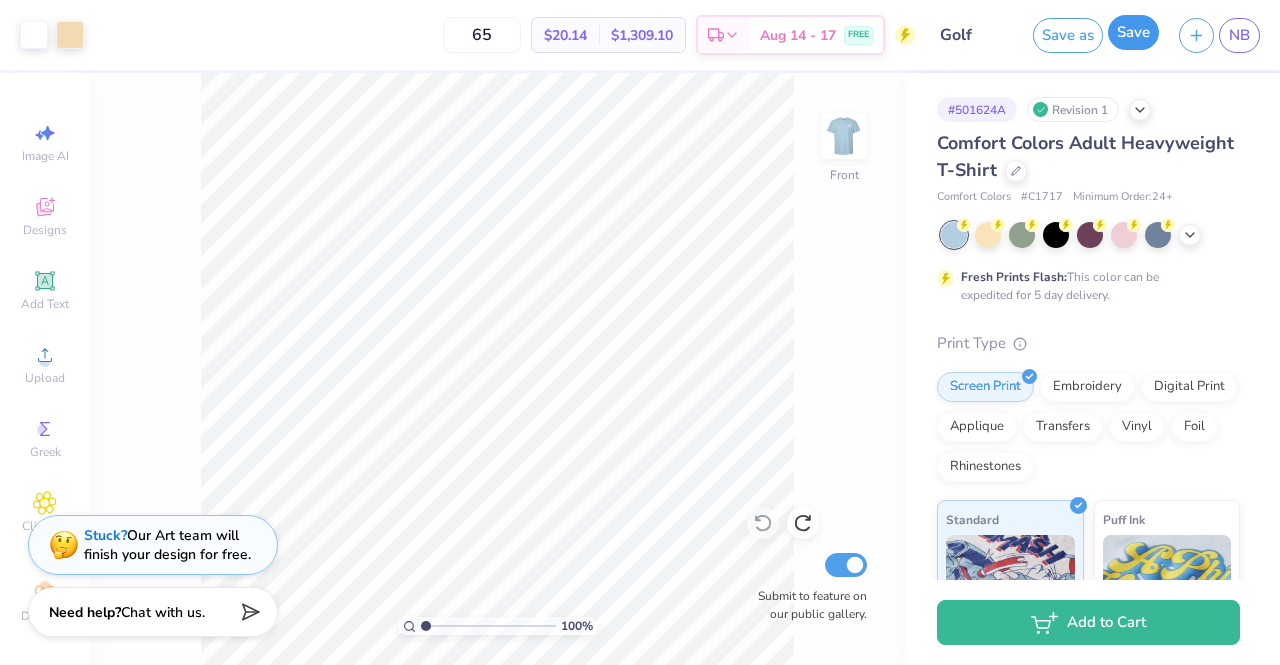 click on "Save" at bounding box center (1133, 32) 